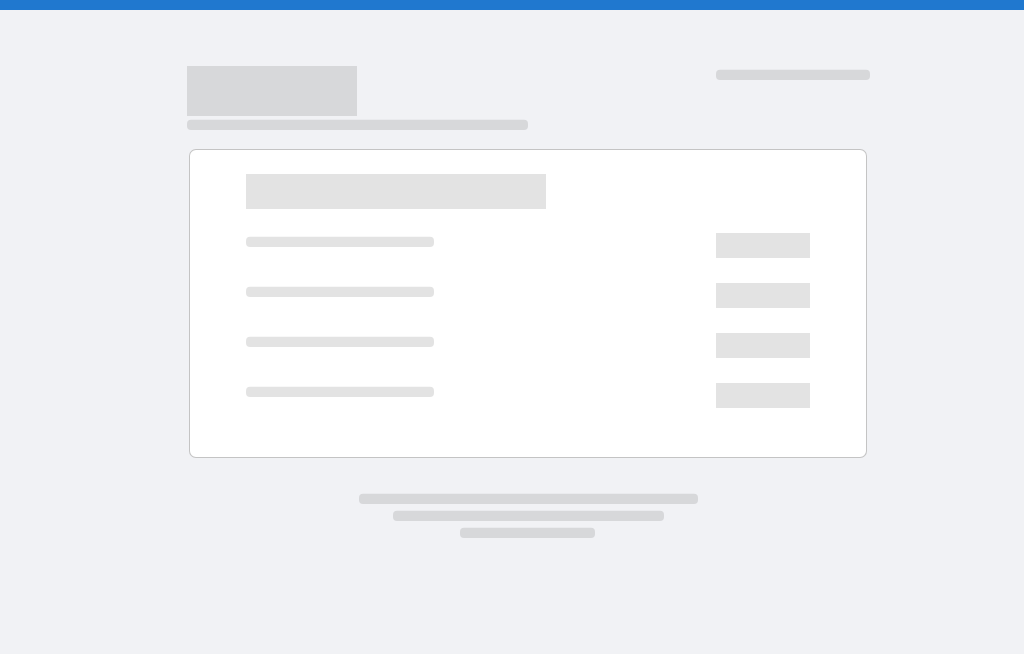 scroll, scrollTop: 0, scrollLeft: 0, axis: both 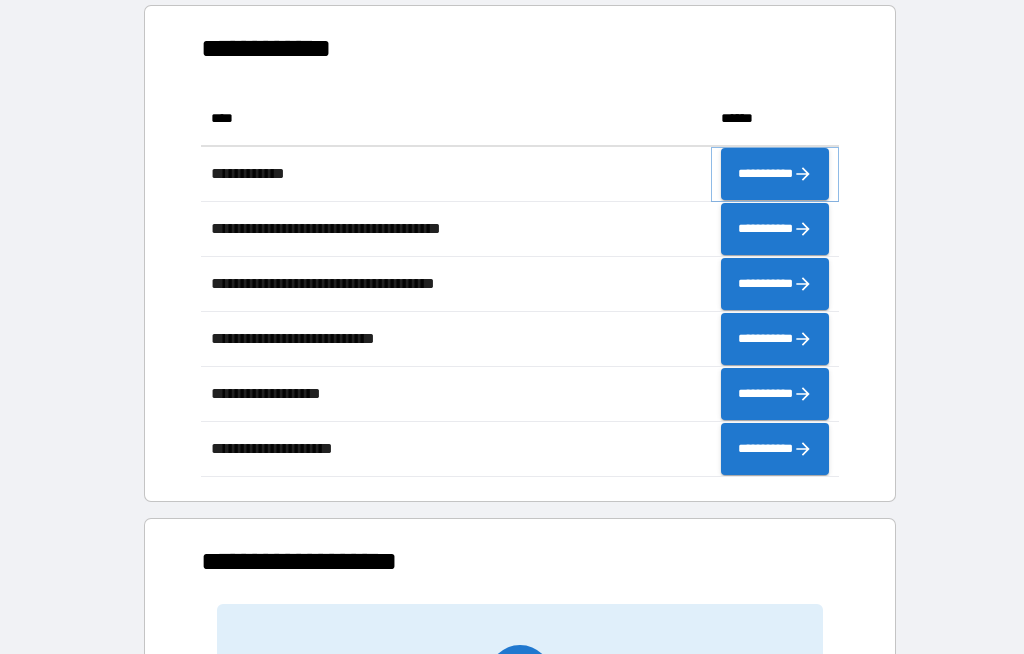 click on "**********" at bounding box center [775, 174] 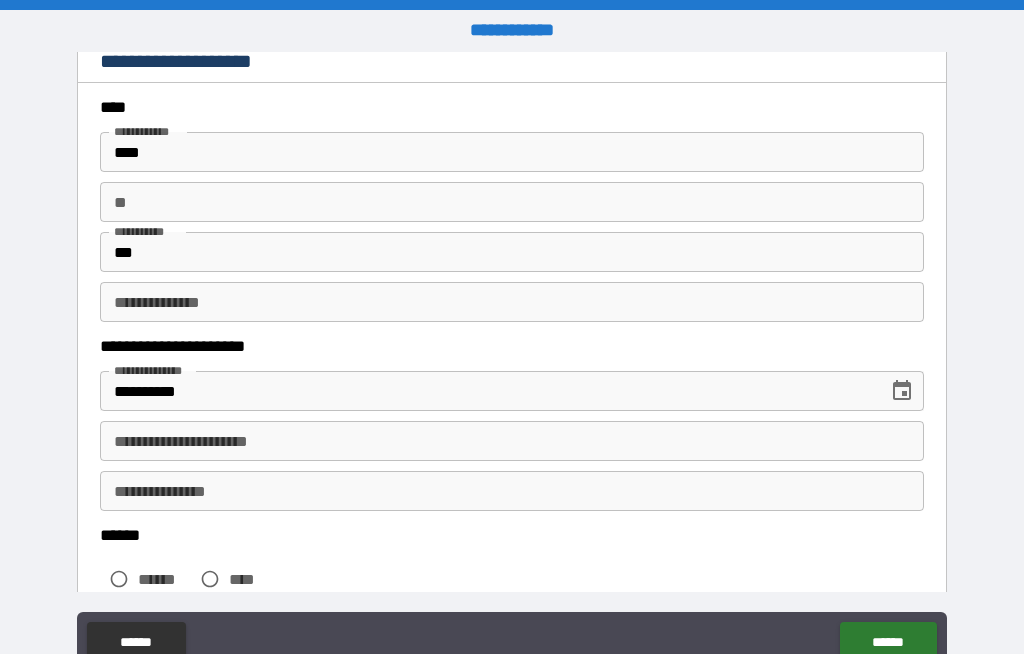 scroll, scrollTop: 70, scrollLeft: 0, axis: vertical 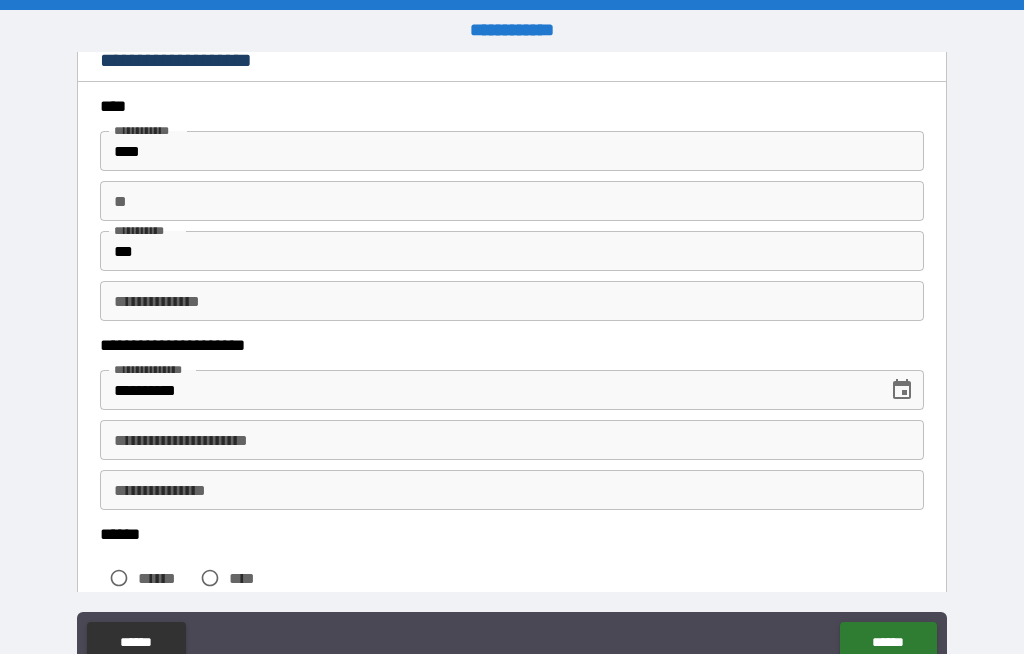 click on "**********" at bounding box center (512, 440) 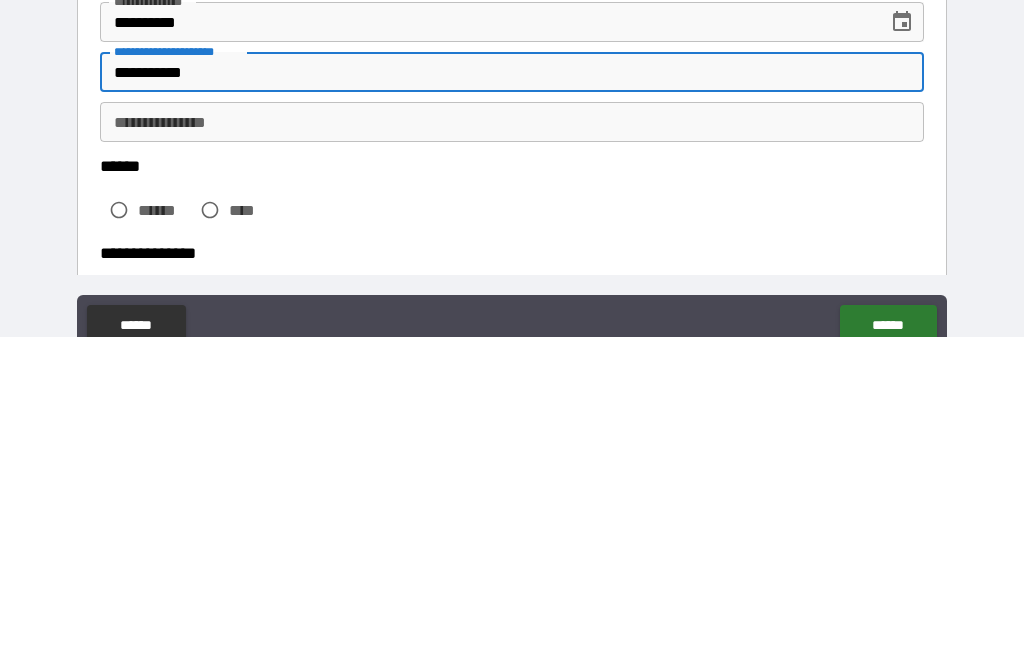 scroll, scrollTop: 180, scrollLeft: 0, axis: vertical 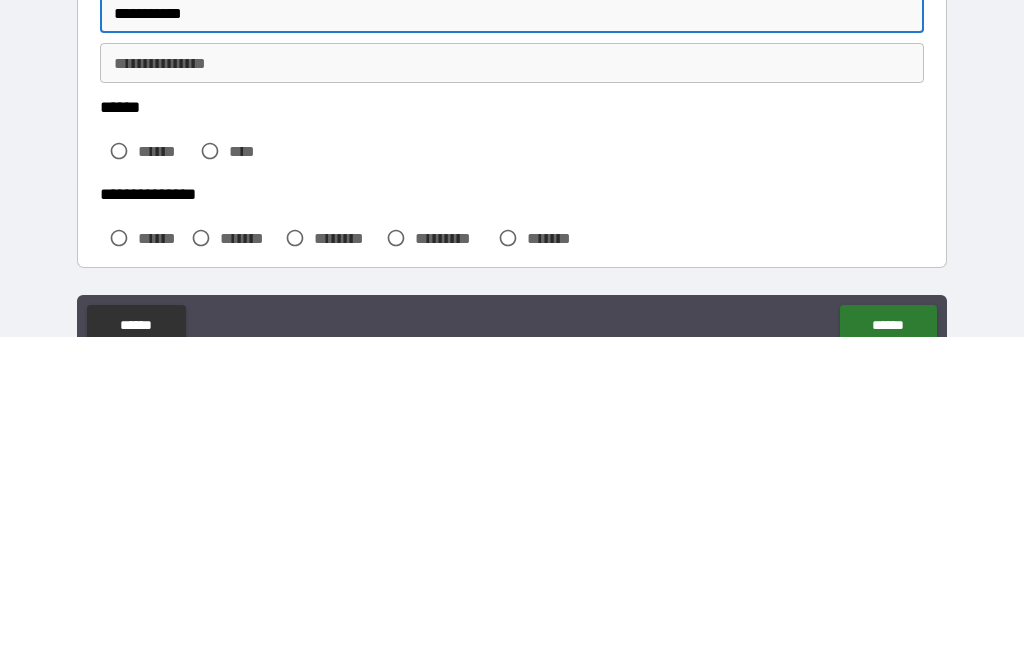 type on "**********" 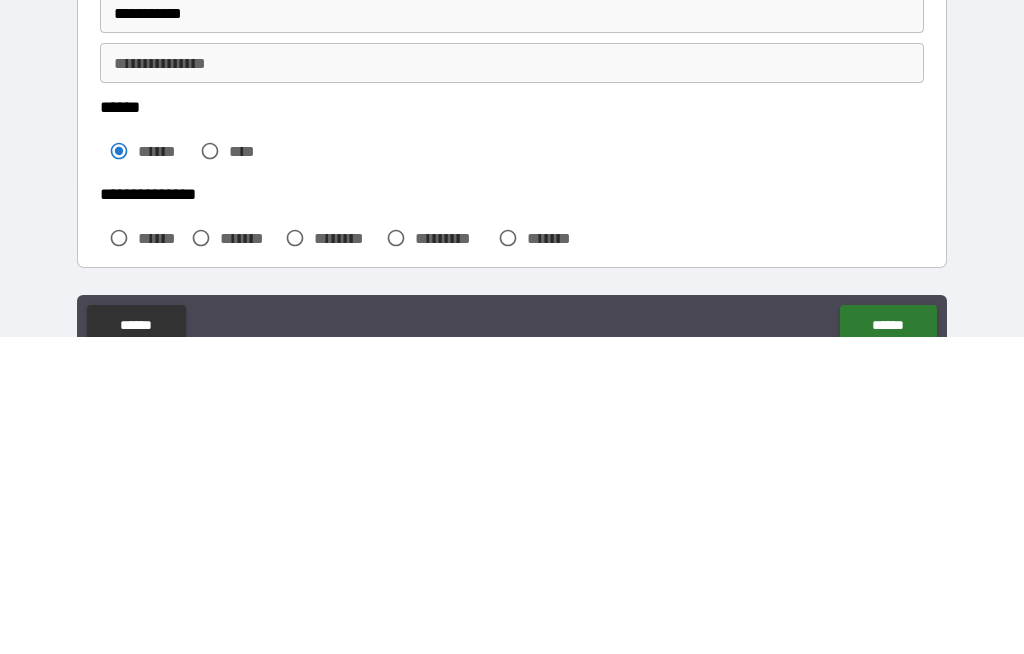 scroll, scrollTop: 69, scrollLeft: 0, axis: vertical 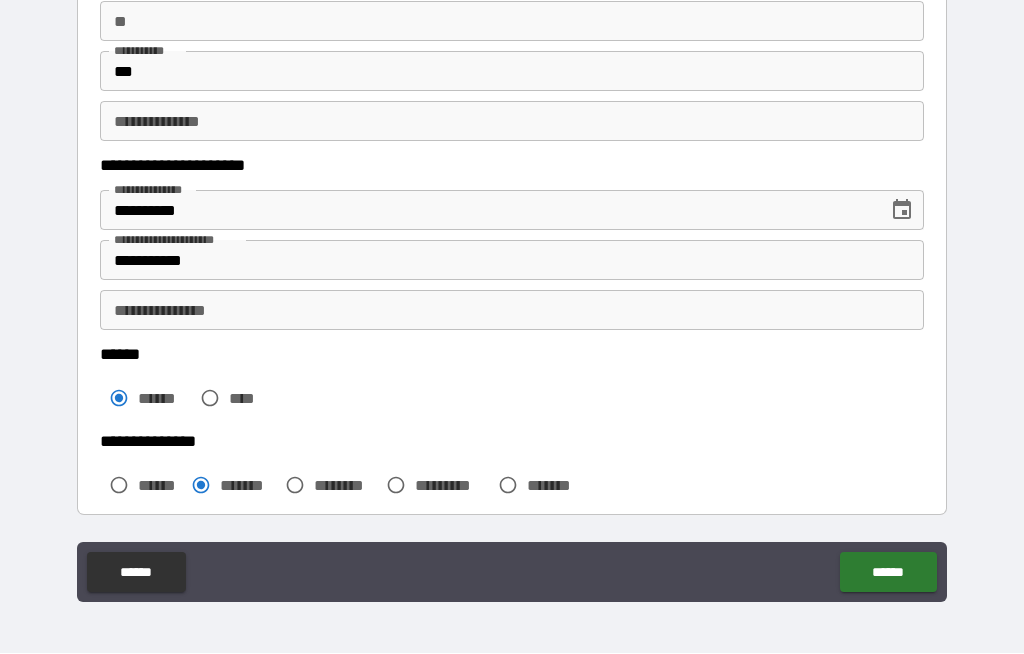 click on "******" at bounding box center (888, 573) 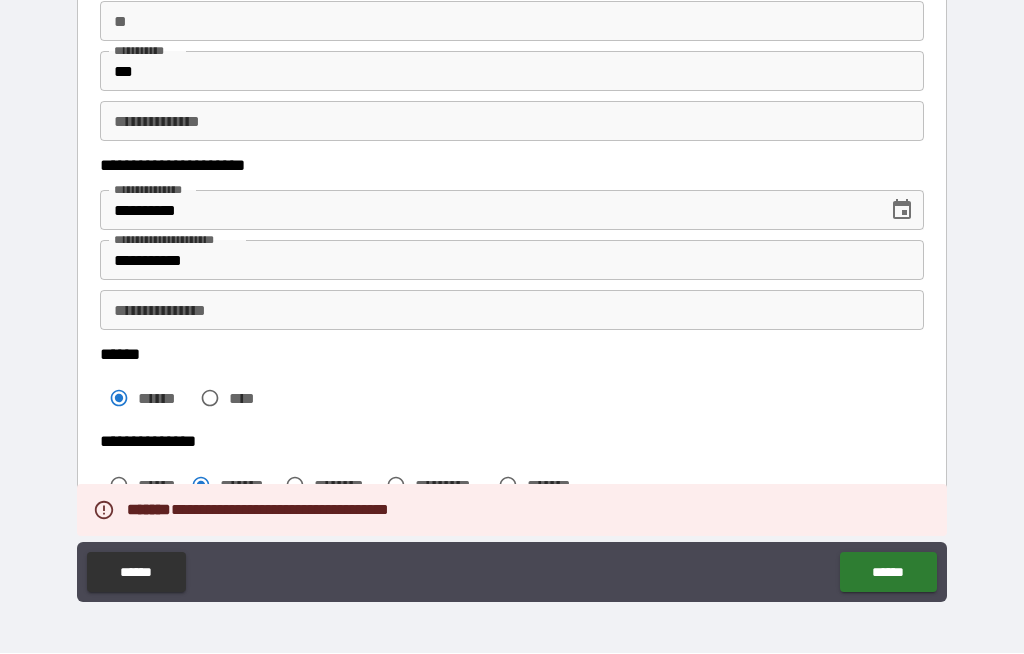 click on "**********" at bounding box center (512, 311) 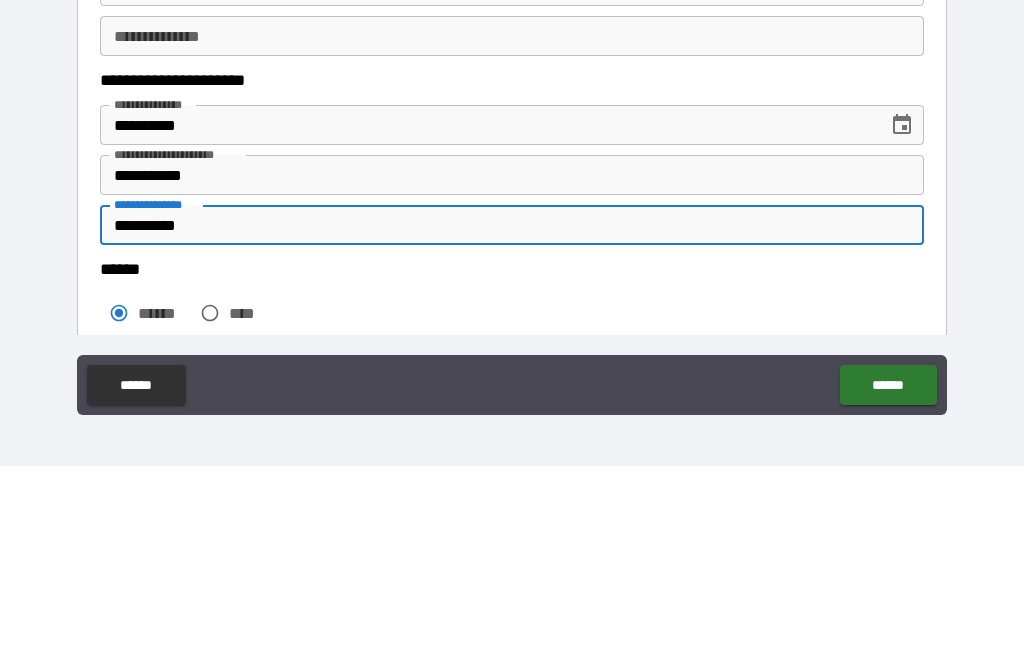 scroll, scrollTop: 79, scrollLeft: 0, axis: vertical 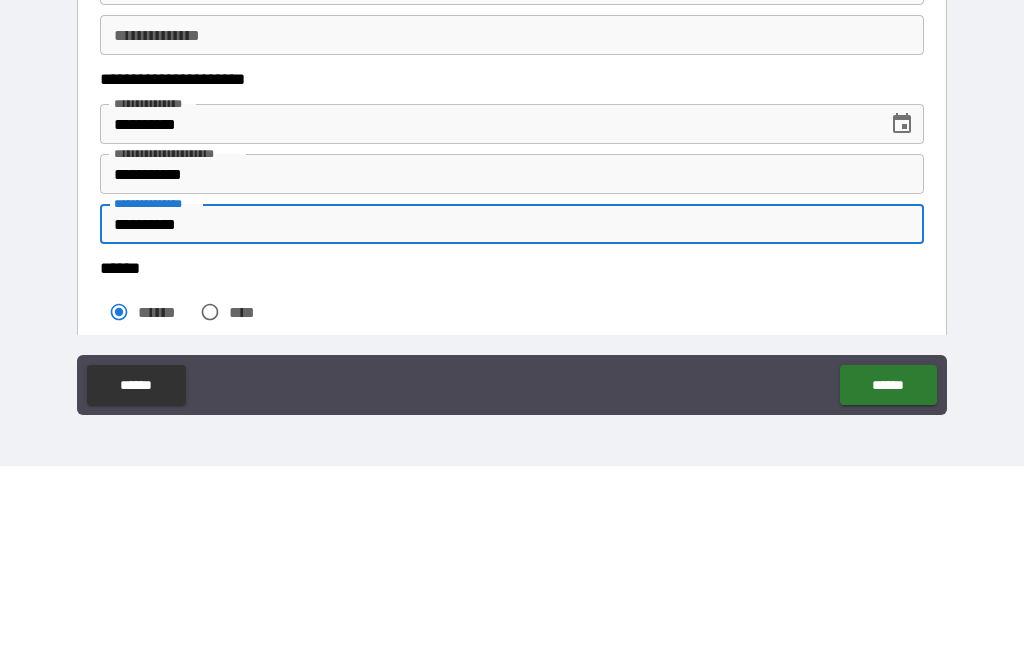 type on "**********" 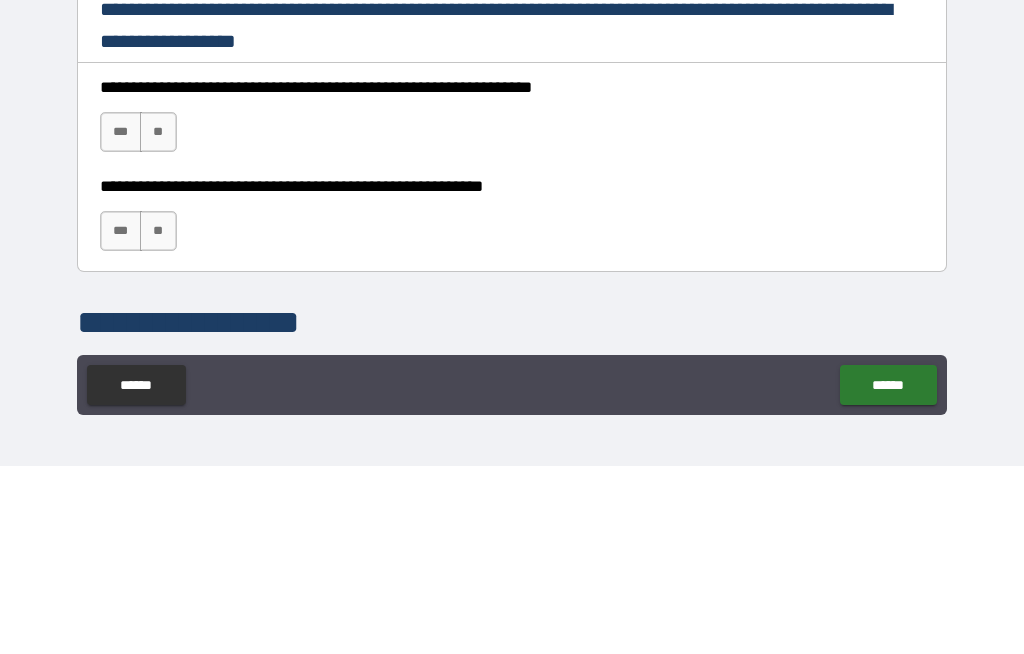 scroll, scrollTop: 1172, scrollLeft: 0, axis: vertical 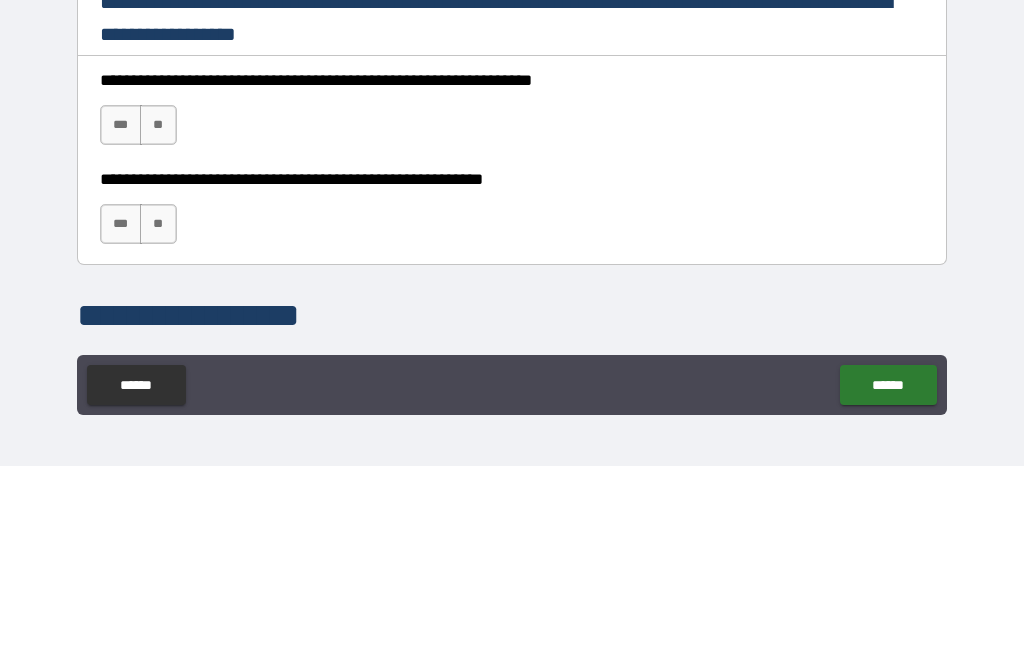 type on "**********" 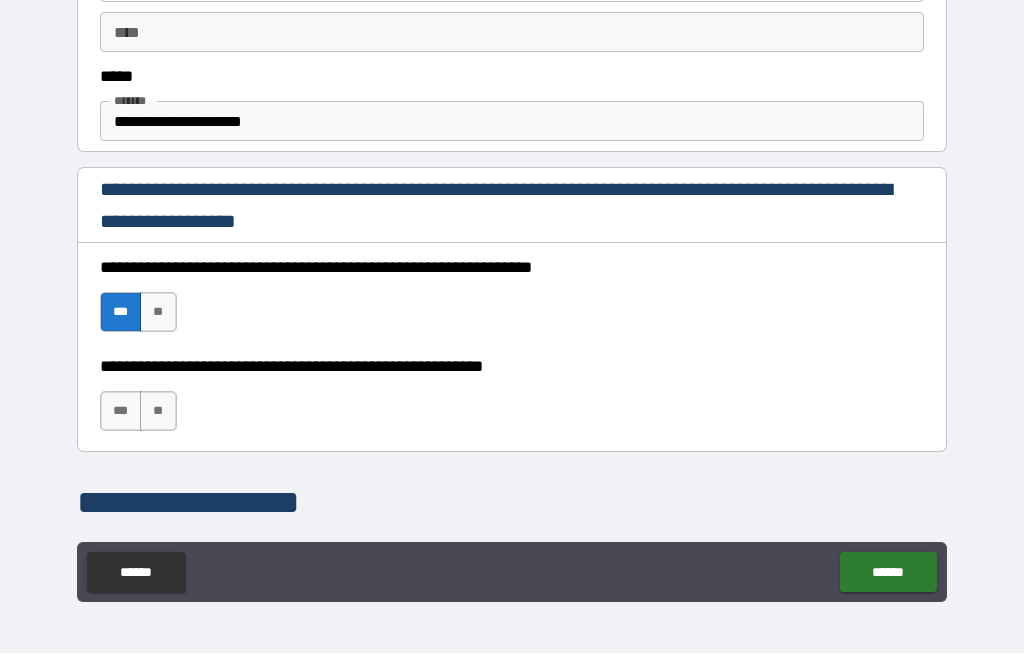 click on "***" at bounding box center [121, 412] 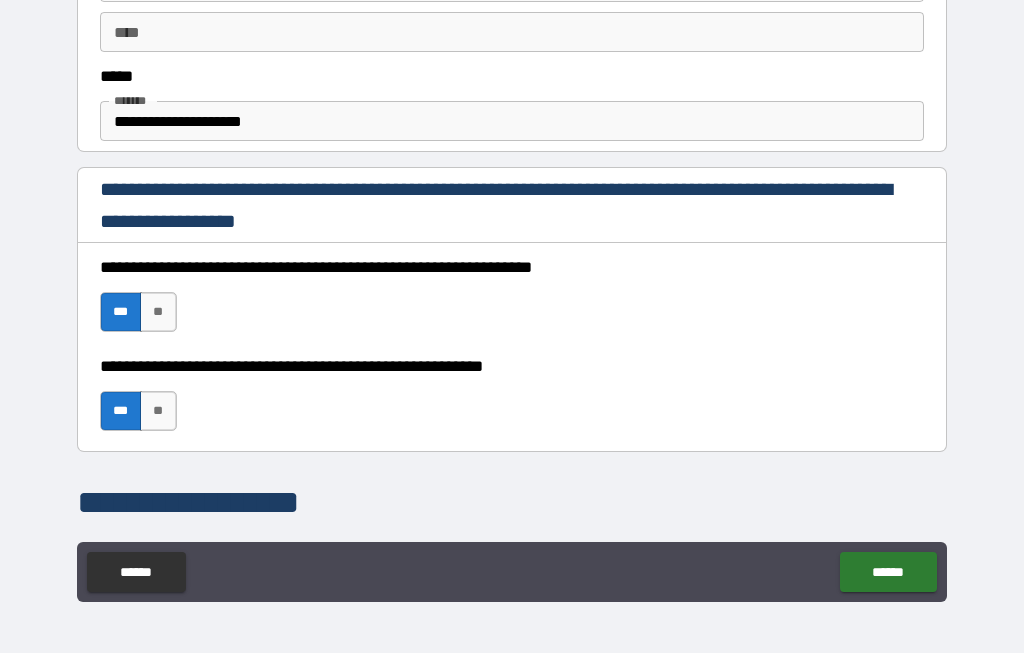 click on "******" at bounding box center (888, 573) 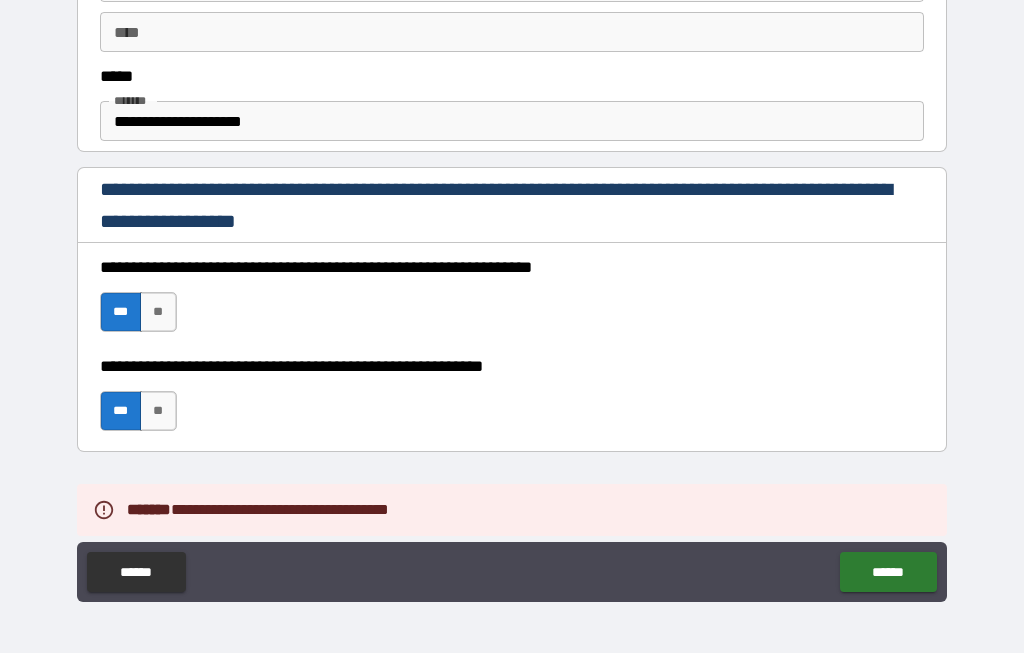 click on "******" at bounding box center [888, 573] 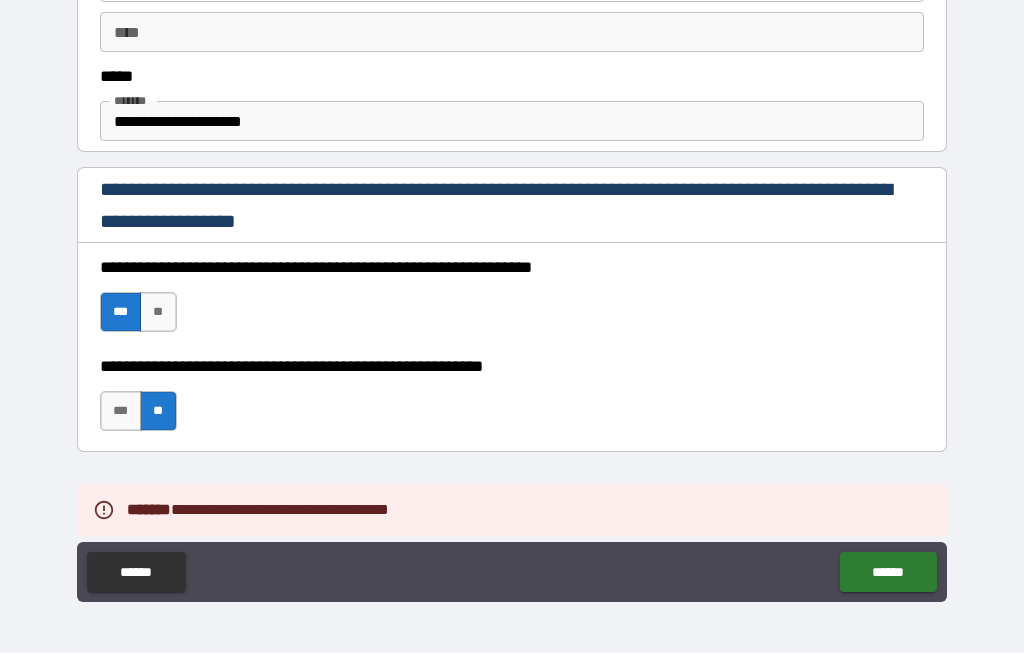 click on "******" at bounding box center (888, 573) 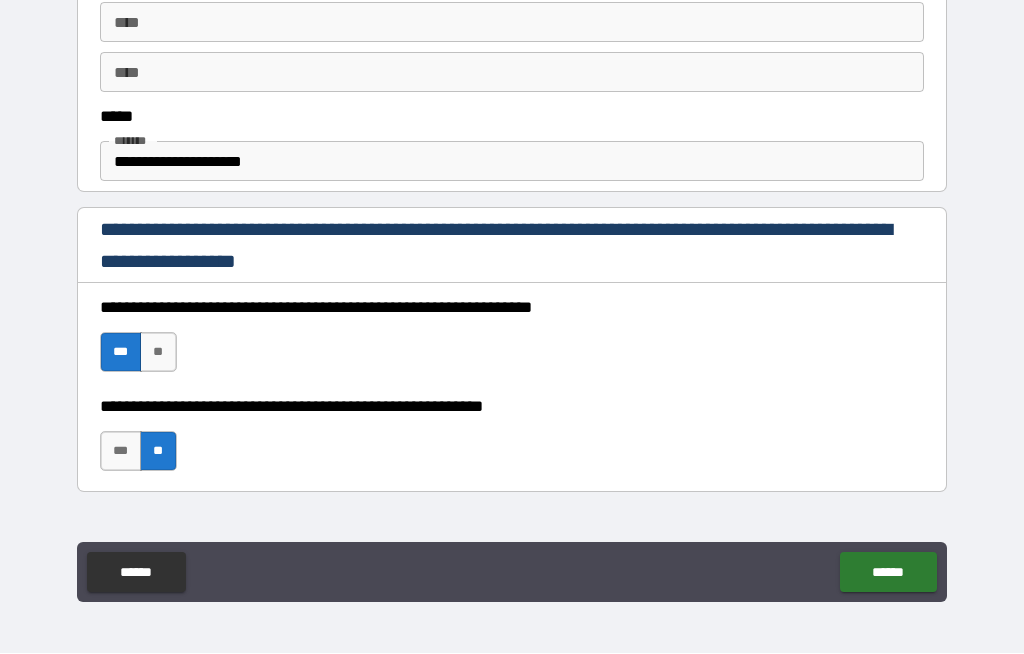 scroll, scrollTop: 1135, scrollLeft: 0, axis: vertical 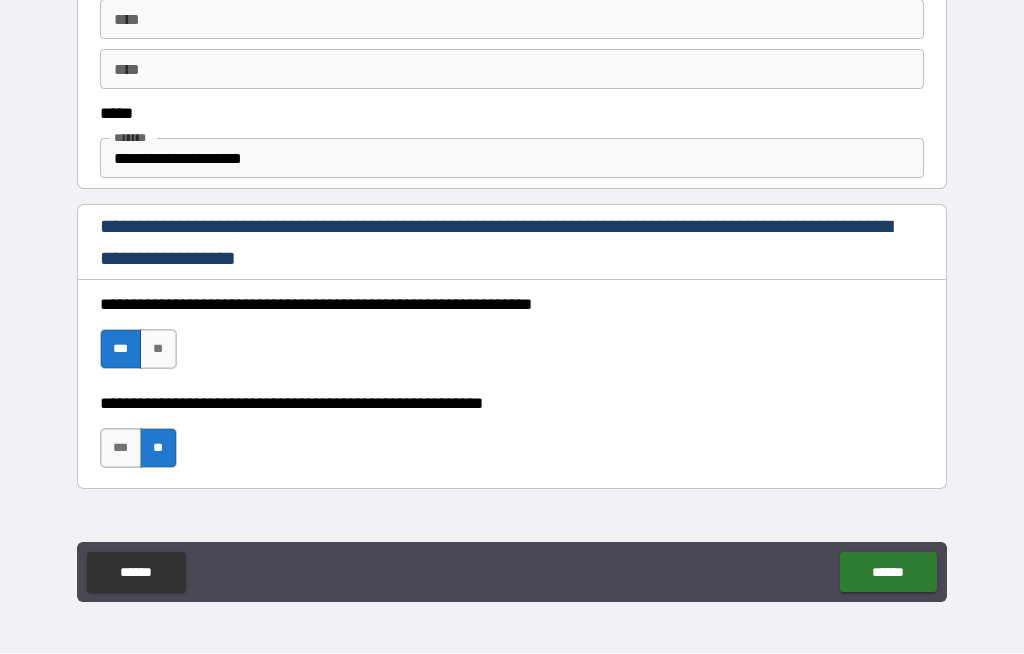 click on "******" at bounding box center (888, 573) 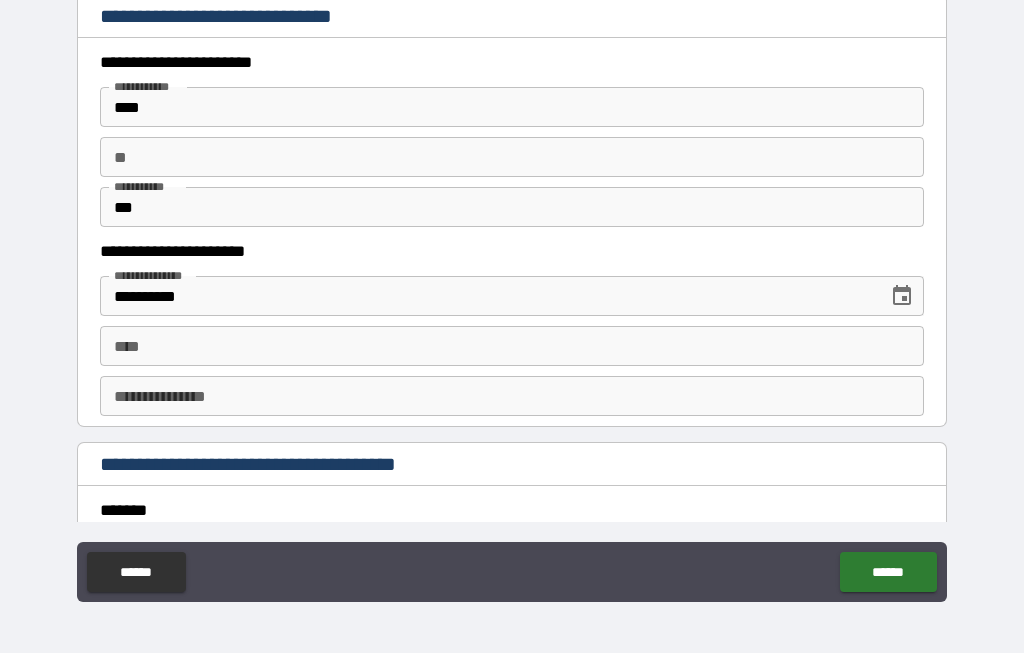scroll, scrollTop: 1924, scrollLeft: 0, axis: vertical 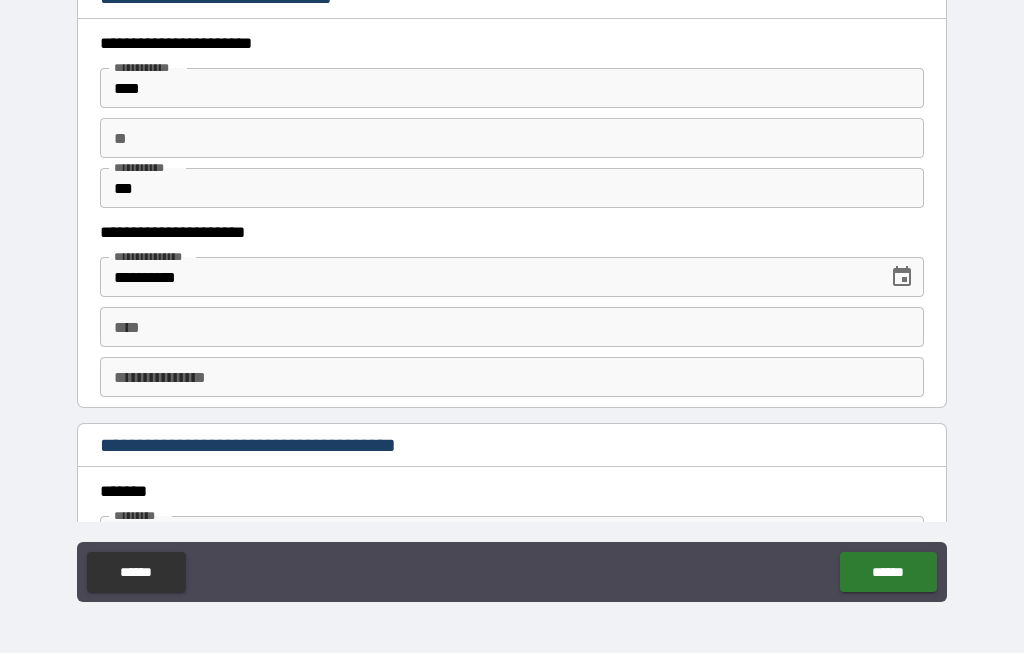 click on "****" at bounding box center (512, 328) 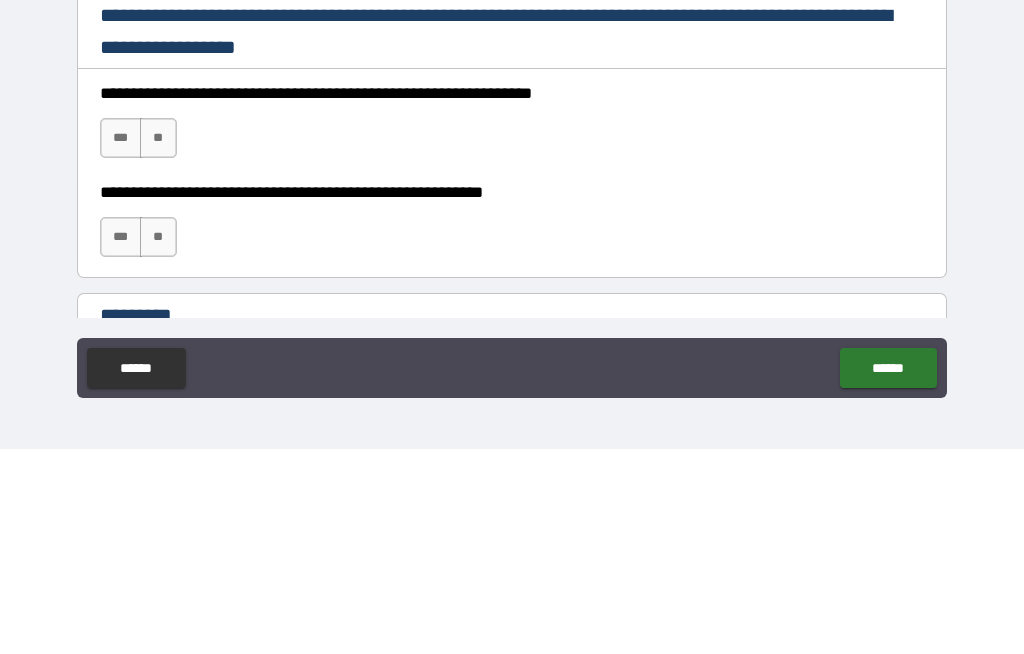 scroll, scrollTop: 2779, scrollLeft: 0, axis: vertical 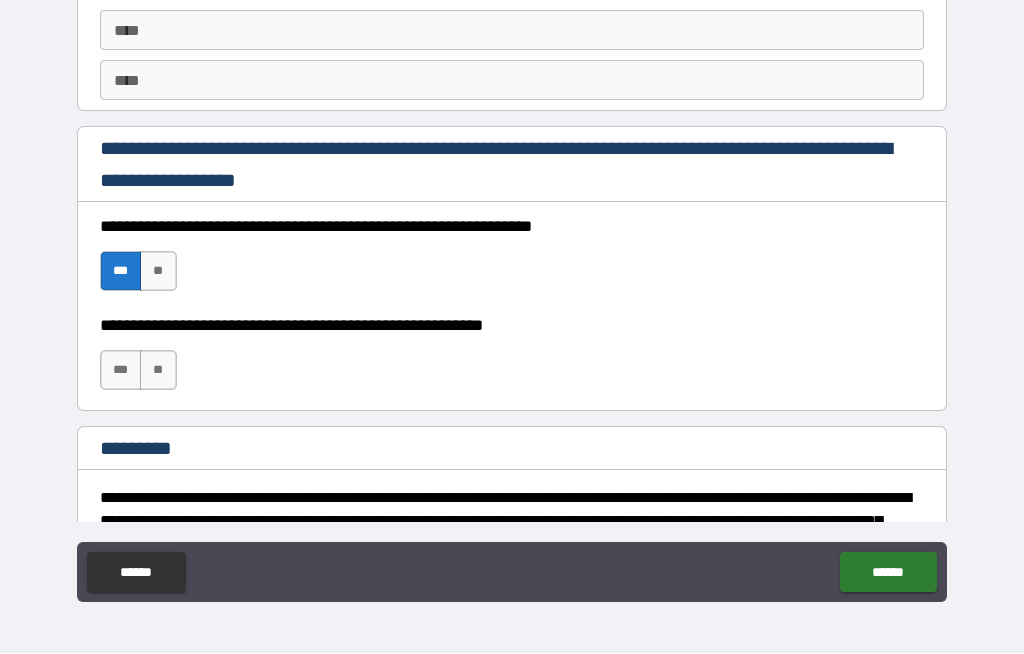 click on "**" at bounding box center (158, 371) 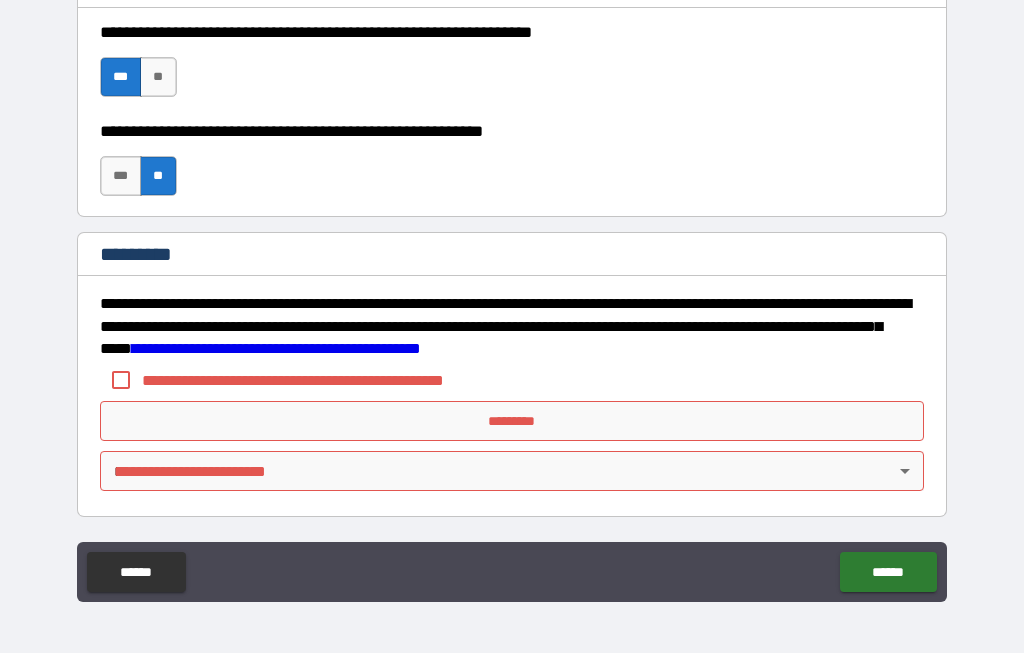 scroll, scrollTop: 3044, scrollLeft: 0, axis: vertical 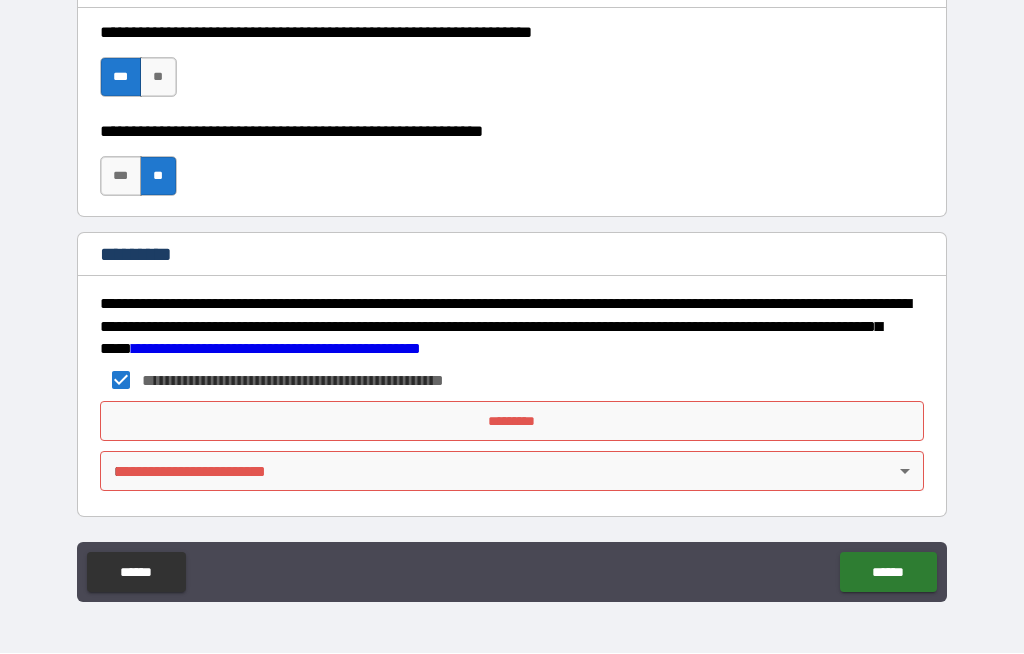 click on "*********" at bounding box center (512, 422) 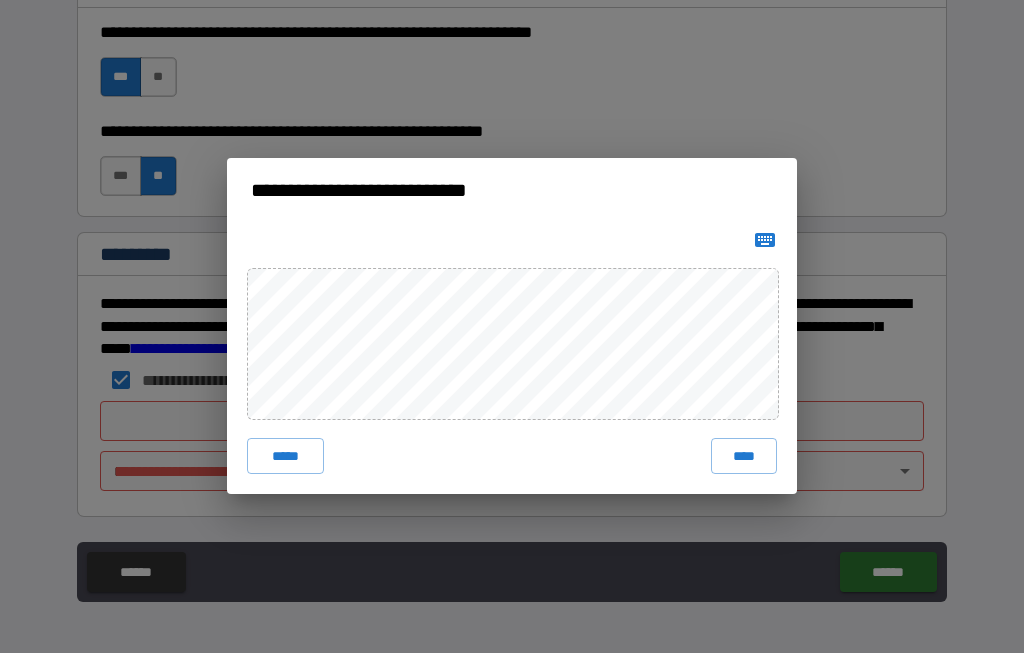 click on "****" at bounding box center [744, 457] 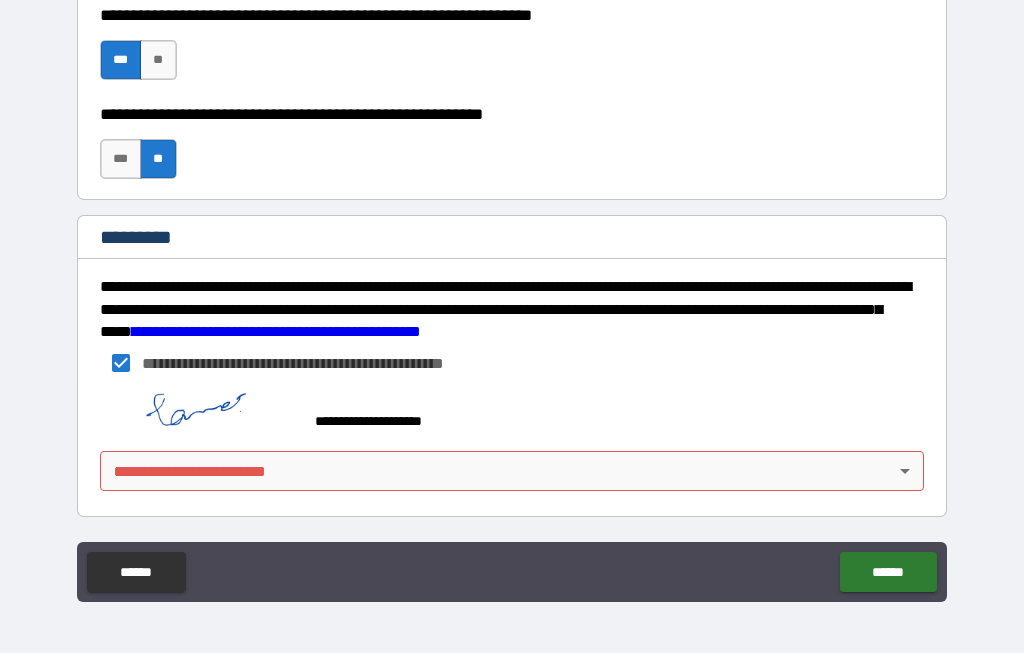 click on "******" at bounding box center (888, 573) 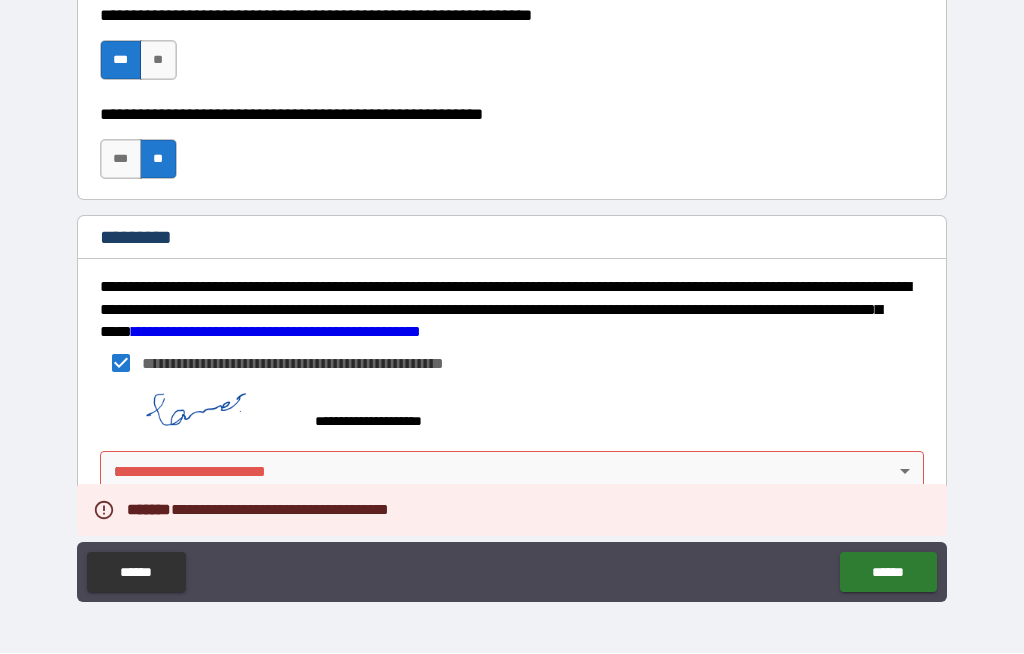 scroll, scrollTop: 3061, scrollLeft: 0, axis: vertical 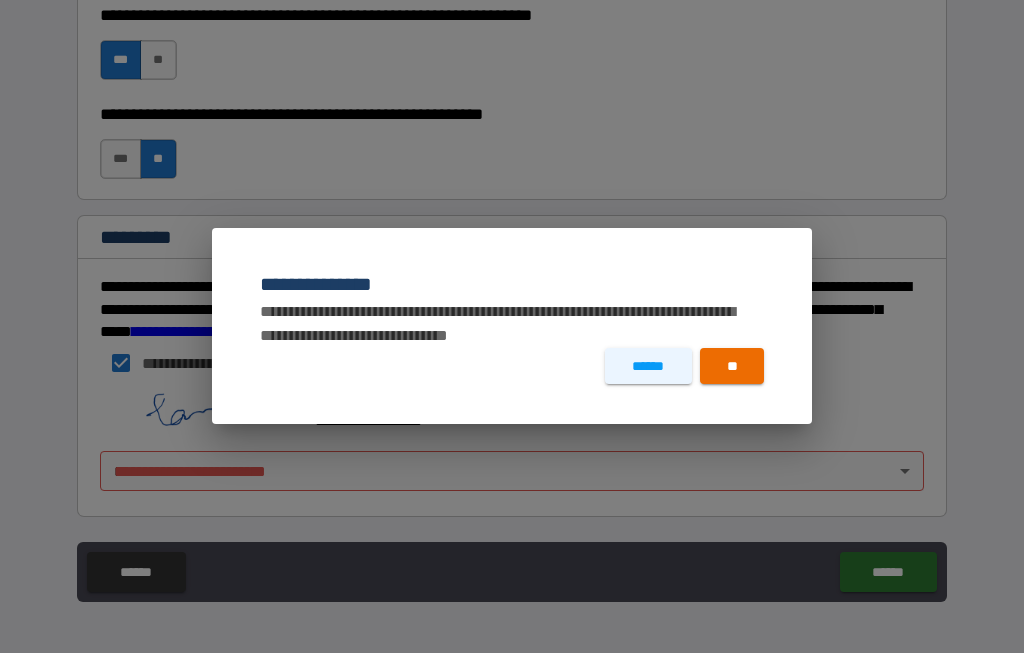 click on "******" at bounding box center [648, 367] 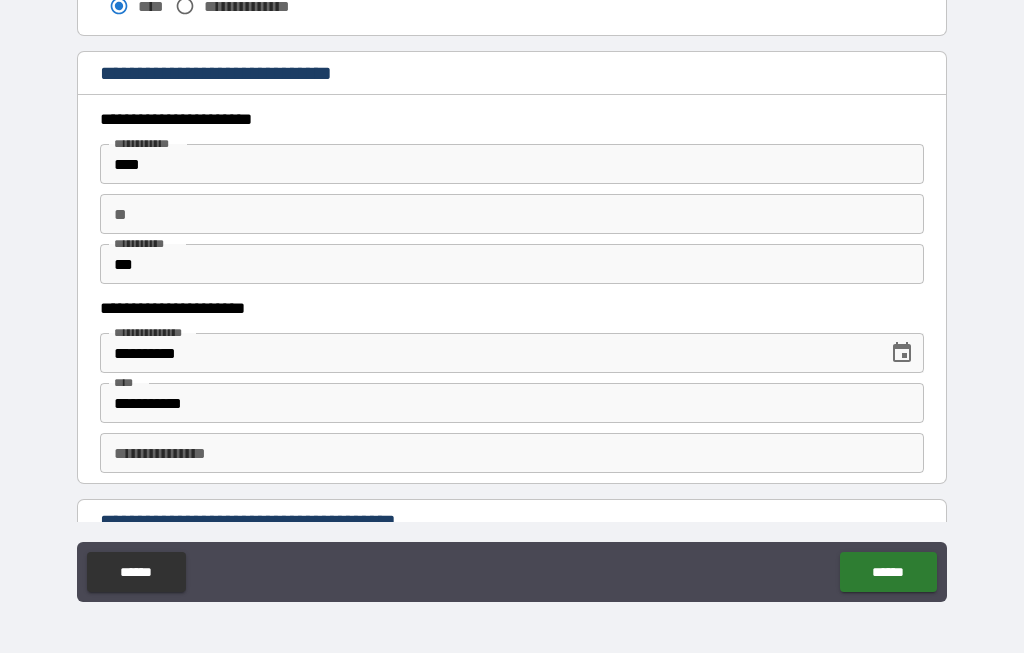 scroll, scrollTop: 1890, scrollLeft: 0, axis: vertical 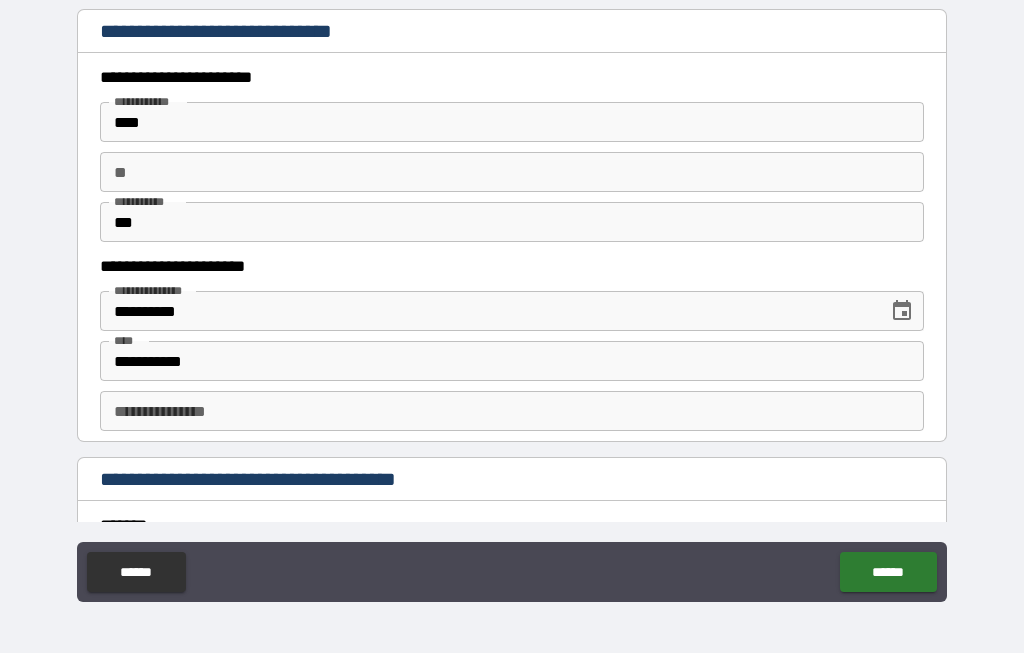 click on "**********" at bounding box center (512, 412) 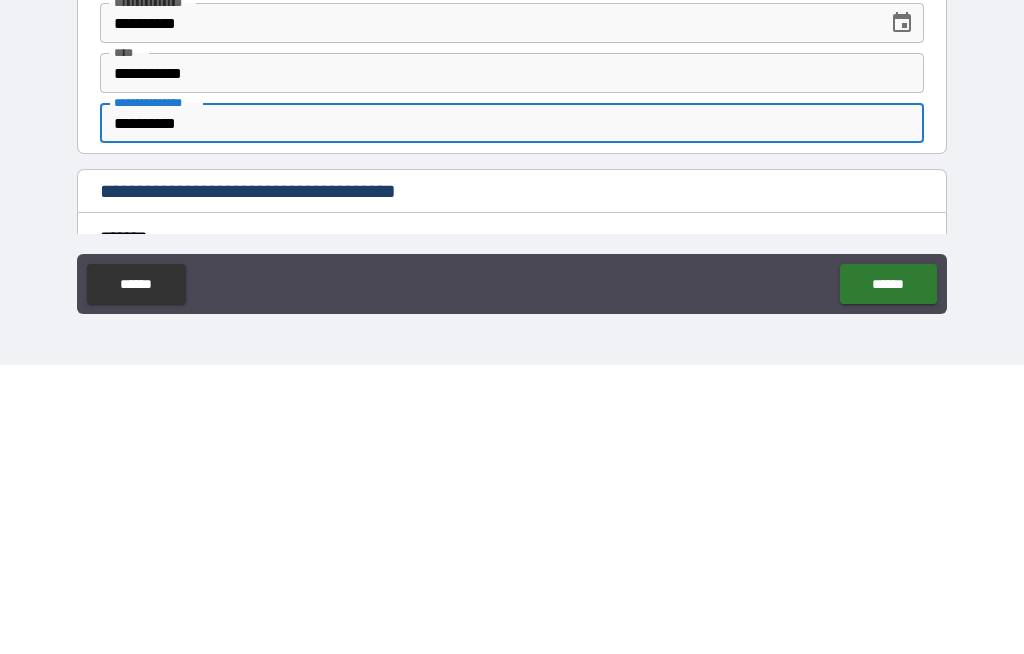 type on "**********" 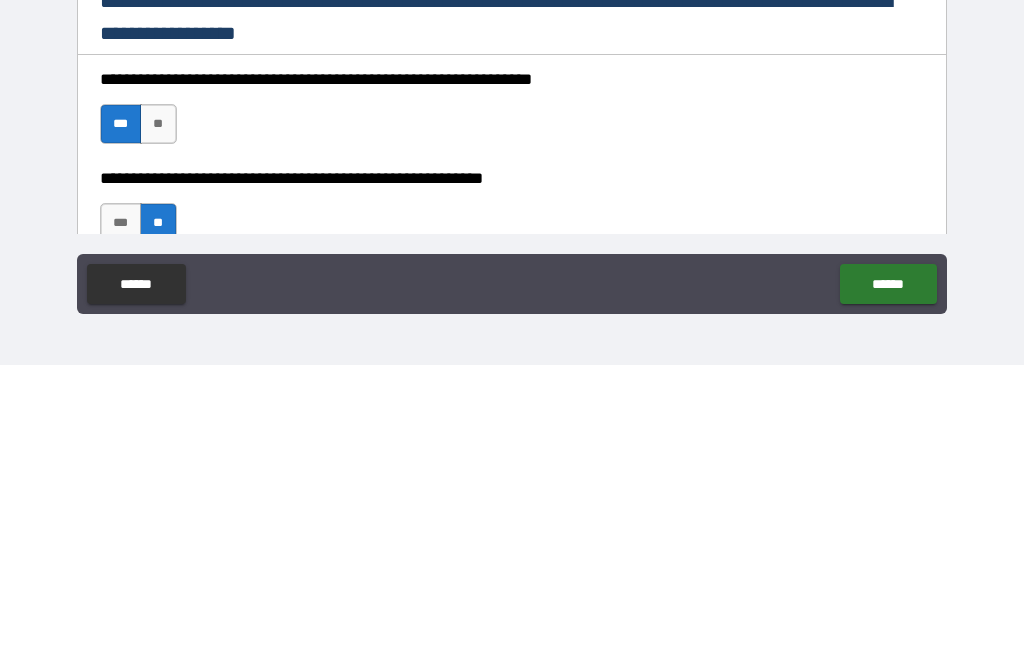 scroll, scrollTop: 2722, scrollLeft: 0, axis: vertical 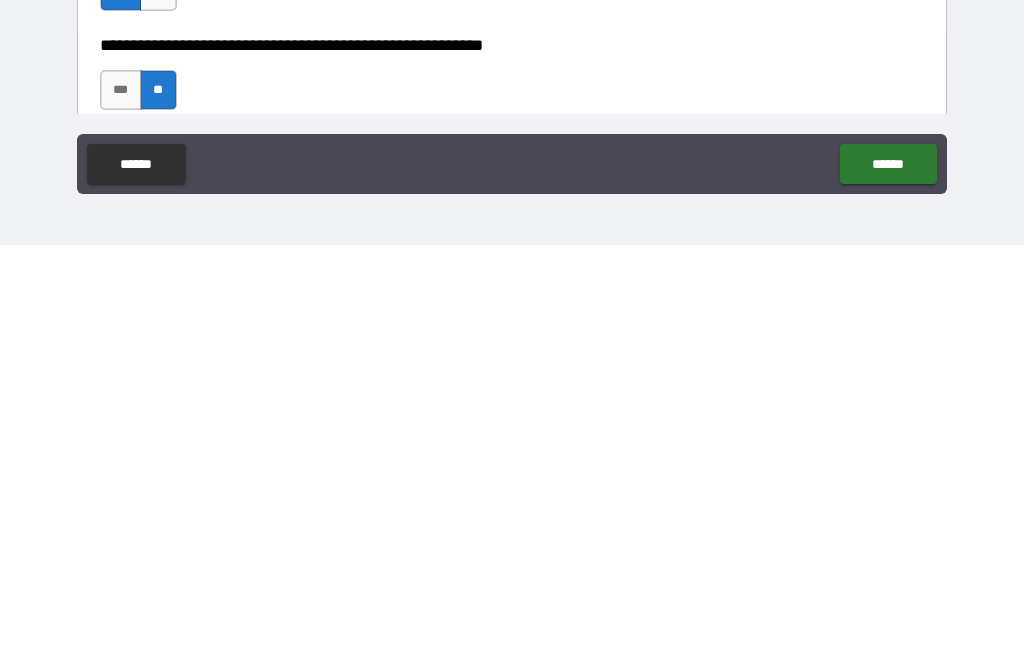 click on "******" at bounding box center (888, 573) 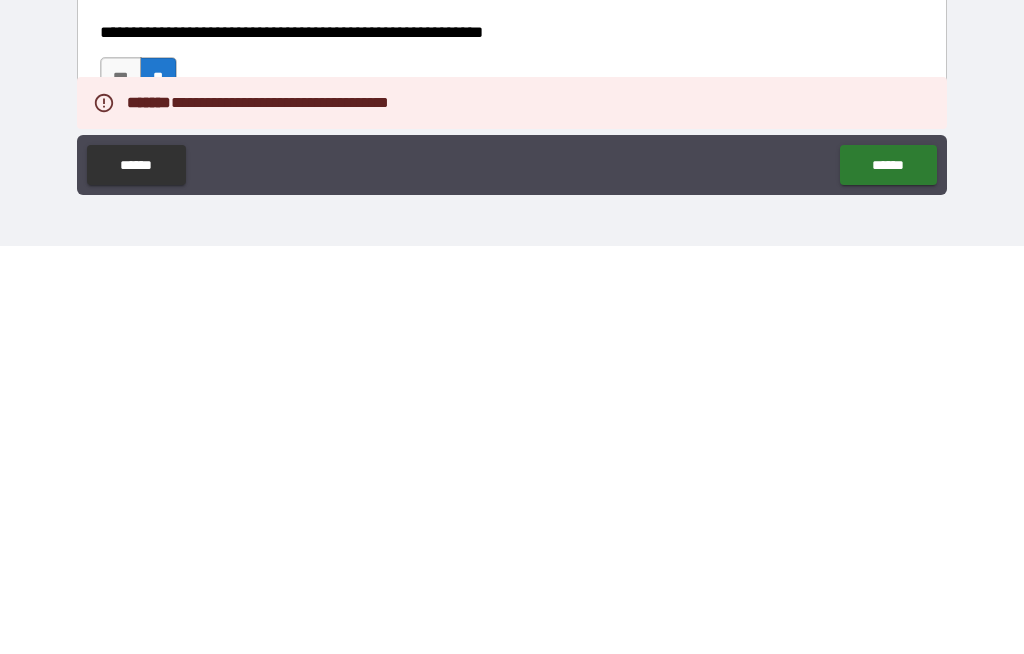 scroll, scrollTop: 69, scrollLeft: 0, axis: vertical 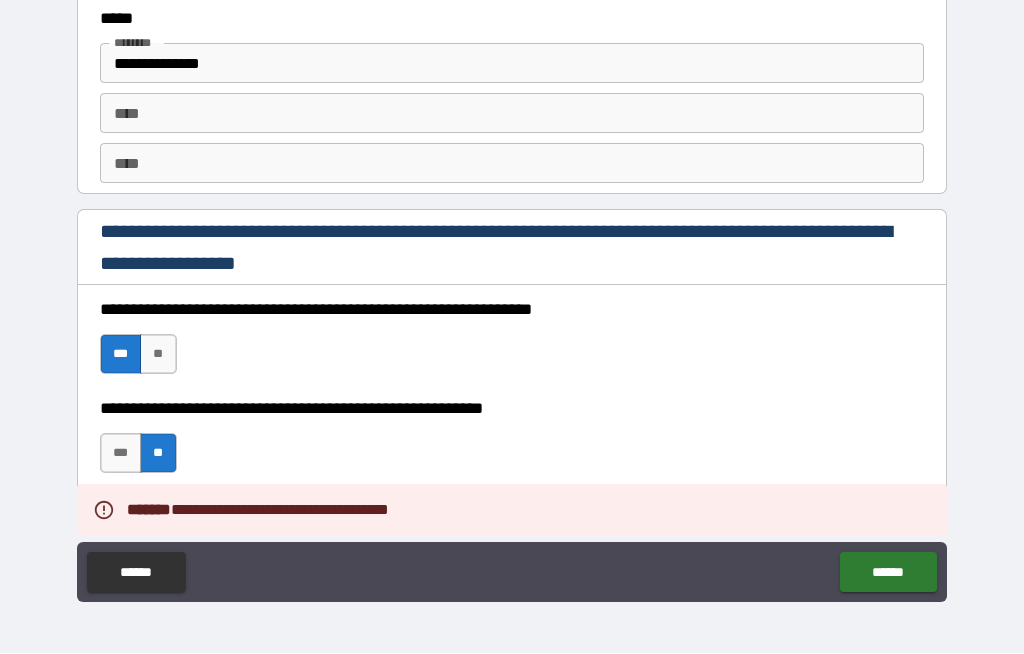 click on "******" at bounding box center (888, 573) 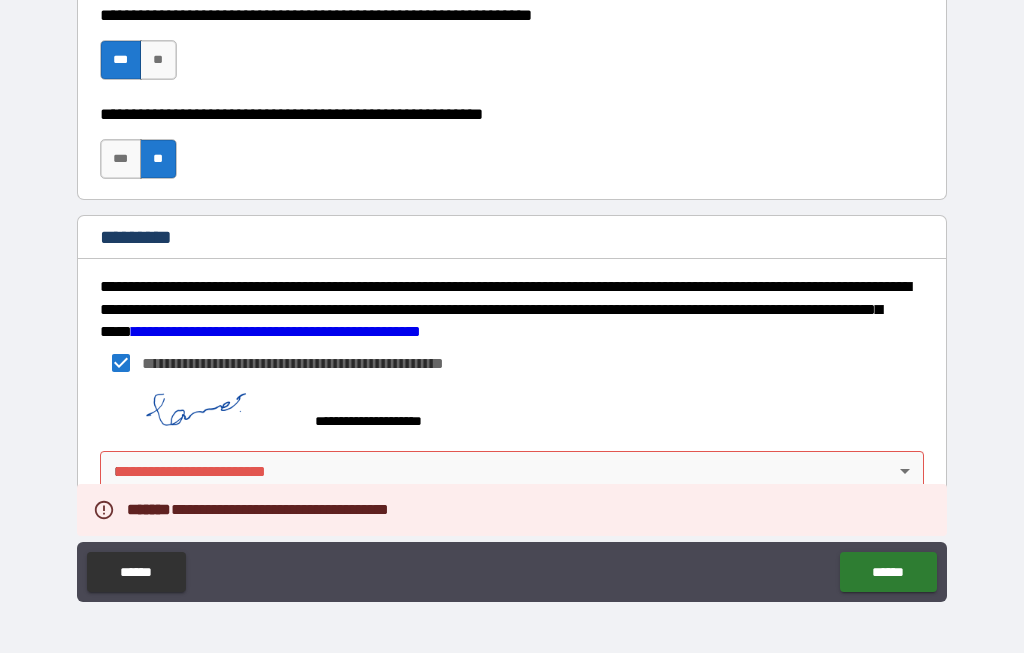 scroll, scrollTop: 3061, scrollLeft: 0, axis: vertical 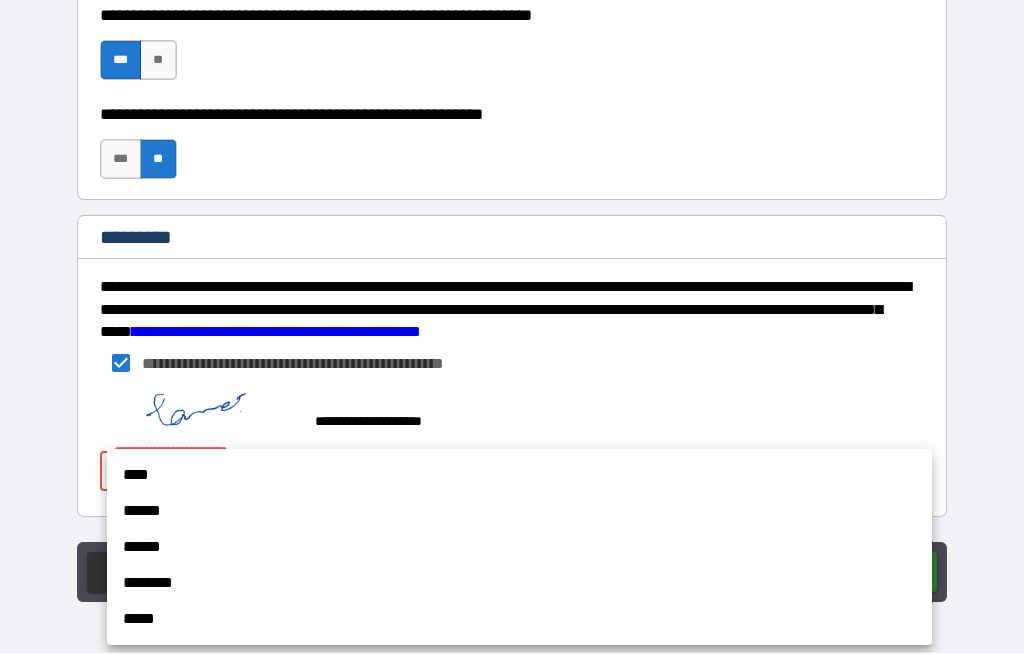 click on "****" at bounding box center [519, 476] 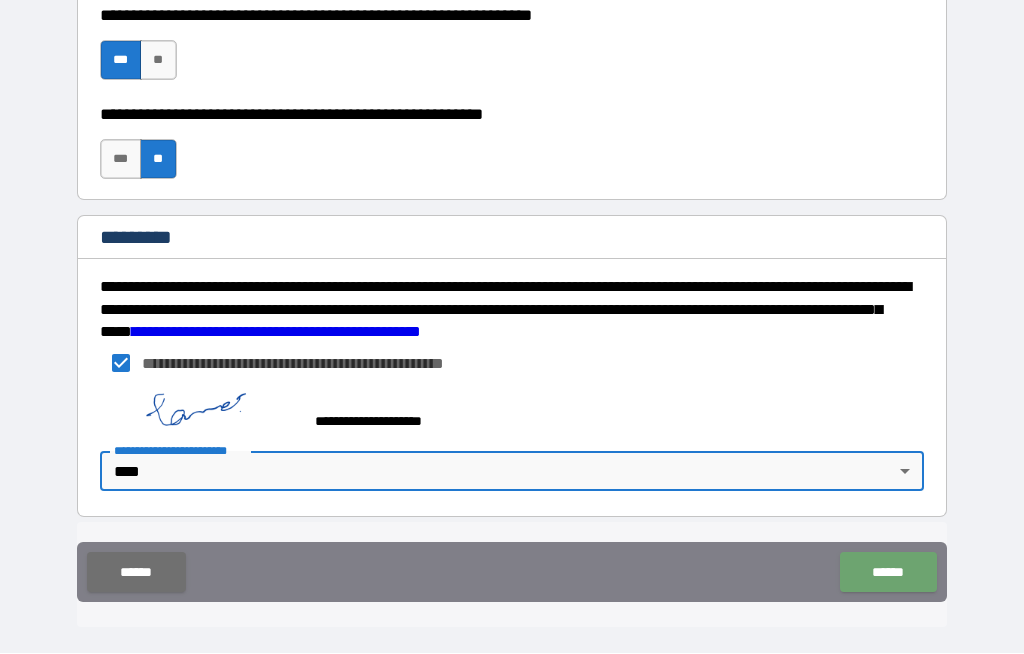 click on "******" at bounding box center [888, 573] 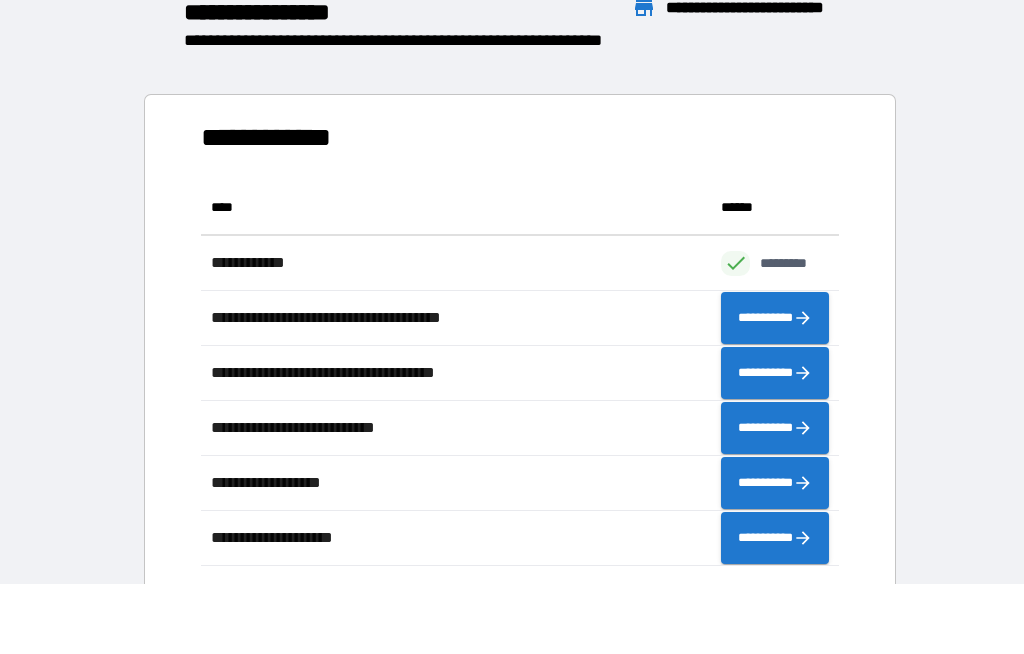 scroll, scrollTop: 1, scrollLeft: 1, axis: both 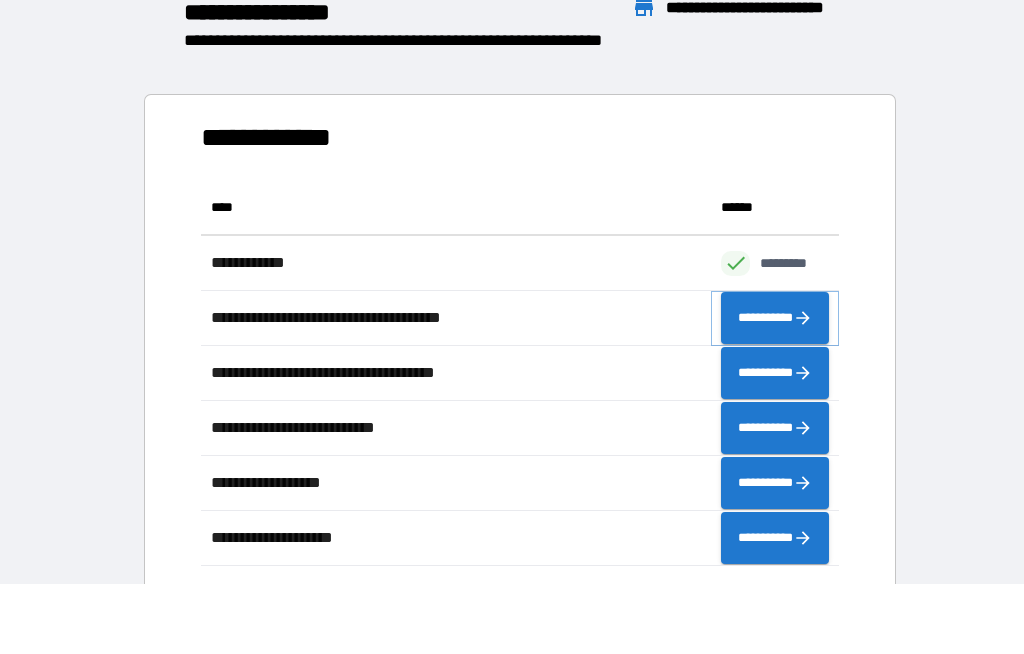 click on "**********" at bounding box center (775, 319) 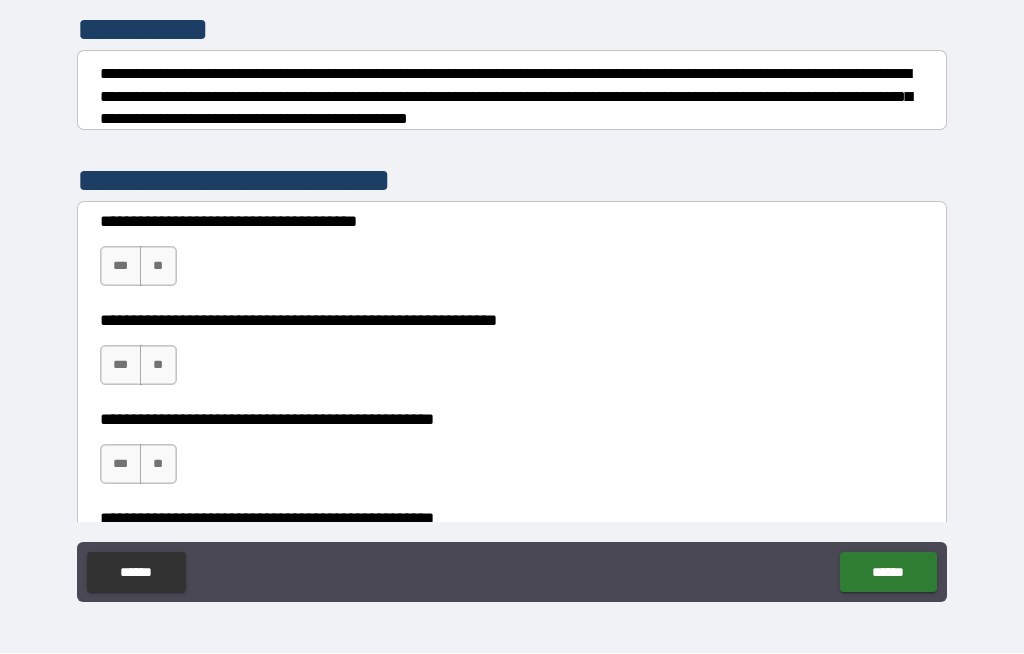 scroll, scrollTop: 259, scrollLeft: 0, axis: vertical 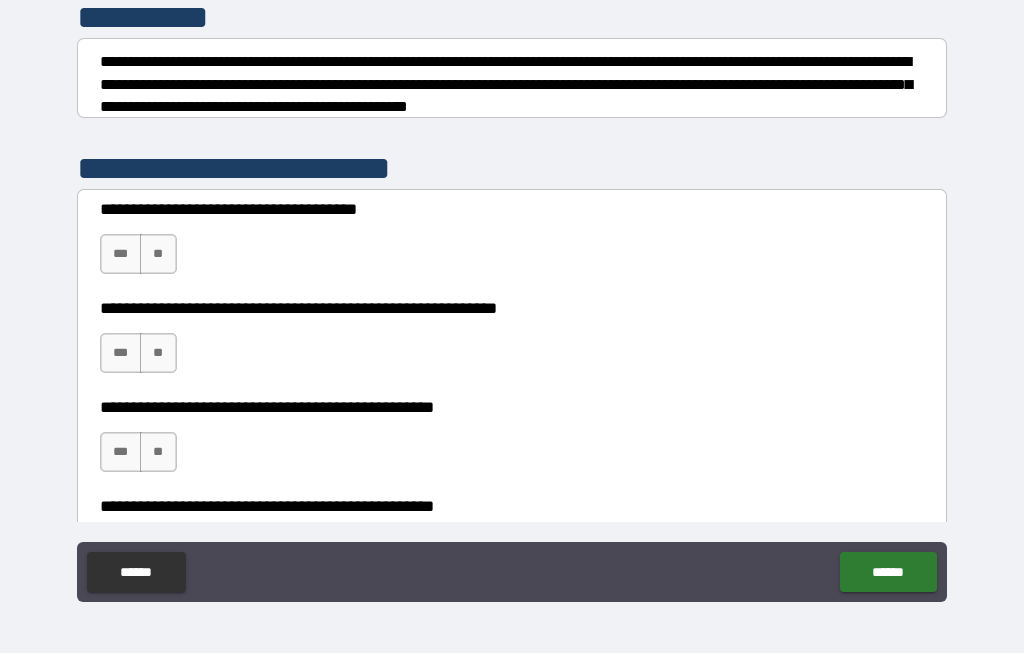 click on "**" at bounding box center [158, 354] 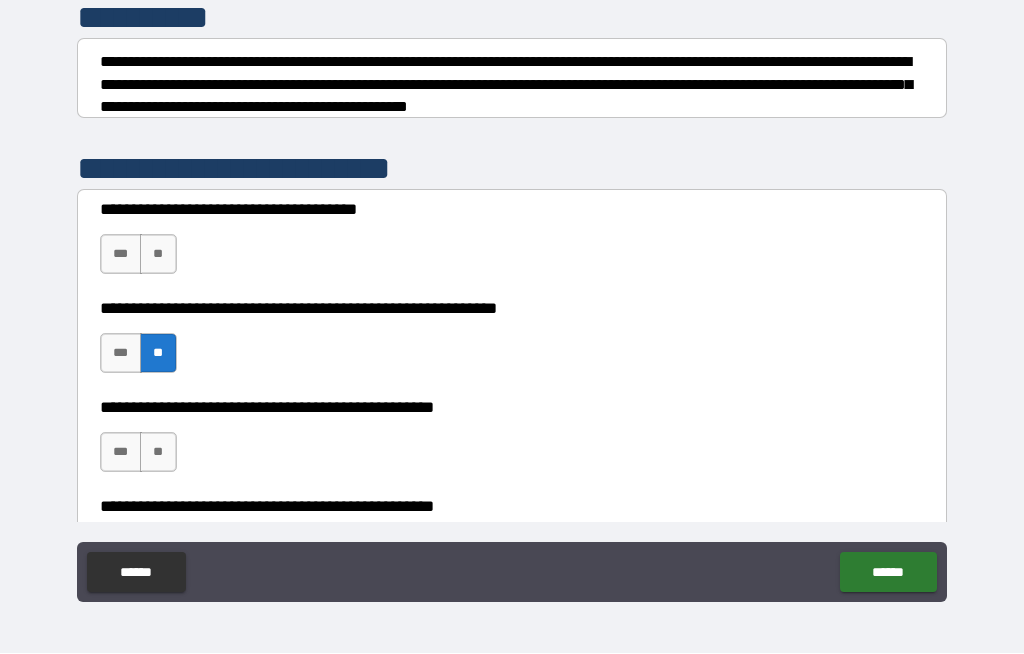click on "**" at bounding box center [158, 255] 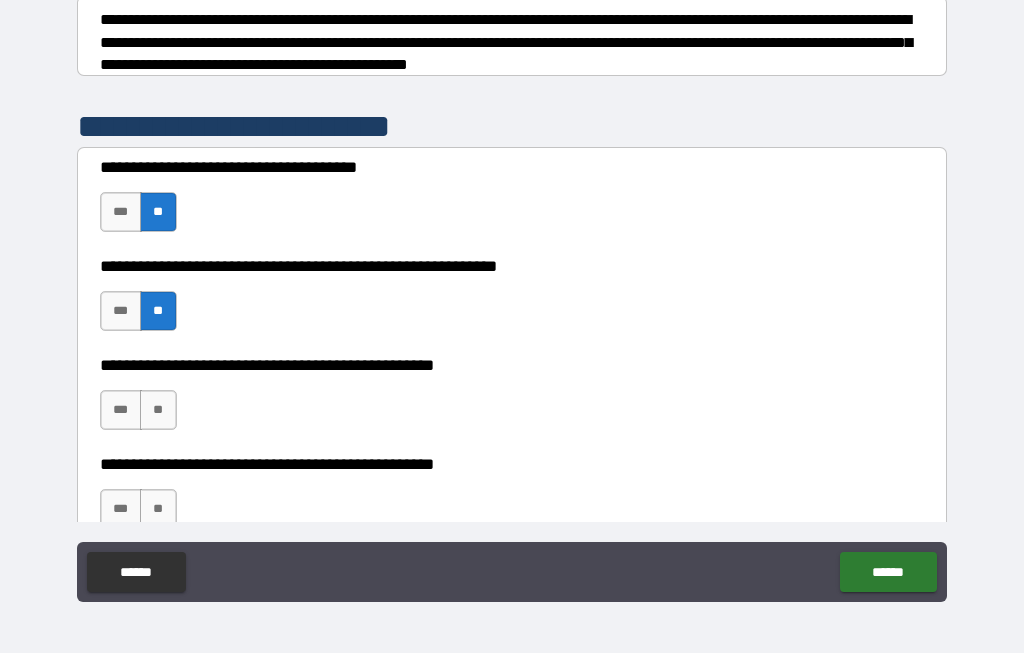 scroll, scrollTop: 318, scrollLeft: 0, axis: vertical 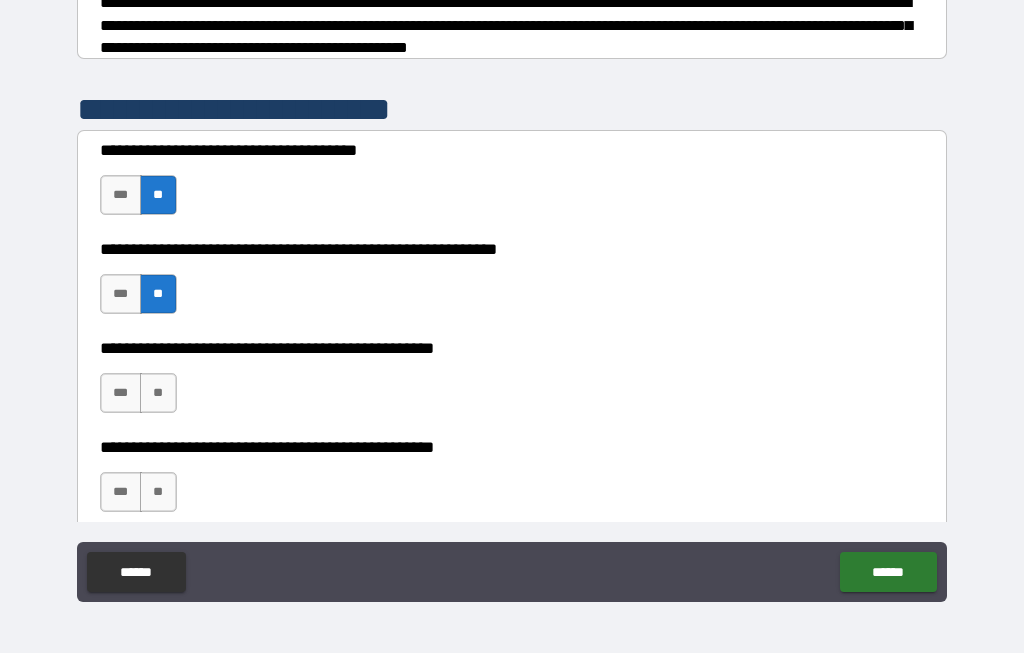 click on "**" at bounding box center [158, 394] 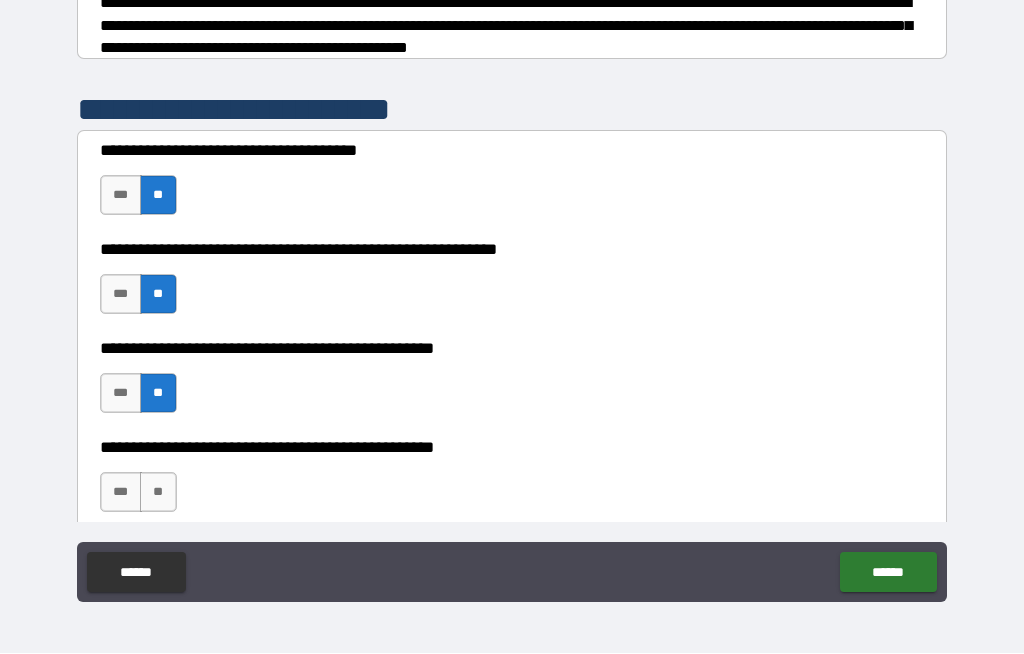 click on "**" at bounding box center [158, 493] 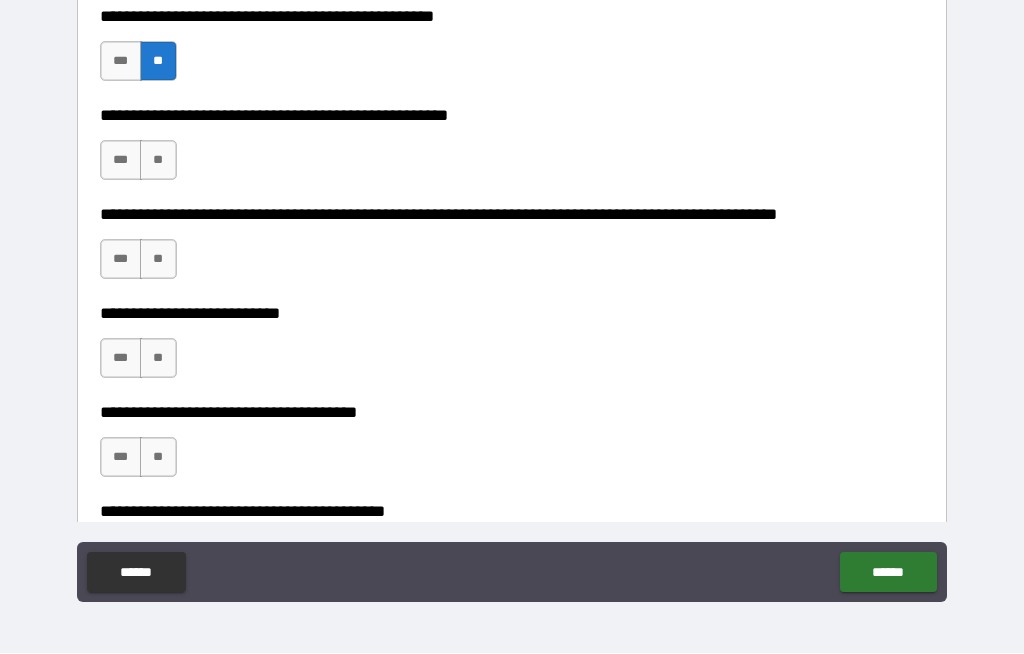 scroll, scrollTop: 747, scrollLeft: 0, axis: vertical 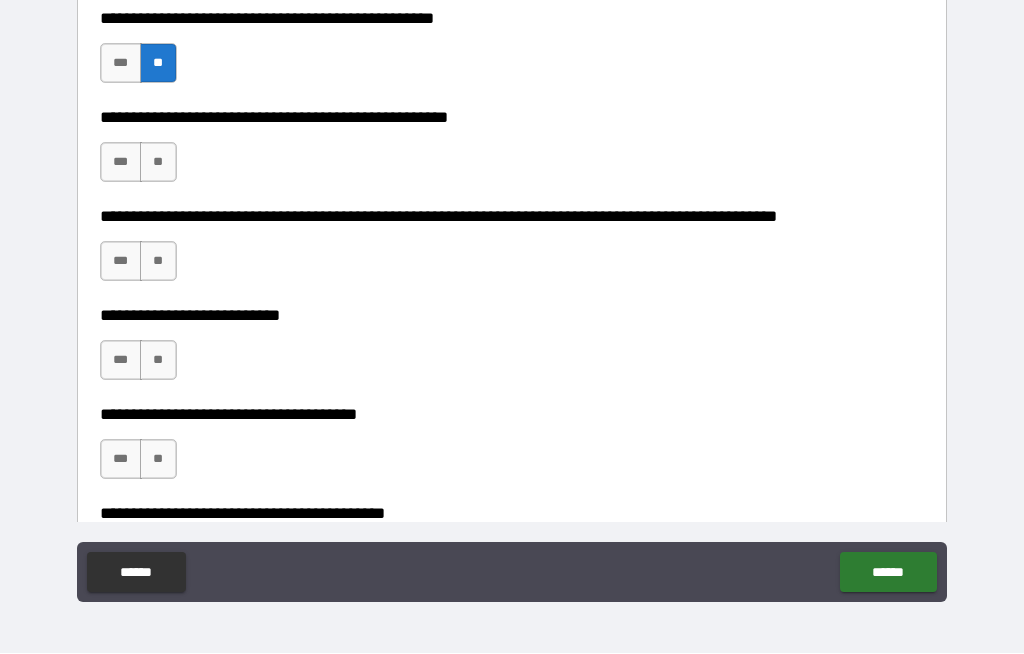 click on "**" at bounding box center [158, 163] 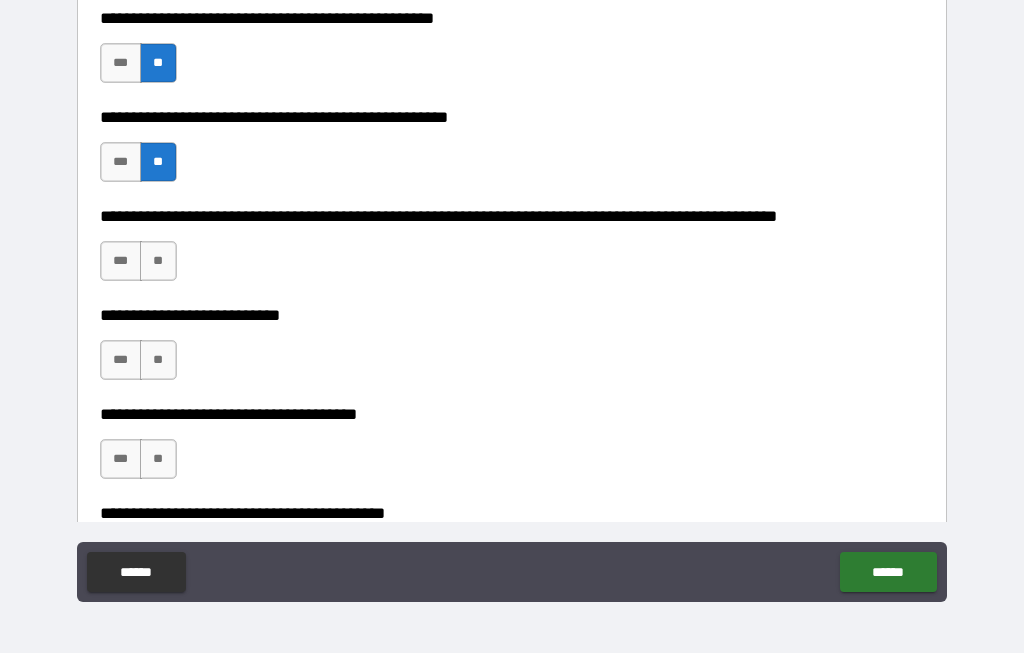 click on "**" at bounding box center (158, 262) 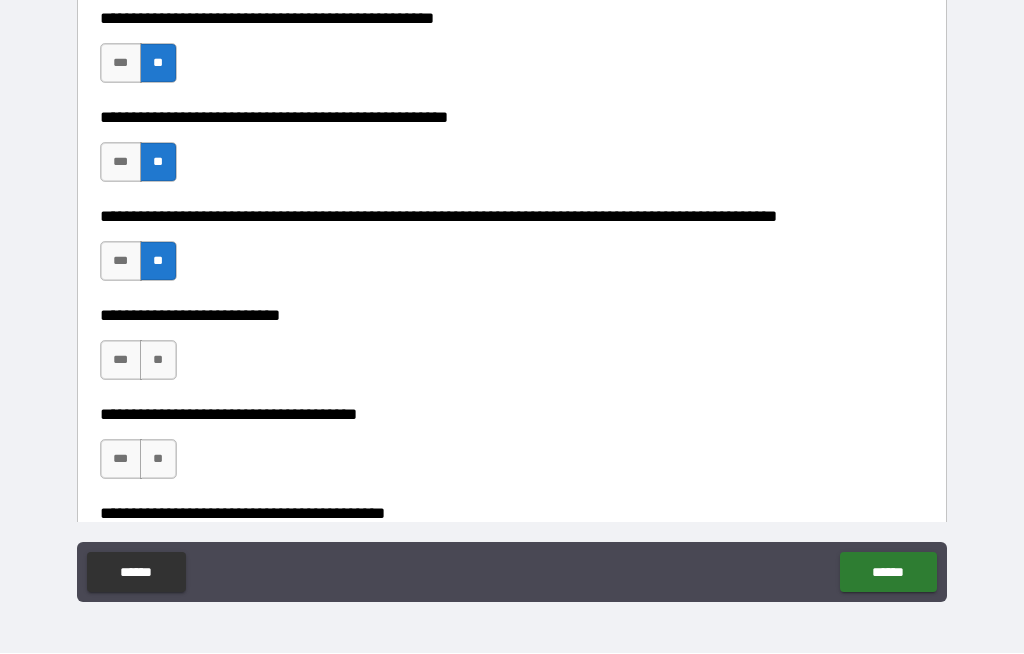 click on "**" at bounding box center (158, 361) 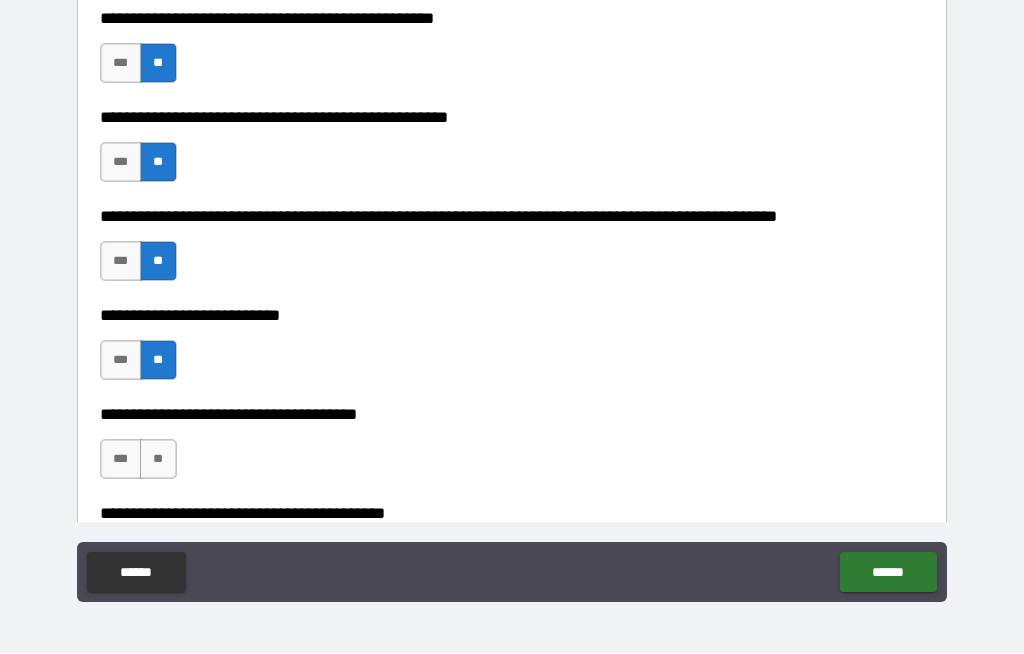 click on "**" at bounding box center [158, 460] 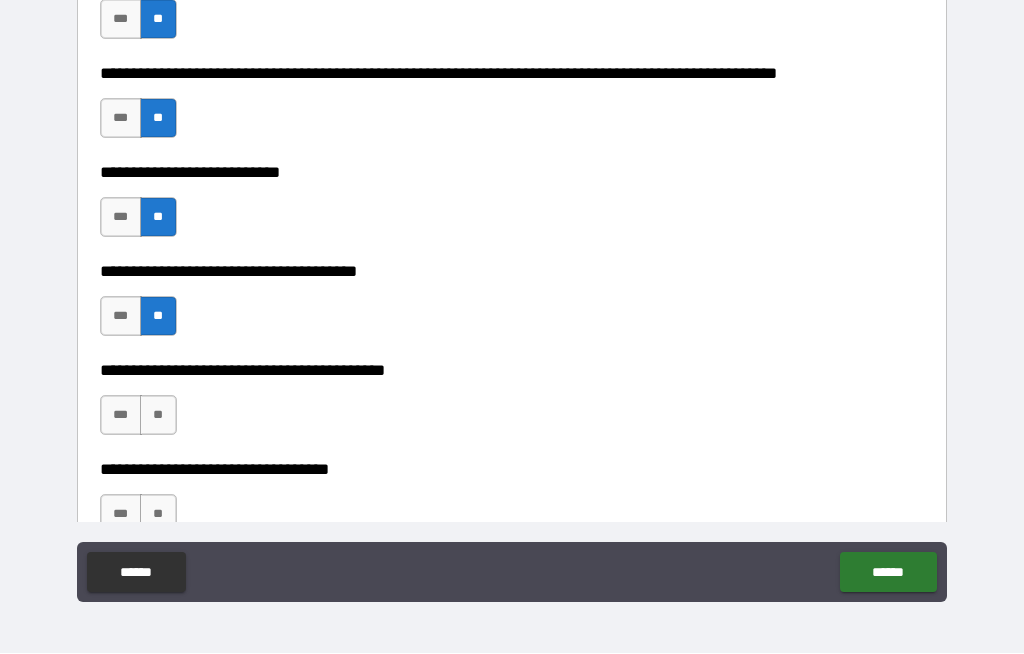 scroll, scrollTop: 890, scrollLeft: 0, axis: vertical 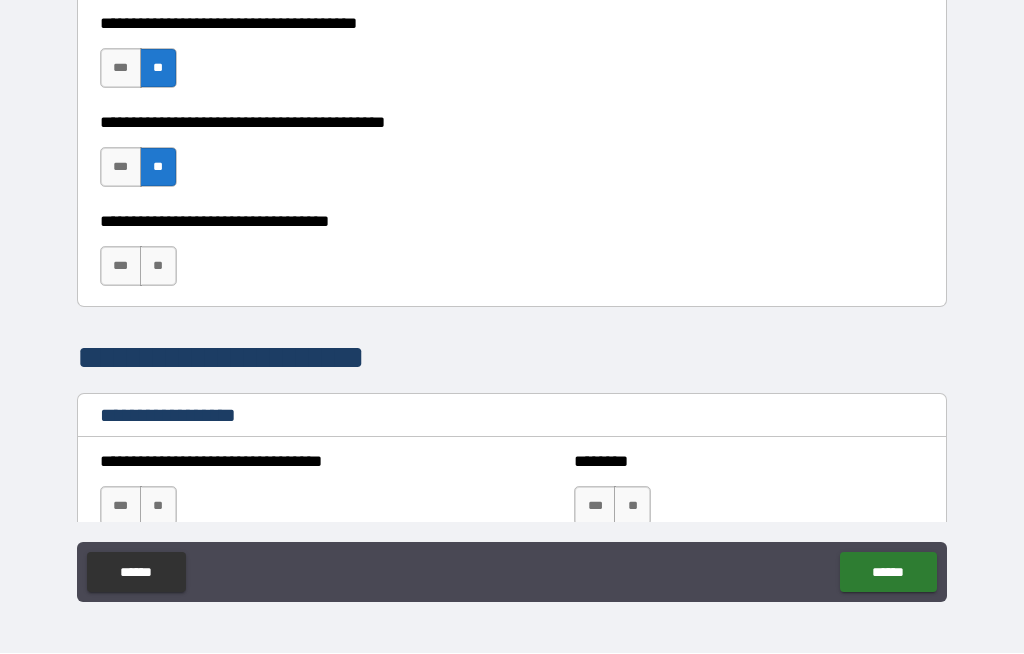 click on "**" at bounding box center (158, 267) 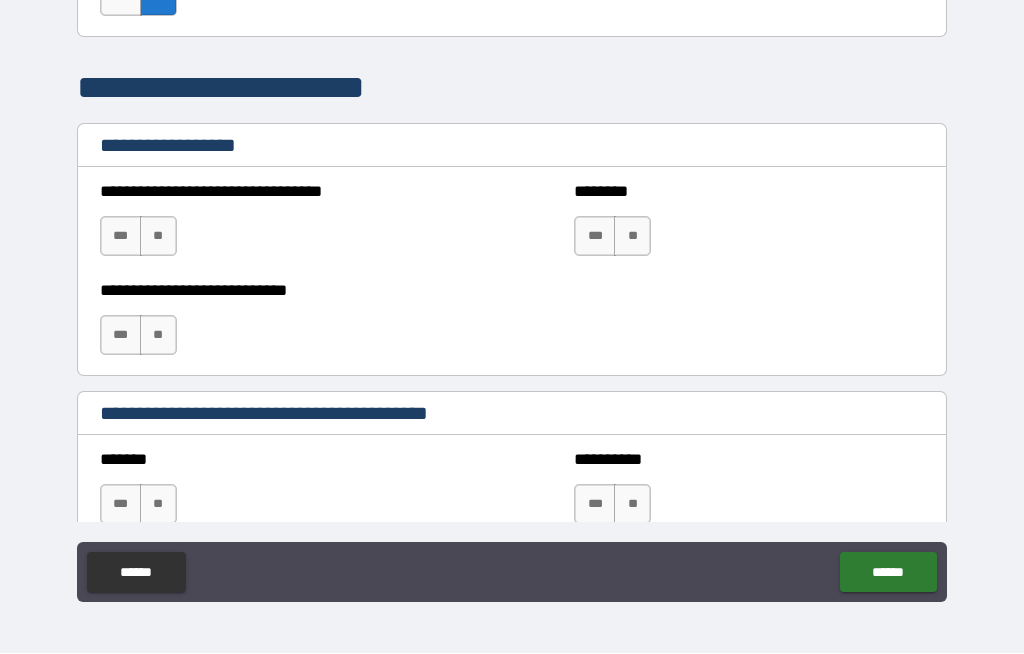 scroll, scrollTop: 1418, scrollLeft: 0, axis: vertical 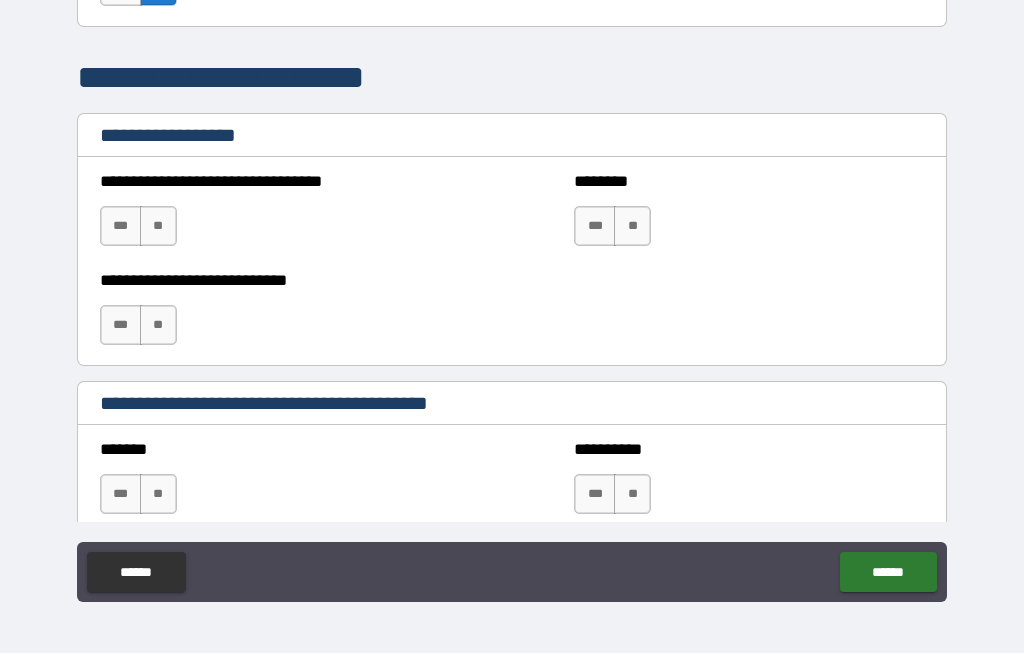 click on "**" at bounding box center [158, 227] 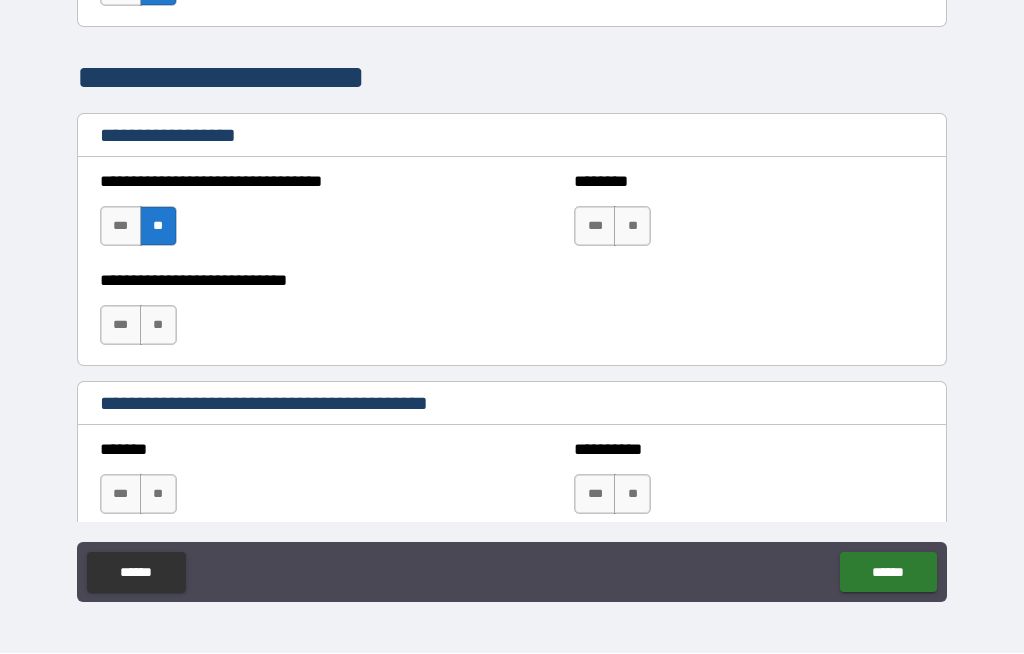 click on "**" at bounding box center [158, 326] 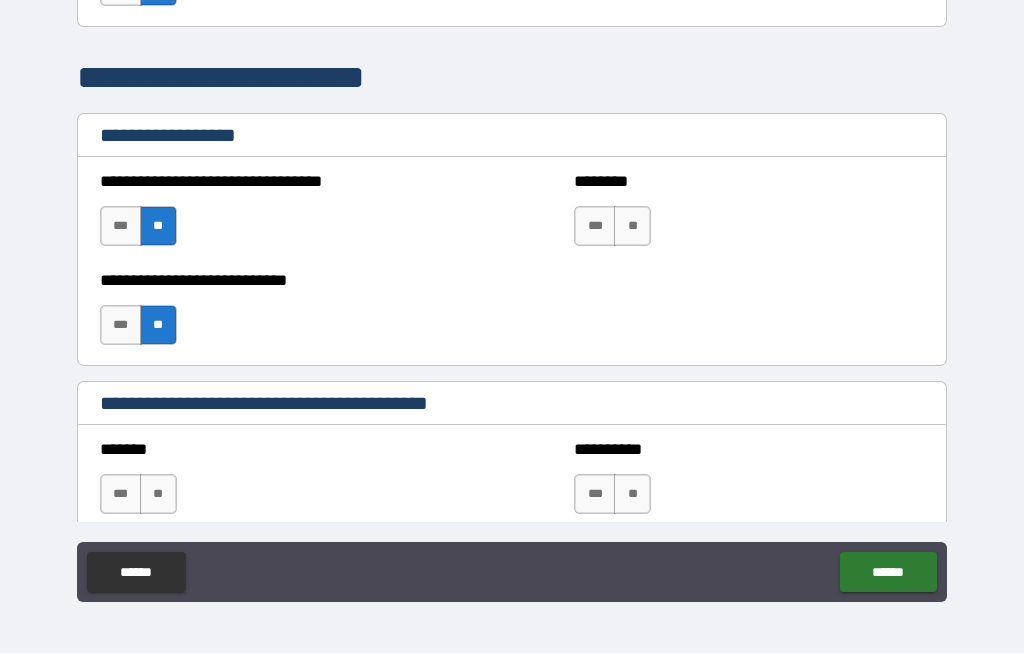 click on "**" at bounding box center (158, 495) 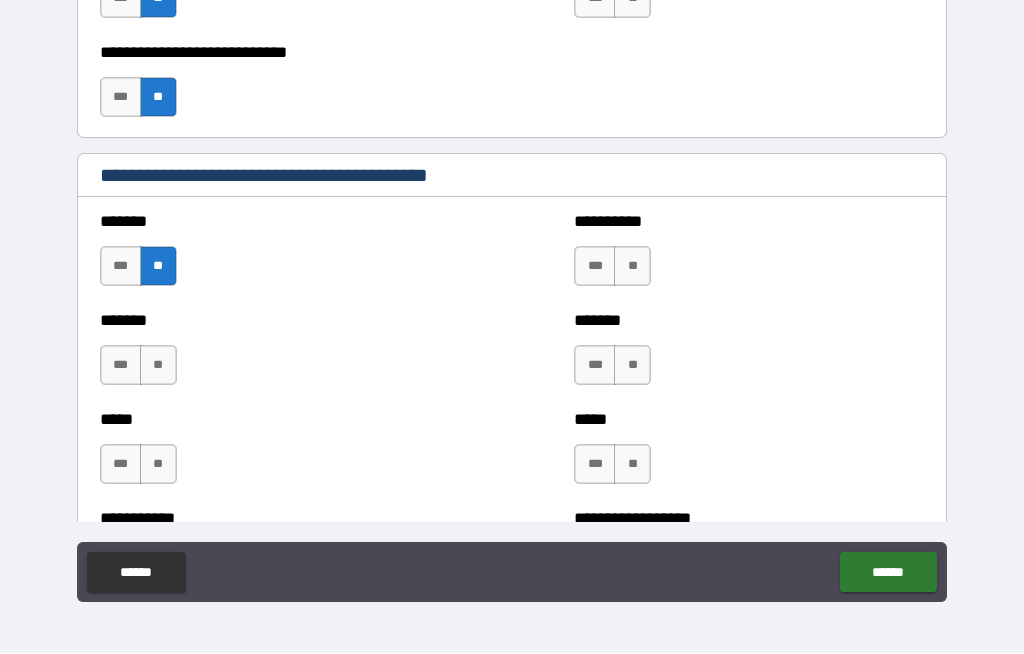 scroll, scrollTop: 1648, scrollLeft: 0, axis: vertical 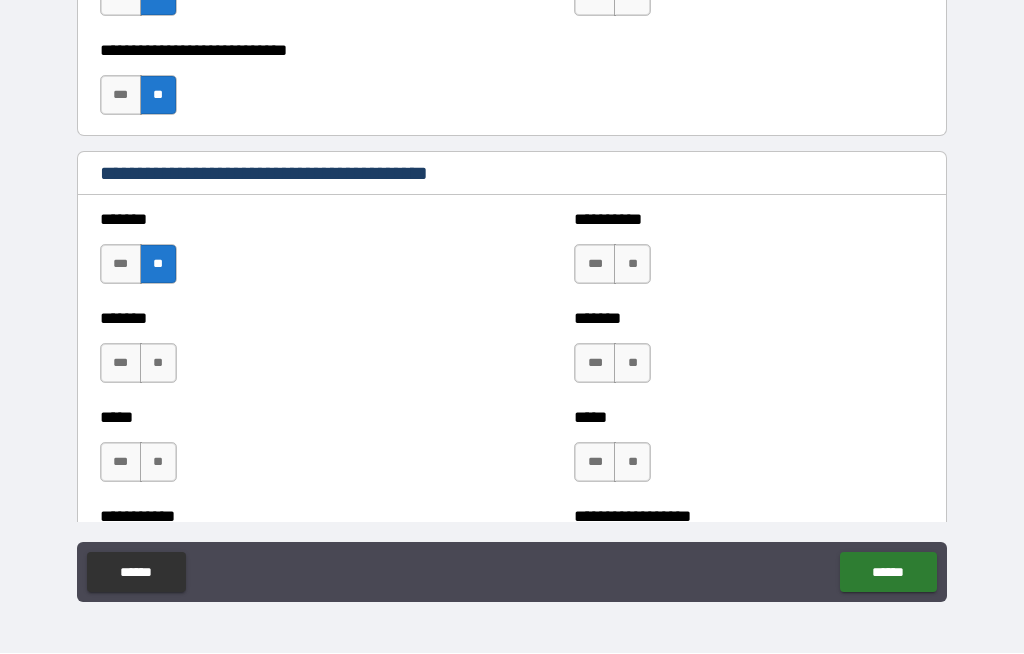 click on "**" at bounding box center (158, 364) 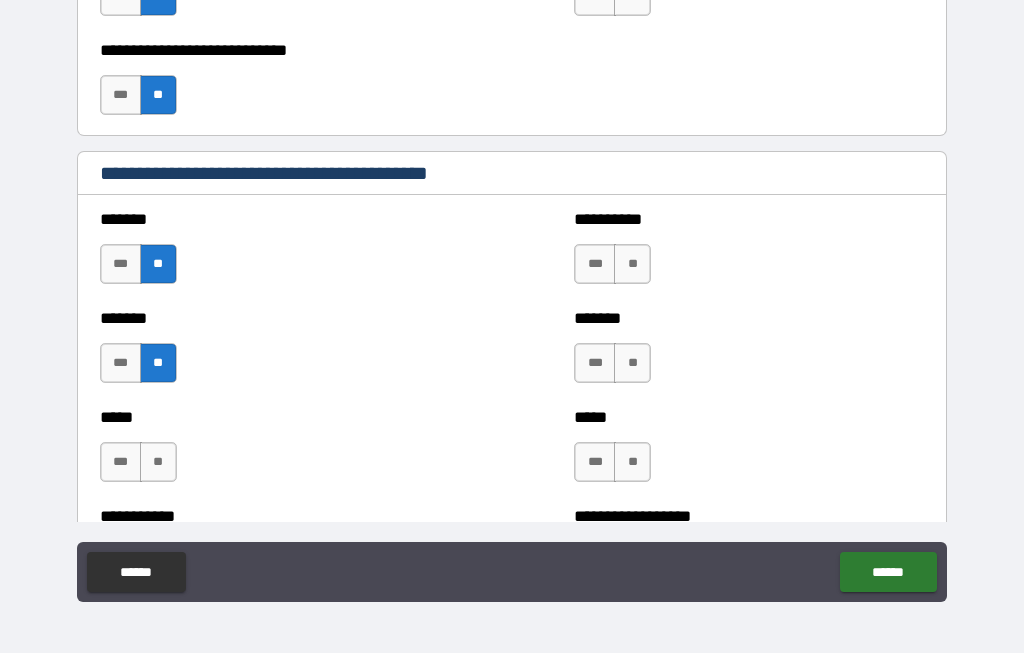 click on "**" at bounding box center [158, 463] 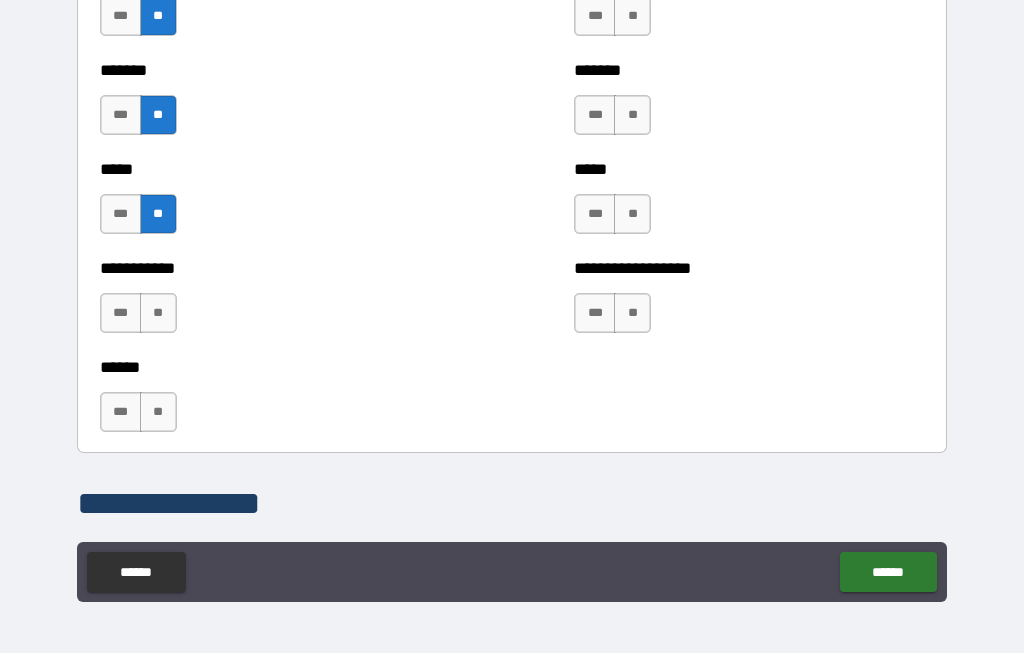 scroll, scrollTop: 1898, scrollLeft: 0, axis: vertical 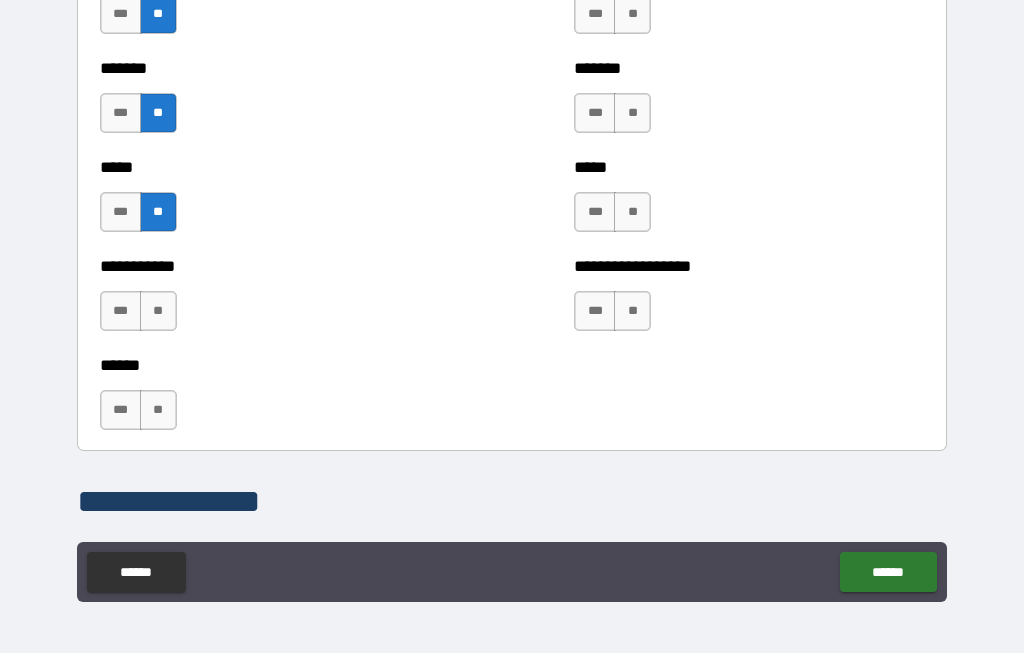 click on "**" at bounding box center (158, 312) 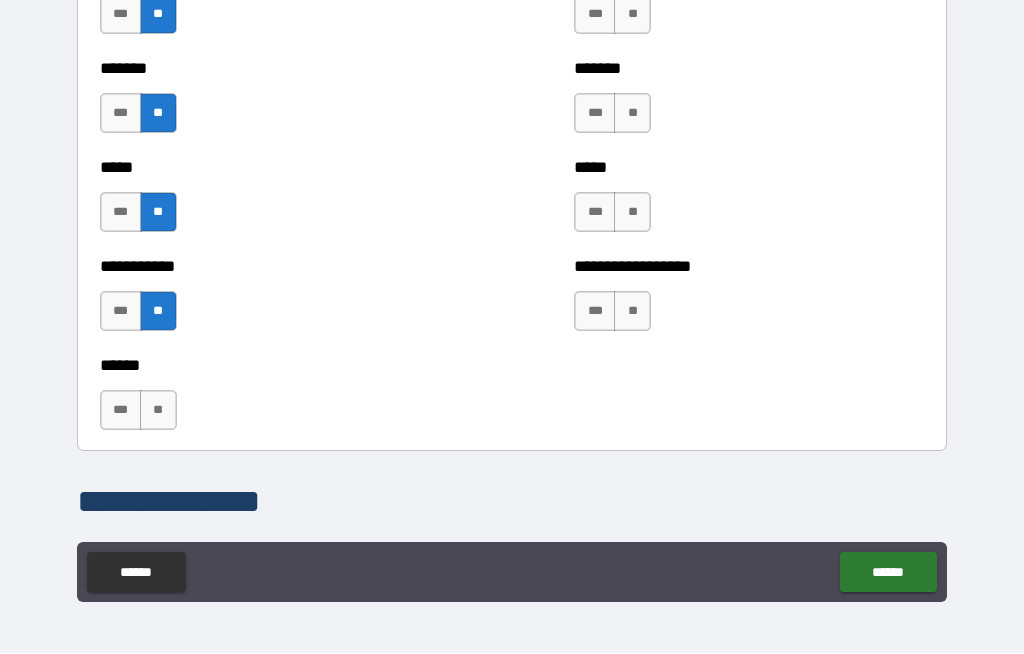 click on "**" at bounding box center [158, 411] 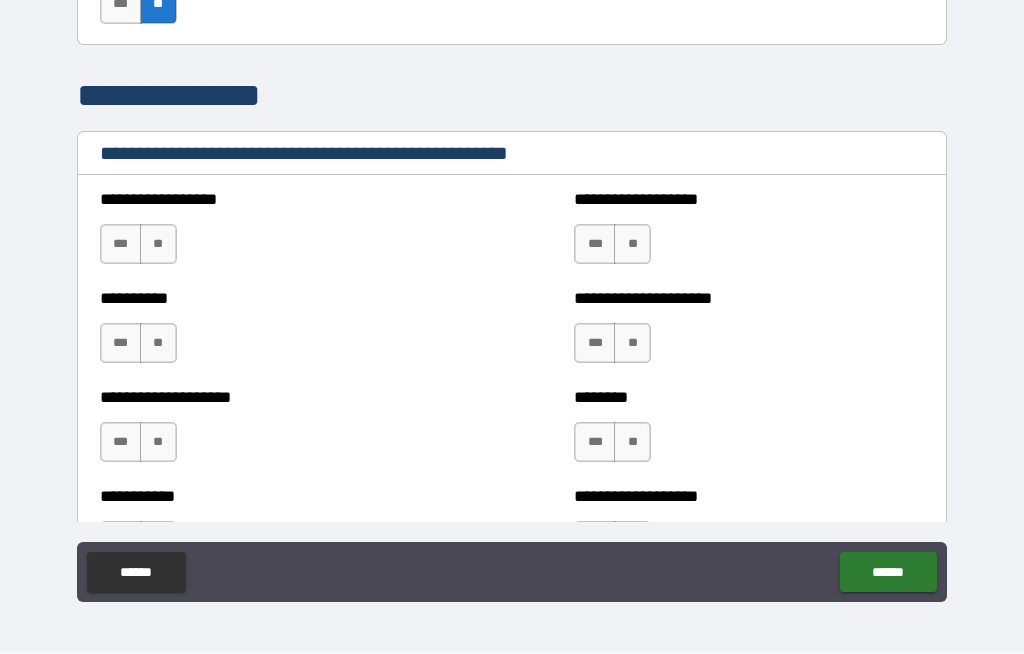scroll, scrollTop: 2305, scrollLeft: 0, axis: vertical 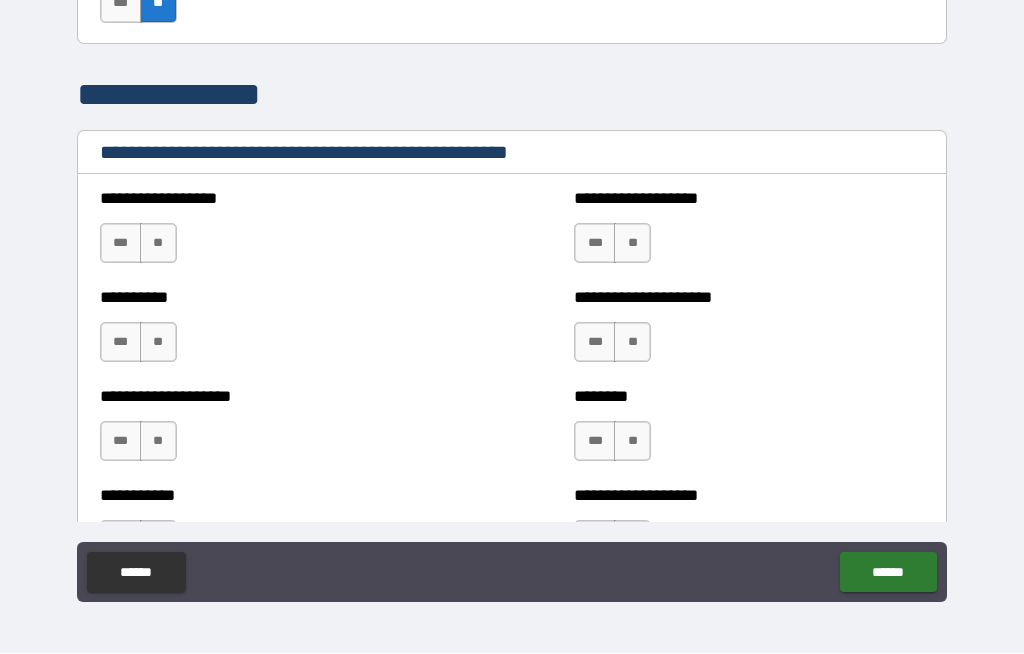 click on "**" at bounding box center [158, 244] 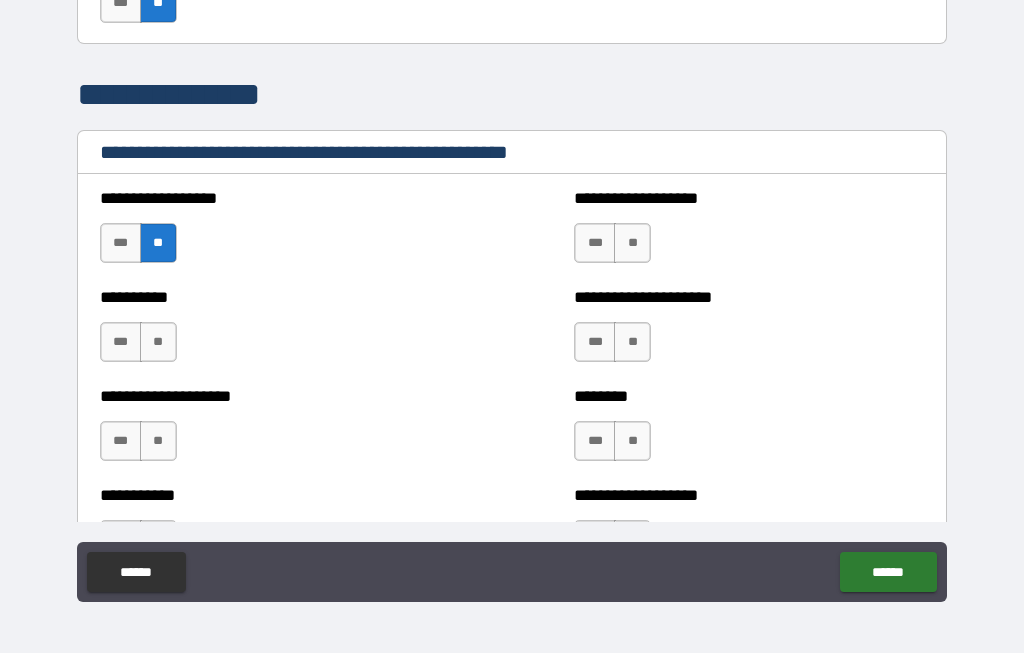 click on "**" at bounding box center [158, 343] 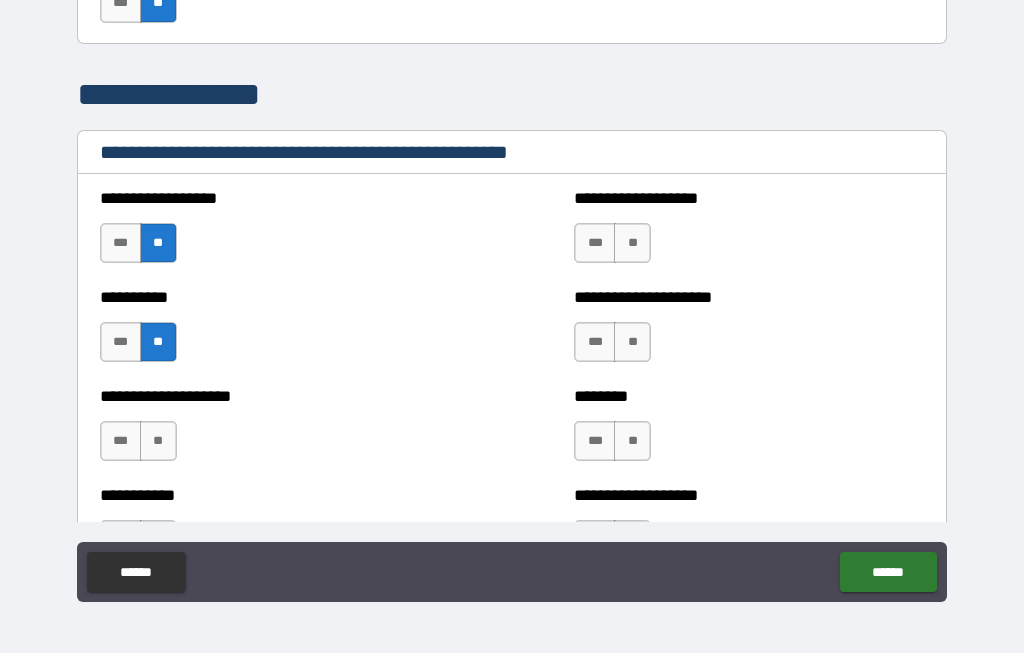 click on "**" at bounding box center [158, 442] 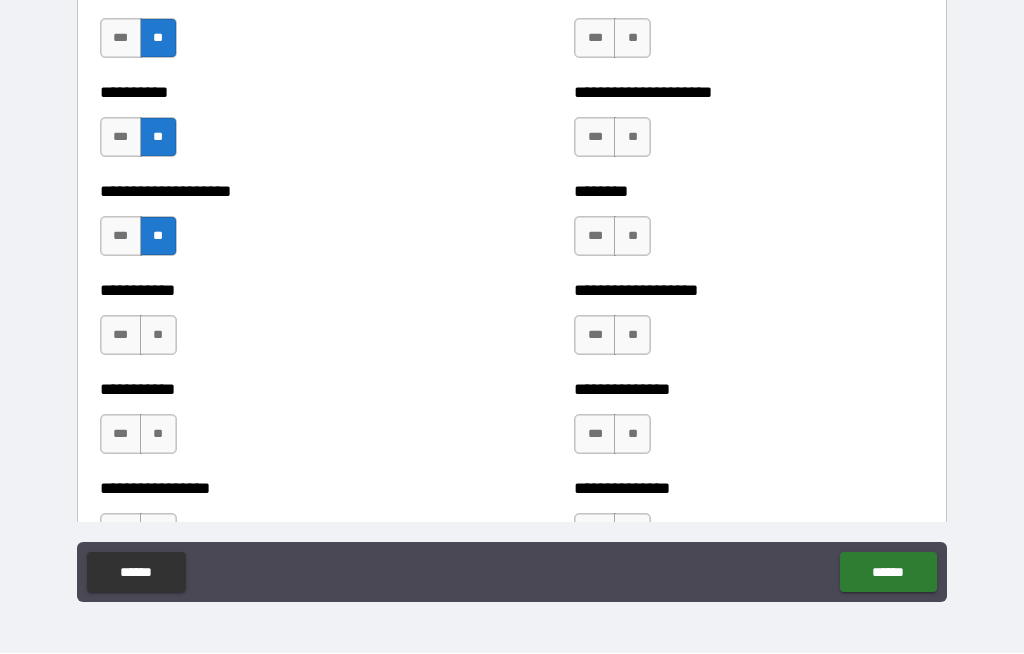 scroll, scrollTop: 2511, scrollLeft: 0, axis: vertical 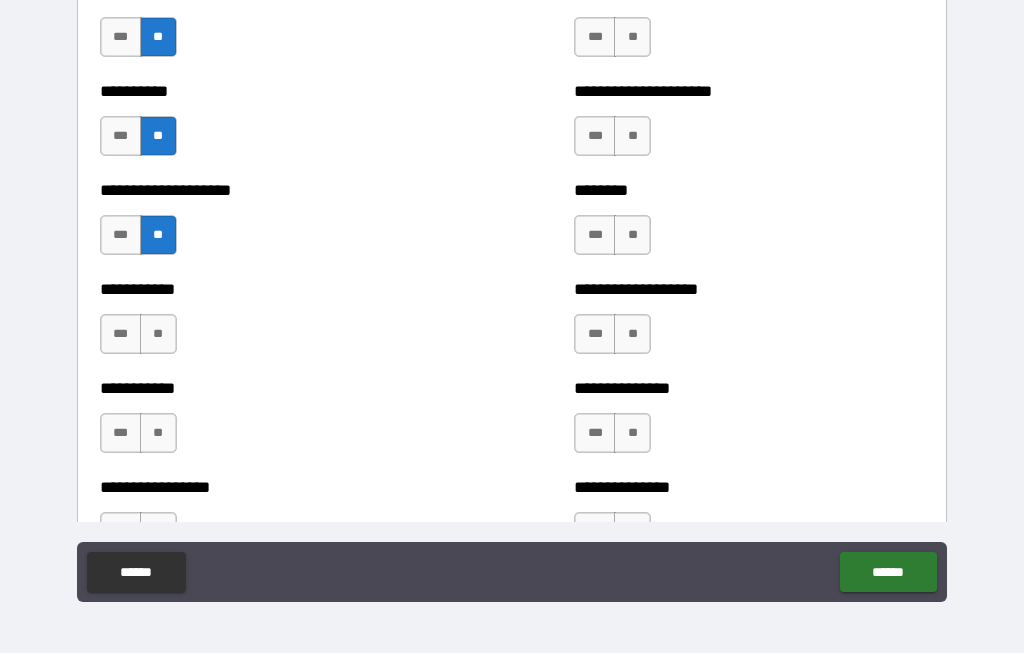 click on "**" at bounding box center (158, 335) 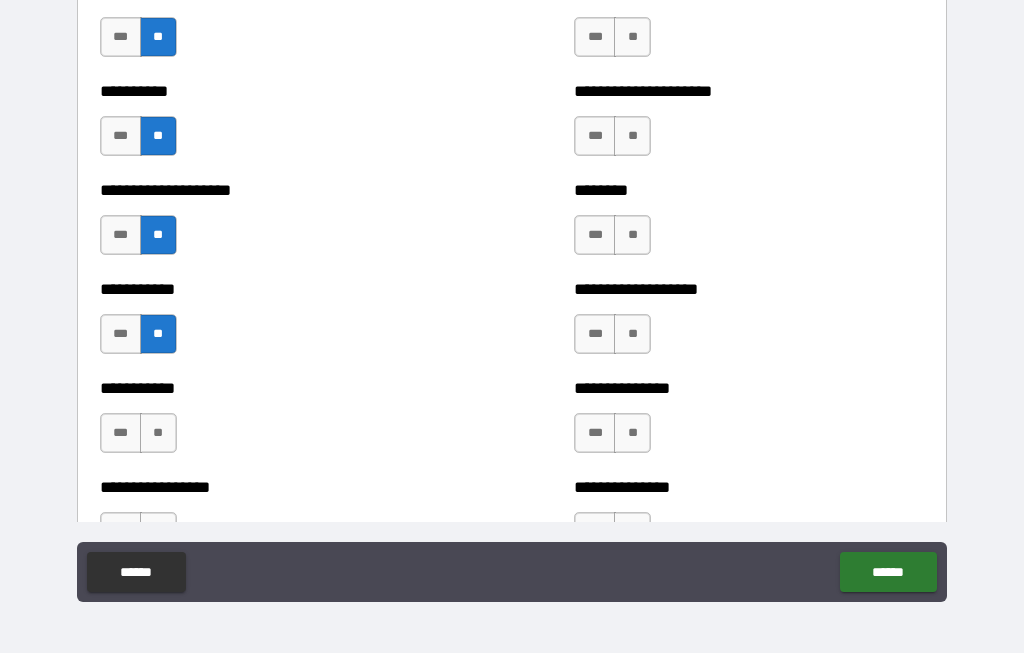 click on "**" at bounding box center [158, 434] 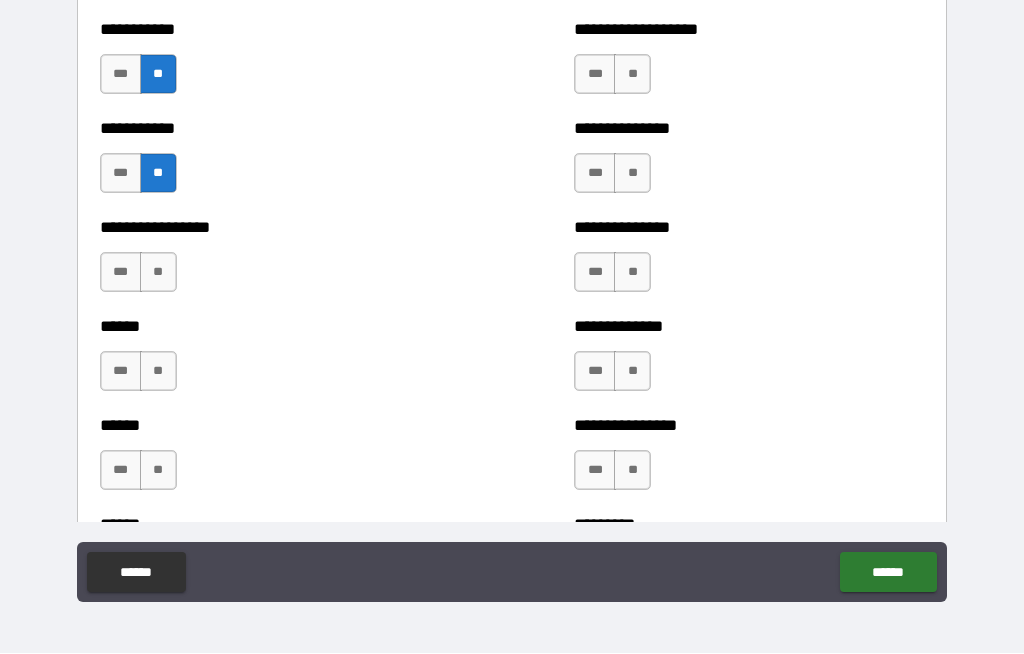 scroll, scrollTop: 2775, scrollLeft: 0, axis: vertical 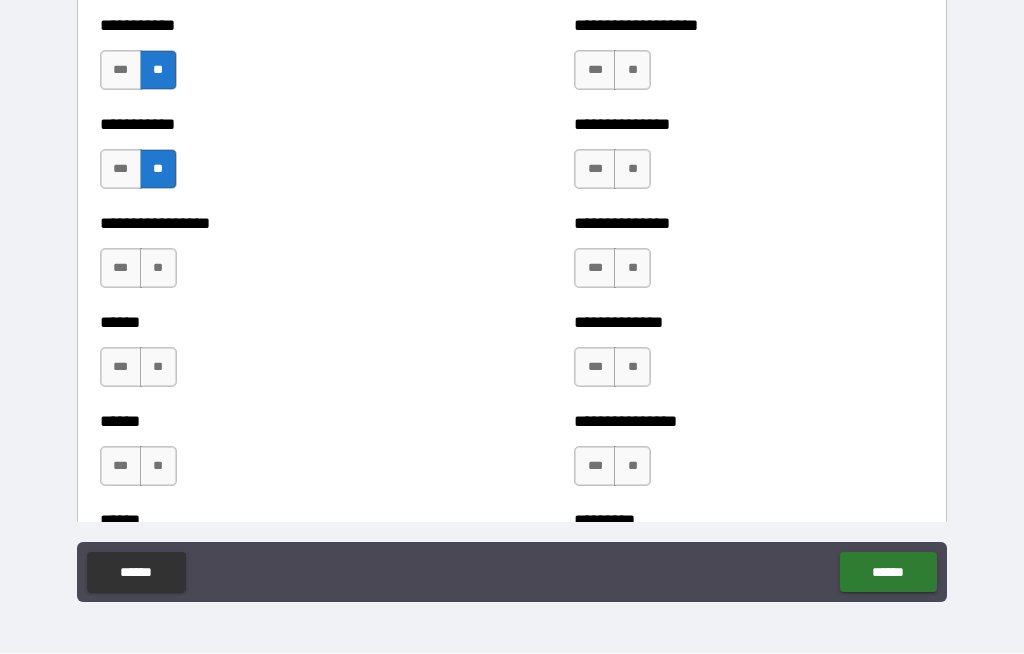 click on "**" at bounding box center [158, 269] 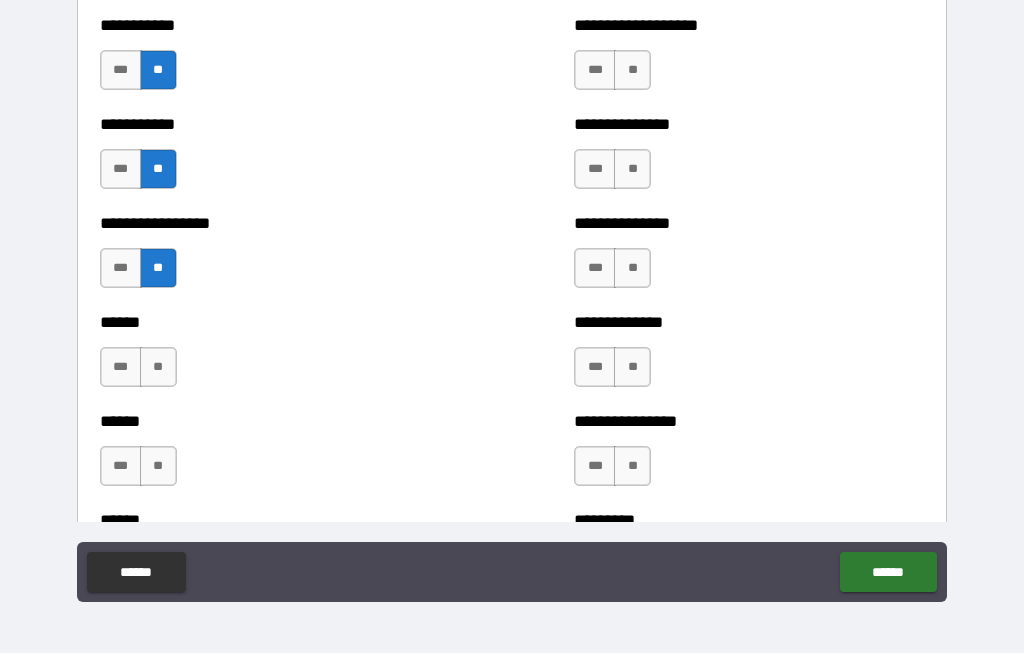 click on "**" at bounding box center (158, 368) 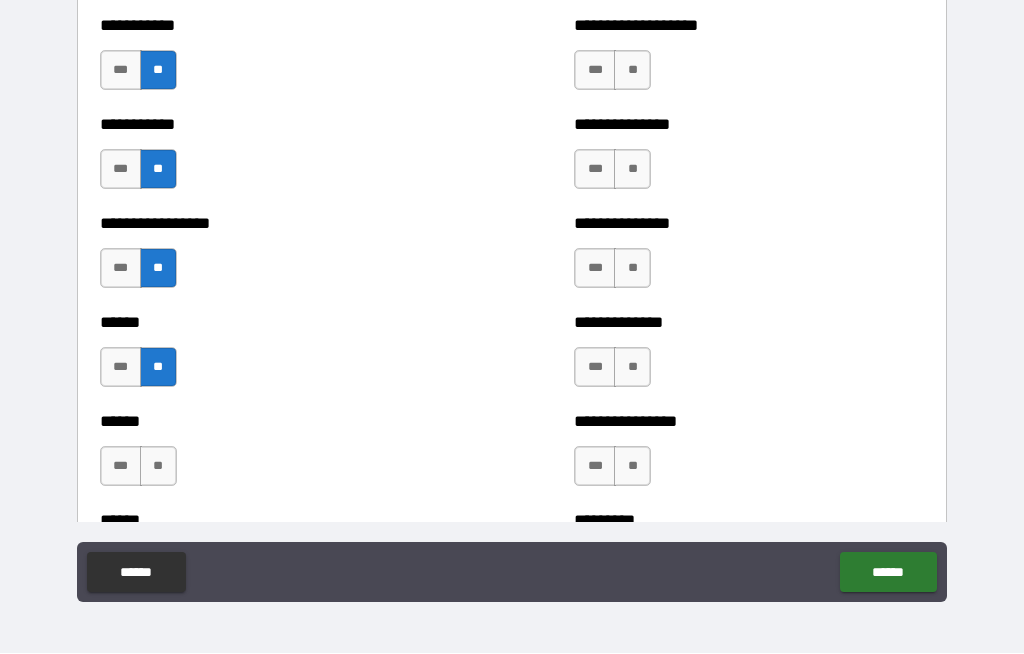 click on "**" at bounding box center [158, 467] 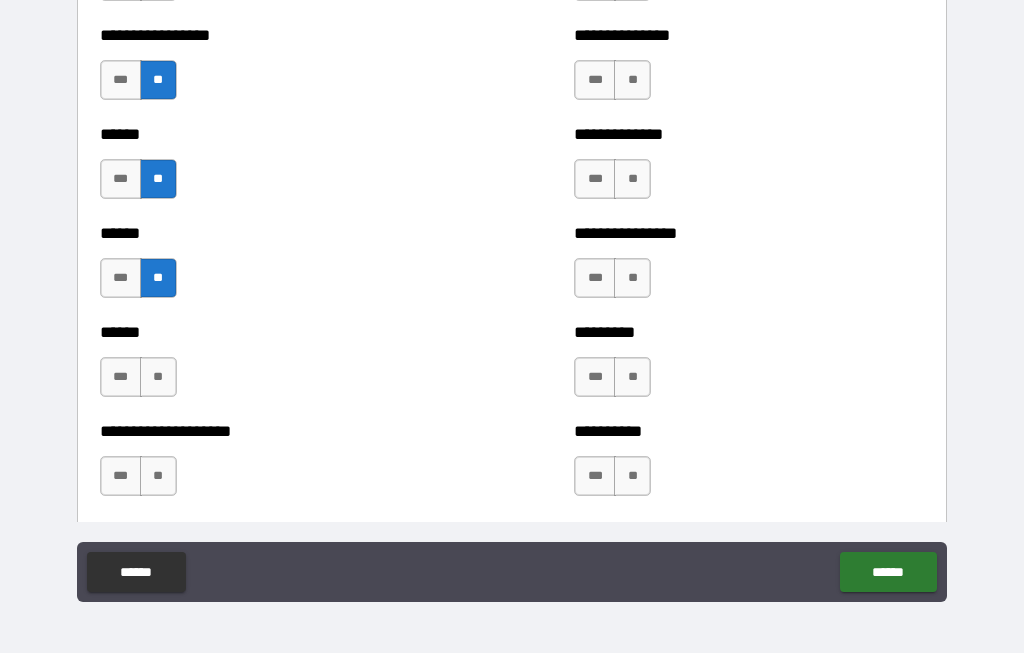 scroll, scrollTop: 2963, scrollLeft: 0, axis: vertical 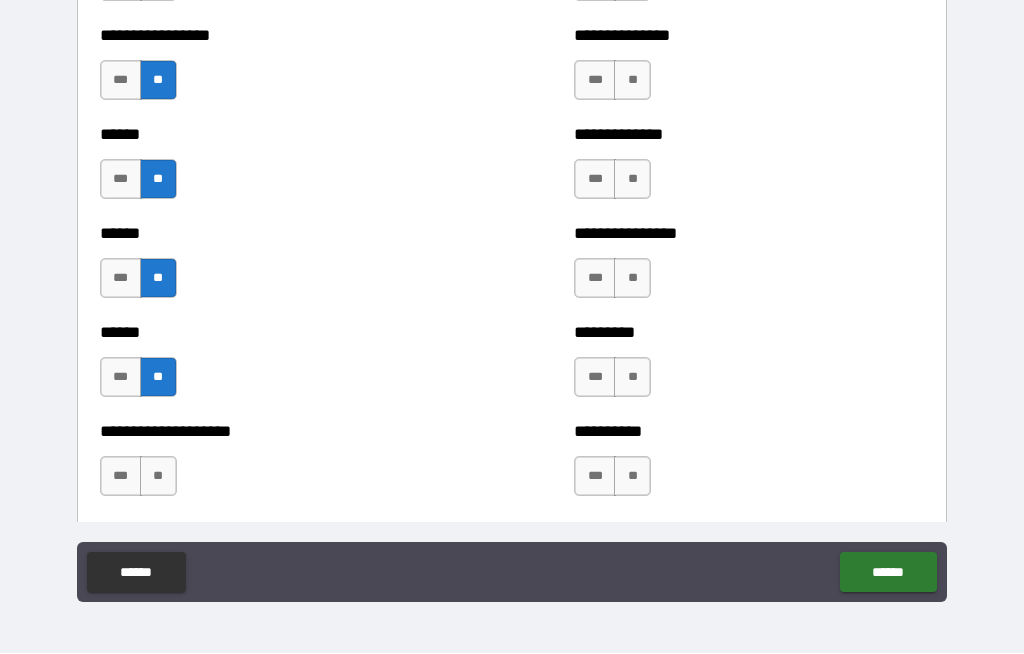 click on "**" at bounding box center [158, 477] 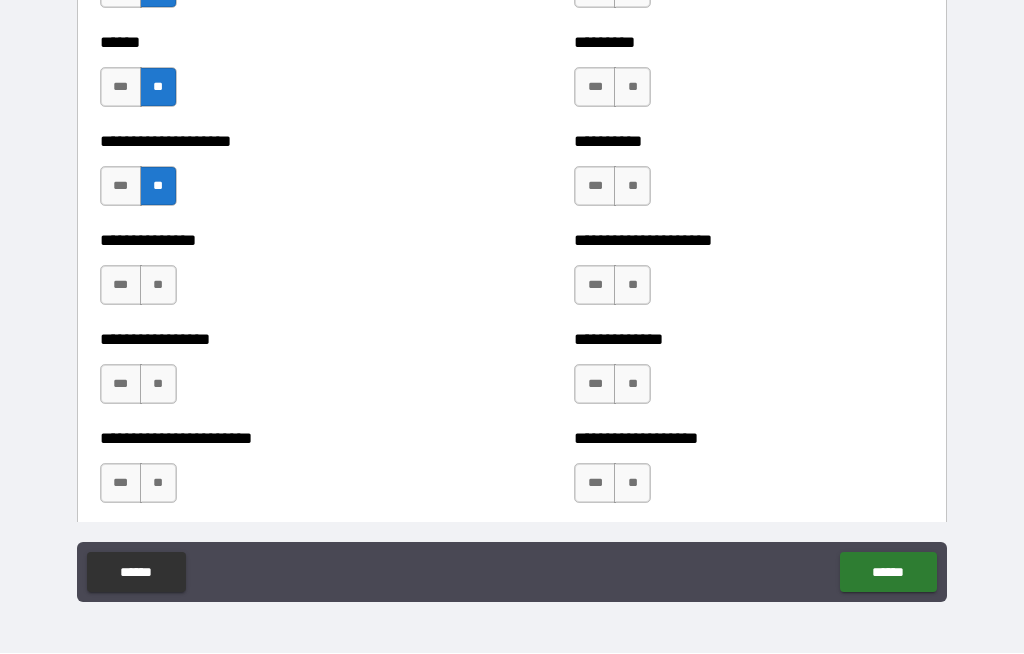scroll, scrollTop: 3253, scrollLeft: 0, axis: vertical 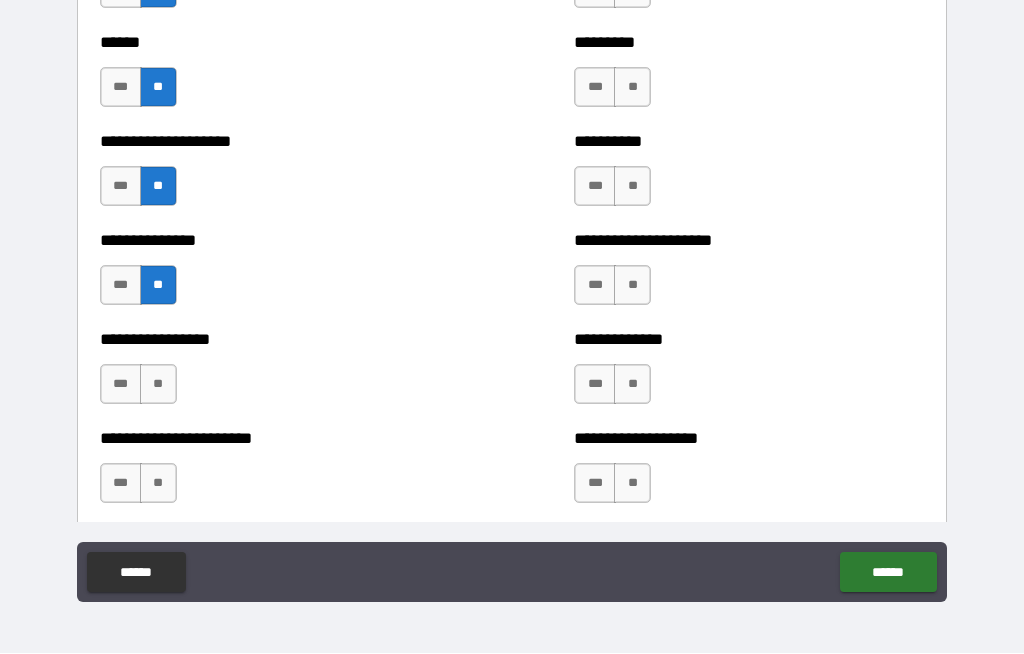 click on "**" at bounding box center [158, 385] 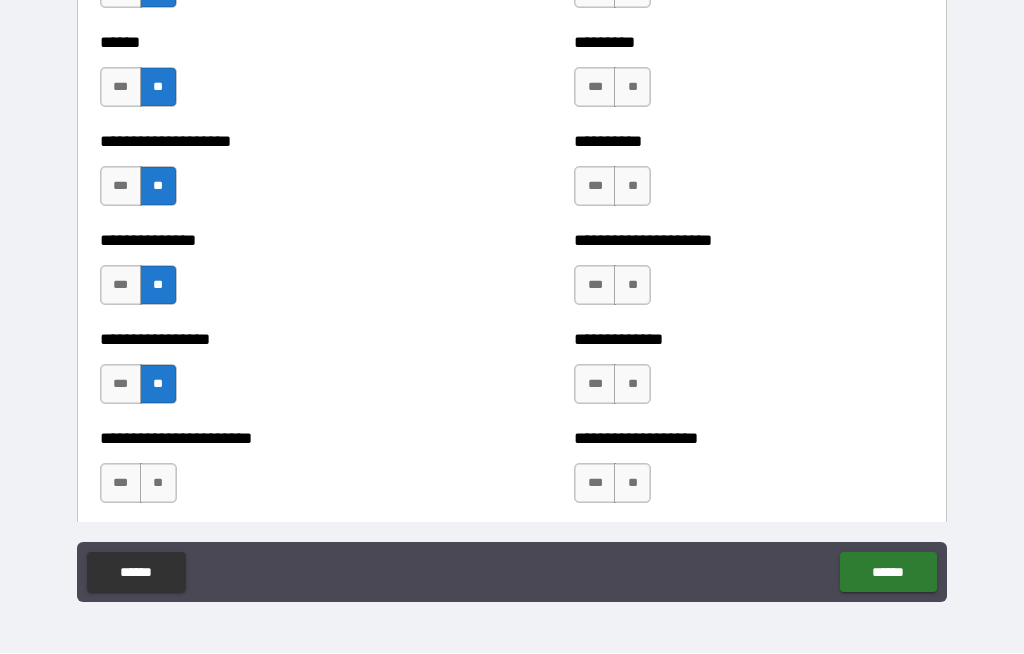 click on "**" at bounding box center [158, 484] 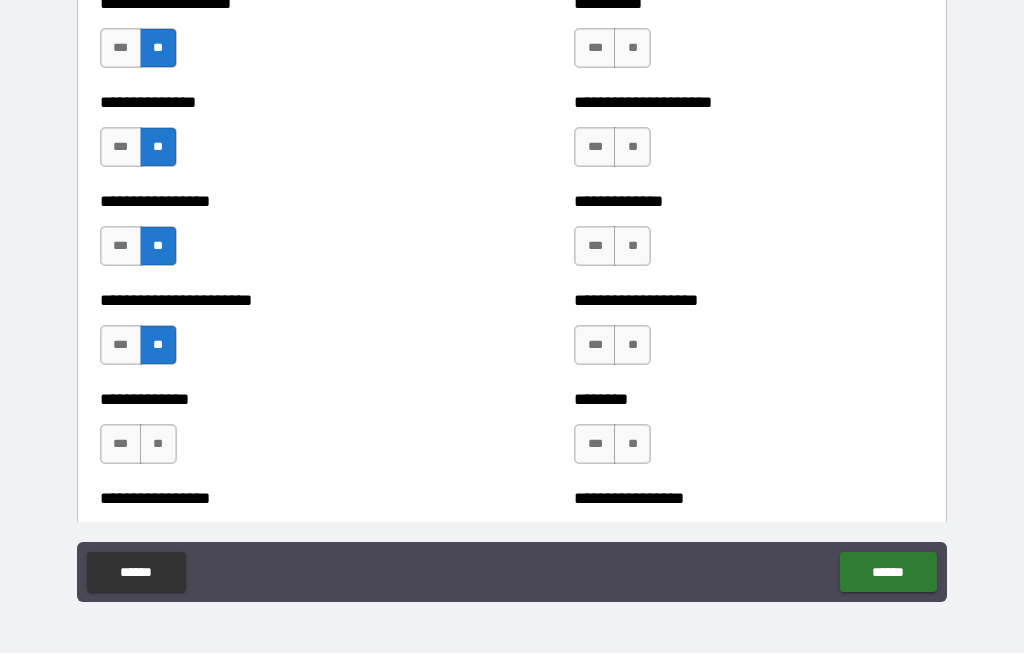 scroll, scrollTop: 3436, scrollLeft: 0, axis: vertical 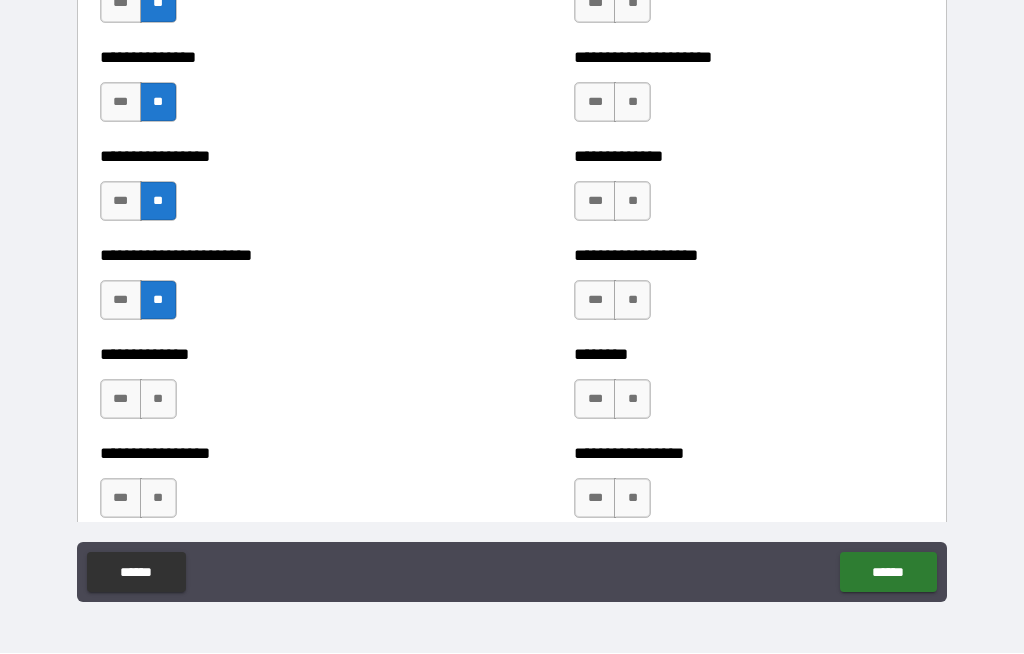 click on "**" at bounding box center [158, 400] 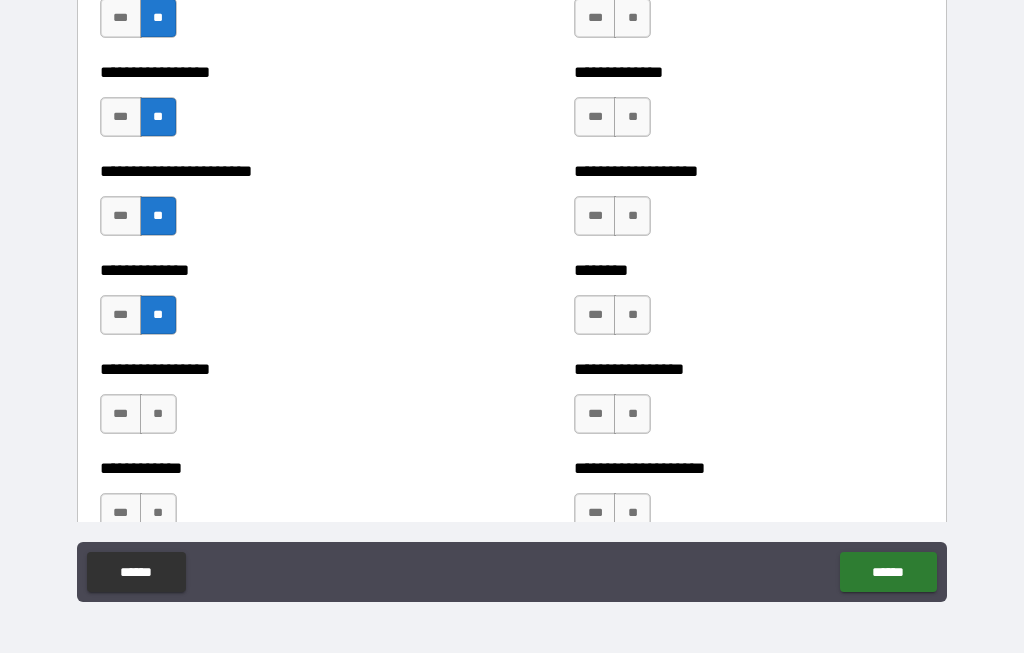 scroll, scrollTop: 3604, scrollLeft: 0, axis: vertical 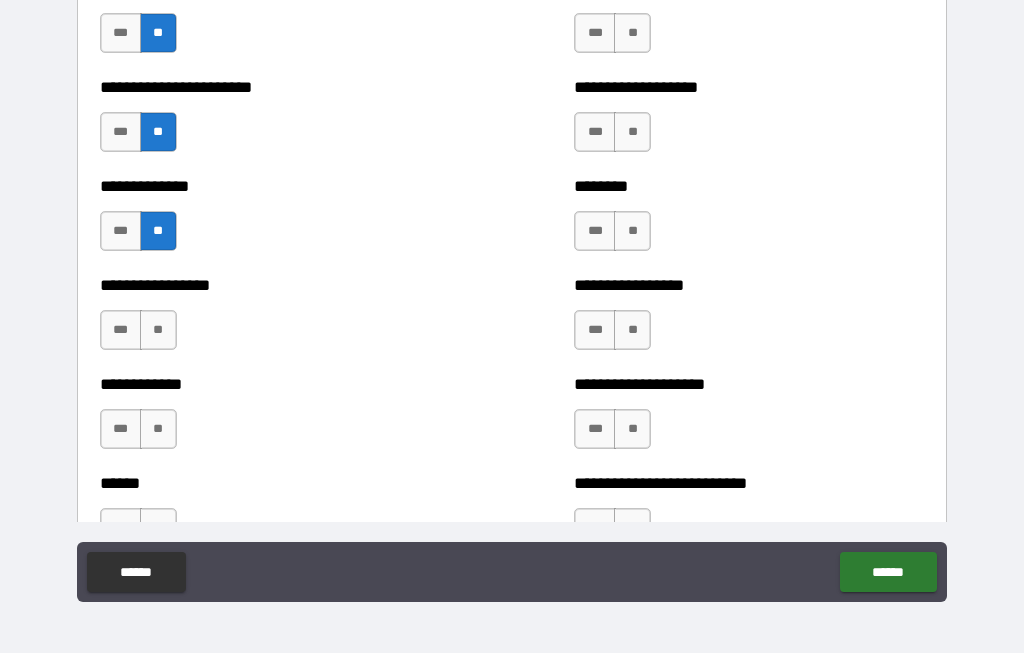 click on "**" at bounding box center (158, 331) 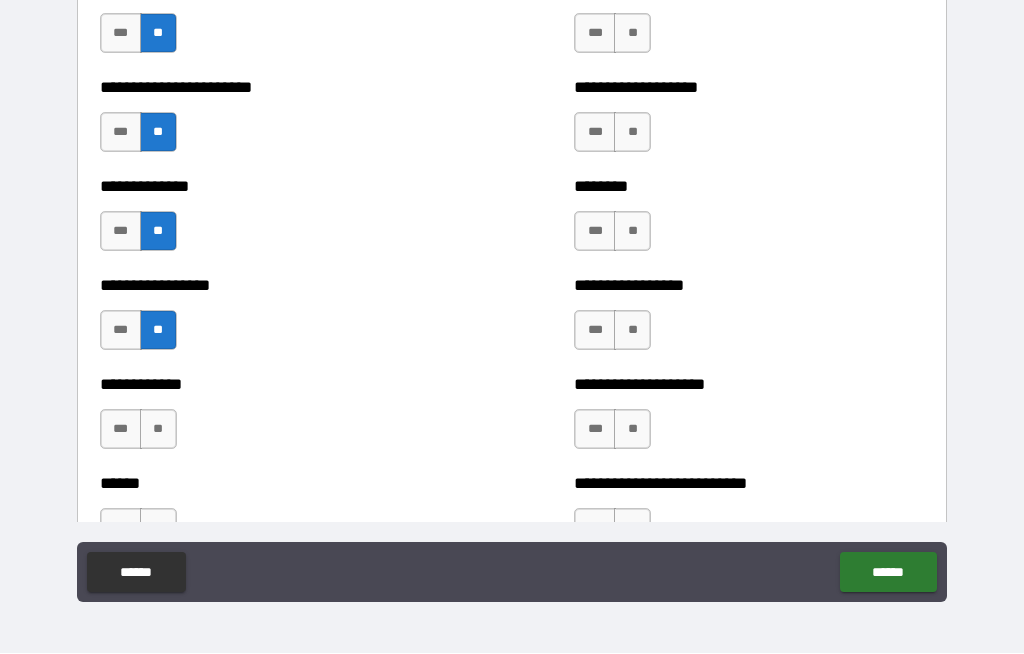 click on "**" at bounding box center [158, 430] 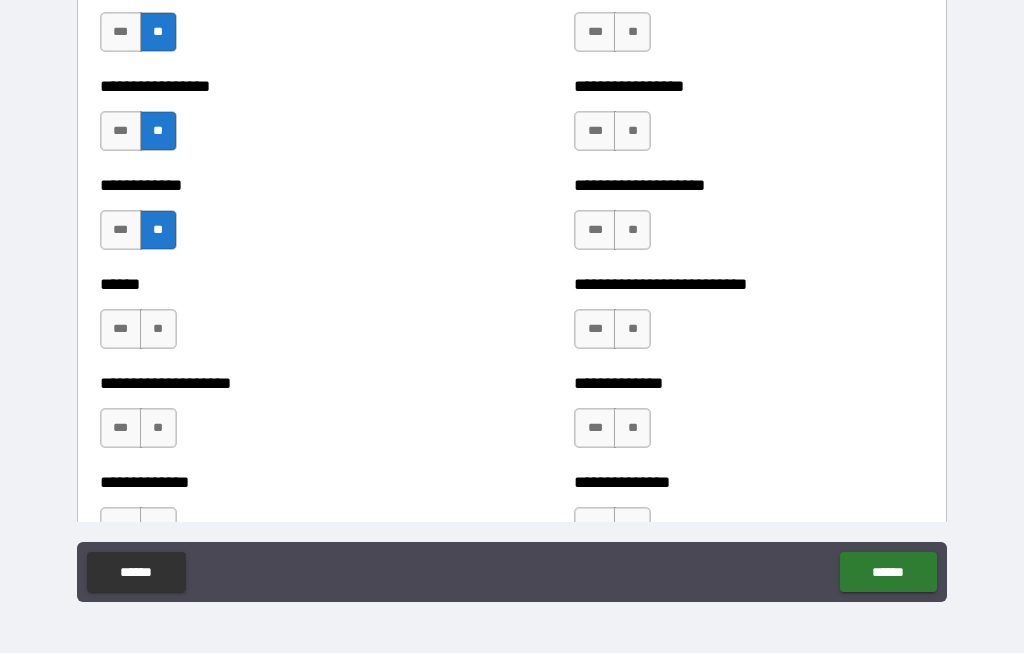 scroll, scrollTop: 3830, scrollLeft: 0, axis: vertical 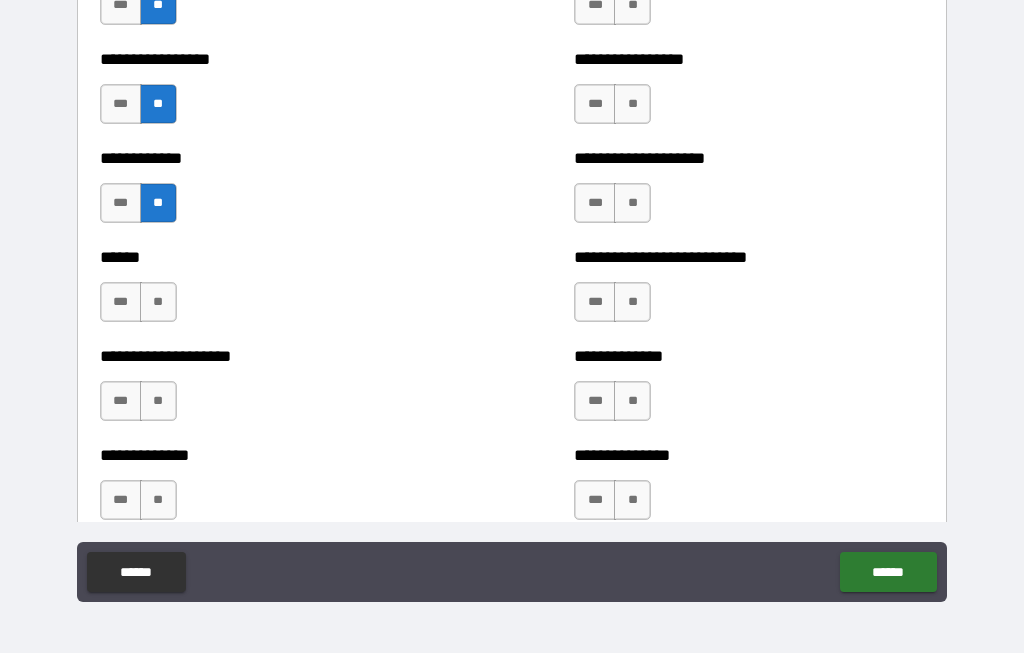 click on "**" at bounding box center (158, 303) 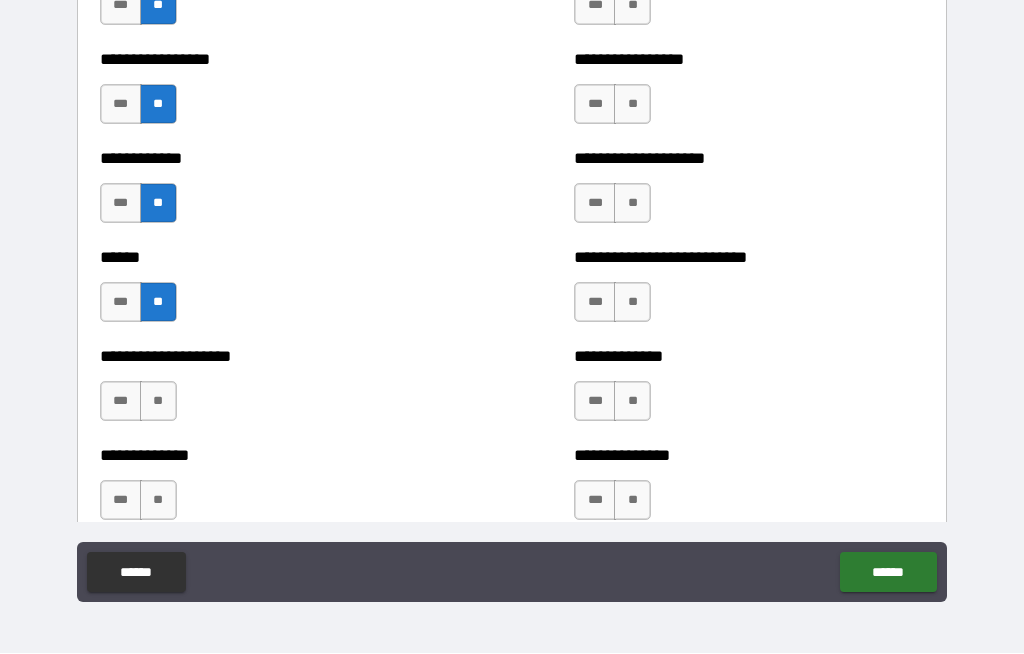 click on "**" at bounding box center [158, 402] 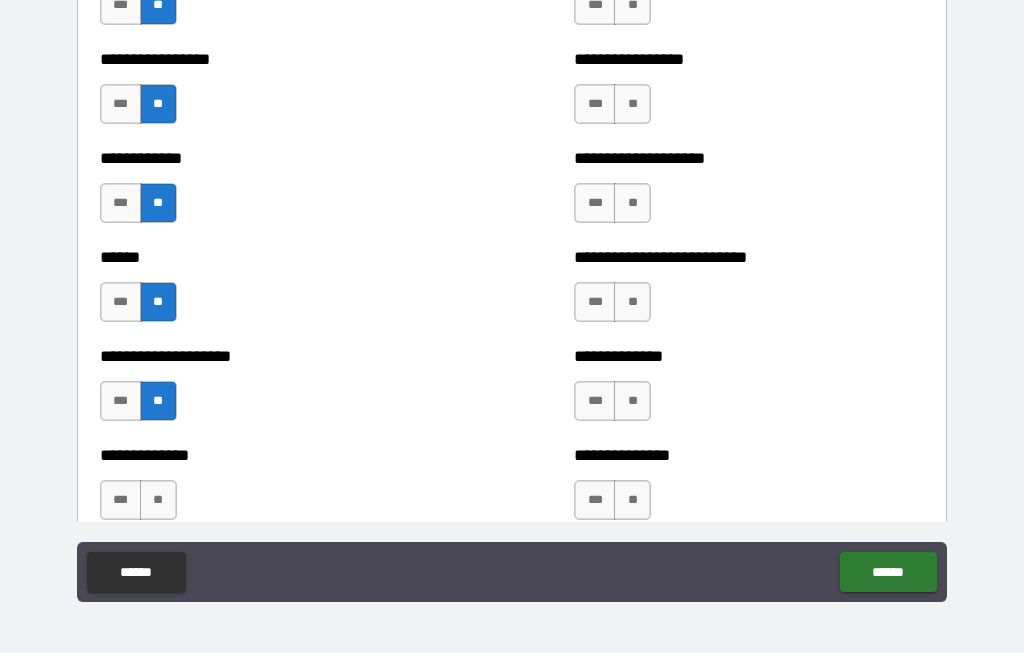 click on "**" at bounding box center (158, 501) 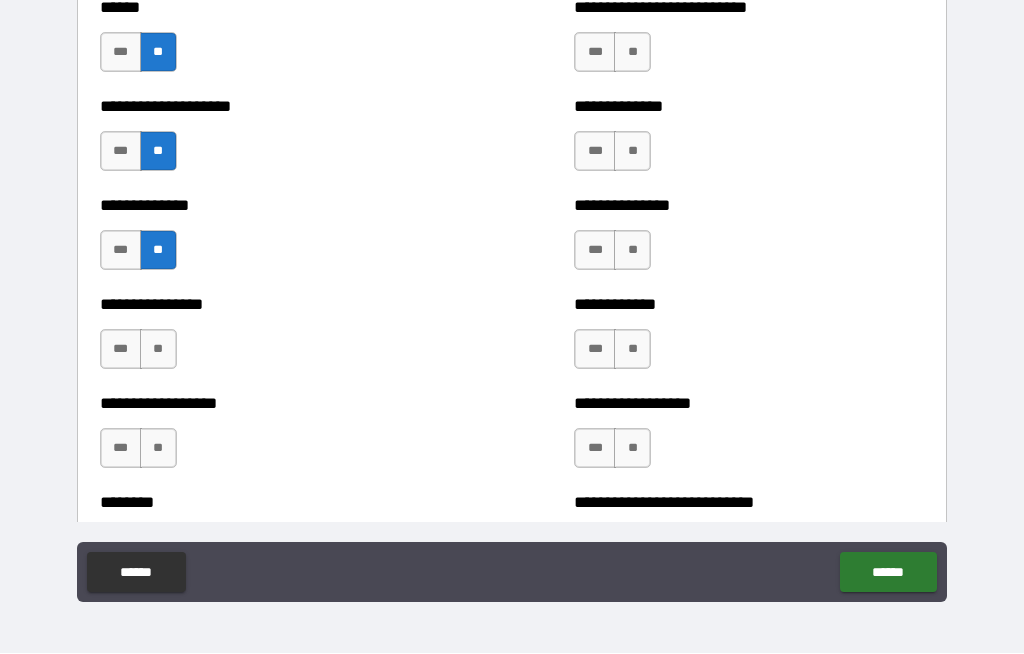 scroll, scrollTop: 4081, scrollLeft: 0, axis: vertical 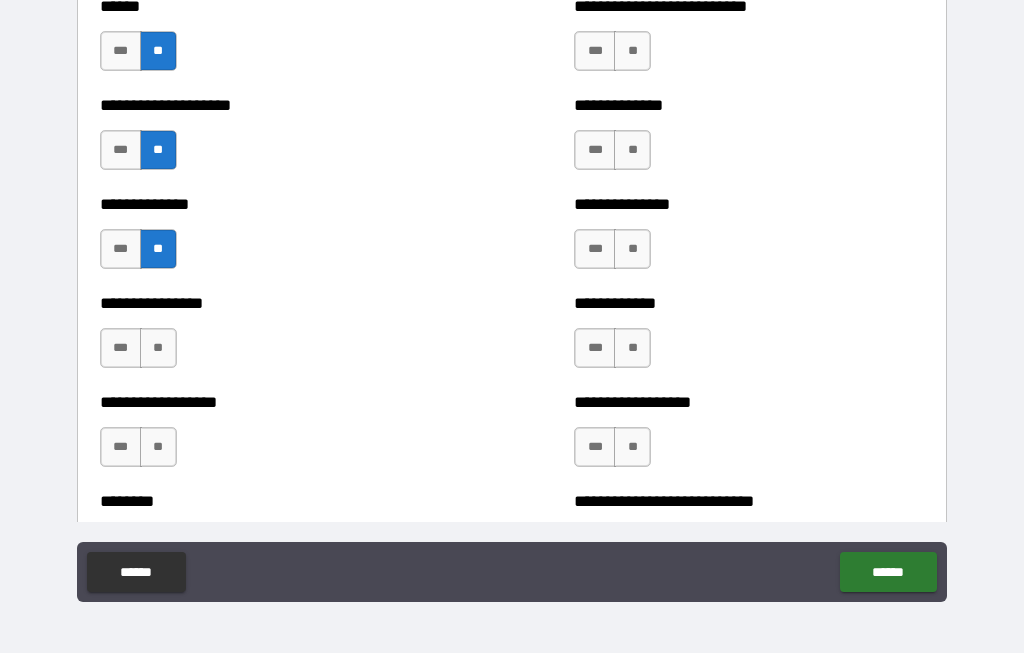 click on "**" at bounding box center (158, 349) 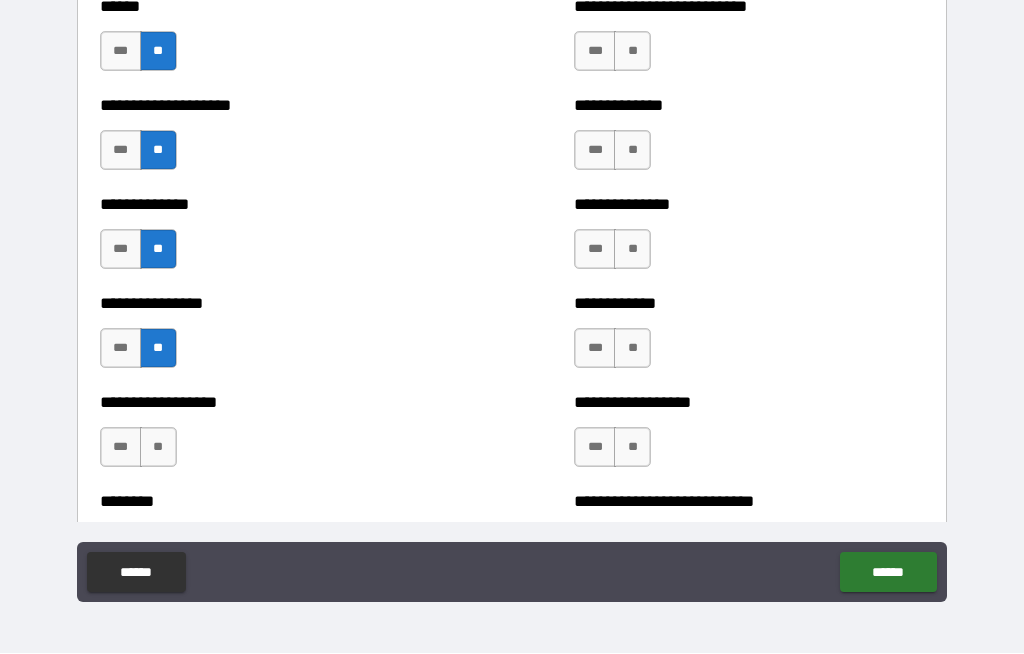 click on "**" at bounding box center (158, 448) 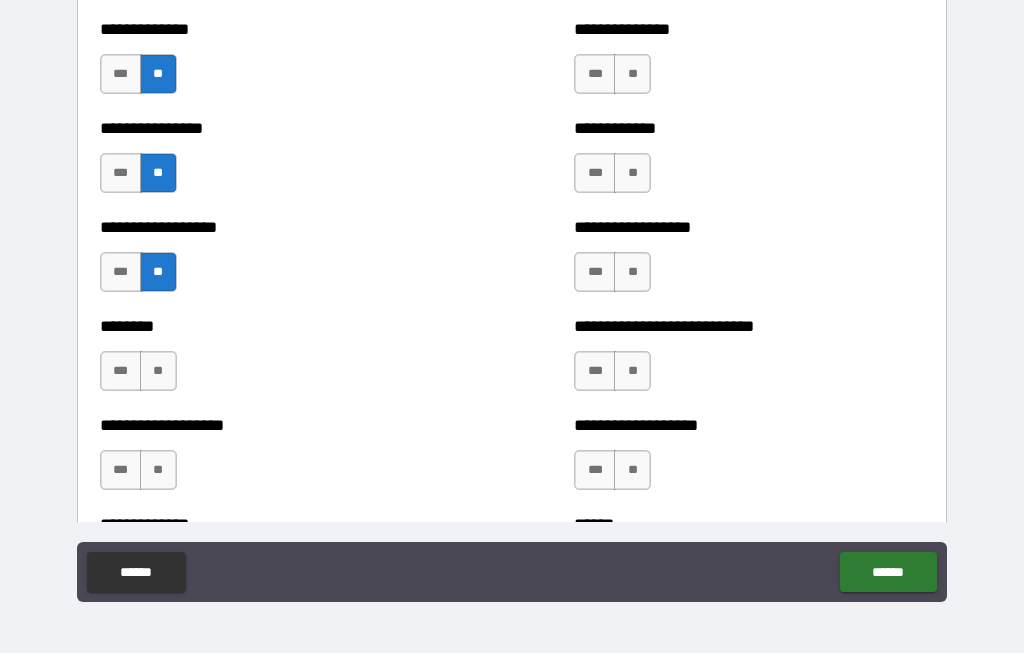 scroll, scrollTop: 4267, scrollLeft: 0, axis: vertical 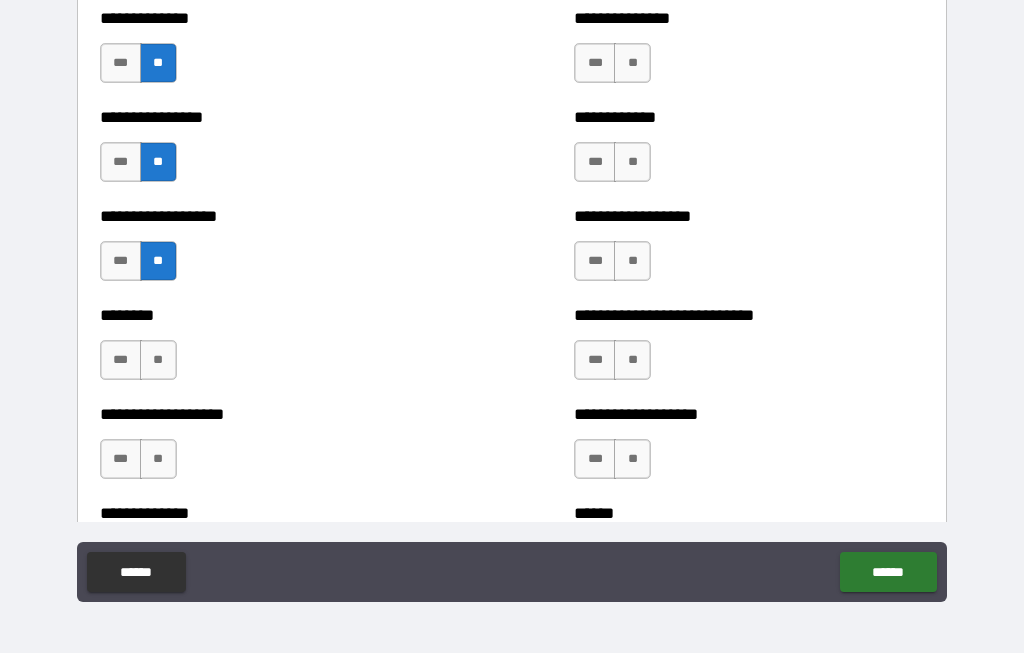 click on "**" at bounding box center (158, 361) 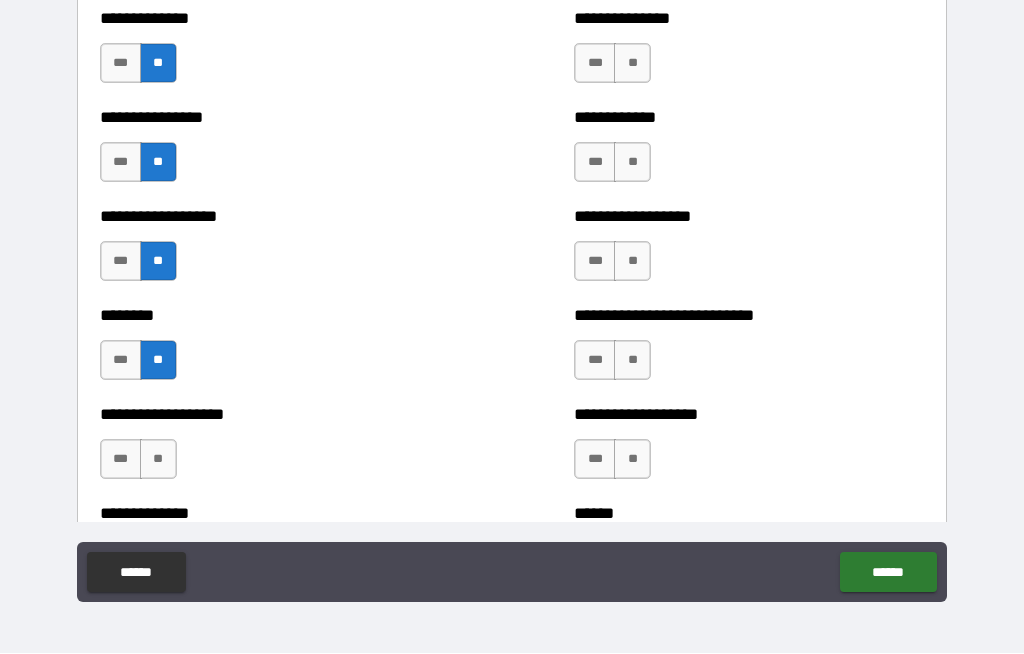 click on "**" at bounding box center (158, 460) 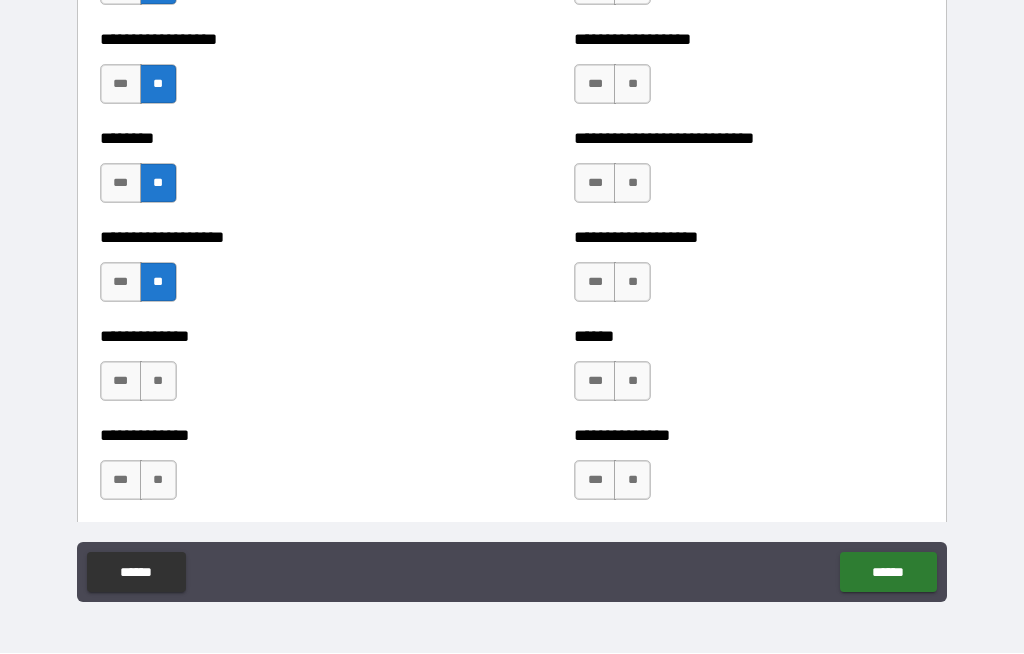 scroll, scrollTop: 4445, scrollLeft: 0, axis: vertical 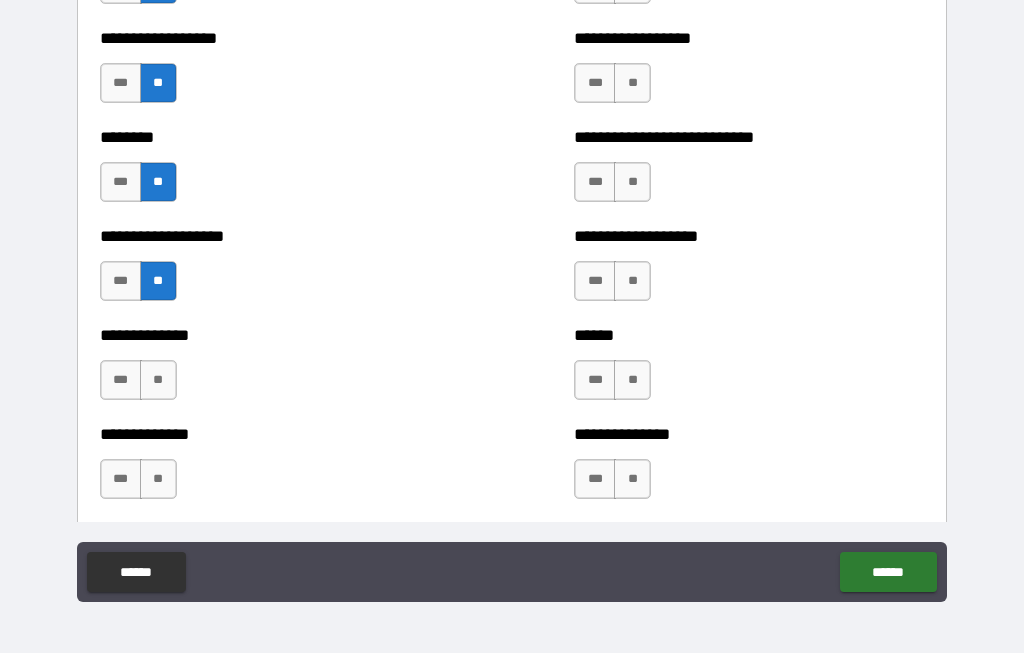 click on "**" at bounding box center [158, 381] 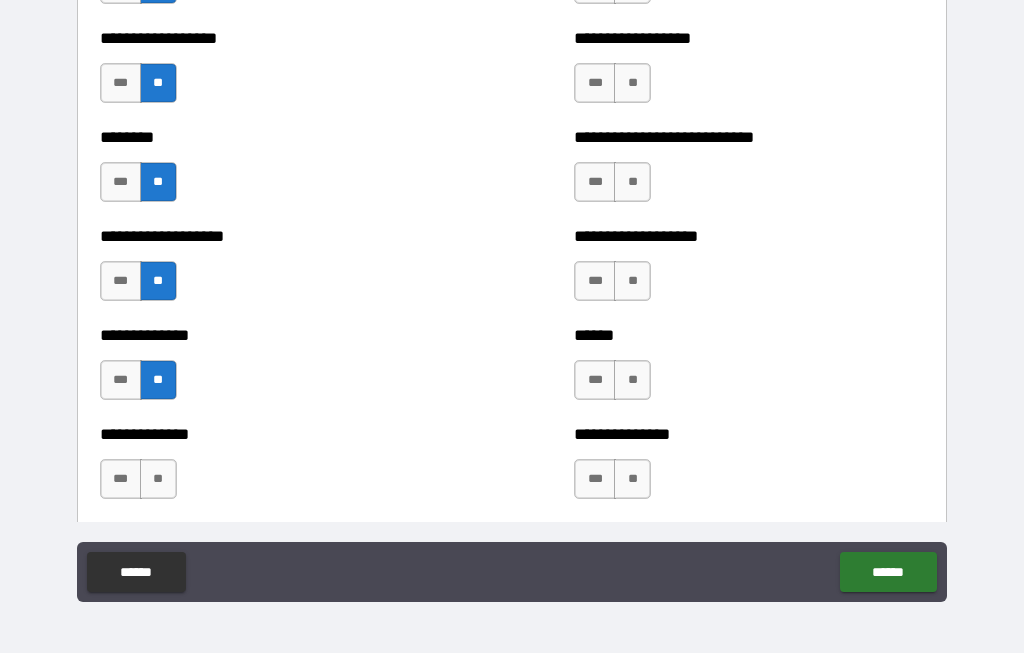 click on "**" at bounding box center (158, 480) 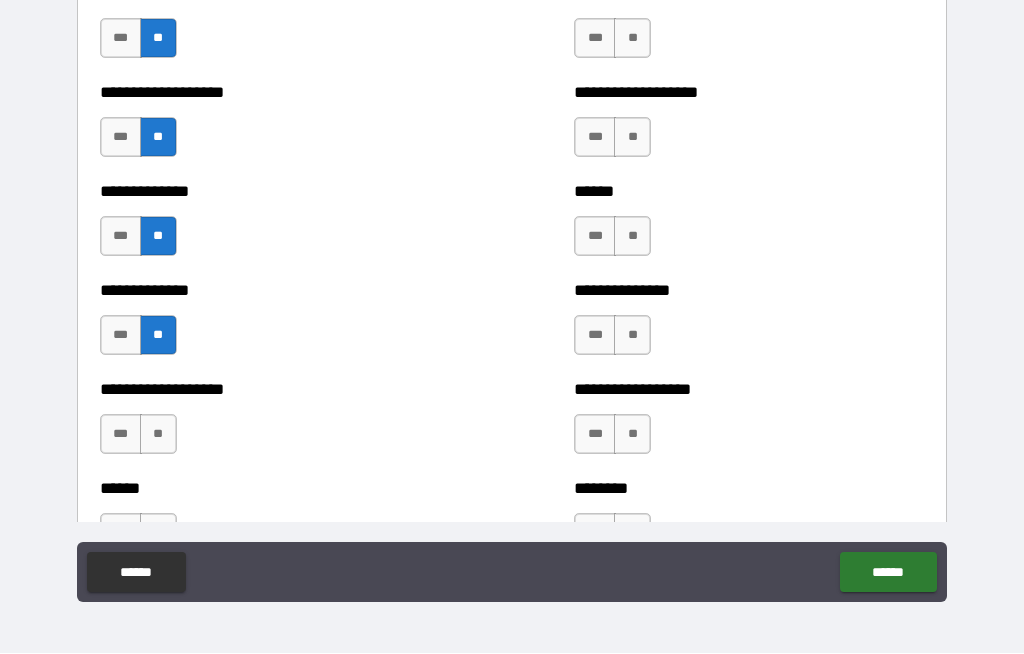 scroll, scrollTop: 4706, scrollLeft: 0, axis: vertical 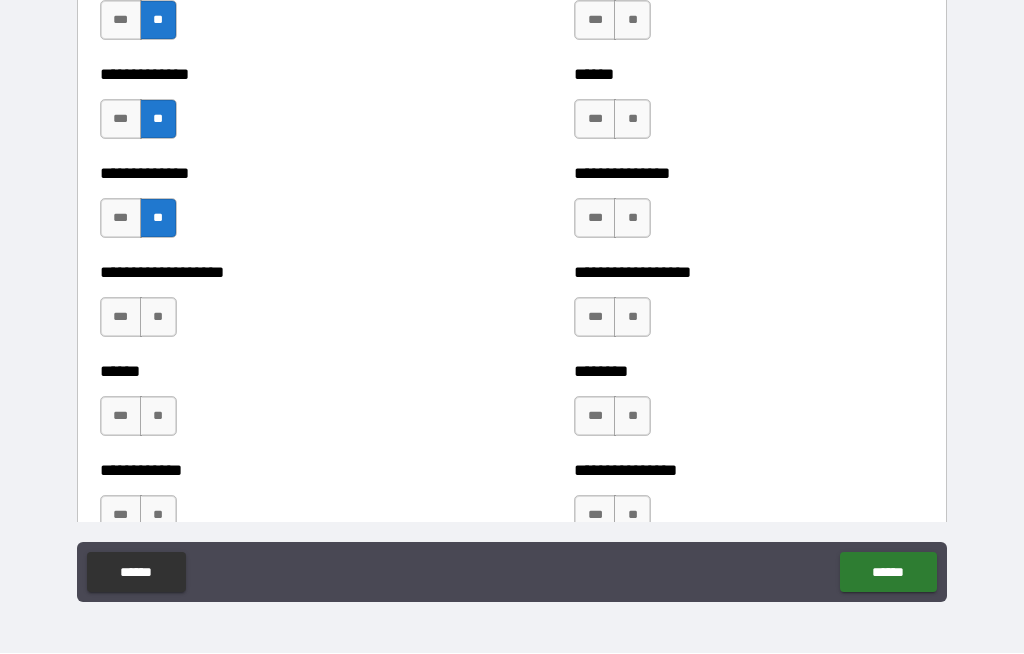 click on "**" at bounding box center [158, 318] 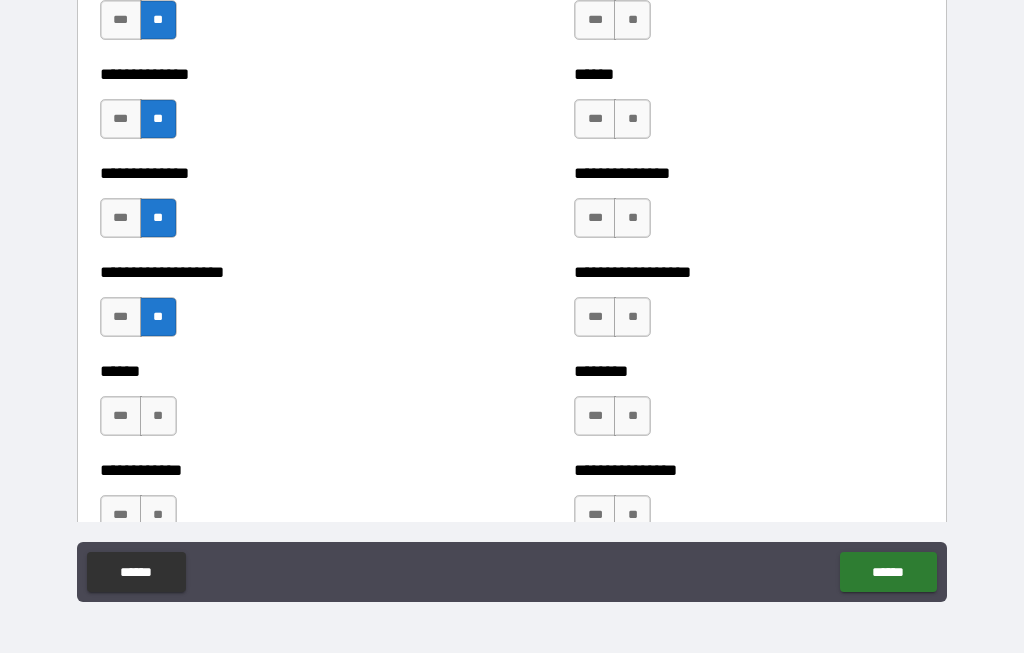 click on "**" at bounding box center (158, 417) 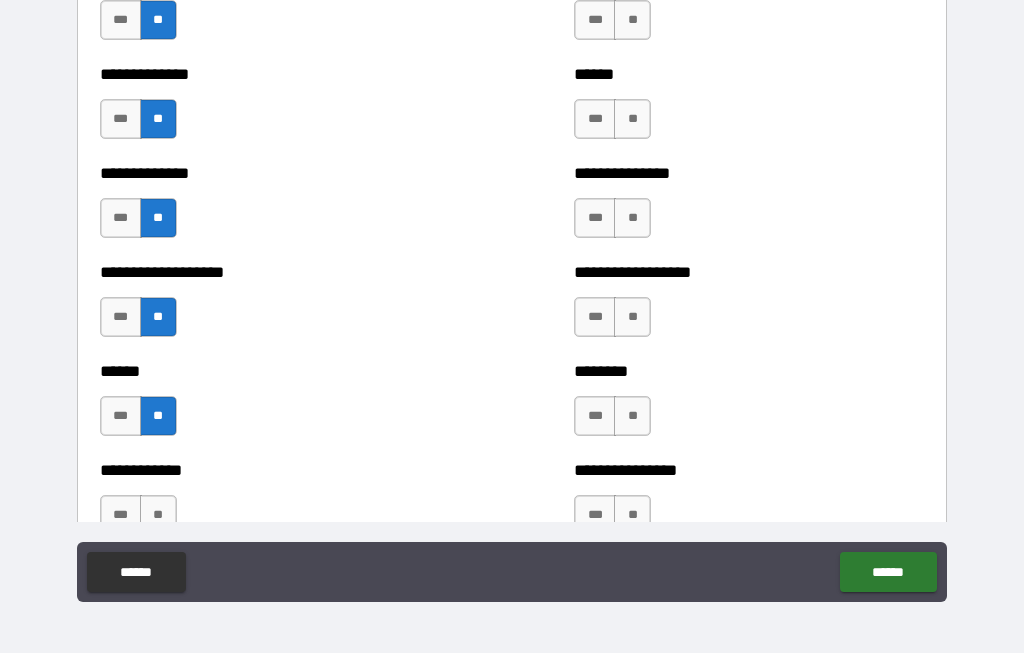 click on "**" at bounding box center (158, 516) 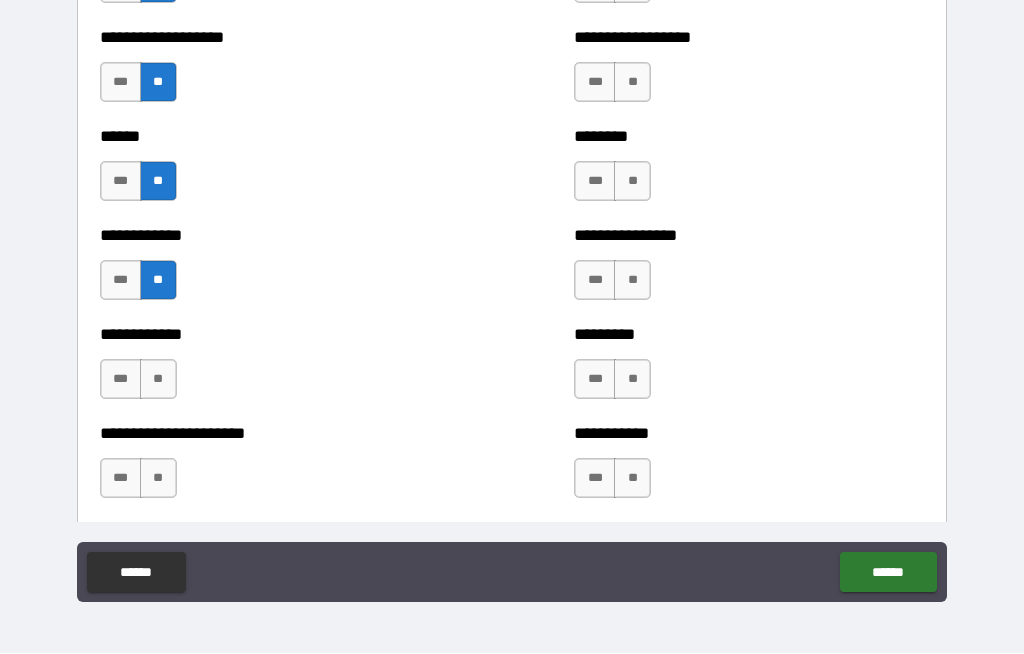 scroll, scrollTop: 4966, scrollLeft: 0, axis: vertical 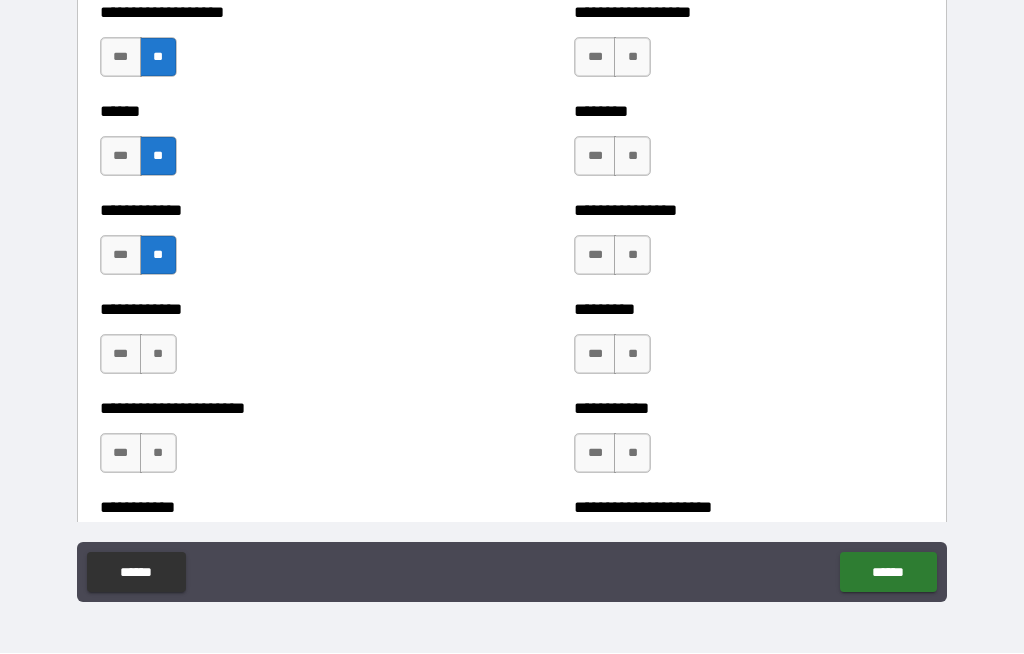 click on "**" at bounding box center [158, 355] 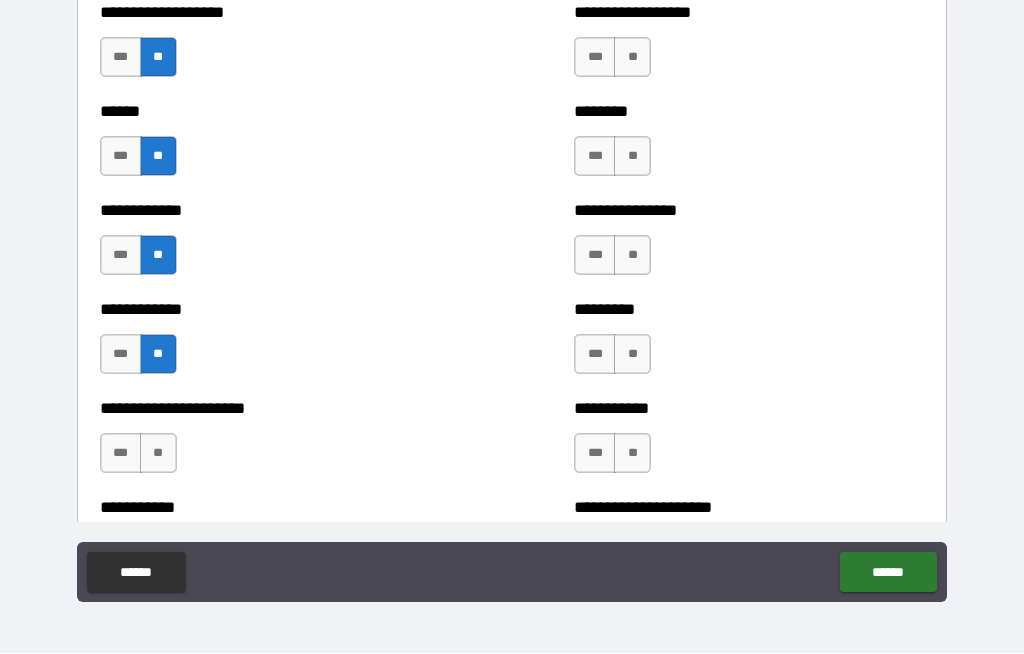 click on "**" at bounding box center (158, 454) 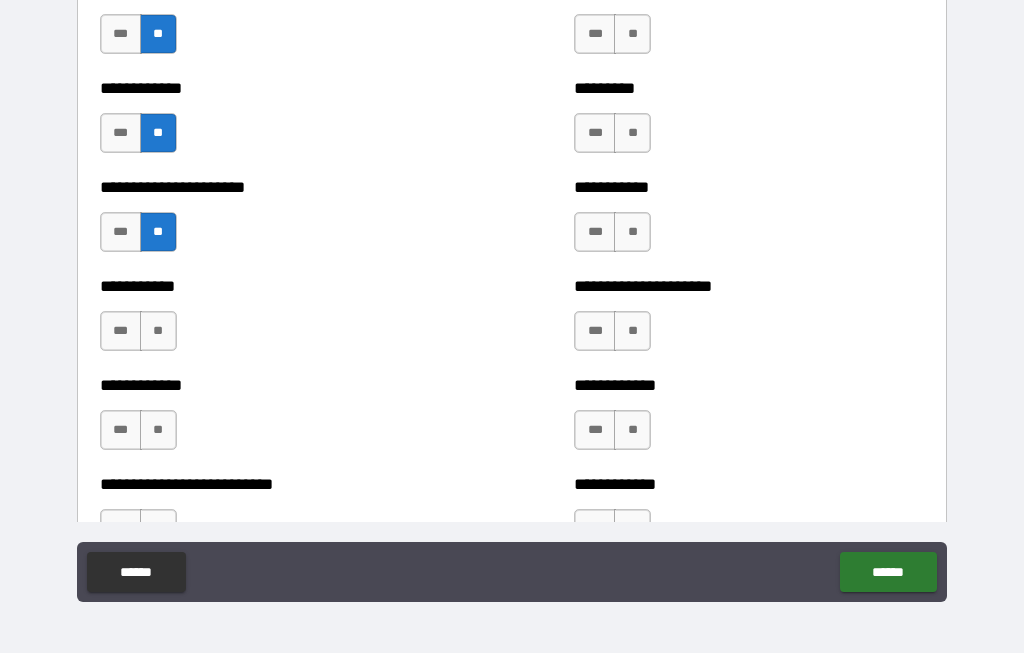 scroll, scrollTop: 5197, scrollLeft: 0, axis: vertical 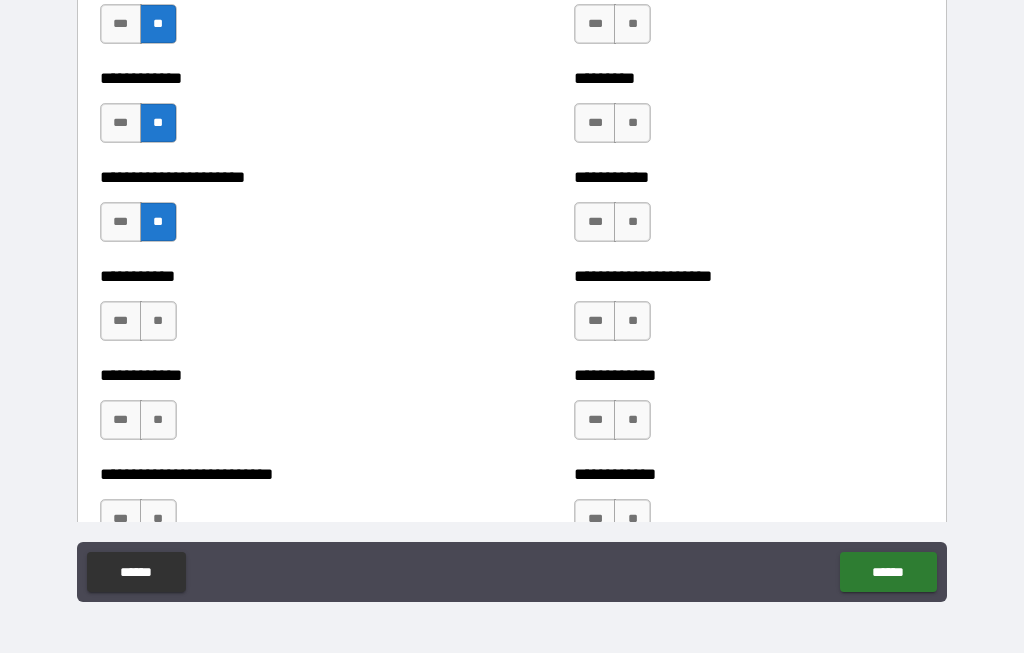 click on "**" at bounding box center [158, 322] 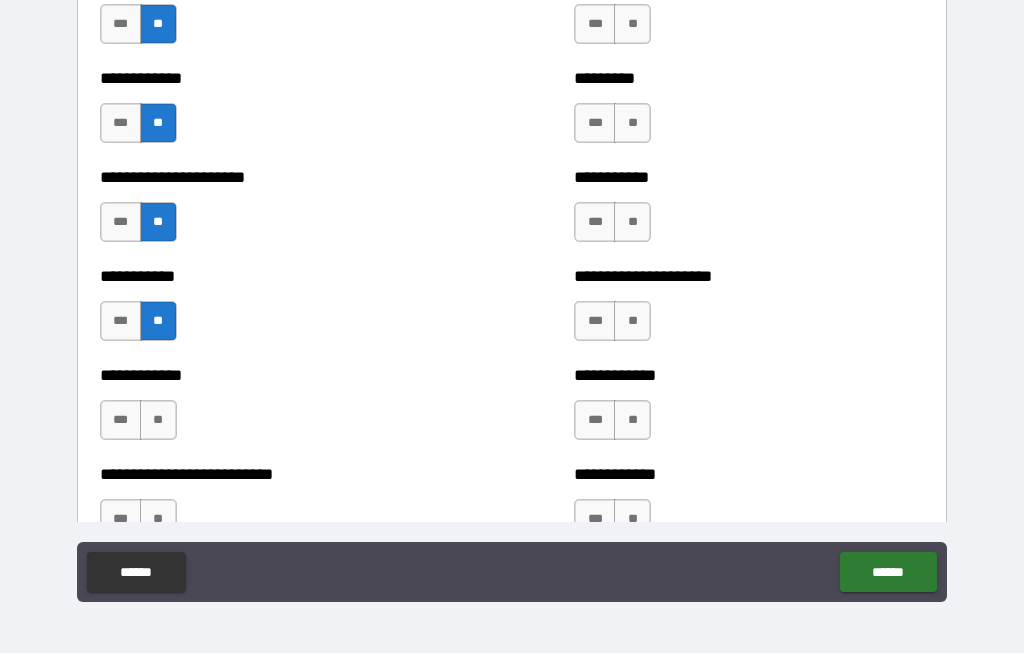 click on "**" at bounding box center [158, 421] 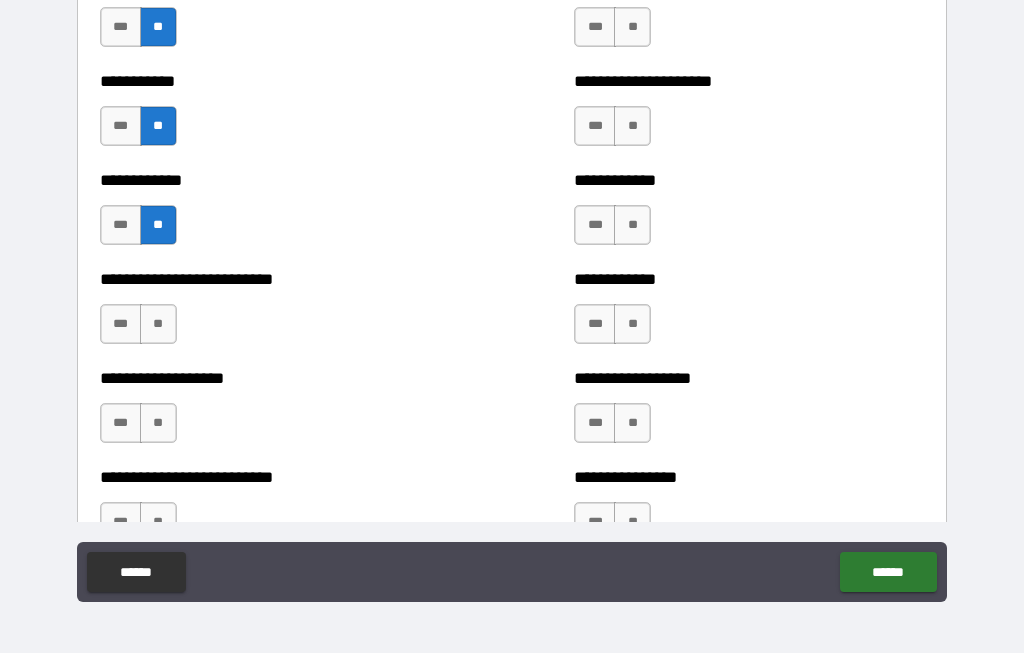 scroll, scrollTop: 5406, scrollLeft: 0, axis: vertical 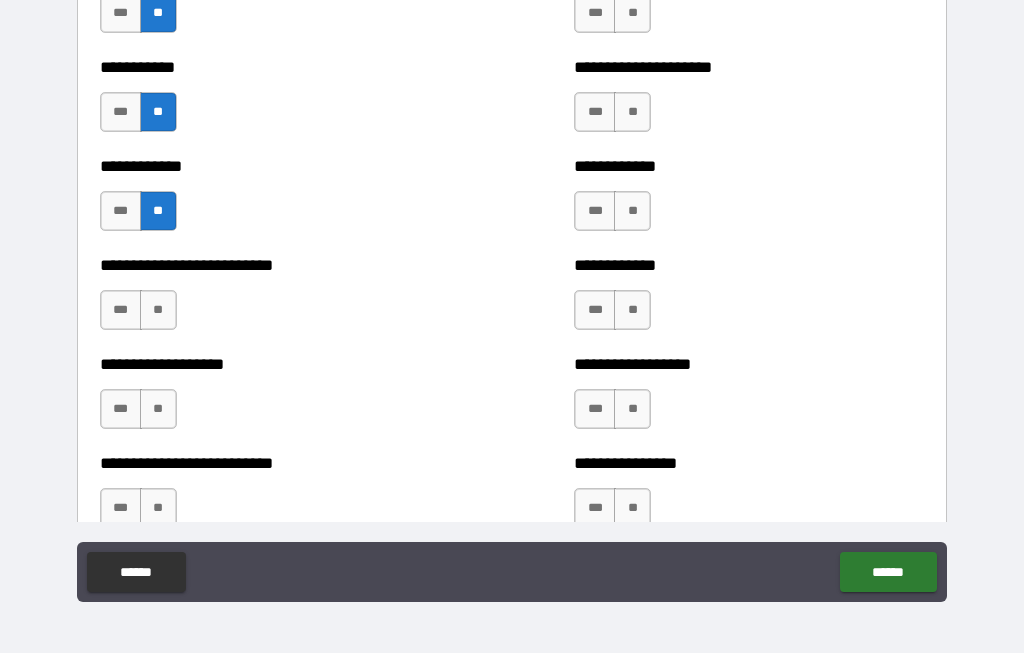 click on "**" at bounding box center (158, 311) 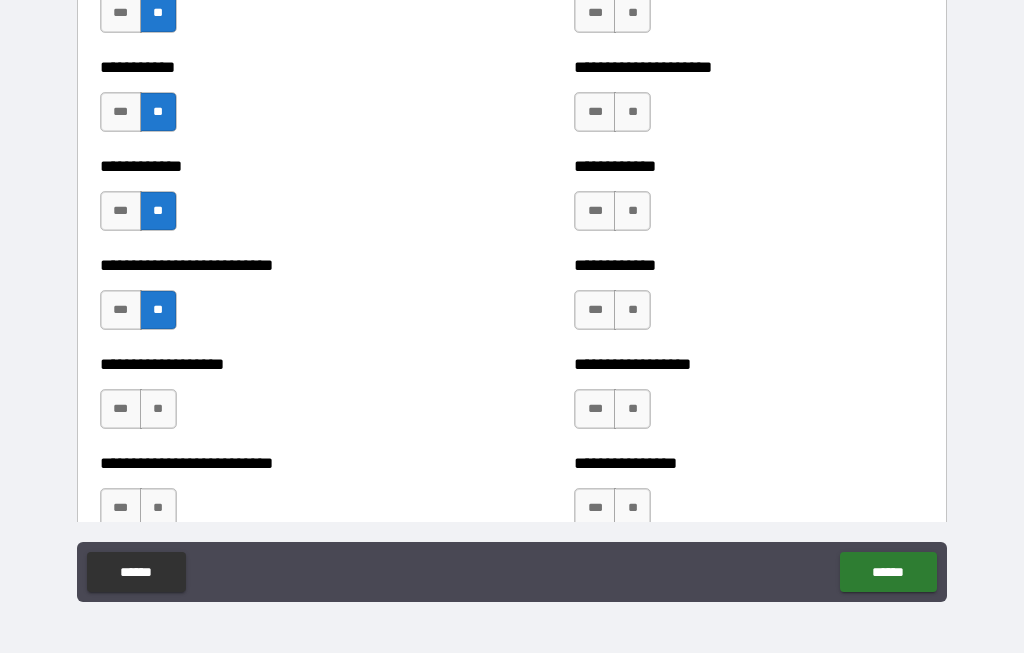 click on "**" at bounding box center (158, 410) 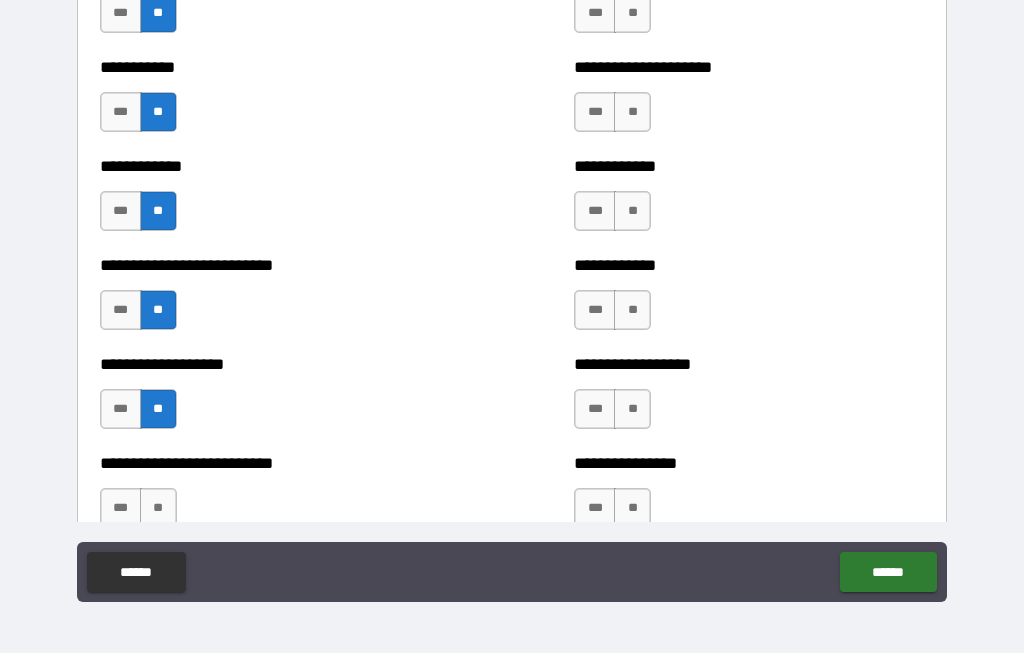 click on "**" at bounding box center [158, 509] 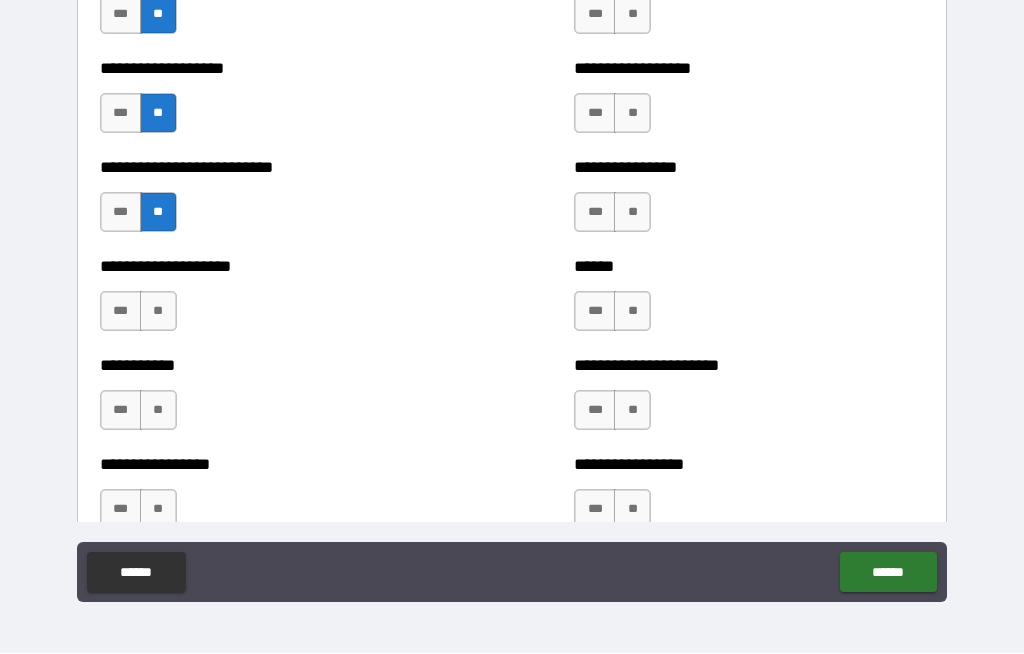 scroll, scrollTop: 5703, scrollLeft: 0, axis: vertical 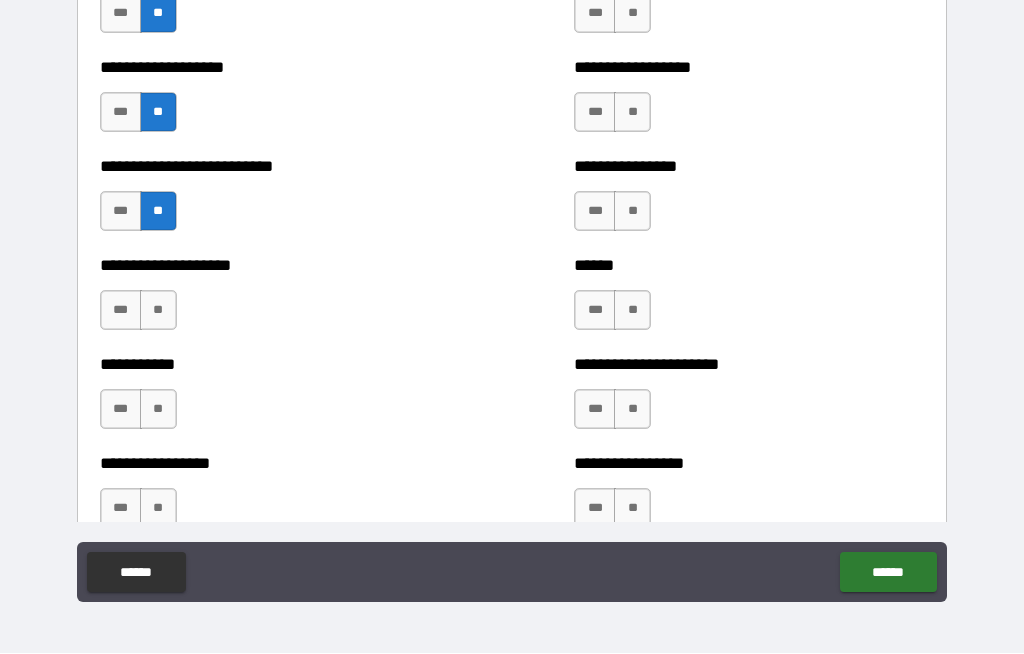 click on "**" at bounding box center [158, 311] 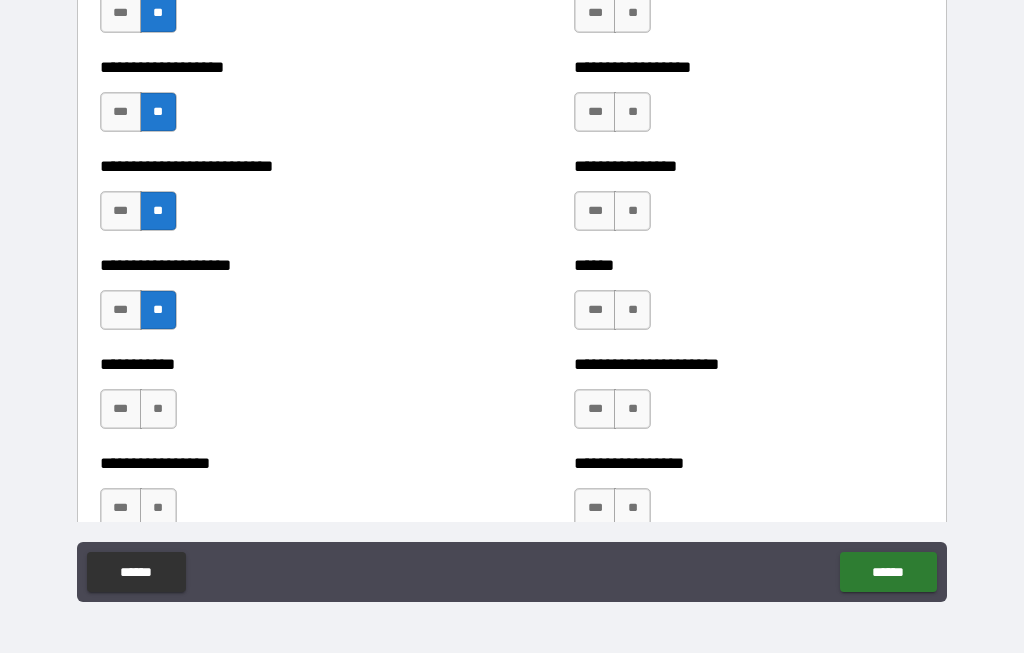 click on "**" at bounding box center (158, 410) 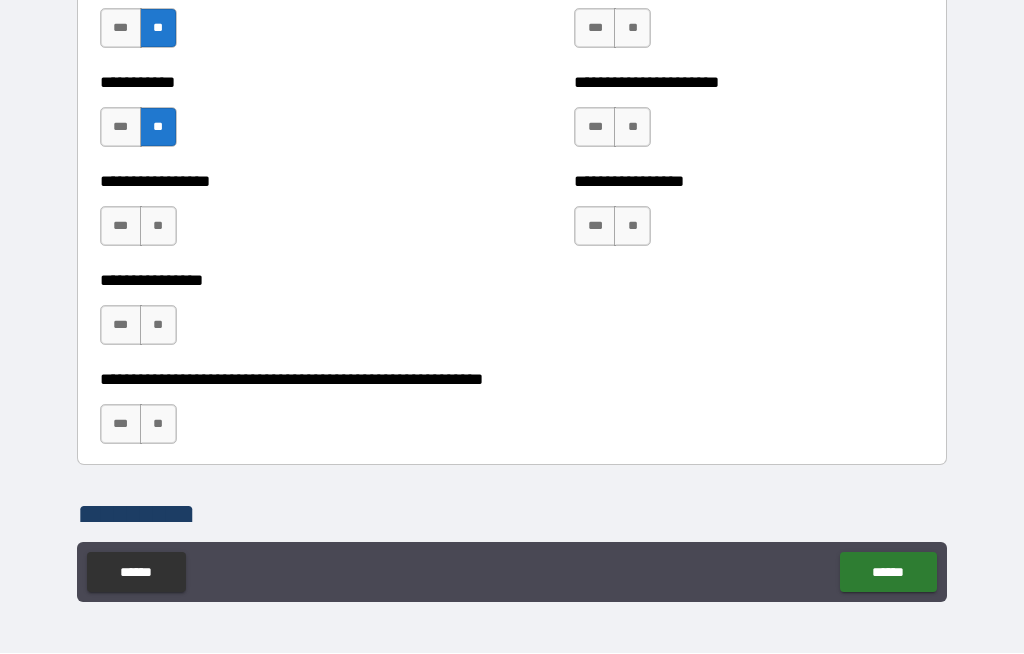 scroll, scrollTop: 5985, scrollLeft: 0, axis: vertical 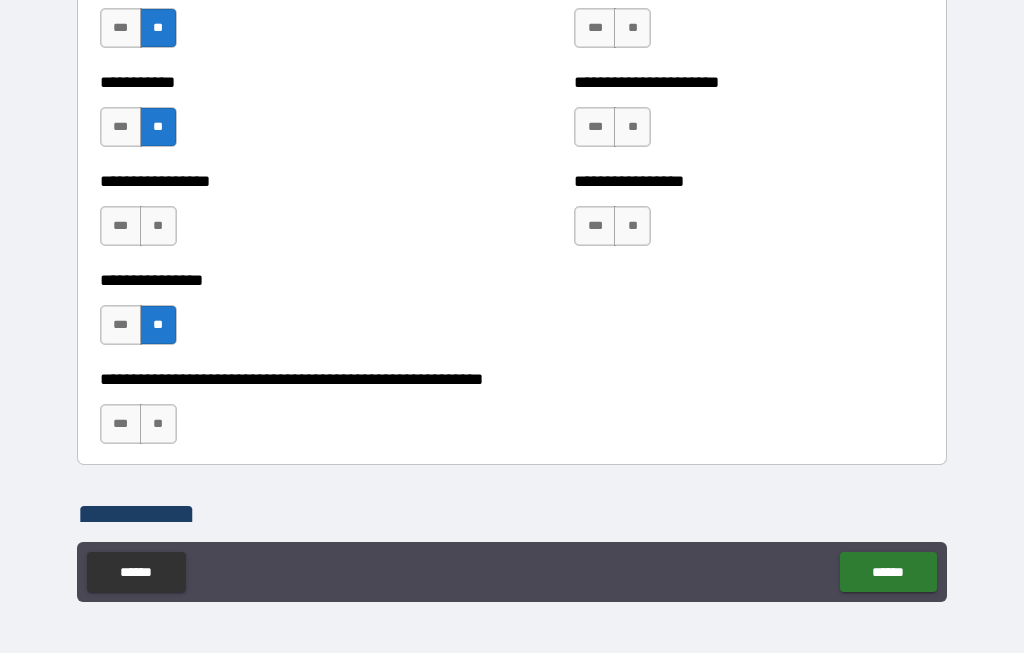 click on "**" at bounding box center [158, 227] 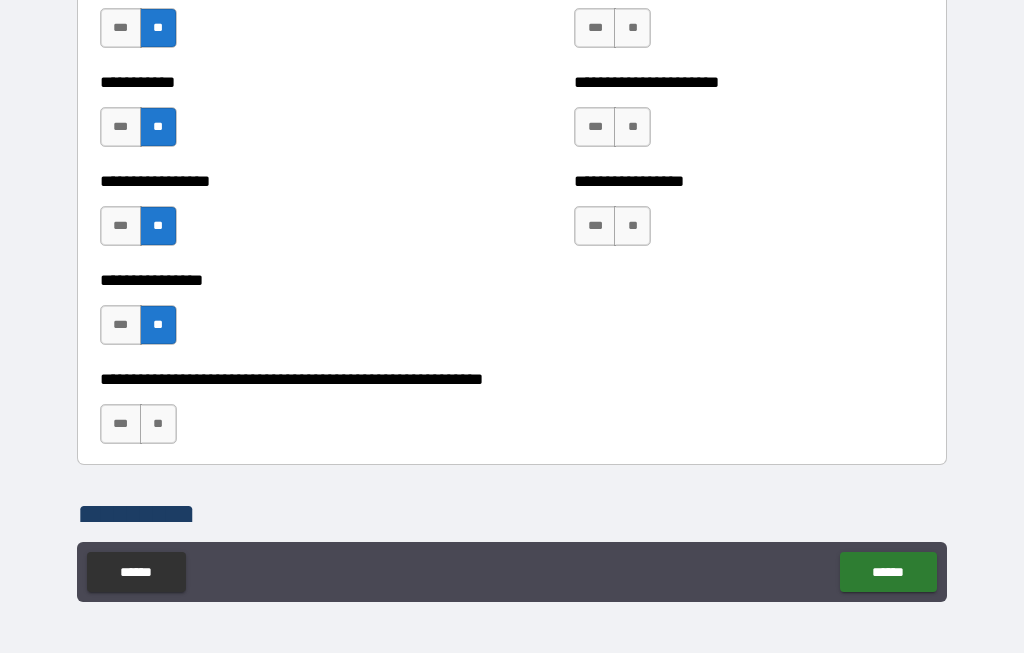click on "**" at bounding box center [158, 425] 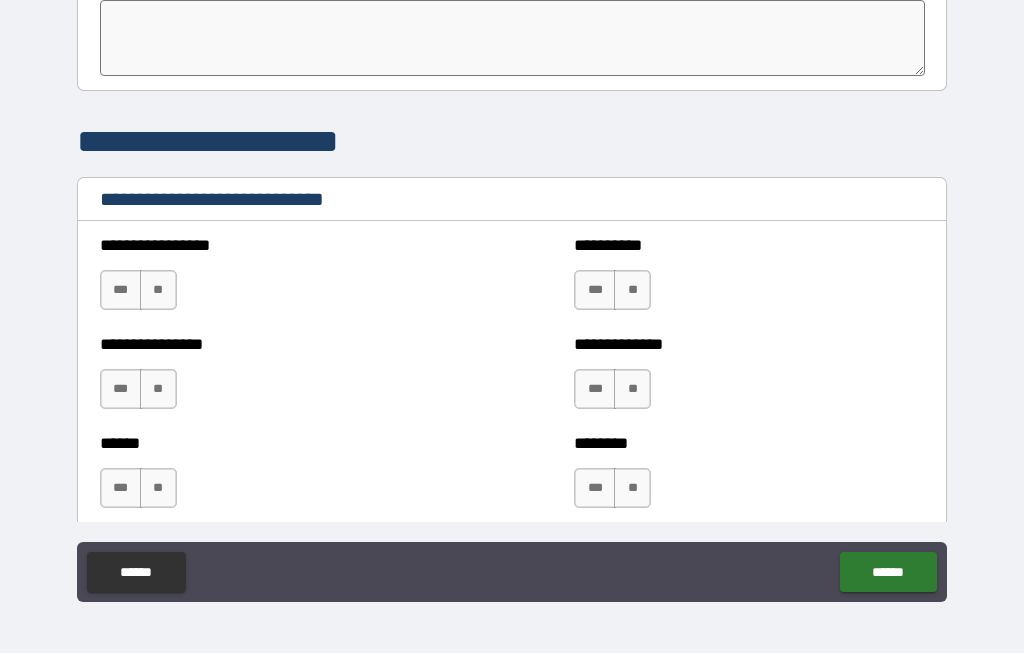 scroll, scrollTop: 6591, scrollLeft: 0, axis: vertical 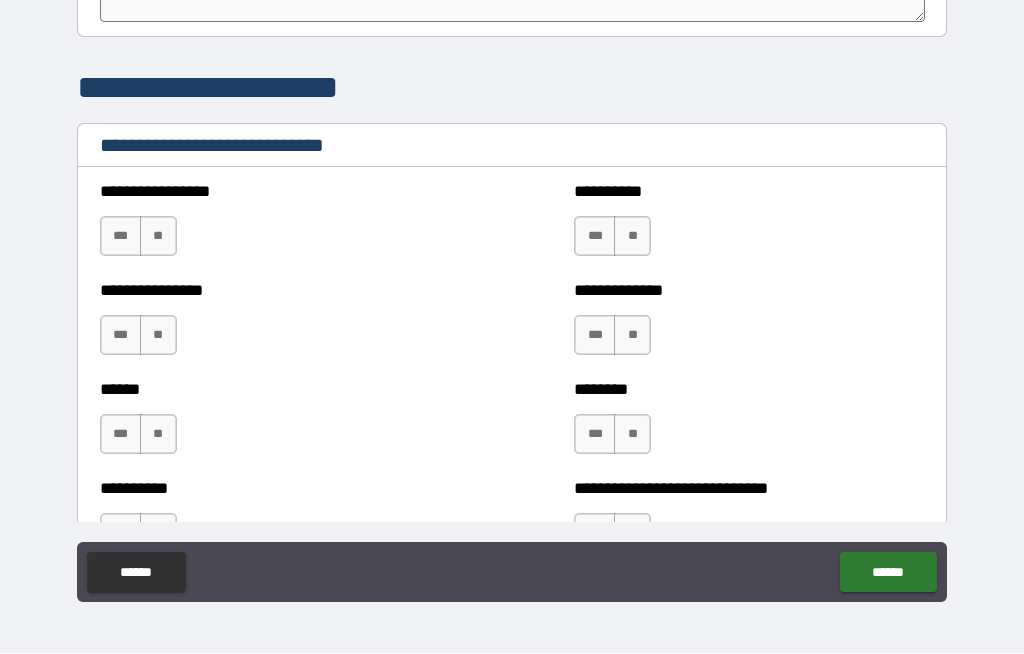 click on "**" at bounding box center (158, 237) 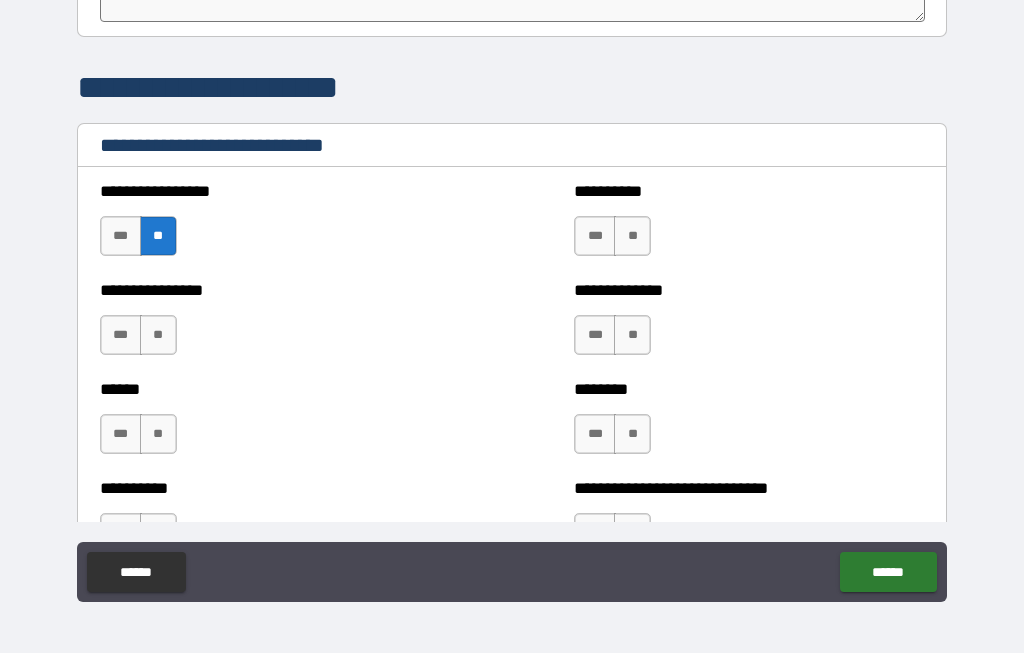 click on "**" at bounding box center [158, 336] 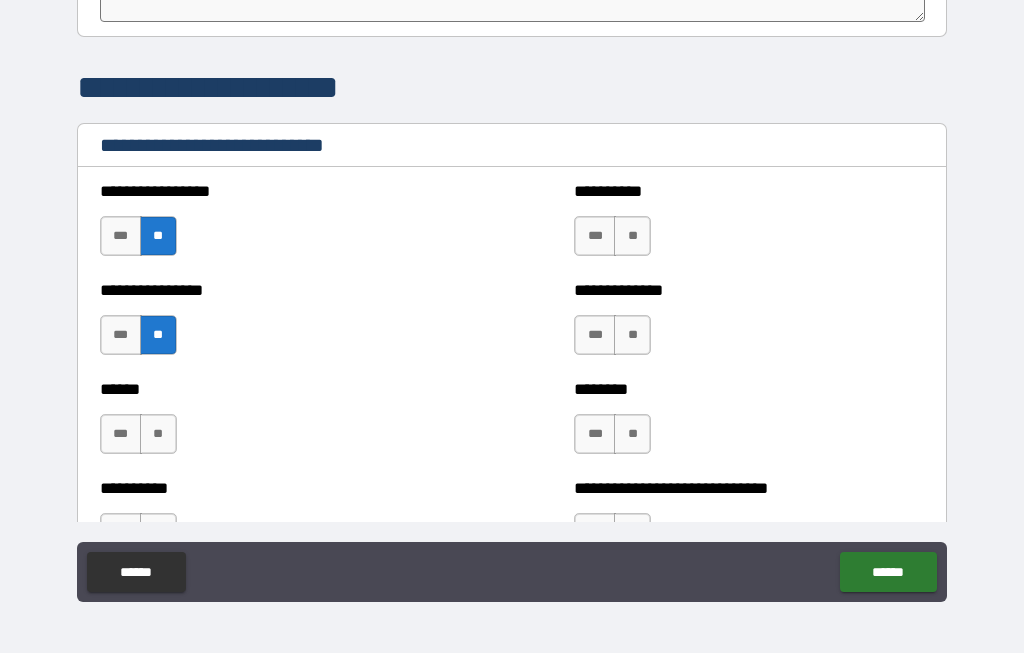 click on "**" at bounding box center (158, 435) 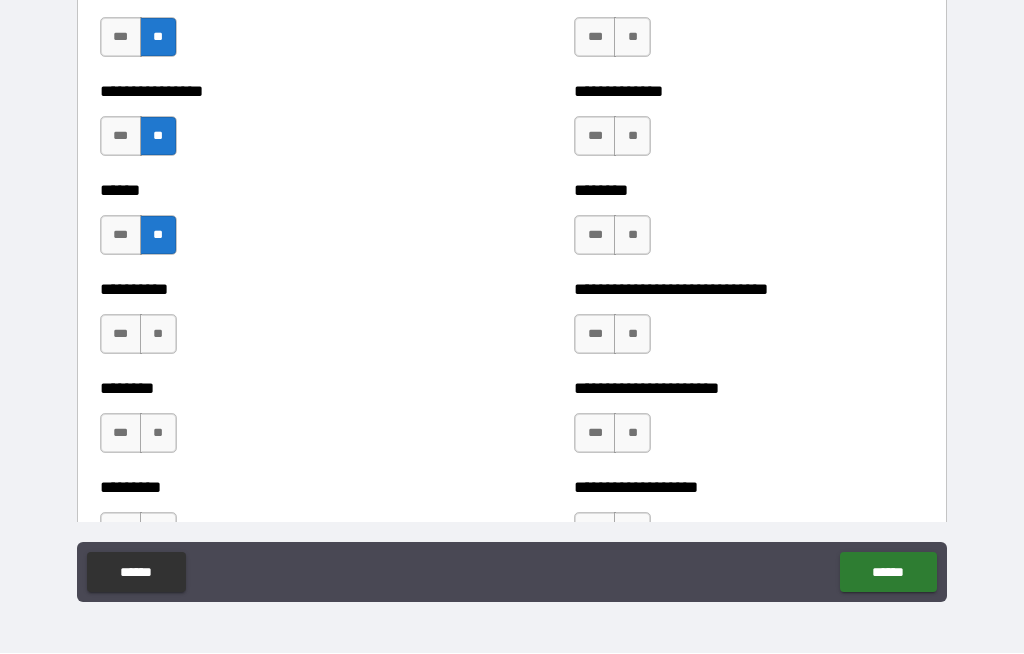 scroll, scrollTop: 6791, scrollLeft: 0, axis: vertical 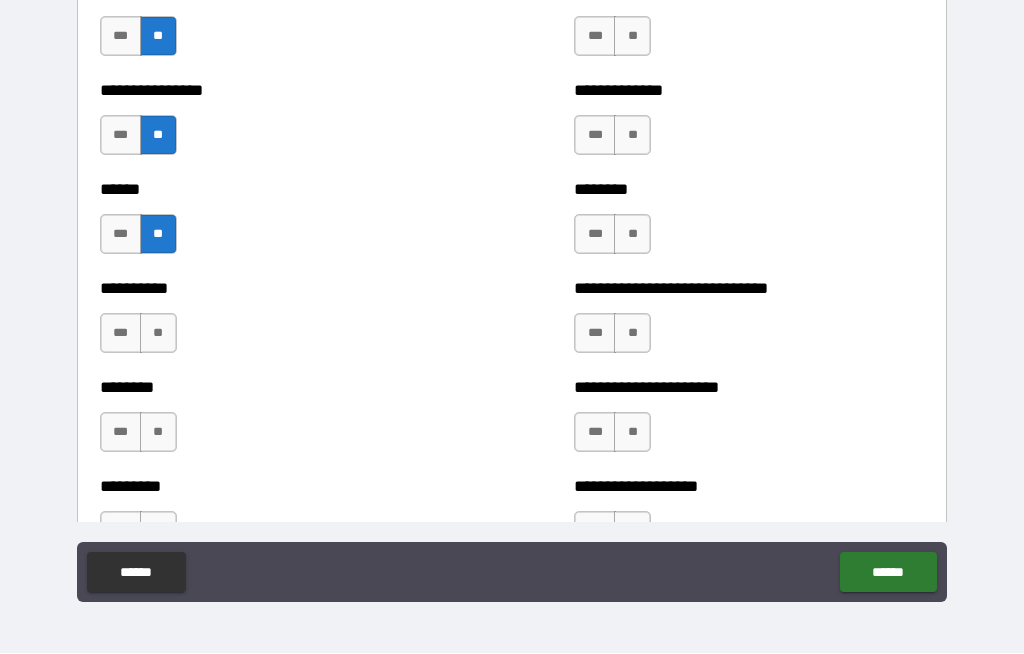 click on "**" at bounding box center [158, 334] 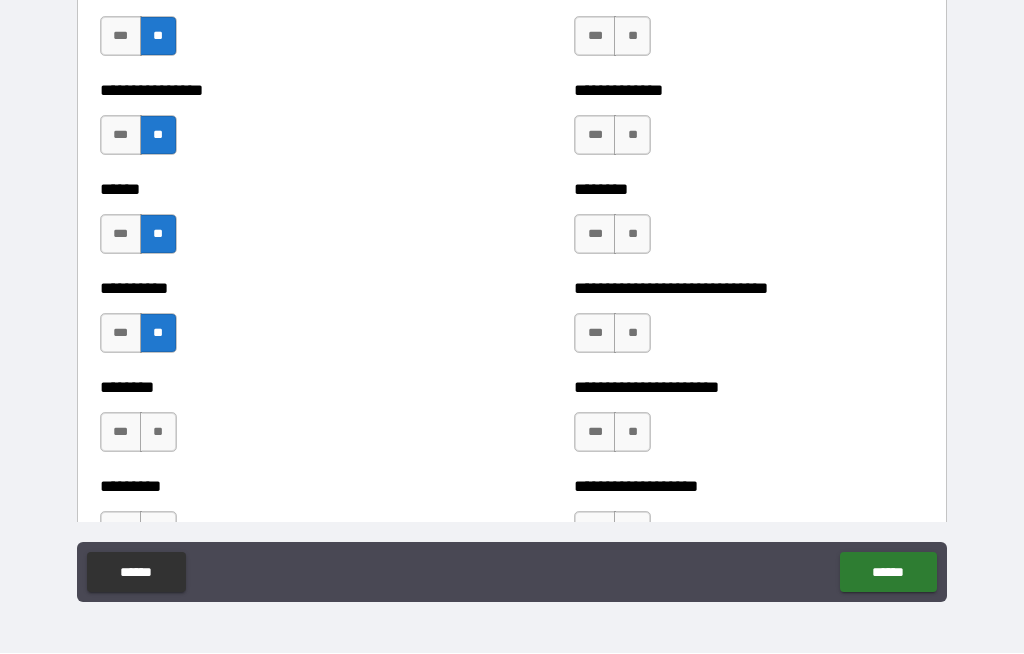 click on "**" at bounding box center [158, 433] 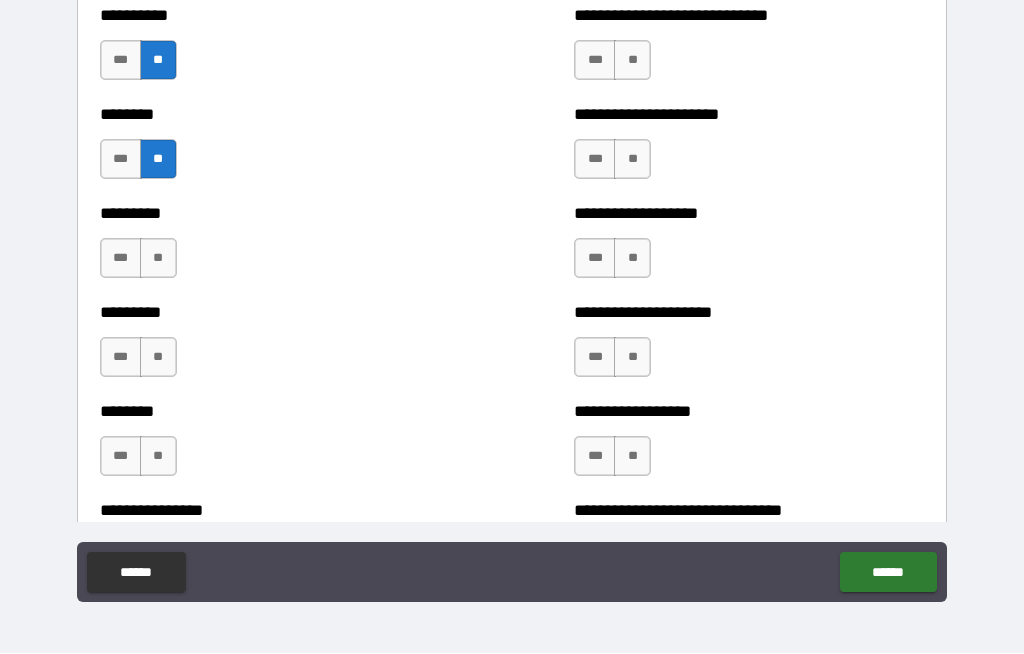 scroll, scrollTop: 7064, scrollLeft: 0, axis: vertical 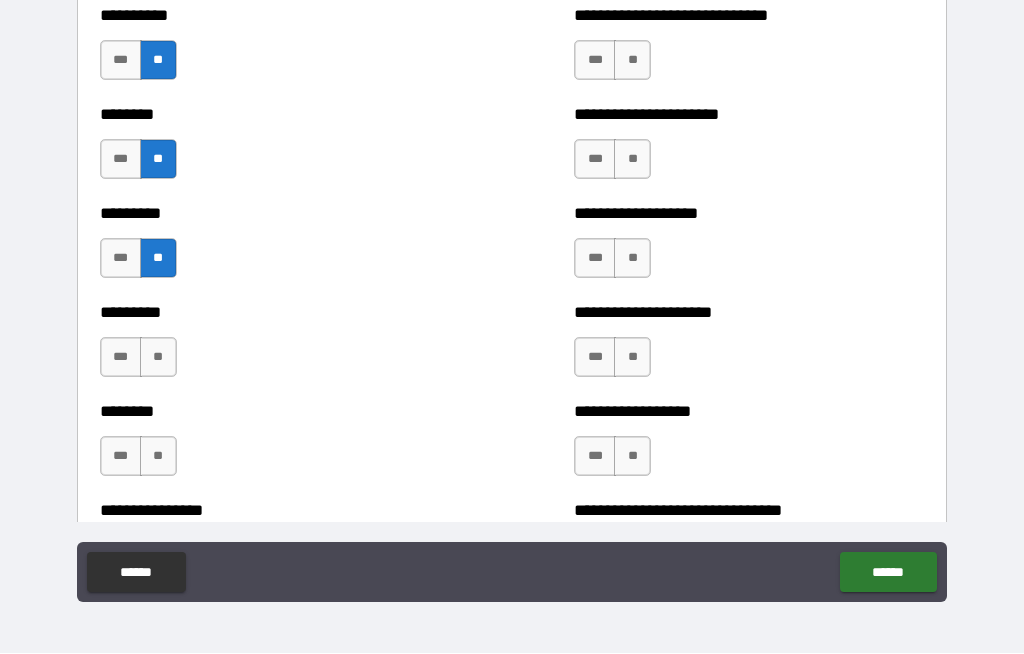 click on "**" at bounding box center [158, 358] 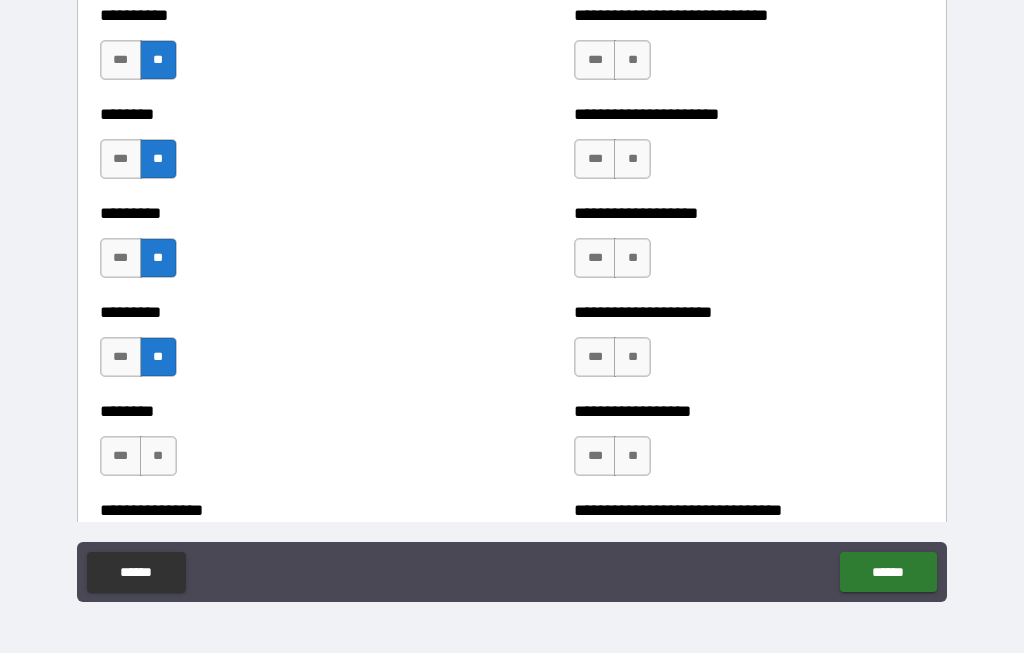 click on "**" at bounding box center (158, 457) 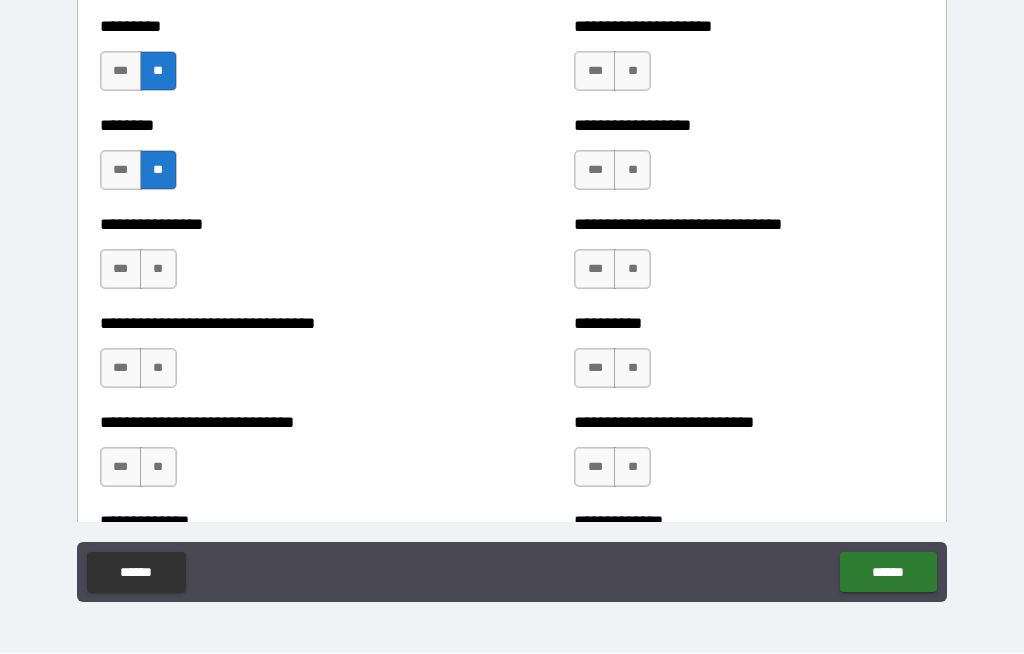 scroll, scrollTop: 7350, scrollLeft: 0, axis: vertical 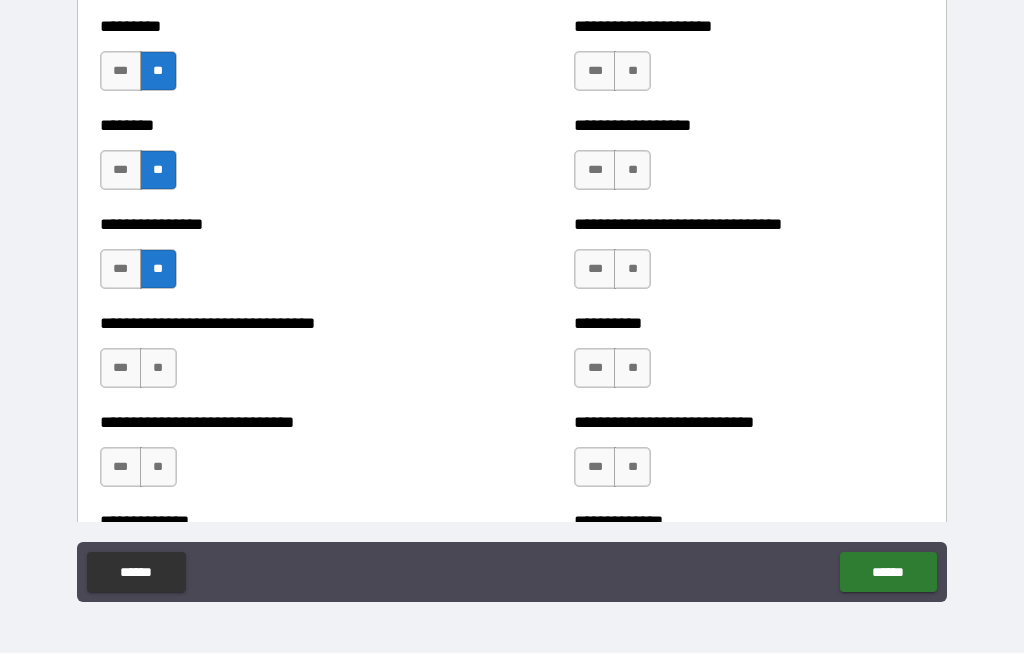 click on "**" at bounding box center [158, 369] 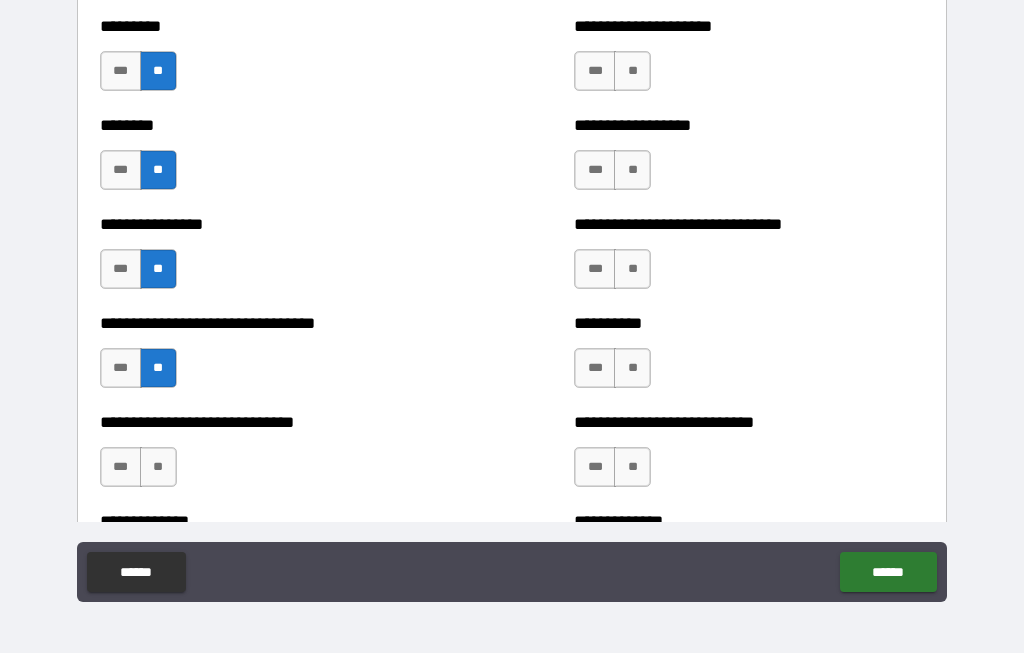 click on "**" at bounding box center (158, 468) 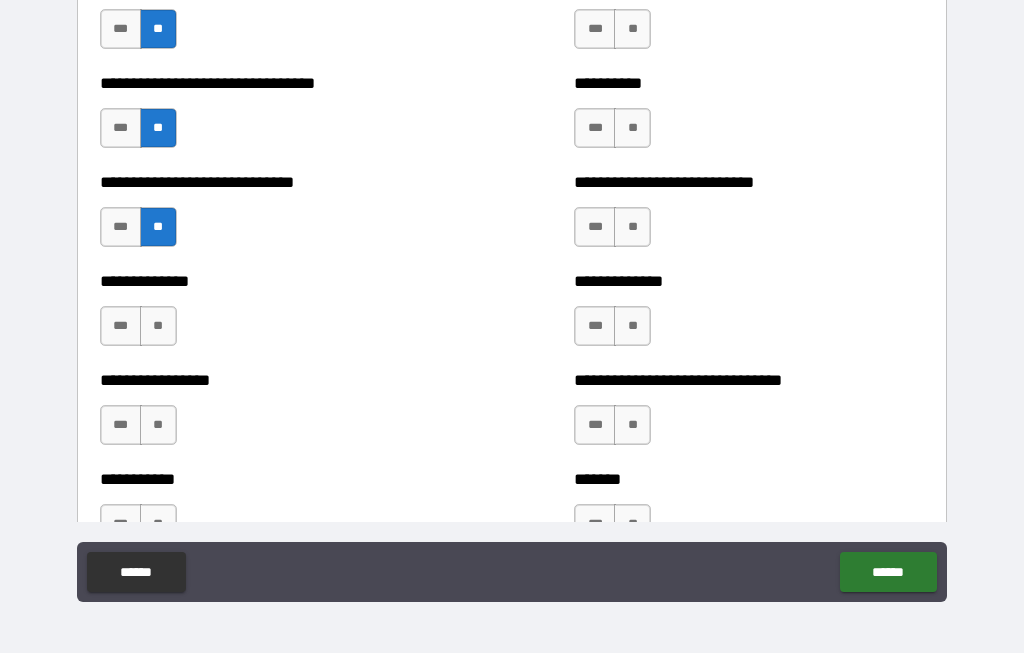 scroll, scrollTop: 7621, scrollLeft: 0, axis: vertical 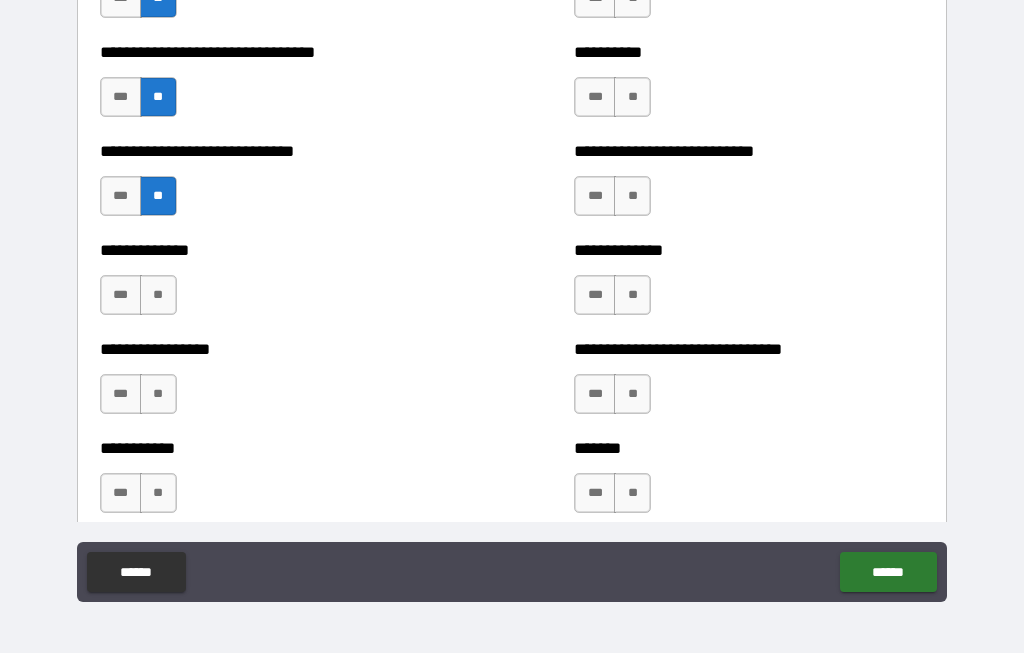 click on "**" at bounding box center (158, 296) 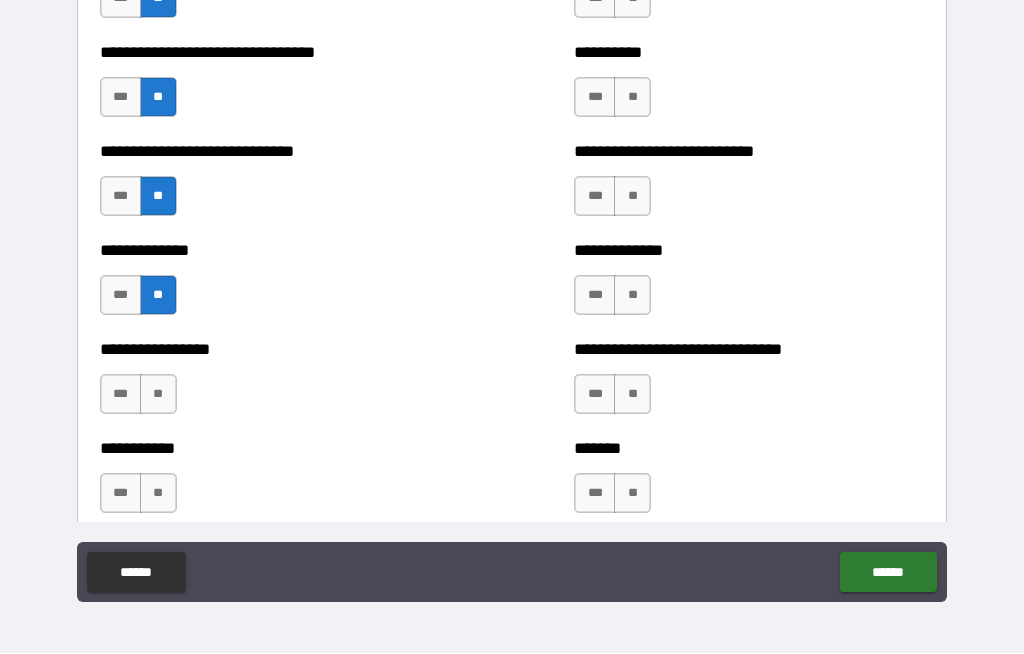 click on "**" at bounding box center (158, 395) 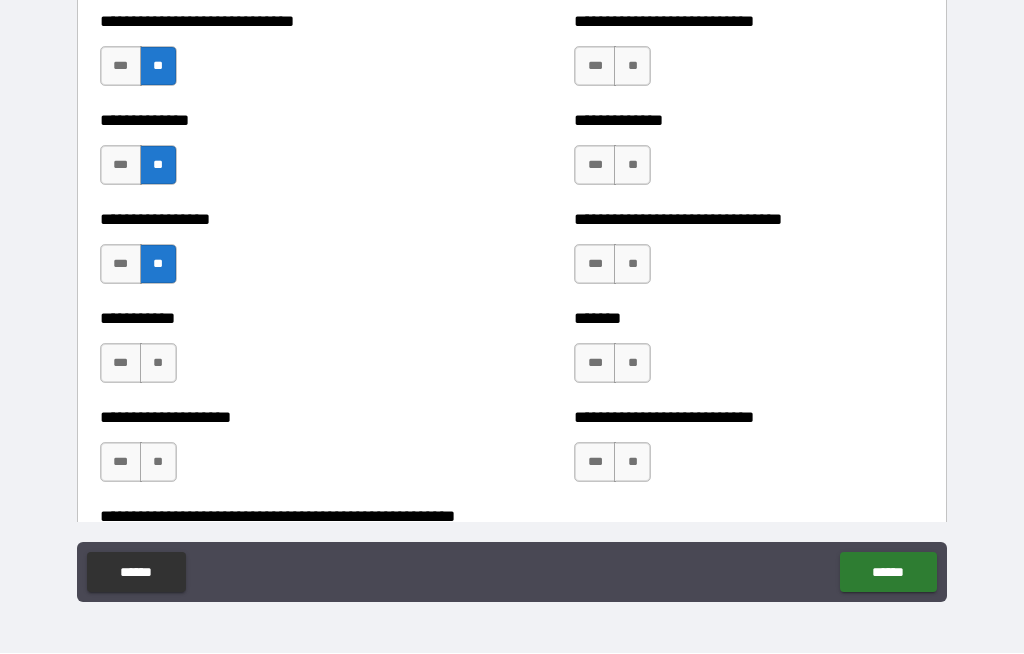 scroll, scrollTop: 7761, scrollLeft: 0, axis: vertical 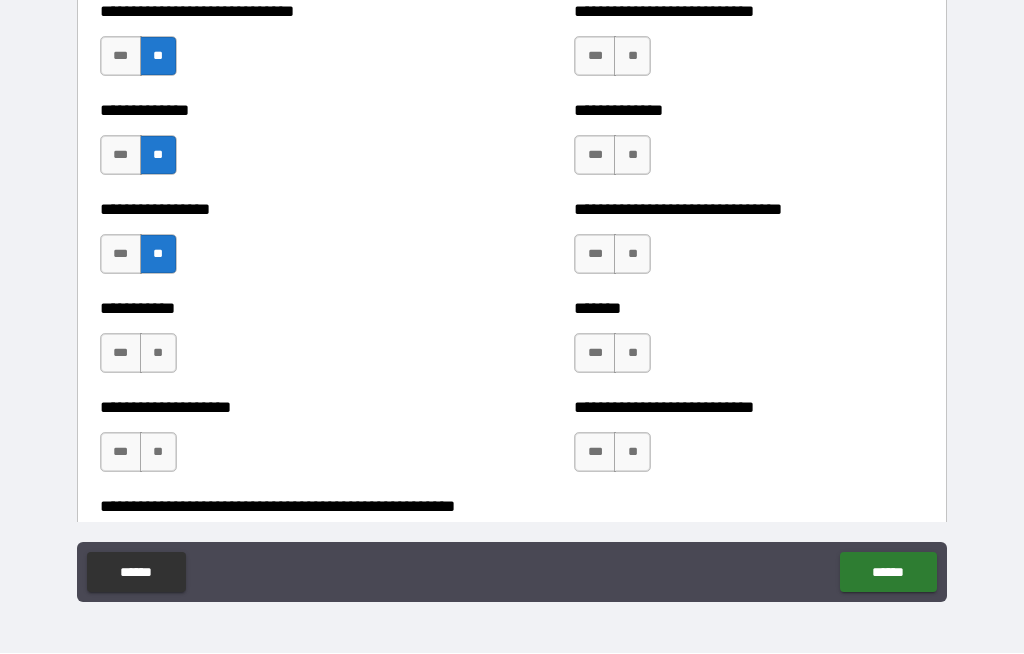 click on "**" at bounding box center (158, 354) 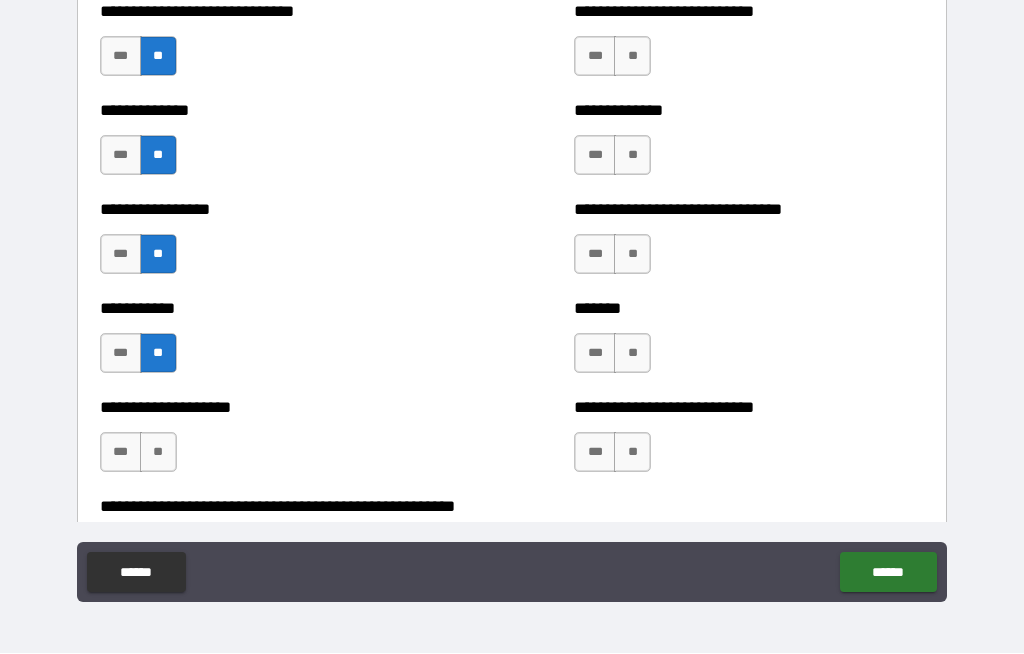 click on "**" at bounding box center (158, 453) 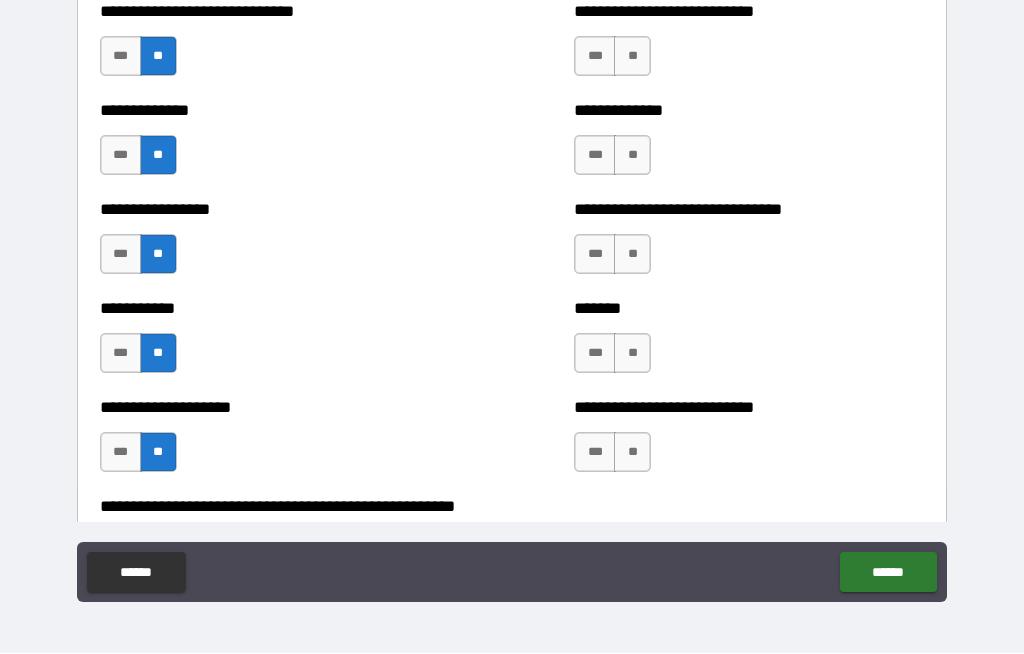 click on "**" at bounding box center [632, 453] 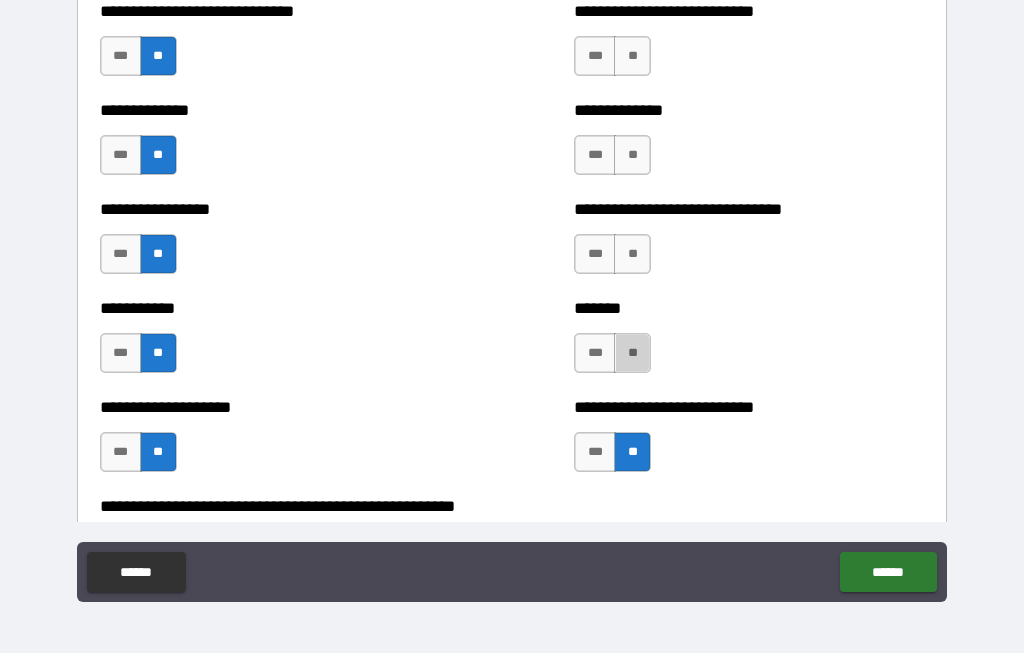 click on "**" at bounding box center (632, 354) 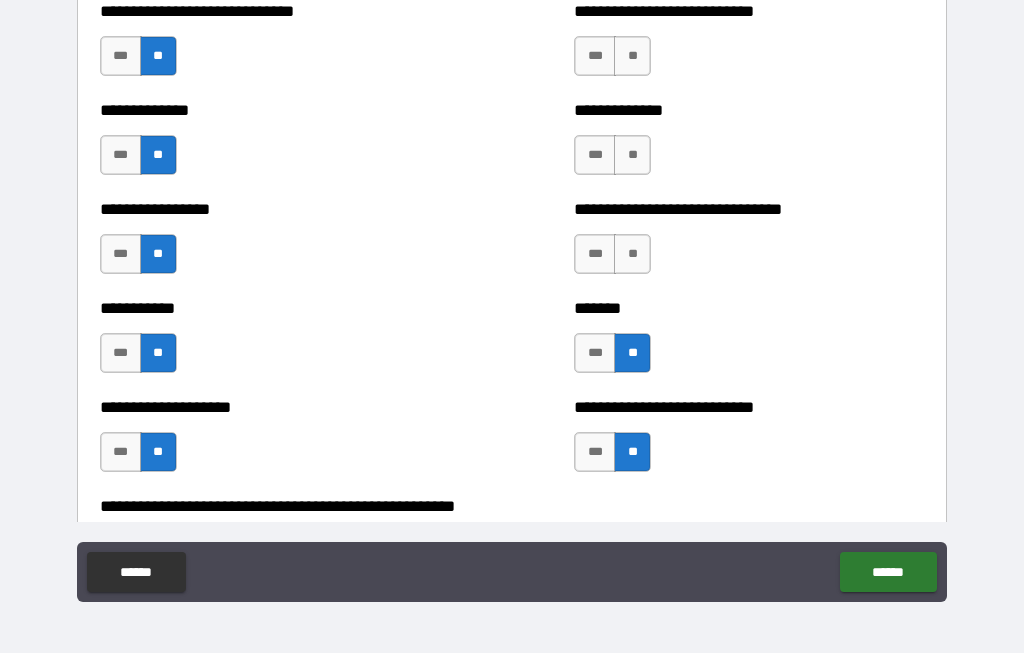 click on "**" at bounding box center (632, 255) 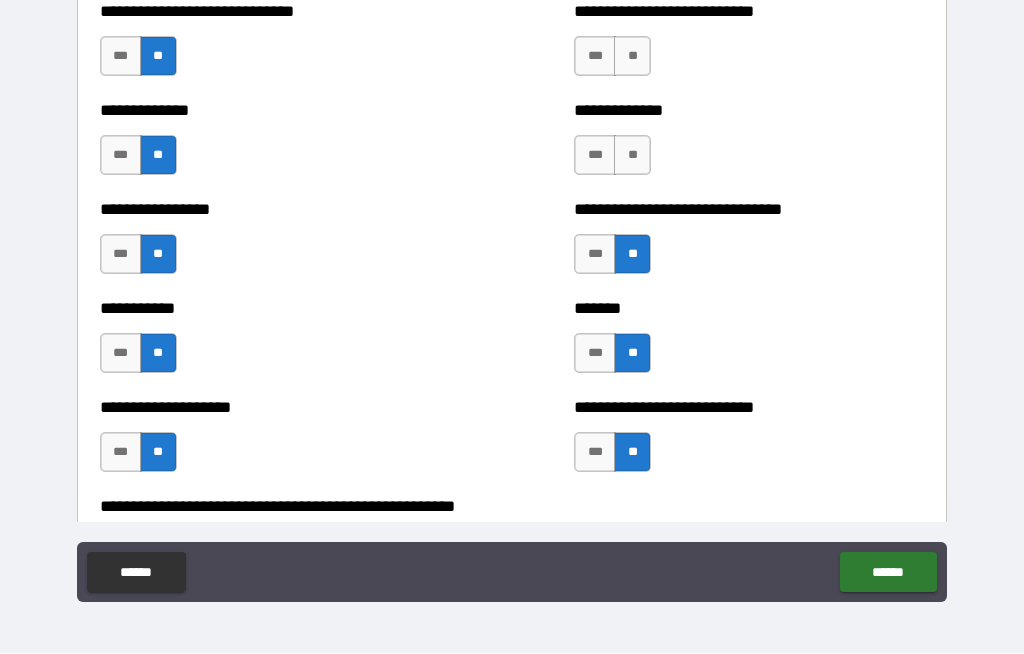 click on "**" at bounding box center (632, 156) 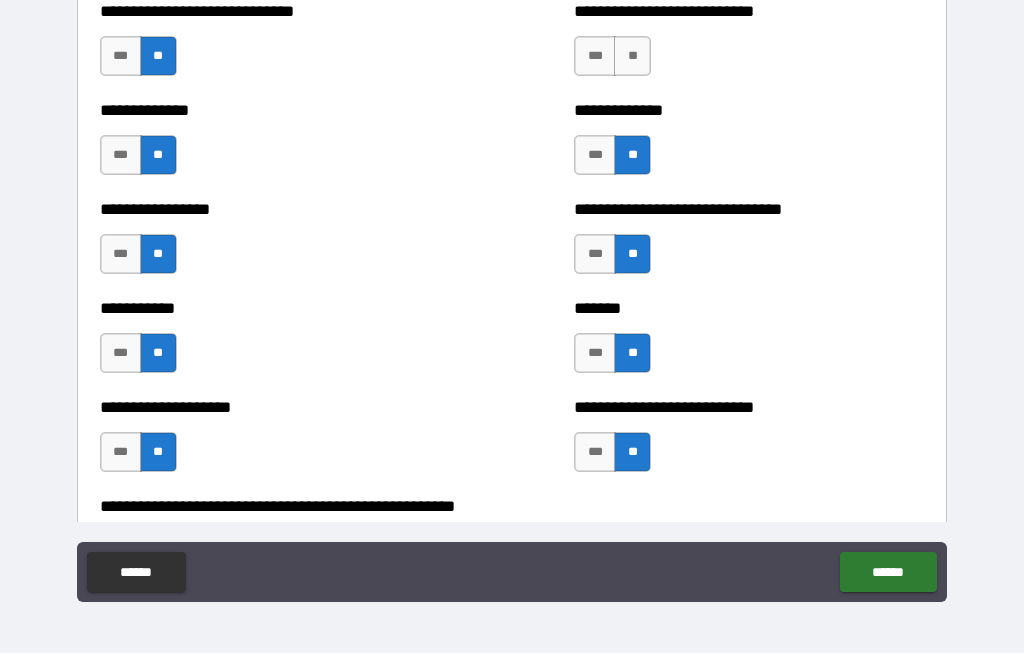 click on "**" at bounding box center [632, 57] 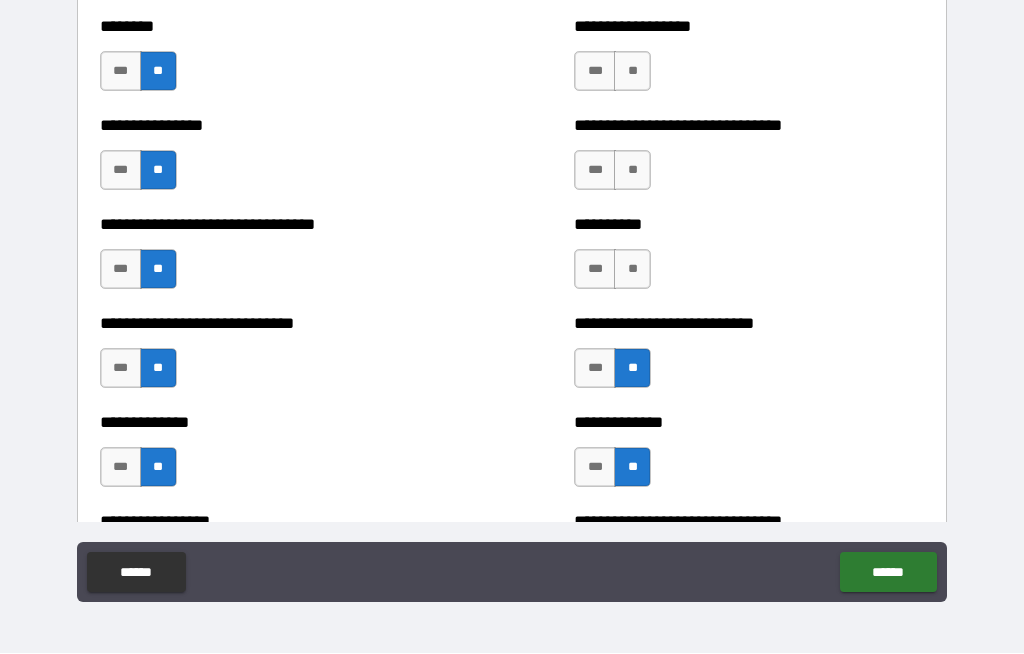 scroll, scrollTop: 7426, scrollLeft: 0, axis: vertical 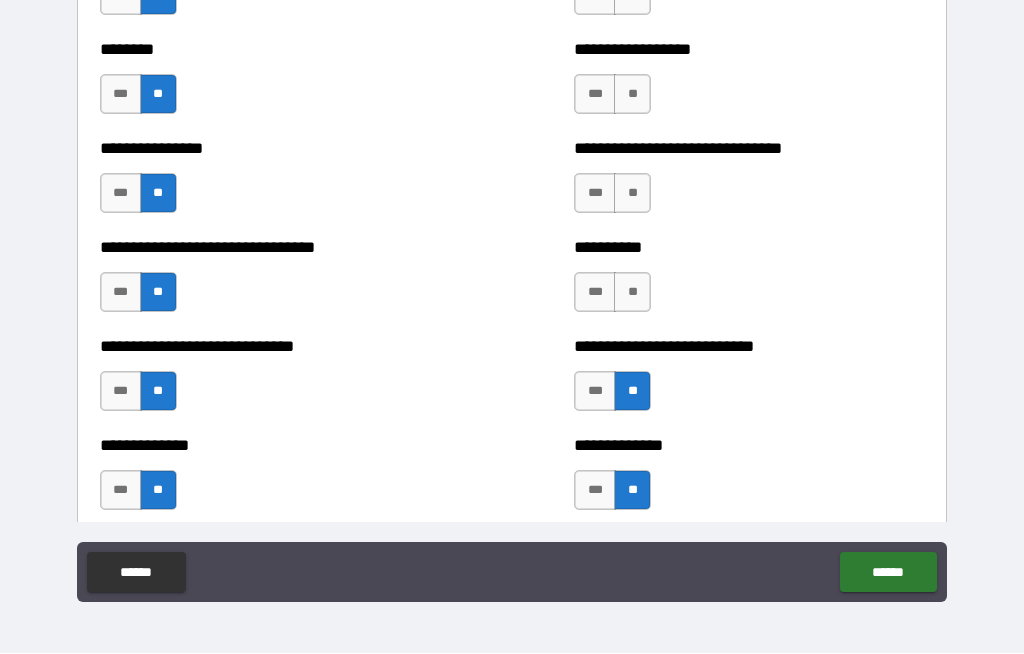 click on "**" at bounding box center [632, 293] 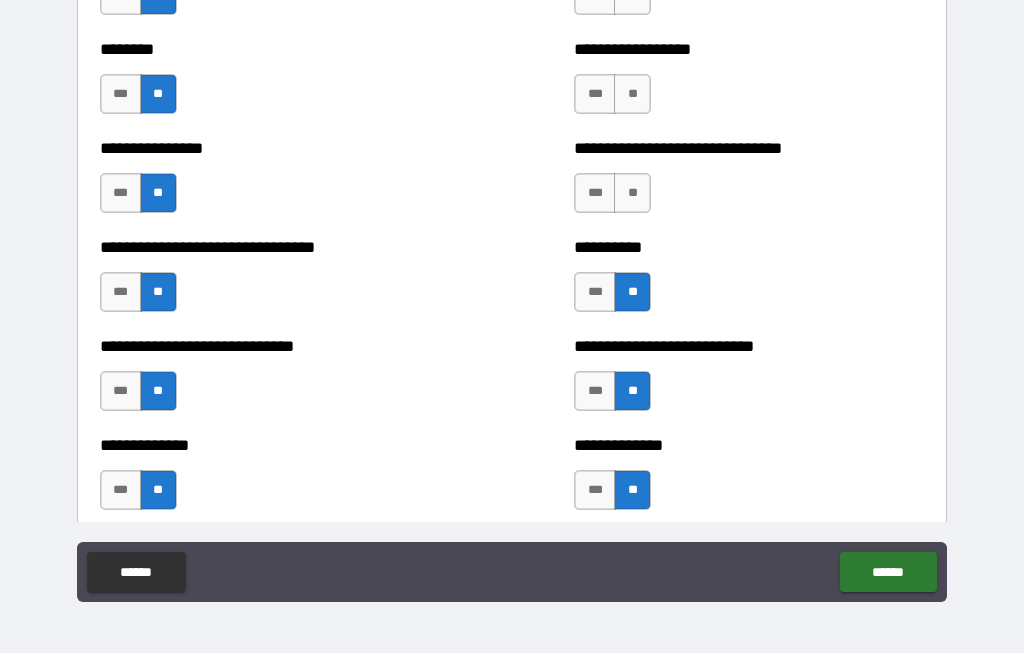 click on "**" at bounding box center [632, 194] 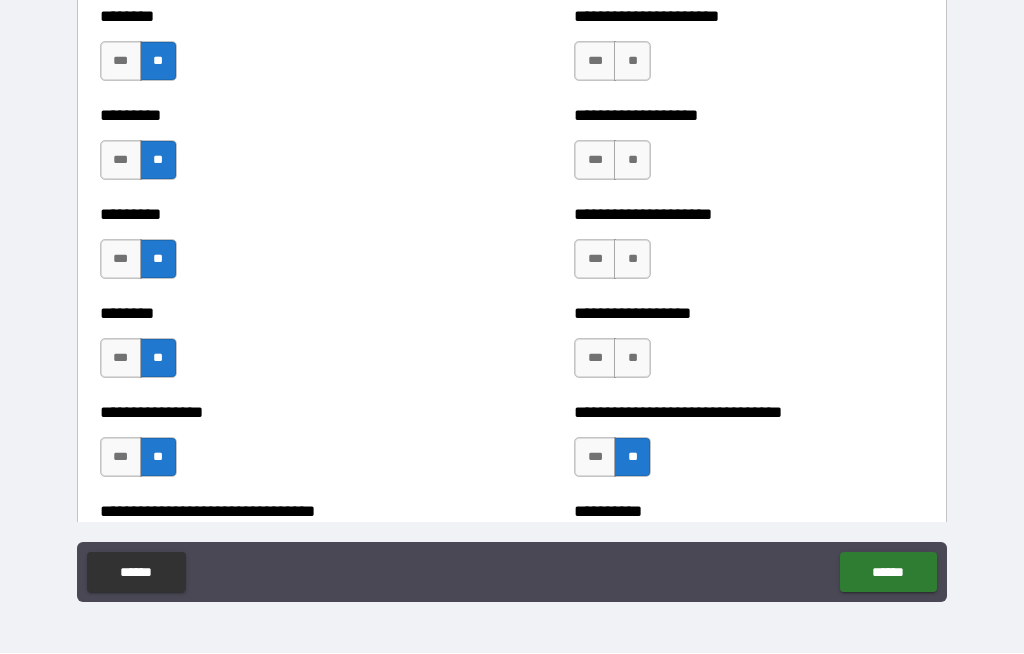 scroll, scrollTop: 7154, scrollLeft: 0, axis: vertical 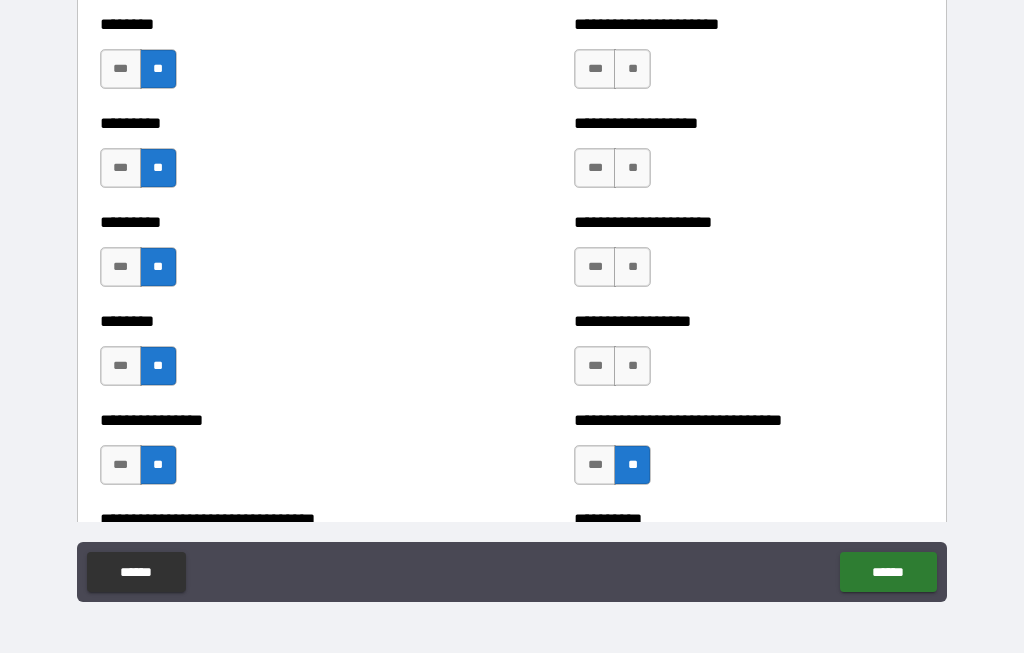 click on "**" at bounding box center [632, 268] 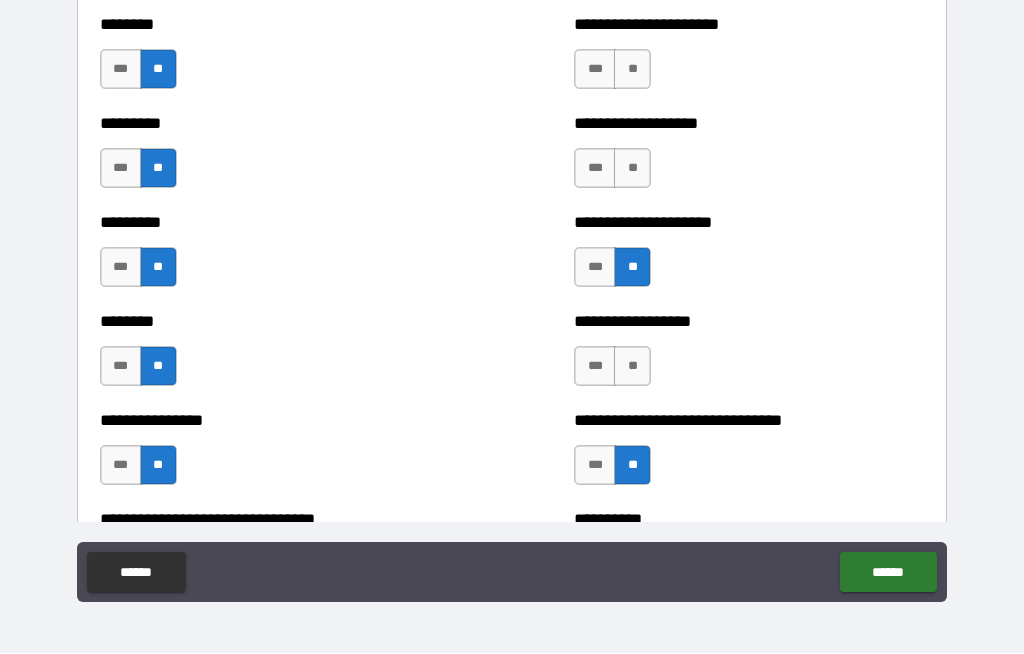 click on "**" at bounding box center (632, 367) 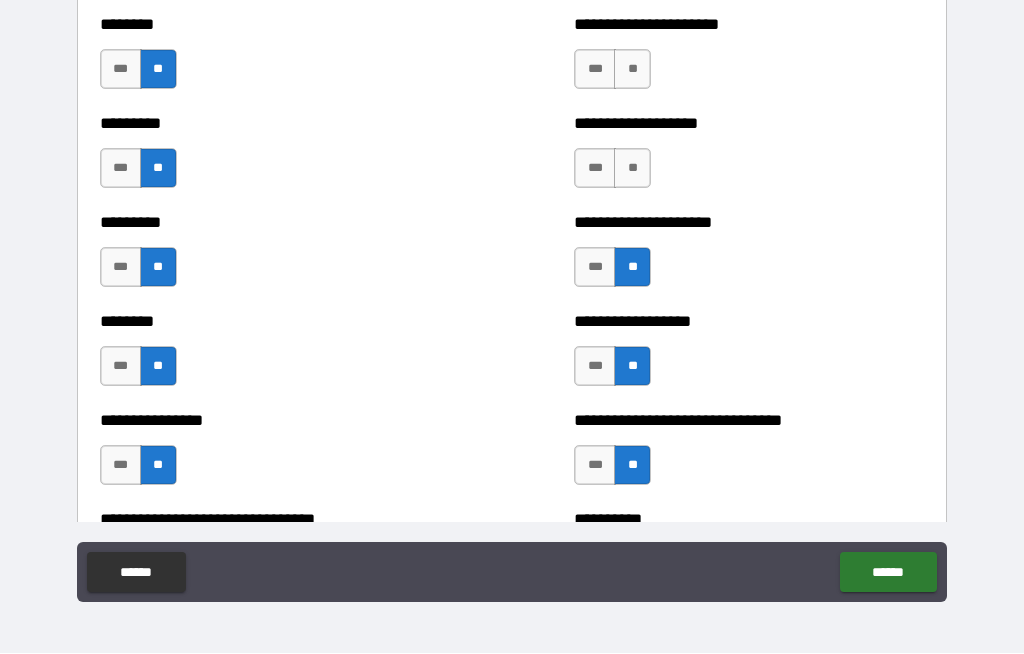 click on "**" at bounding box center (632, 169) 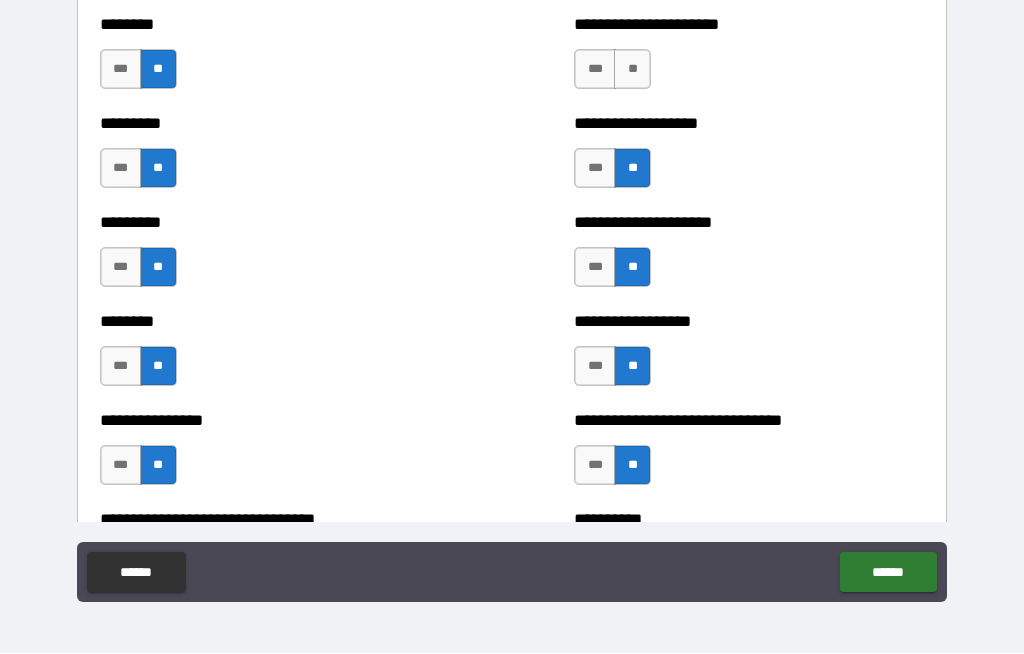 click on "**" at bounding box center (632, 70) 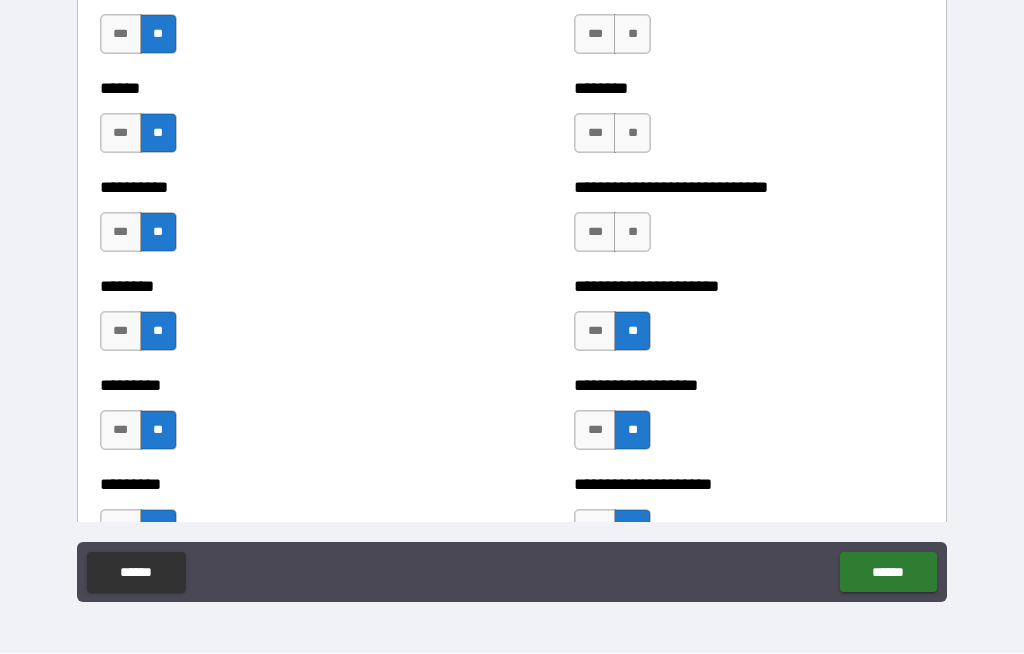 scroll, scrollTop: 6890, scrollLeft: 0, axis: vertical 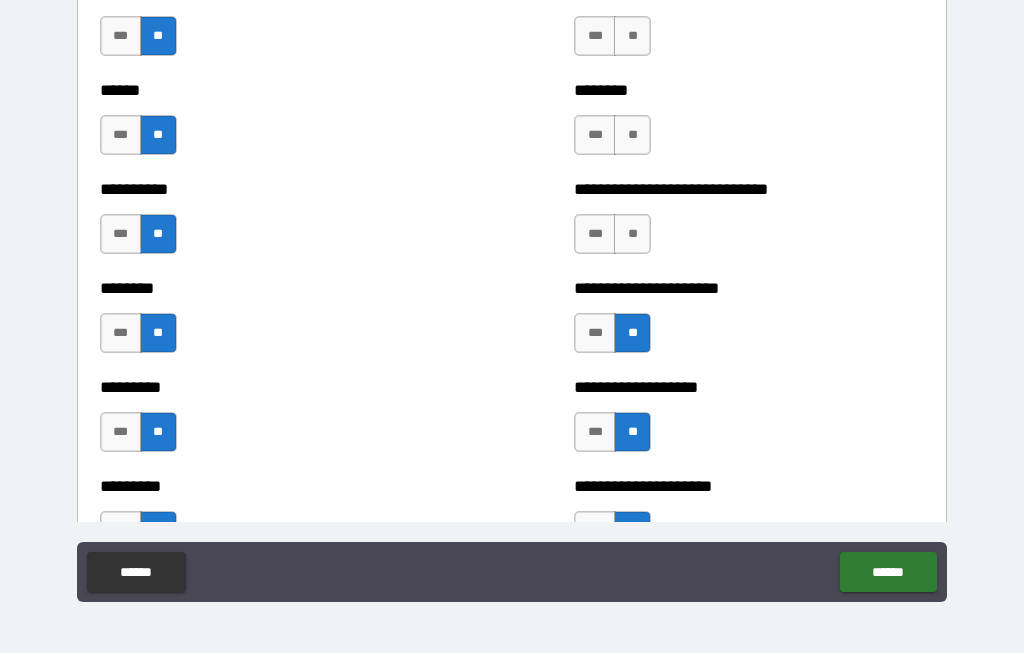 click on "**" at bounding box center (632, 235) 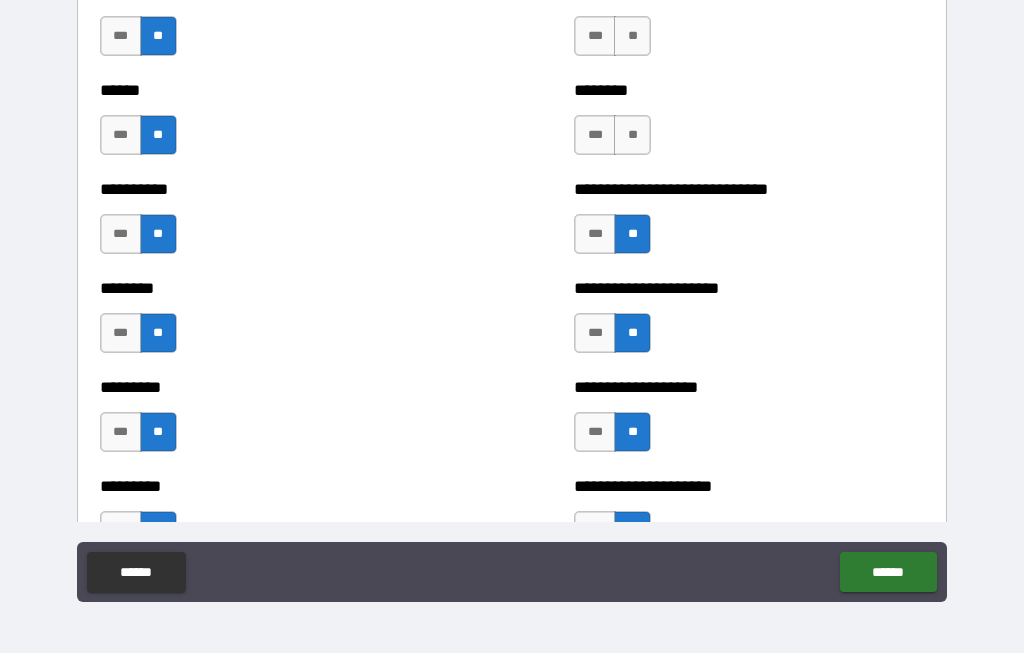 click on "**" at bounding box center [632, 136] 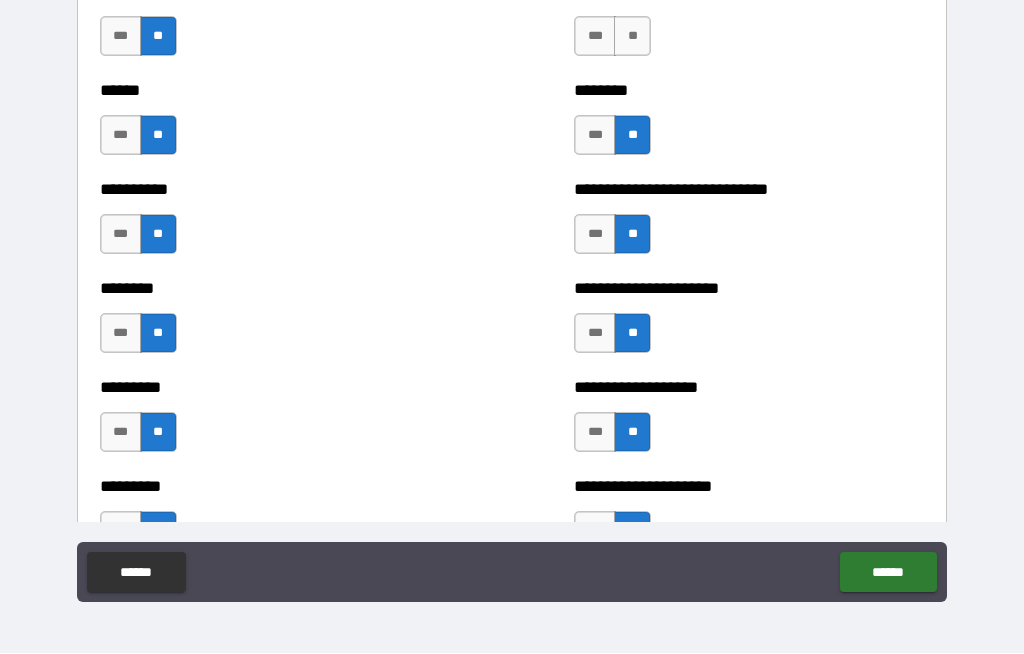click on "**" at bounding box center [632, 37] 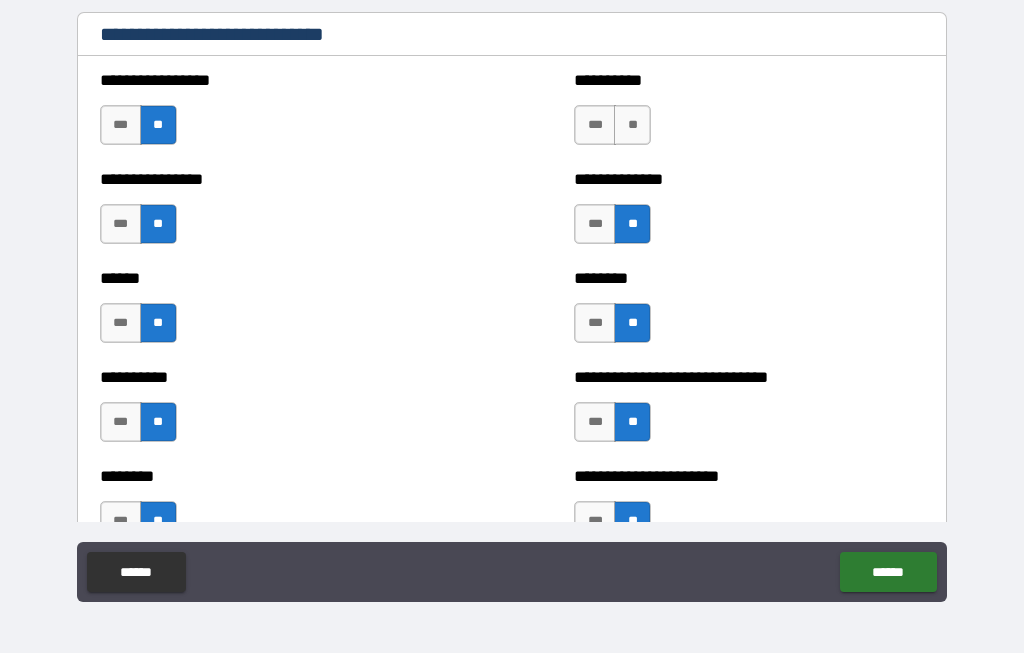 scroll, scrollTop: 6696, scrollLeft: 0, axis: vertical 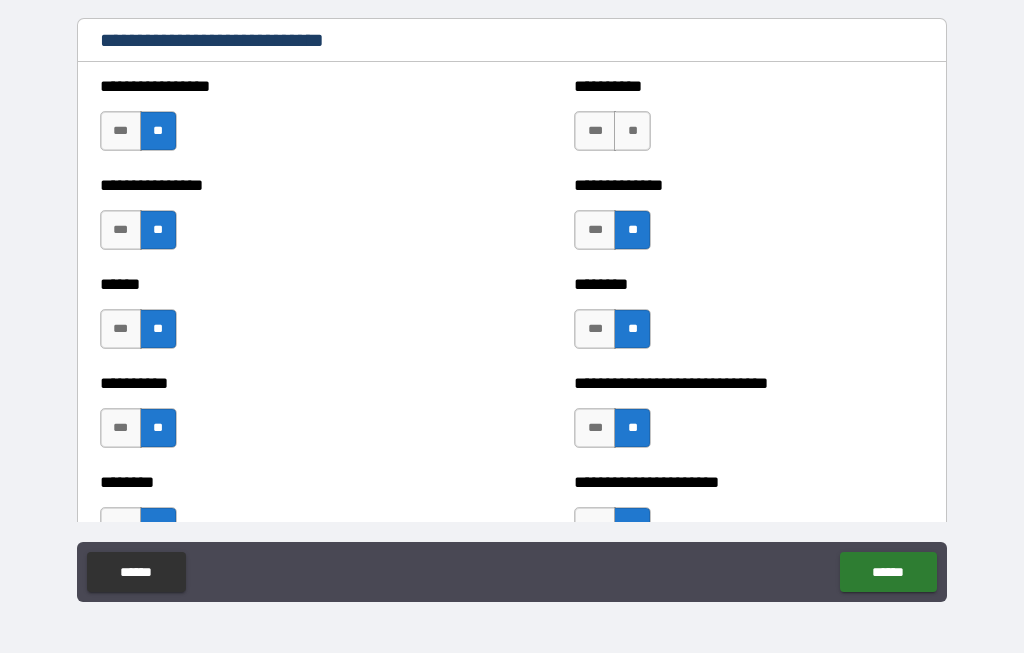 click on "**" at bounding box center [632, 132] 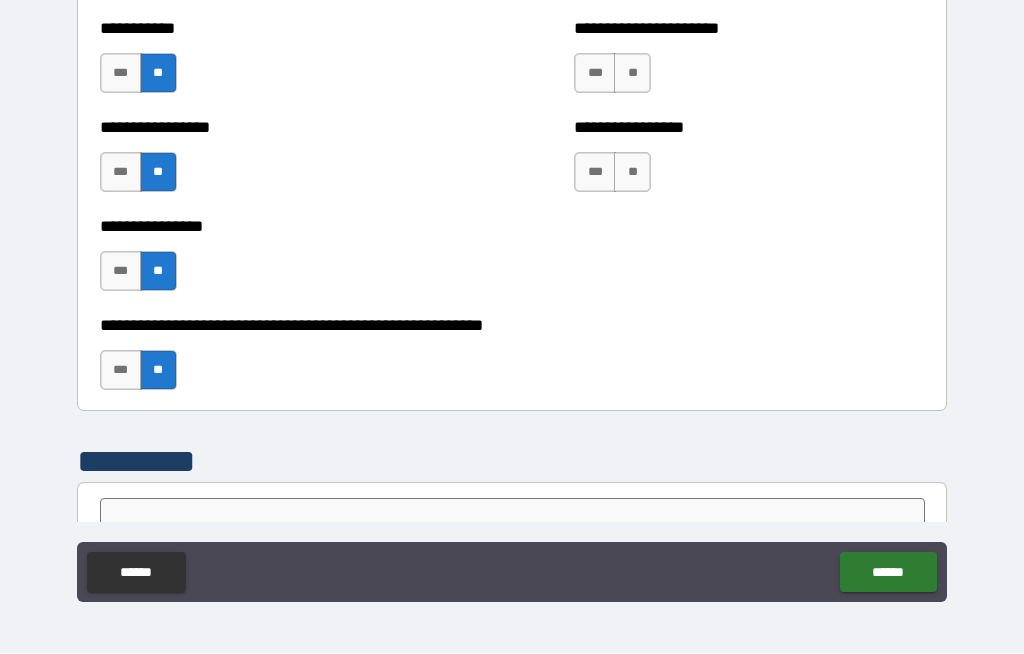 scroll, scrollTop: 6034, scrollLeft: 0, axis: vertical 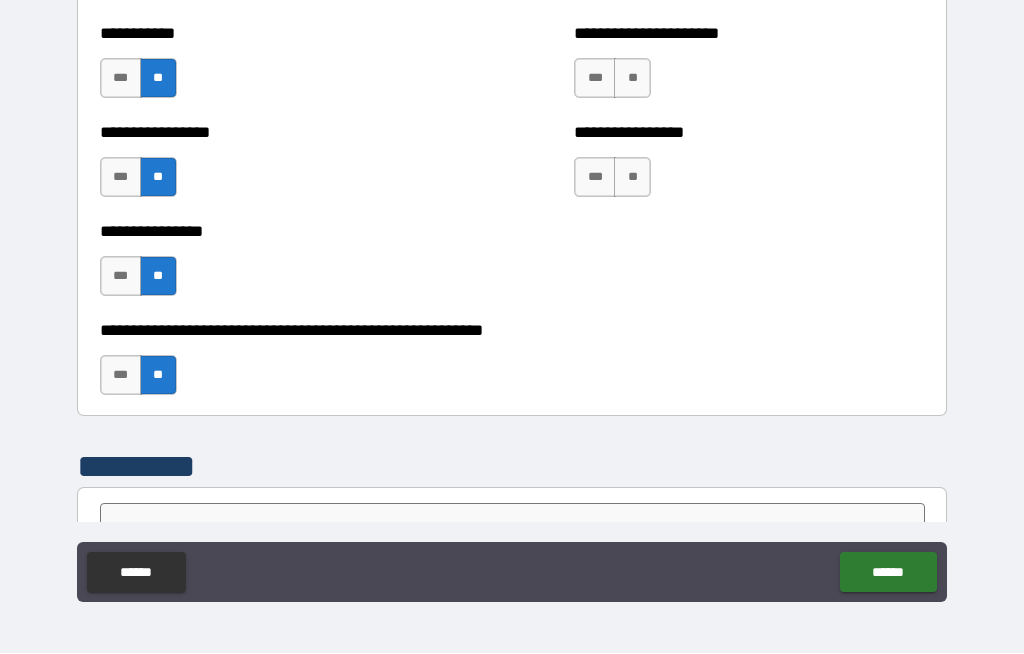 click on "**" at bounding box center (632, 178) 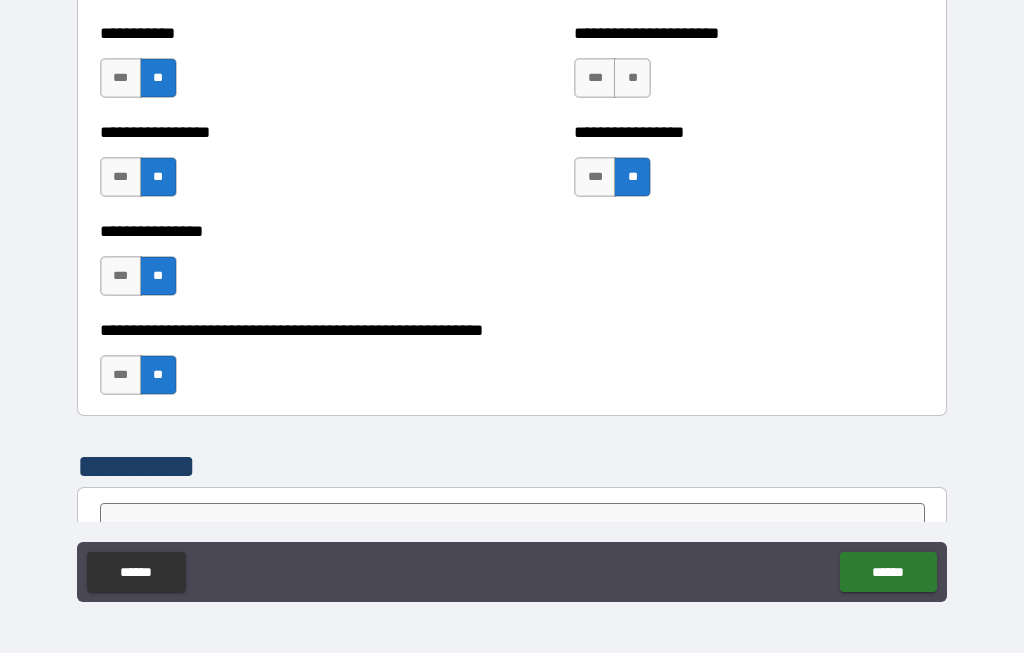 click on "**" at bounding box center [632, 79] 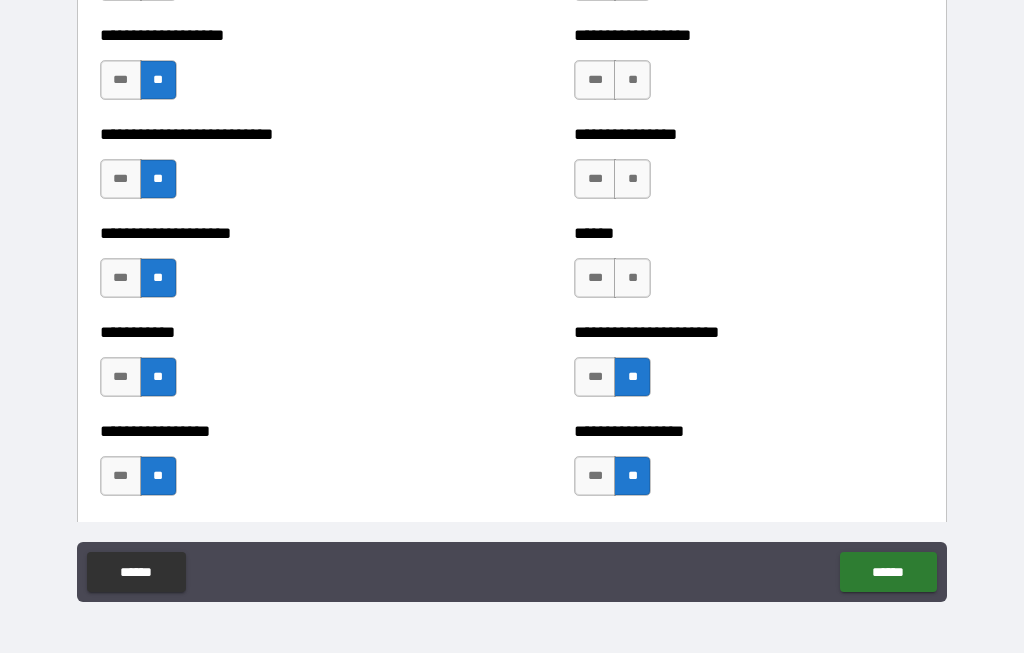 scroll, scrollTop: 5734, scrollLeft: 0, axis: vertical 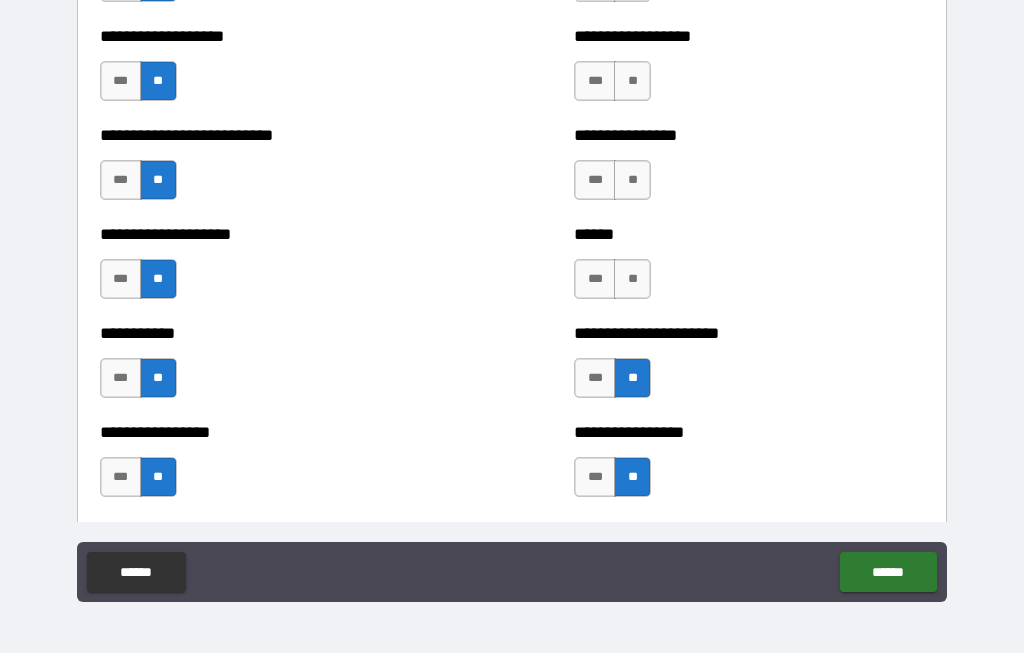 click on "**" at bounding box center [632, 280] 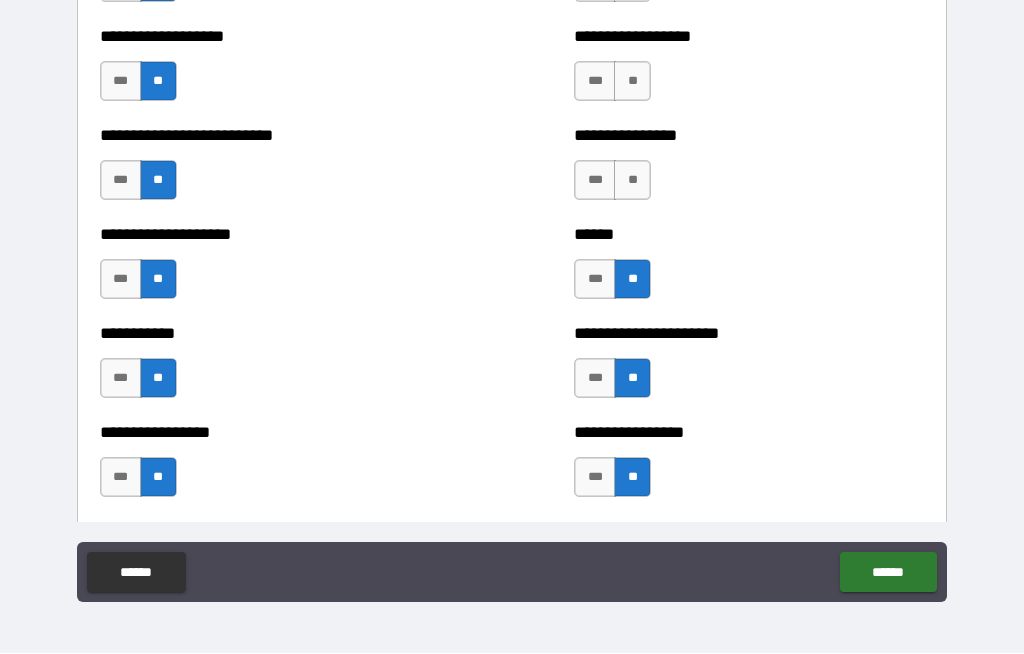 click on "**" at bounding box center [632, 181] 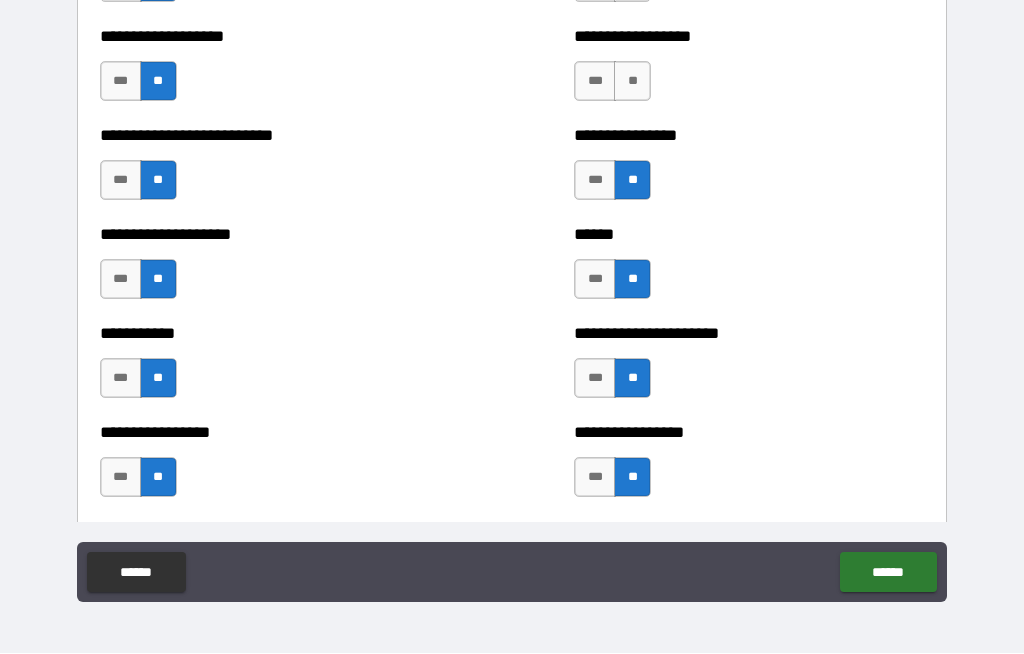 click on "**" at bounding box center [632, 82] 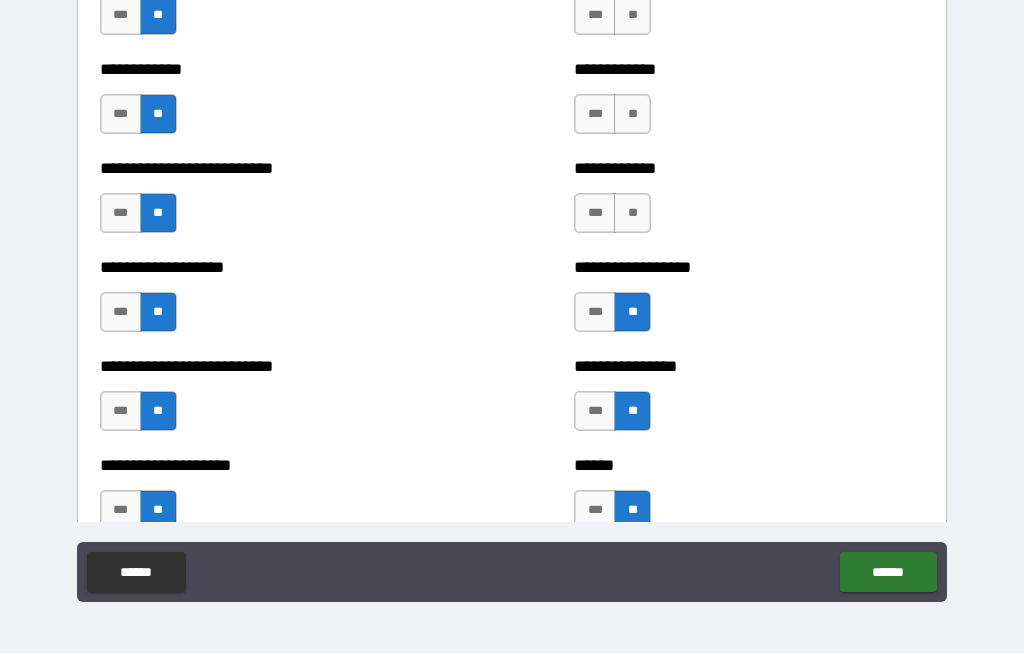 scroll, scrollTop: 5459, scrollLeft: 0, axis: vertical 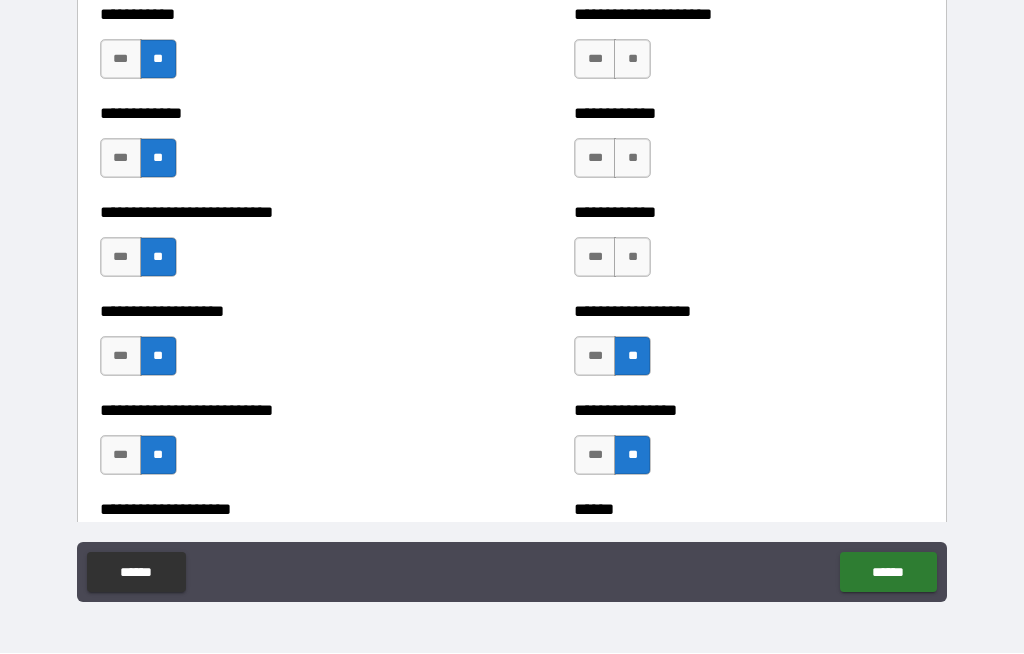 click on "**" at bounding box center (632, 258) 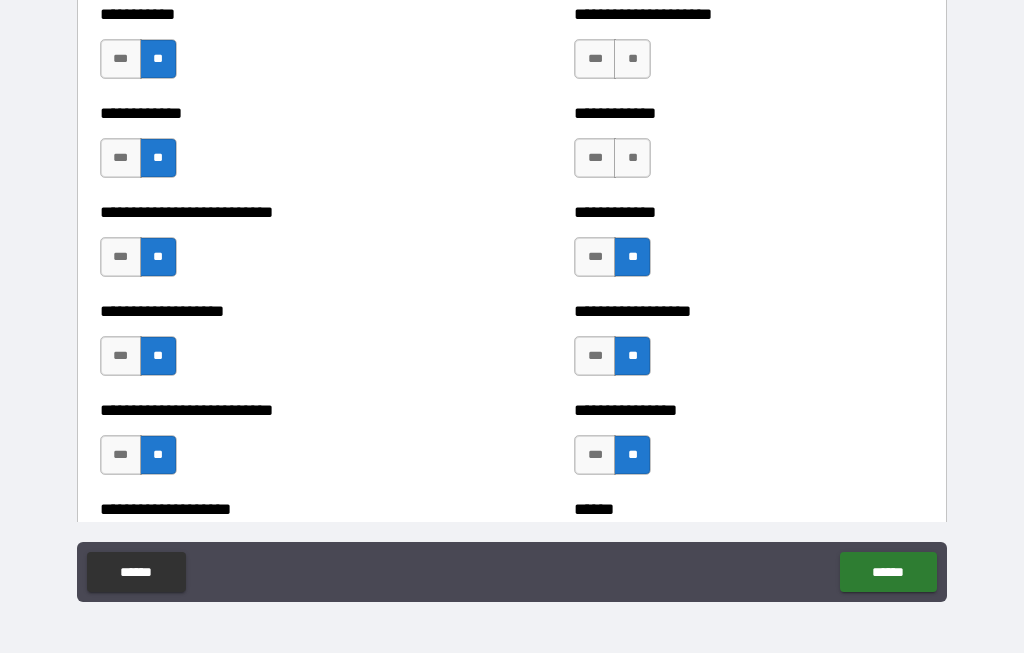 click on "**" at bounding box center (632, 159) 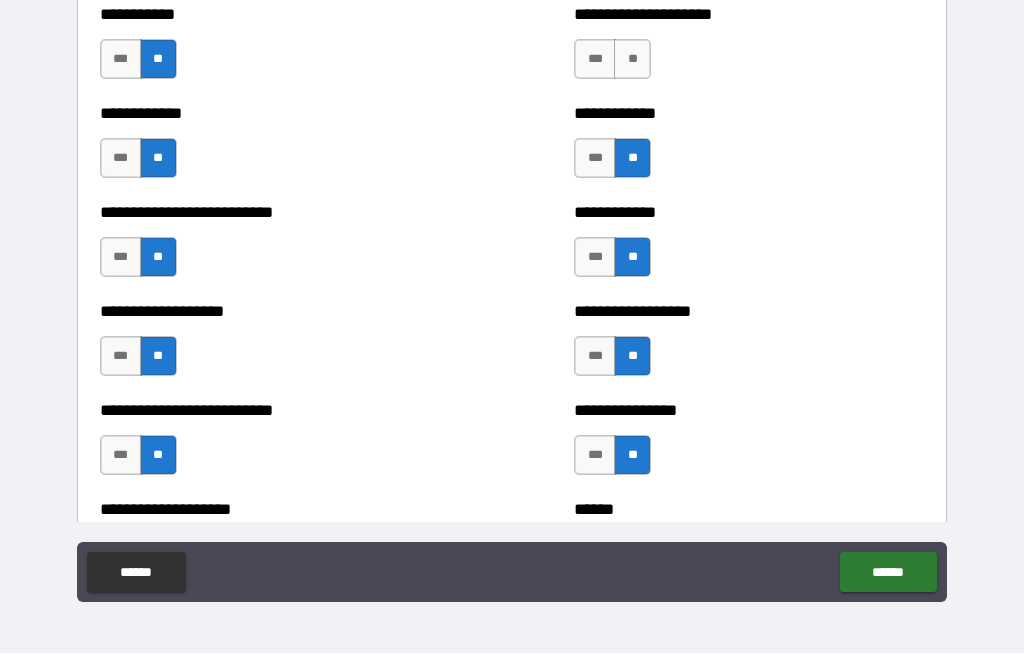 click on "**" at bounding box center (632, 60) 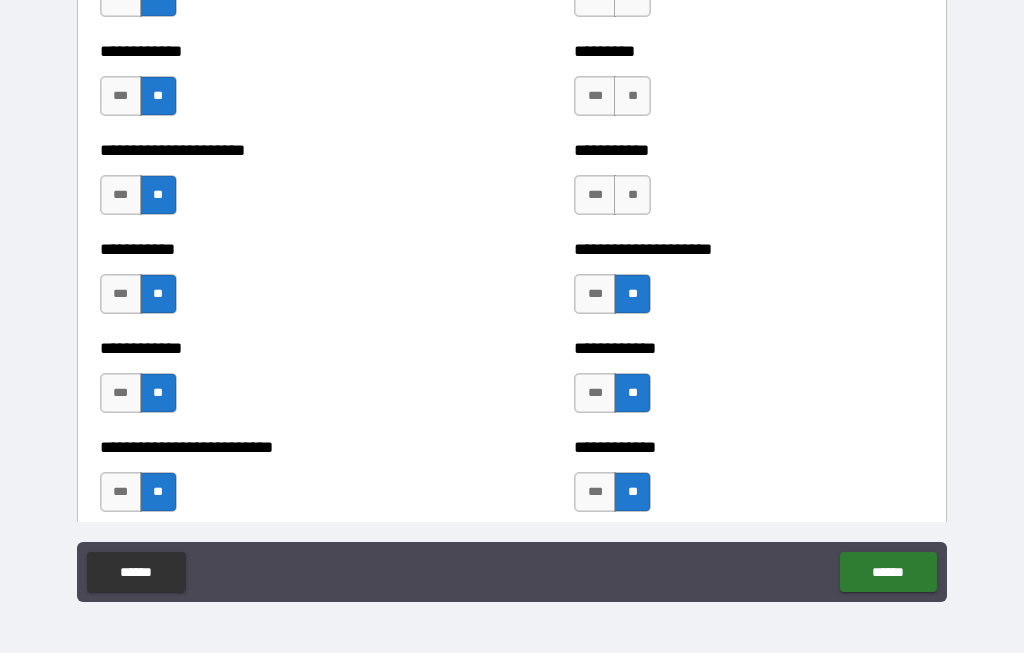 scroll, scrollTop: 5223, scrollLeft: 0, axis: vertical 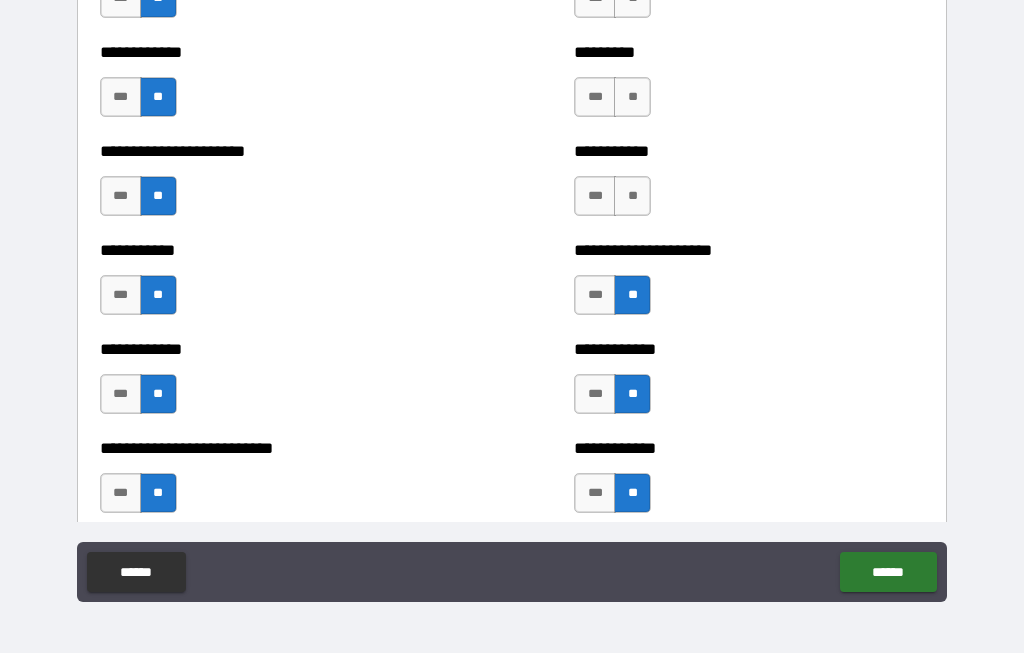 click on "**" at bounding box center (632, 197) 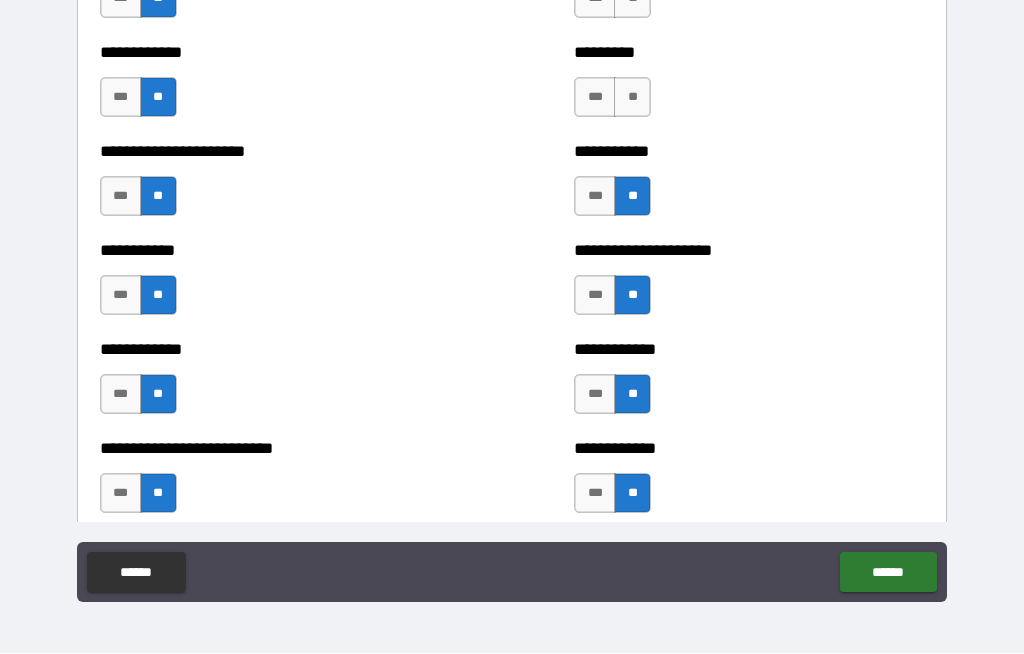 click on "**" at bounding box center (632, 98) 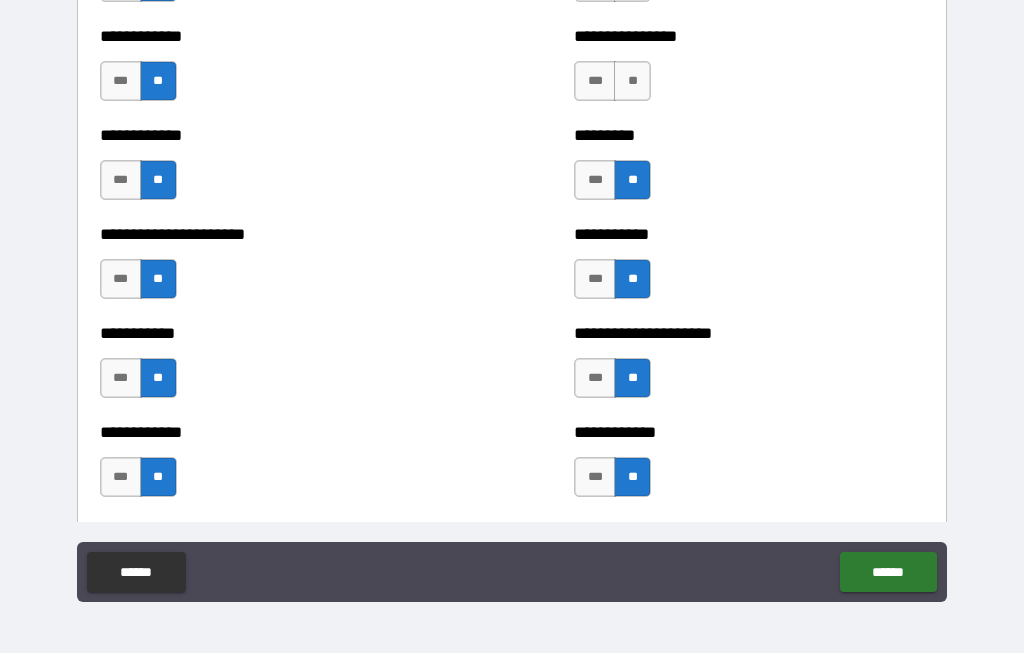 scroll, scrollTop: 5143, scrollLeft: 0, axis: vertical 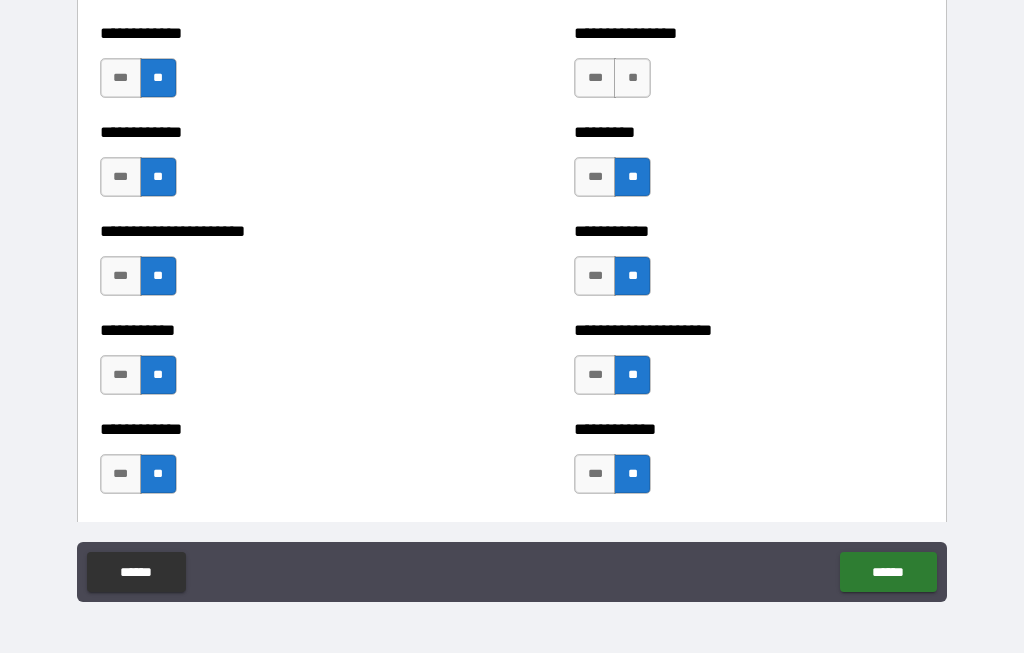 click on "**" at bounding box center [632, 79] 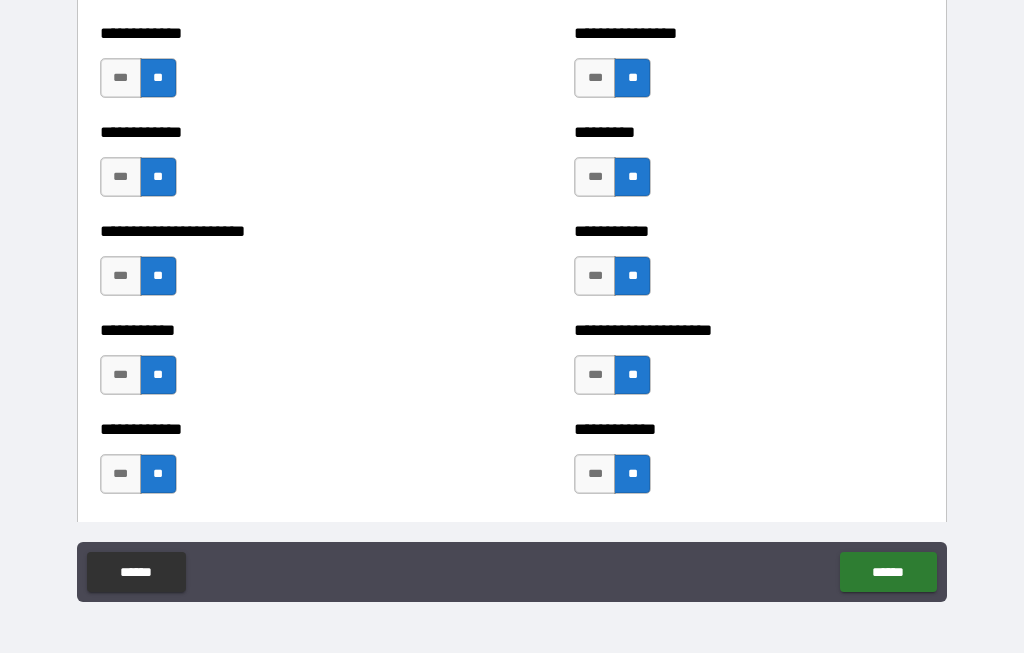 click on "******" at bounding box center [888, 573] 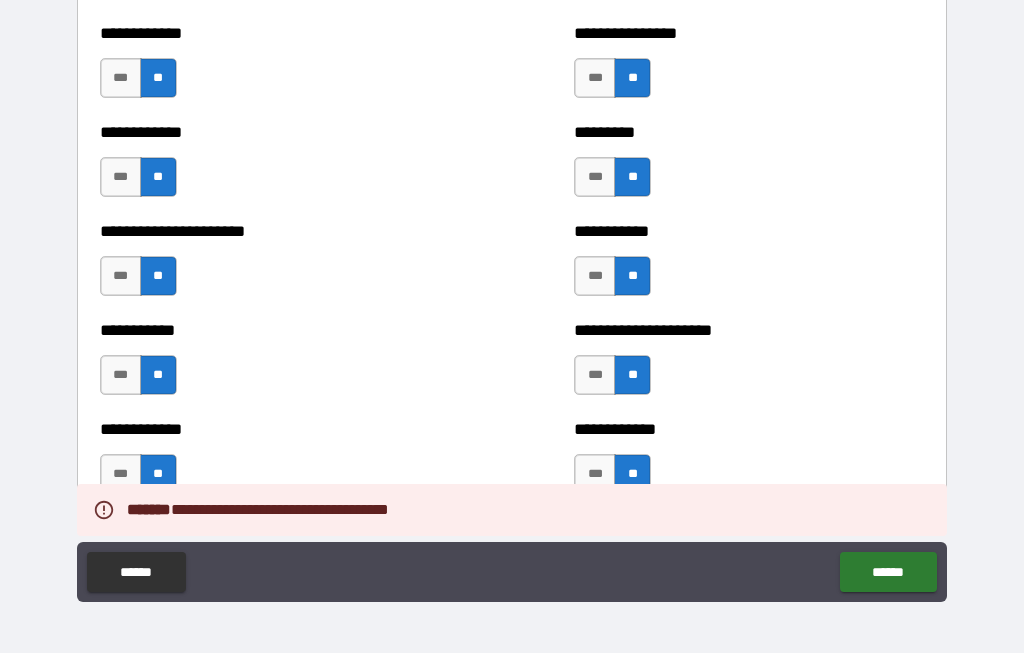 click on "******" at bounding box center (888, 573) 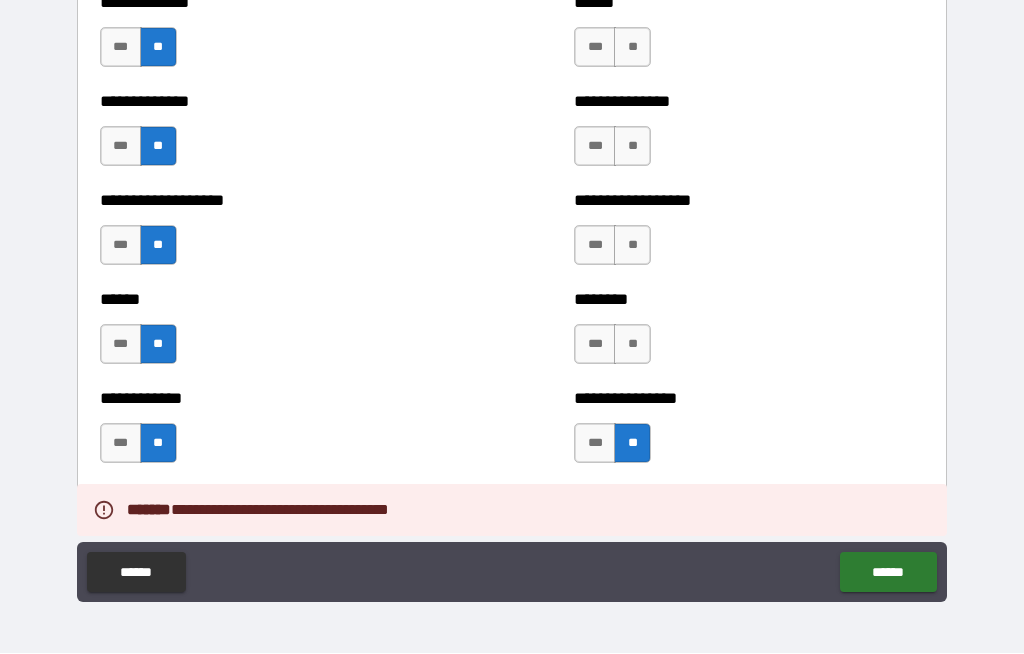 scroll, scrollTop: 4775, scrollLeft: 0, axis: vertical 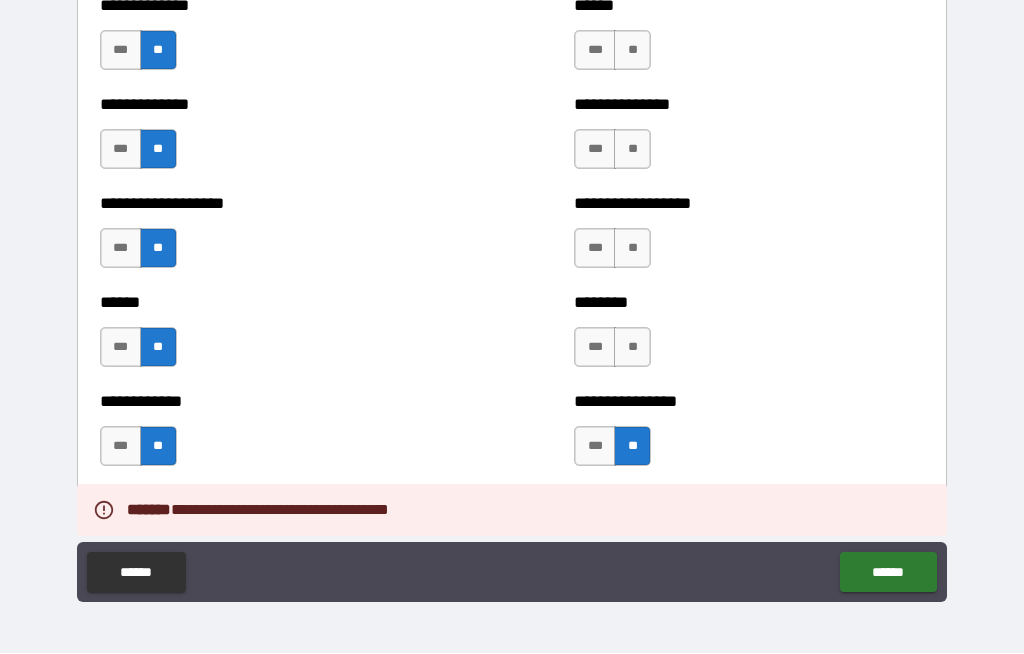 click on "**" at bounding box center [632, 348] 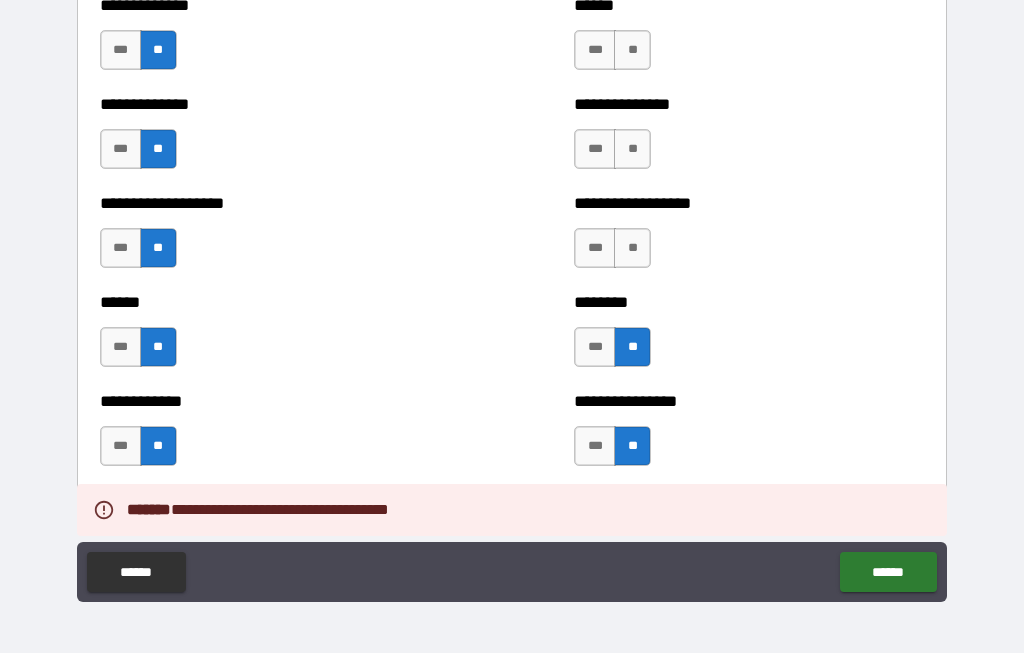 click on "**" at bounding box center (632, 249) 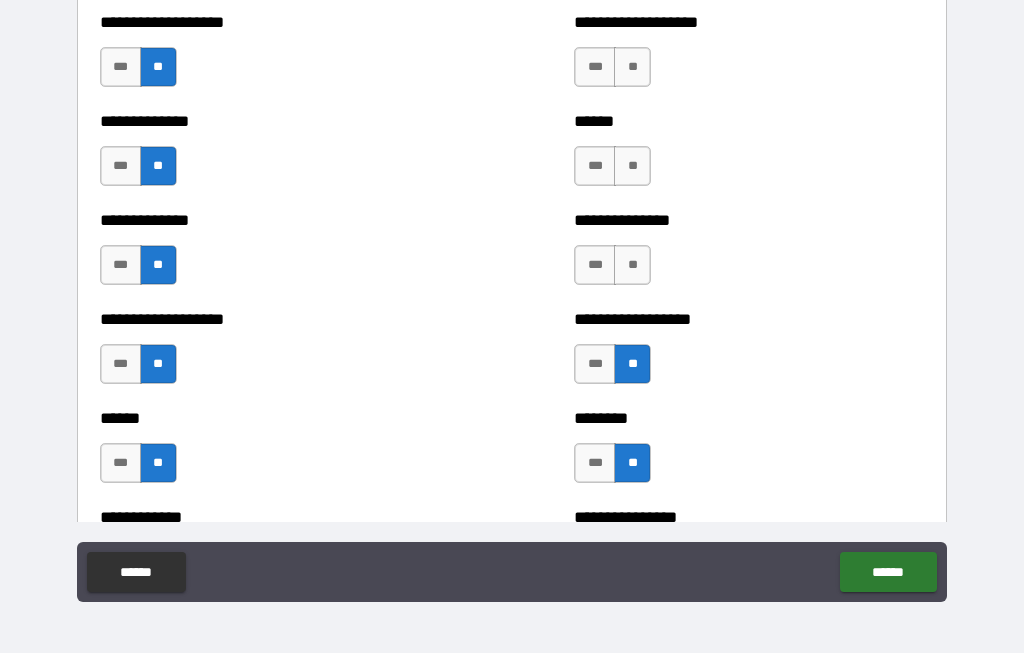 scroll, scrollTop: 4656, scrollLeft: 0, axis: vertical 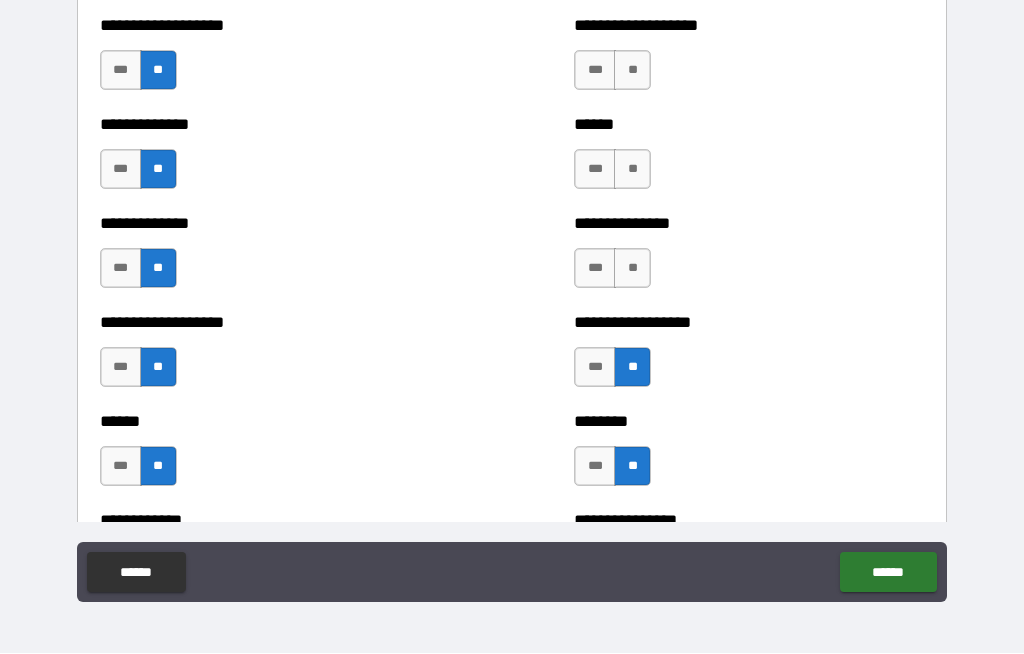 click on "**" at bounding box center (632, 269) 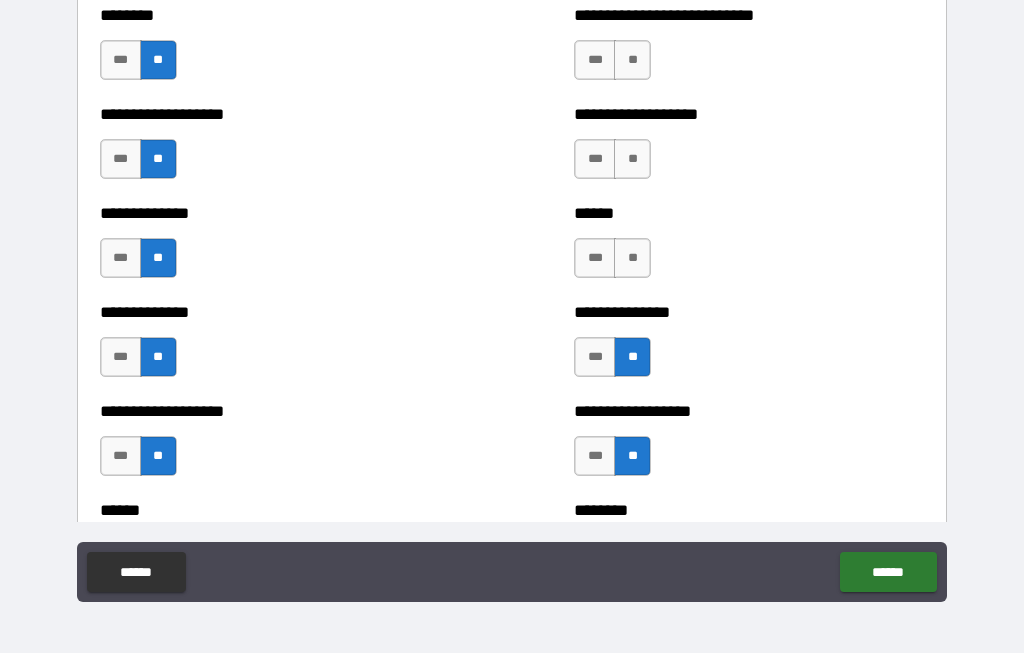 scroll, scrollTop: 4569, scrollLeft: 0, axis: vertical 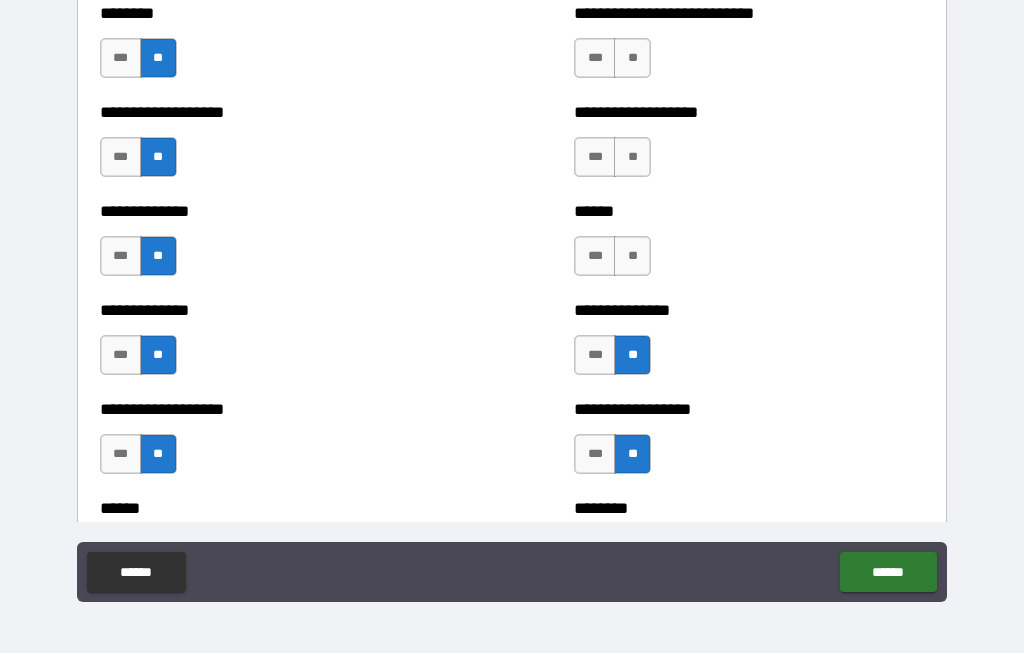 click on "**" at bounding box center (632, 257) 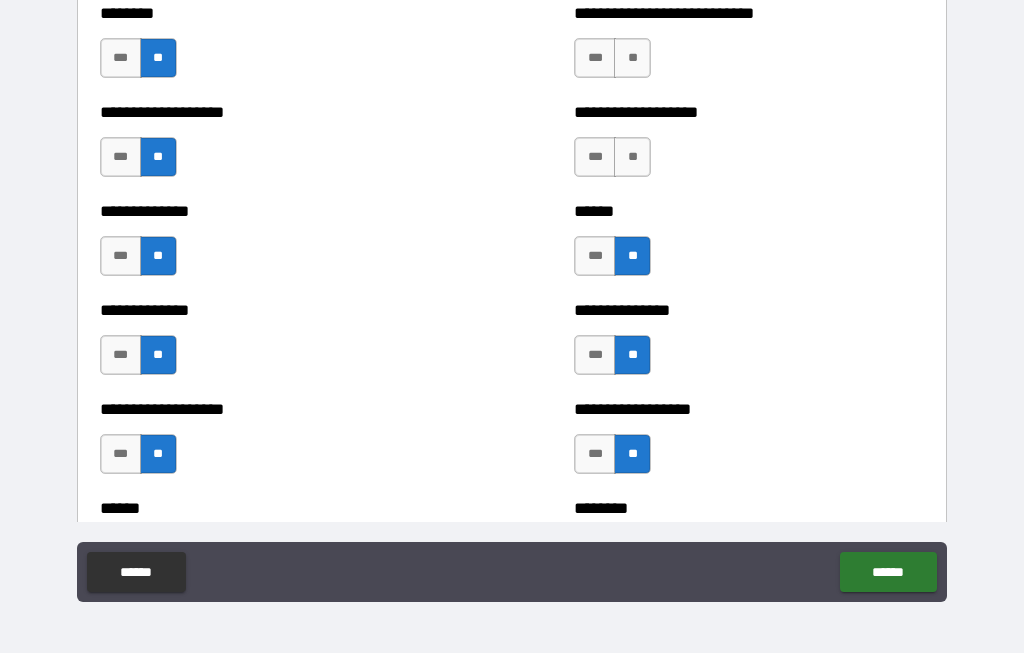 click on "**" at bounding box center [632, 158] 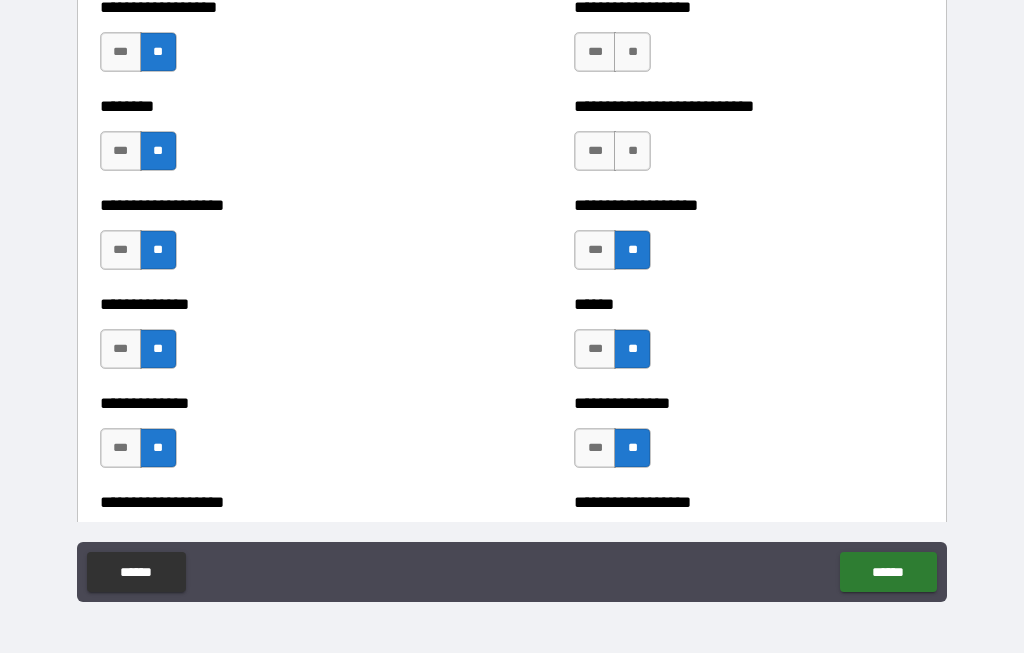 scroll, scrollTop: 4473, scrollLeft: 0, axis: vertical 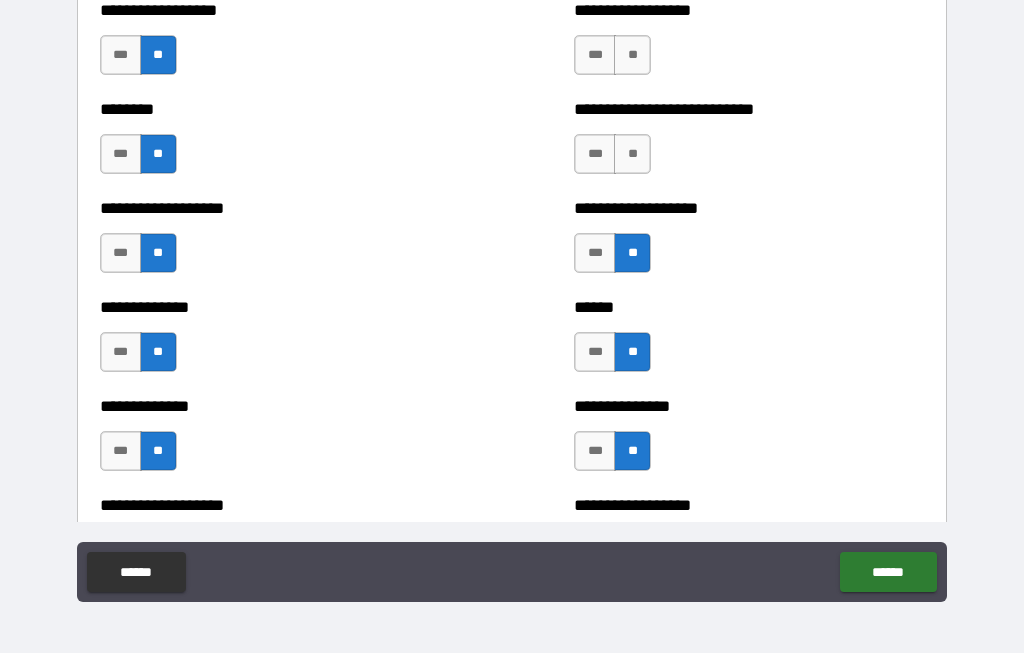 click on "**" at bounding box center [632, 155] 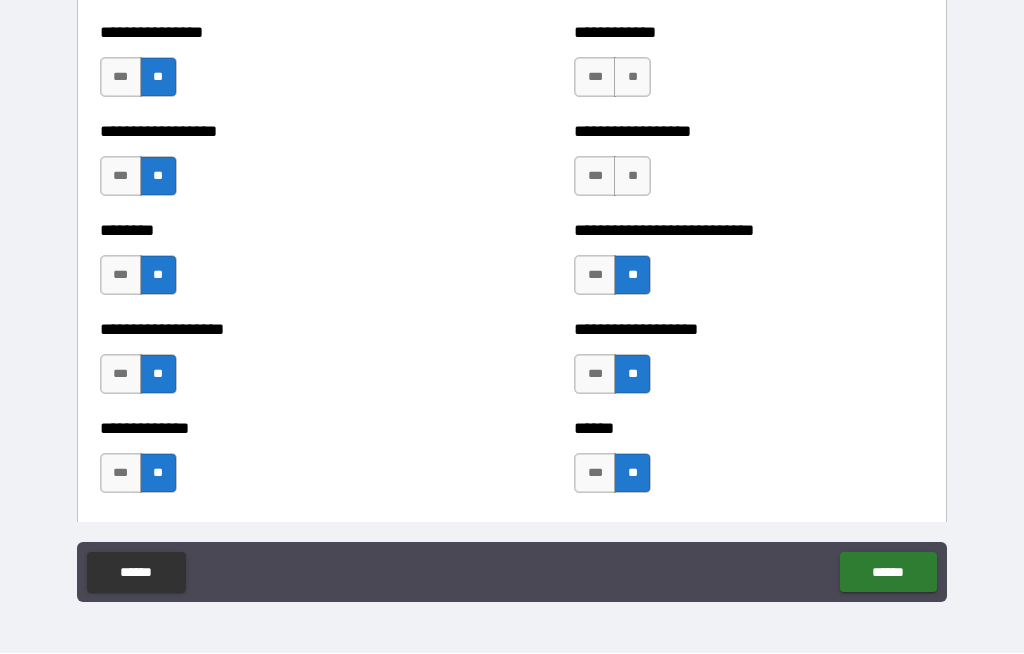 scroll, scrollTop: 4330, scrollLeft: 0, axis: vertical 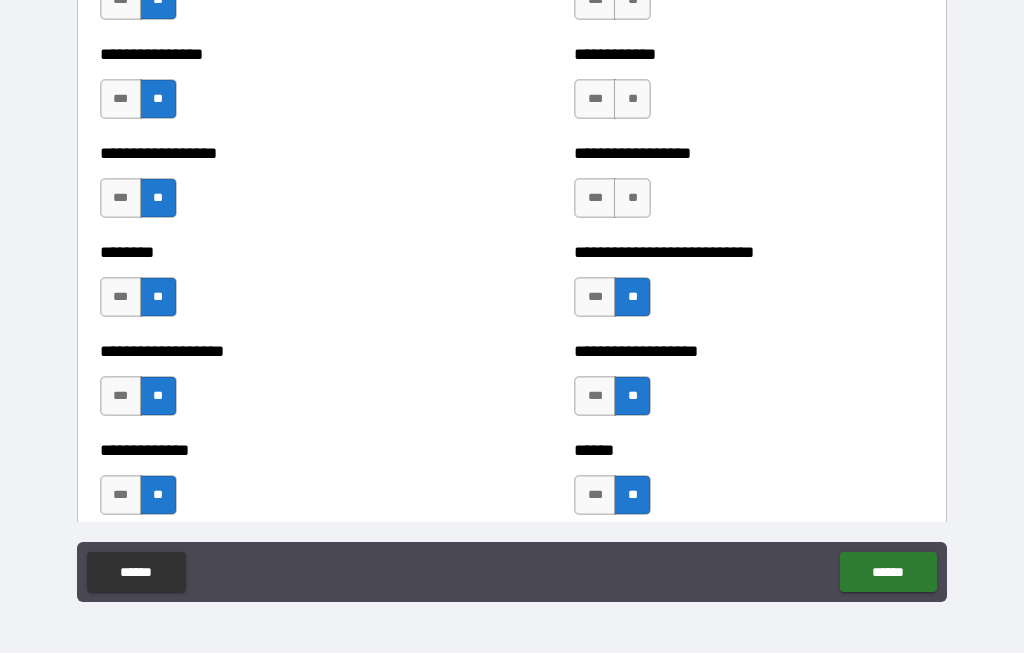 click on "**" at bounding box center [632, 199] 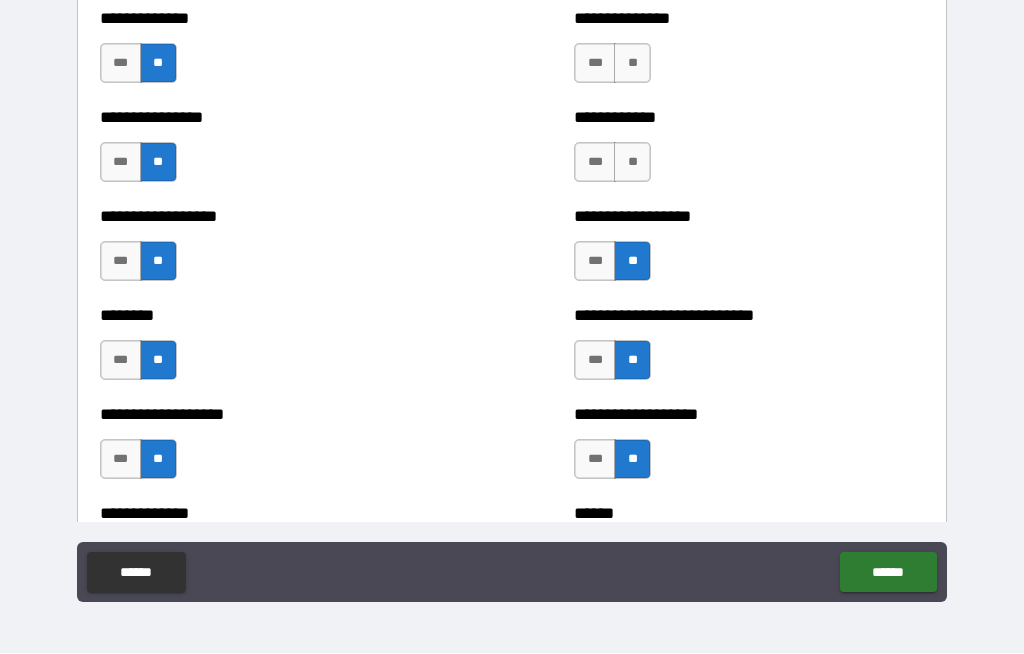 scroll, scrollTop: 4256, scrollLeft: 0, axis: vertical 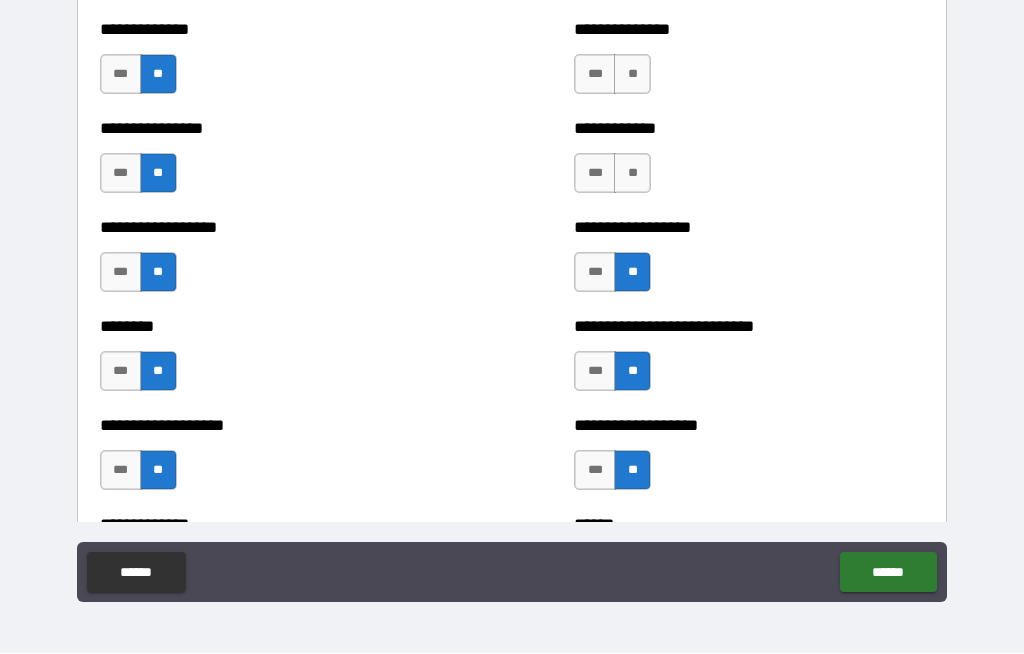 click on "**" at bounding box center [632, 174] 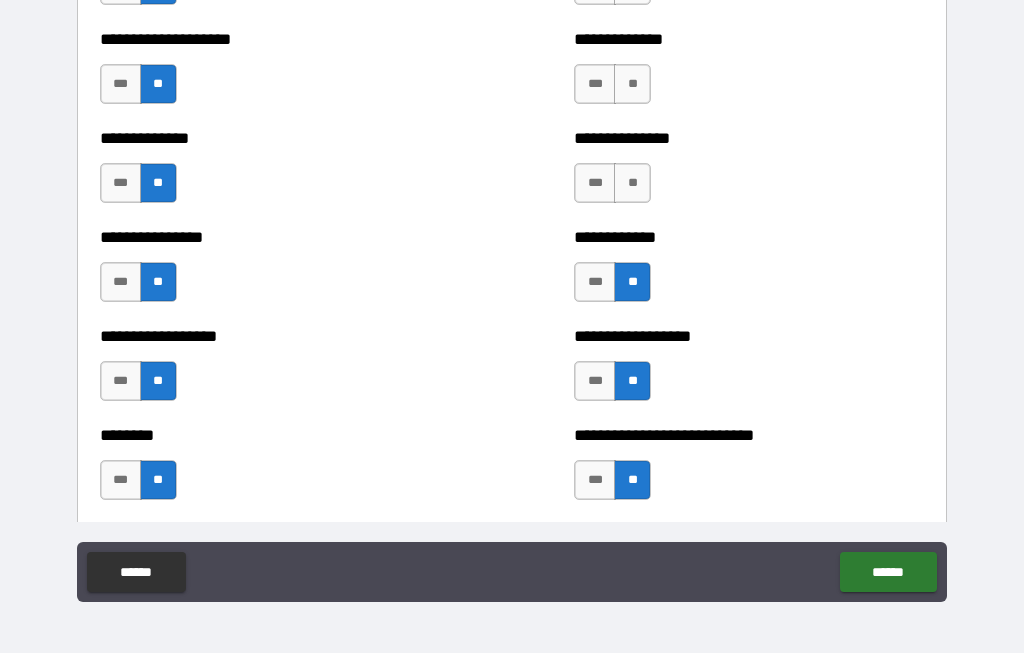 scroll, scrollTop: 4142, scrollLeft: 0, axis: vertical 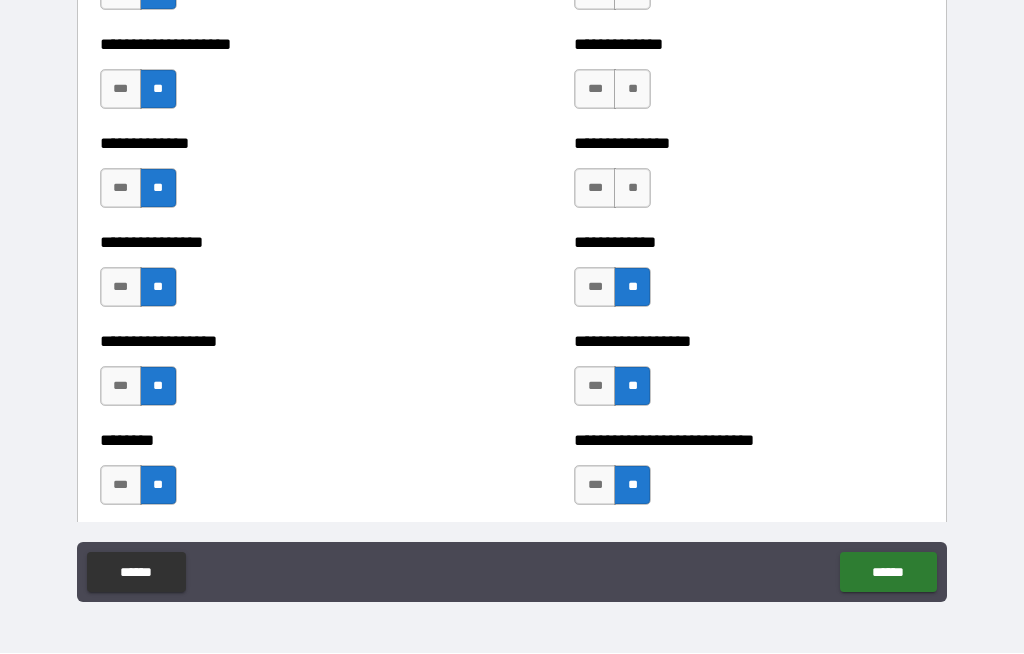 click on "**" at bounding box center [632, 189] 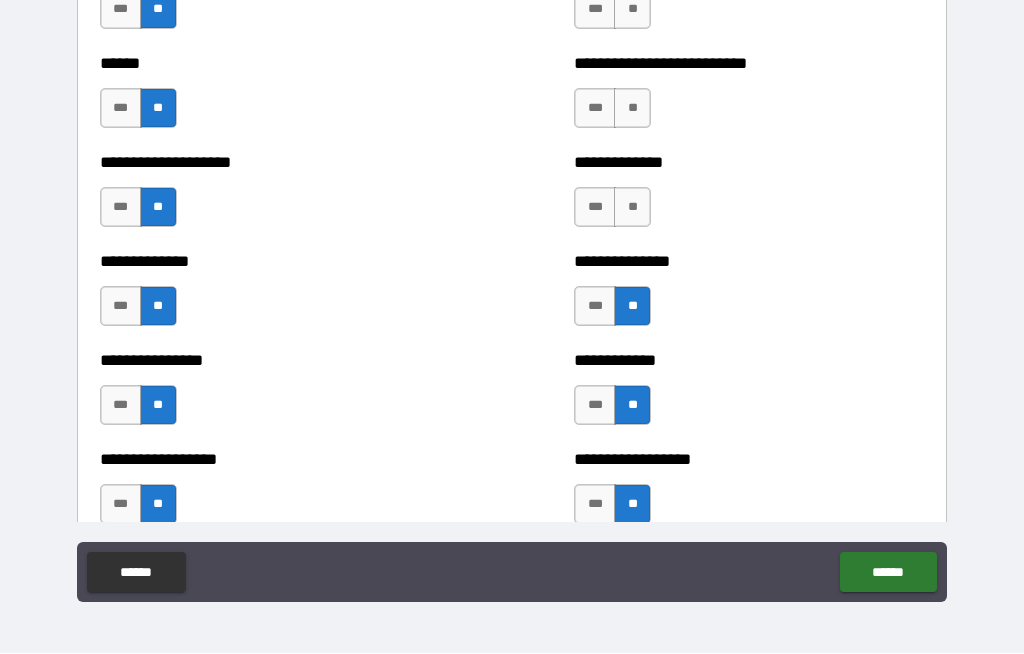scroll, scrollTop: 4015, scrollLeft: 0, axis: vertical 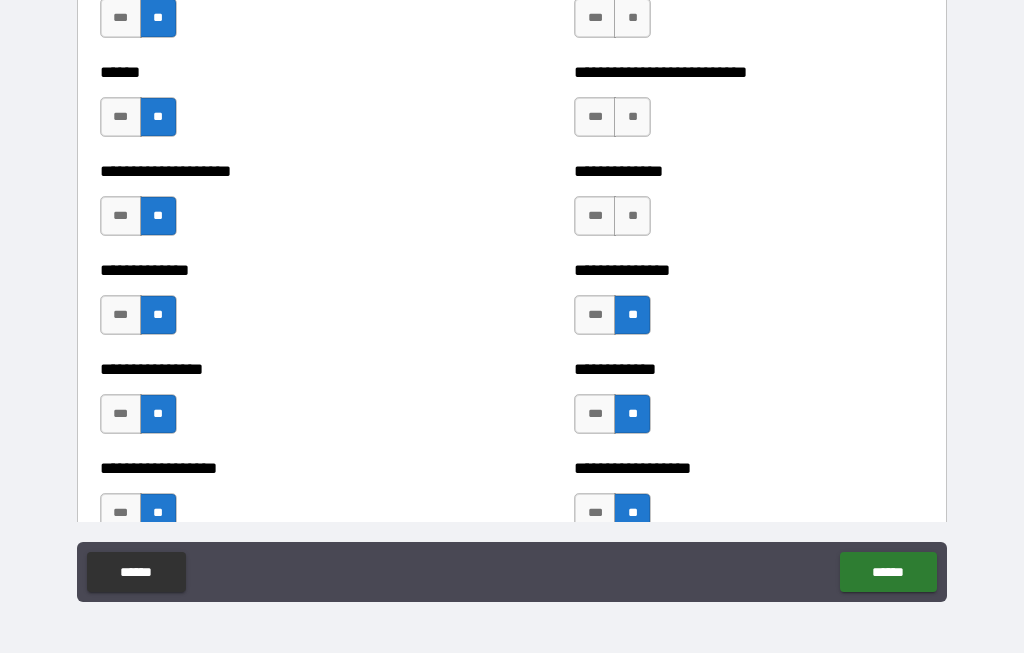 click on "**" at bounding box center [632, 217] 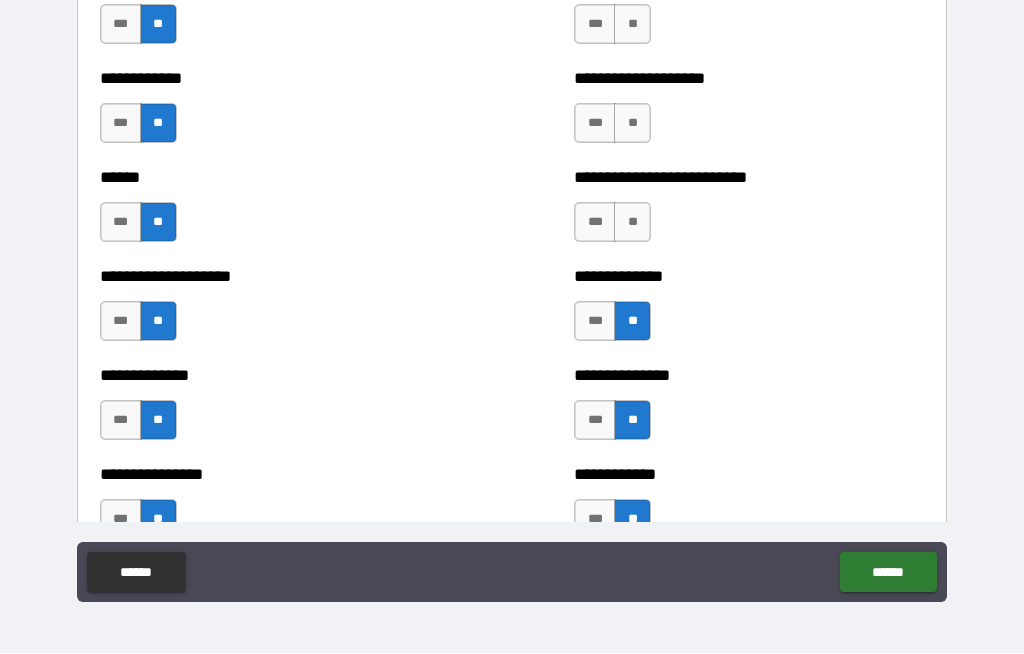 scroll, scrollTop: 3905, scrollLeft: 0, axis: vertical 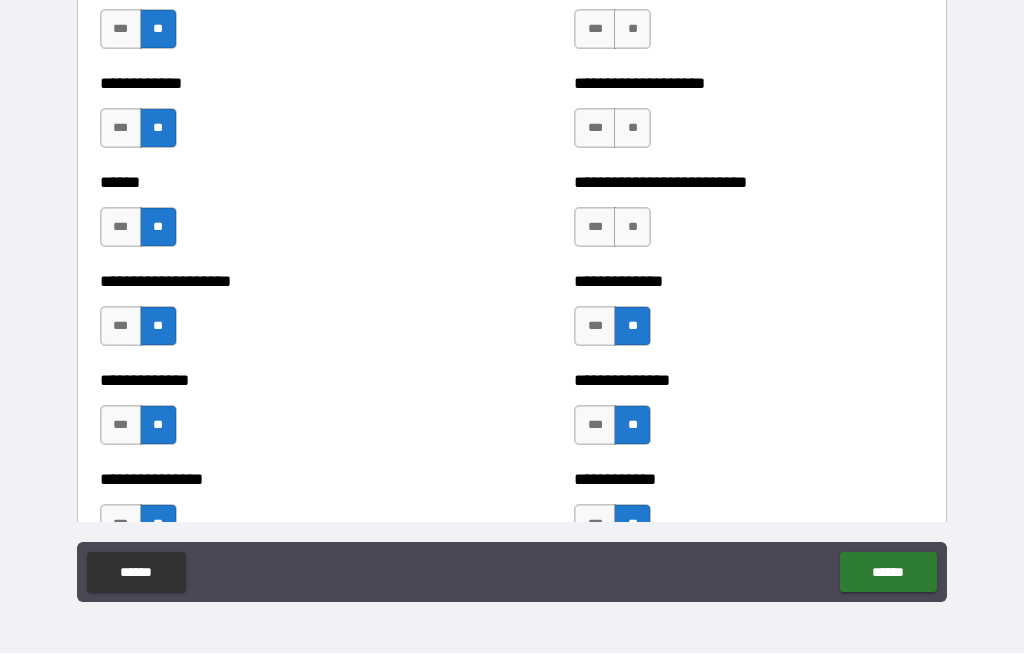 click on "**" at bounding box center [632, 228] 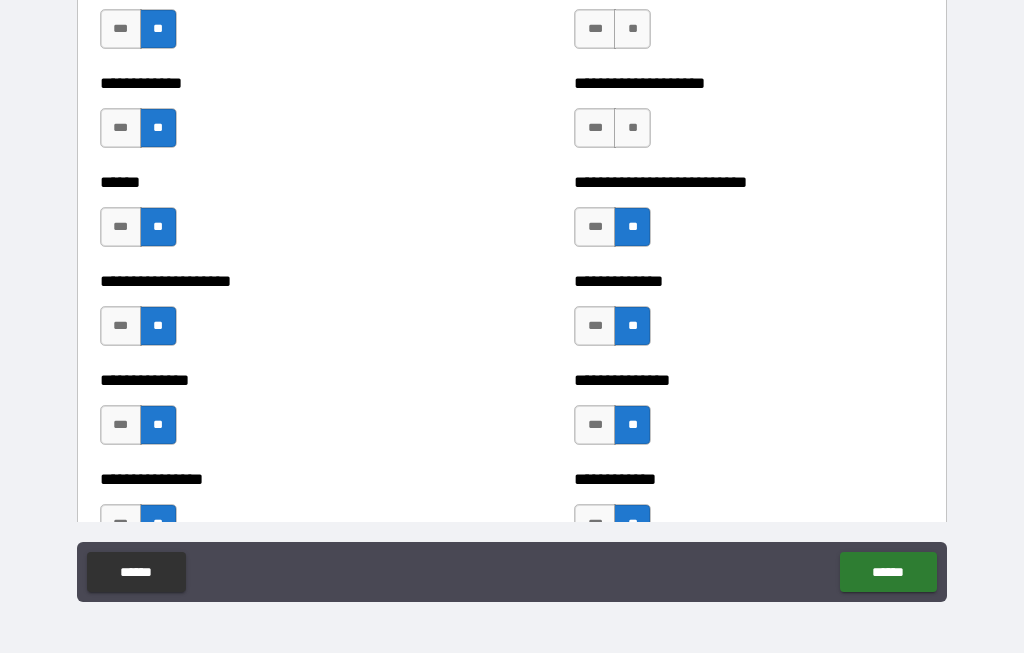 click on "**" at bounding box center (632, 129) 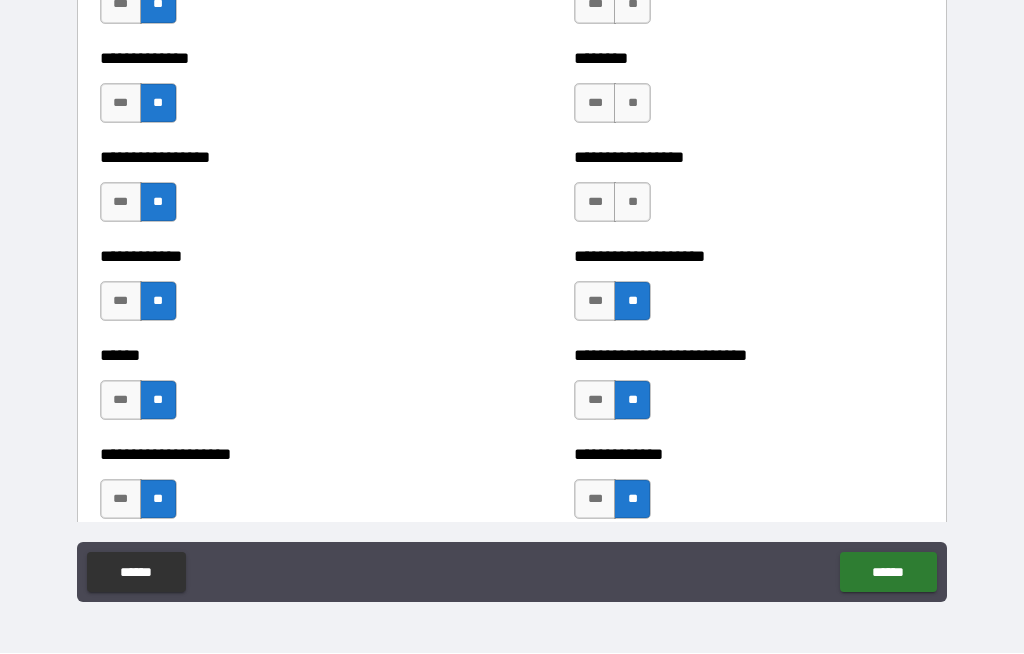scroll, scrollTop: 3719, scrollLeft: 0, axis: vertical 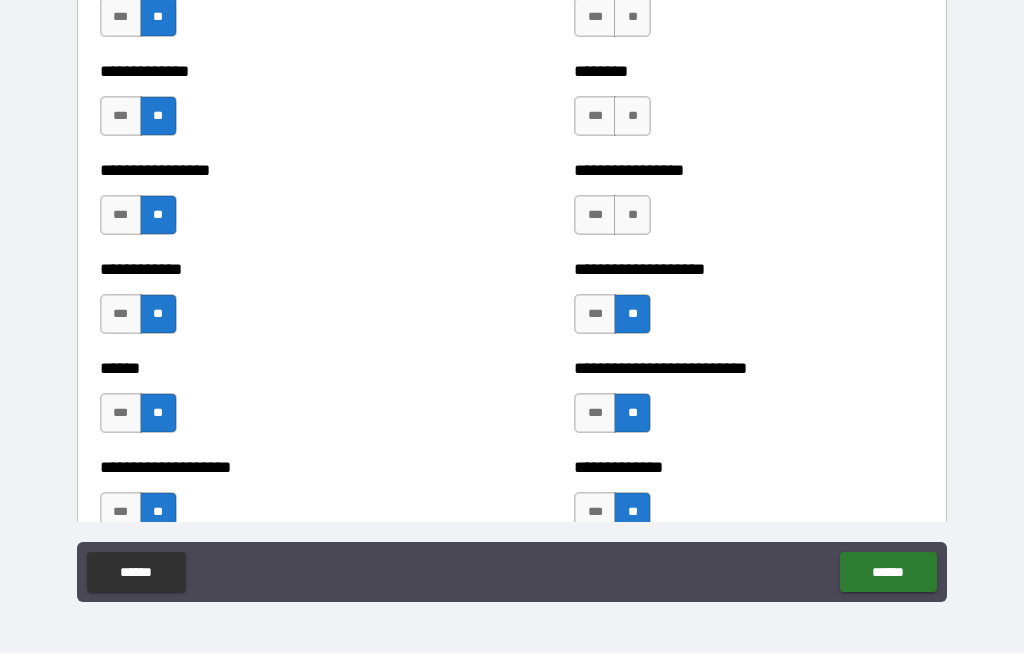 click on "**" at bounding box center (632, 216) 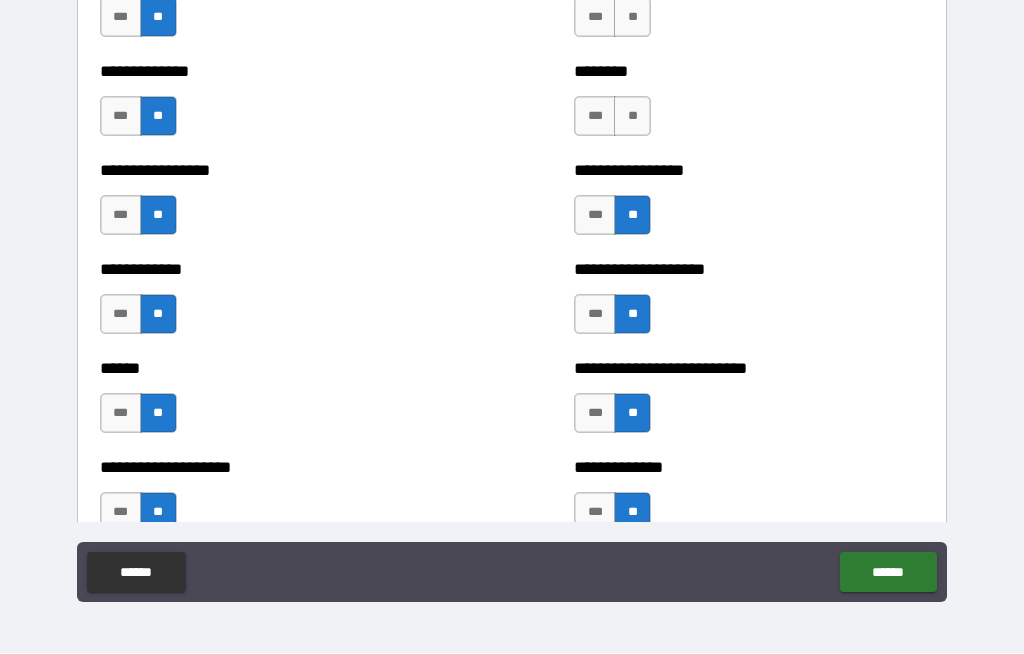 click on "**" at bounding box center [632, 117] 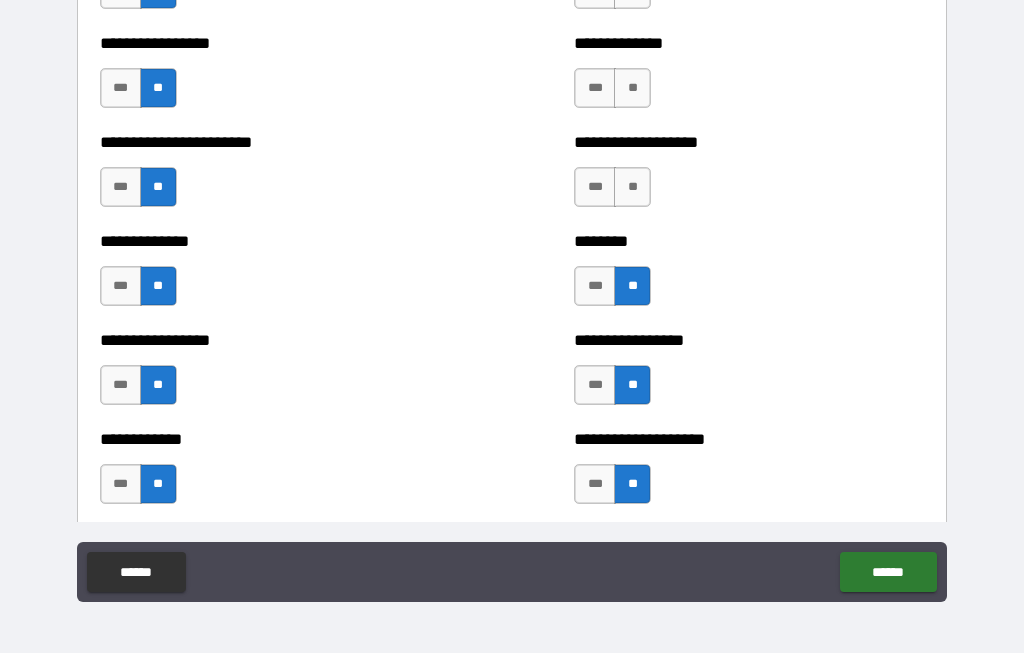 scroll, scrollTop: 3547, scrollLeft: 0, axis: vertical 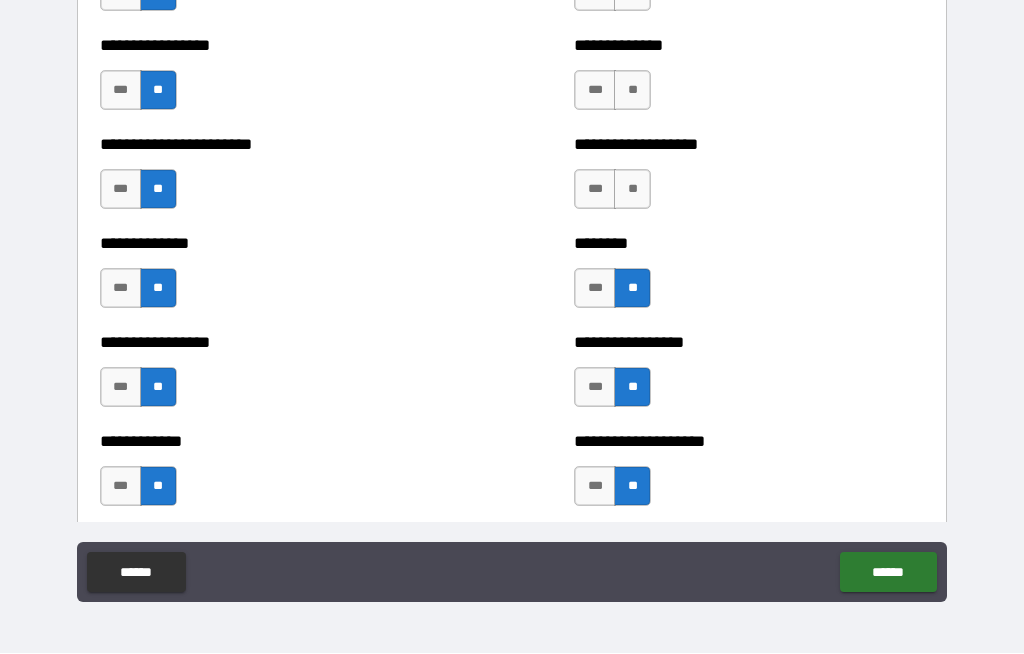 click on "**" at bounding box center (632, 190) 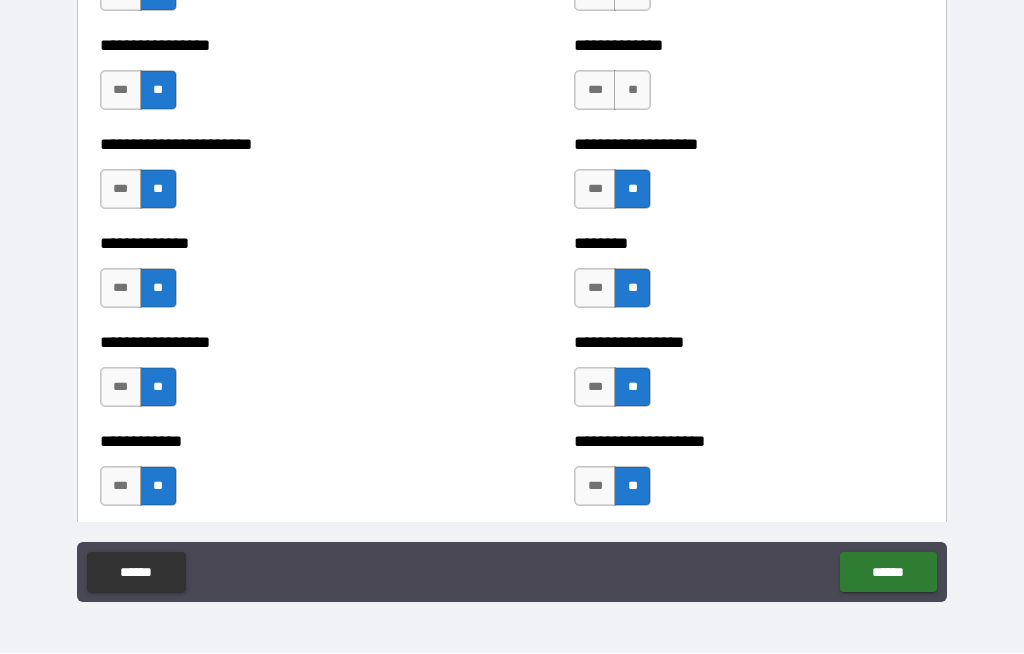 click on "**" at bounding box center [632, 91] 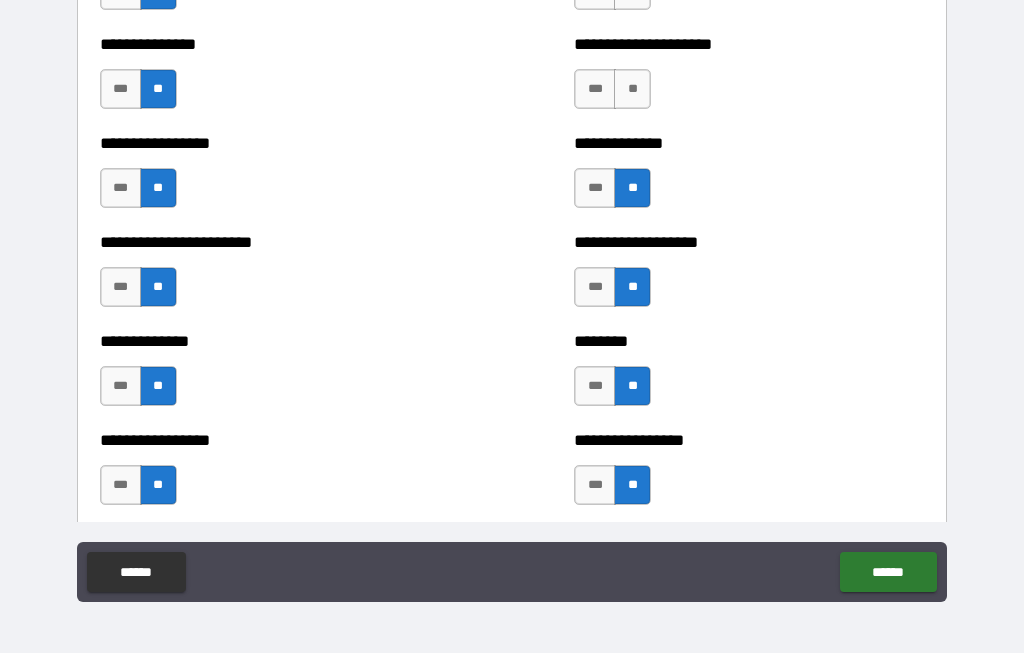 scroll, scrollTop: 3440, scrollLeft: 0, axis: vertical 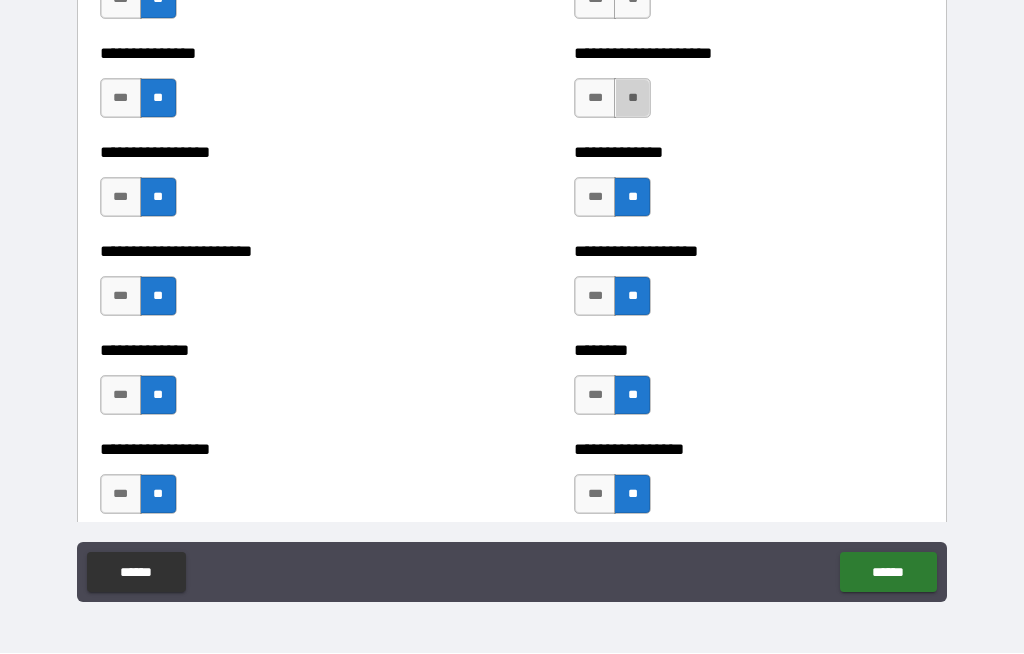 click on "**" at bounding box center (632, 99) 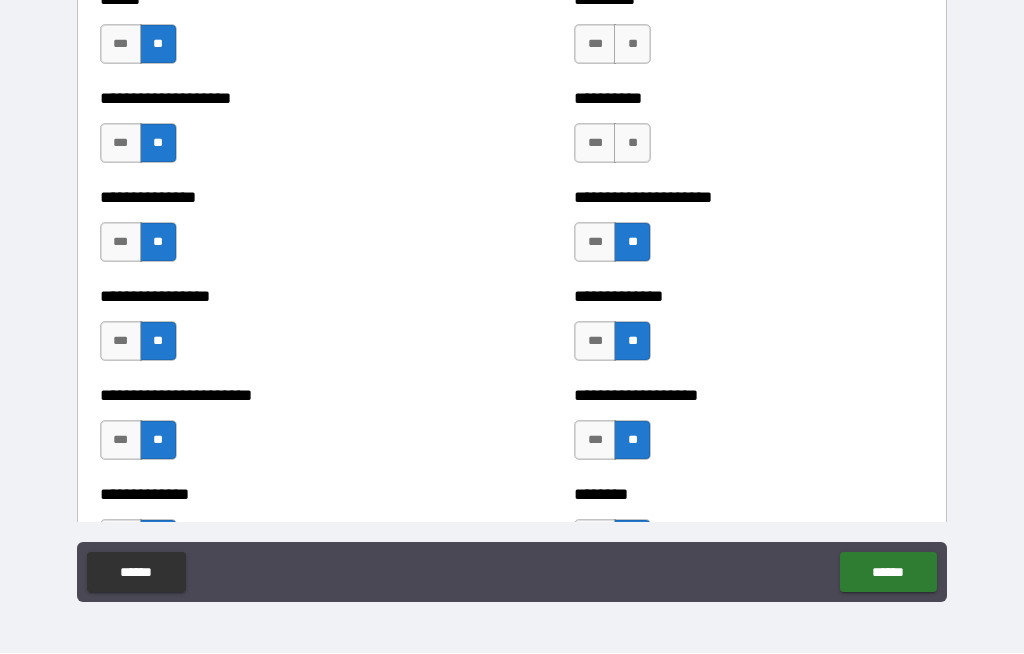 scroll, scrollTop: 3289, scrollLeft: 0, axis: vertical 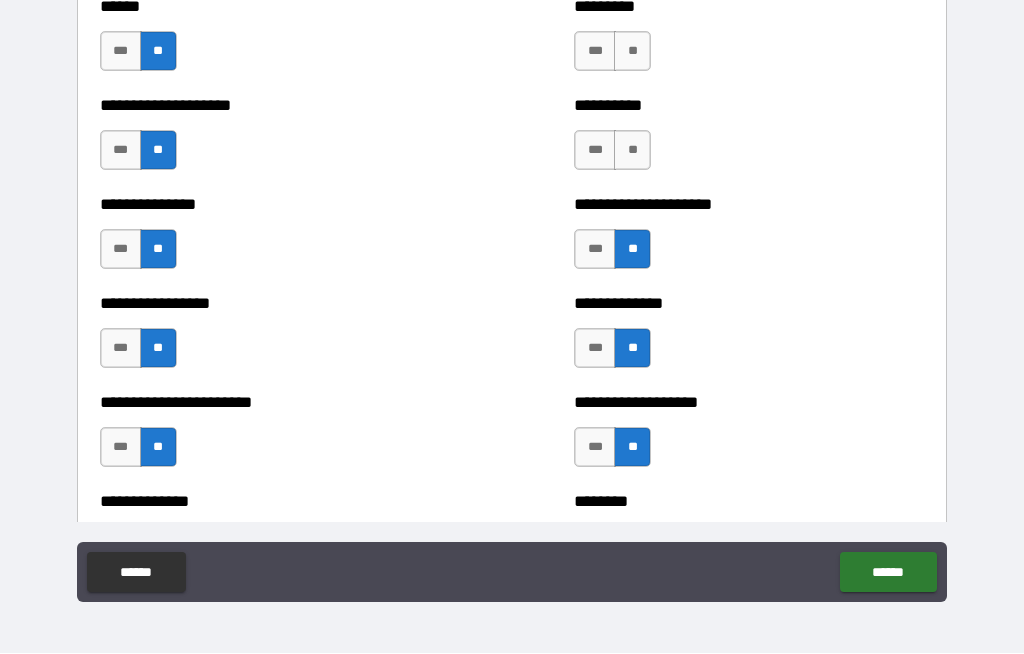 click on "*** **" at bounding box center (615, 156) 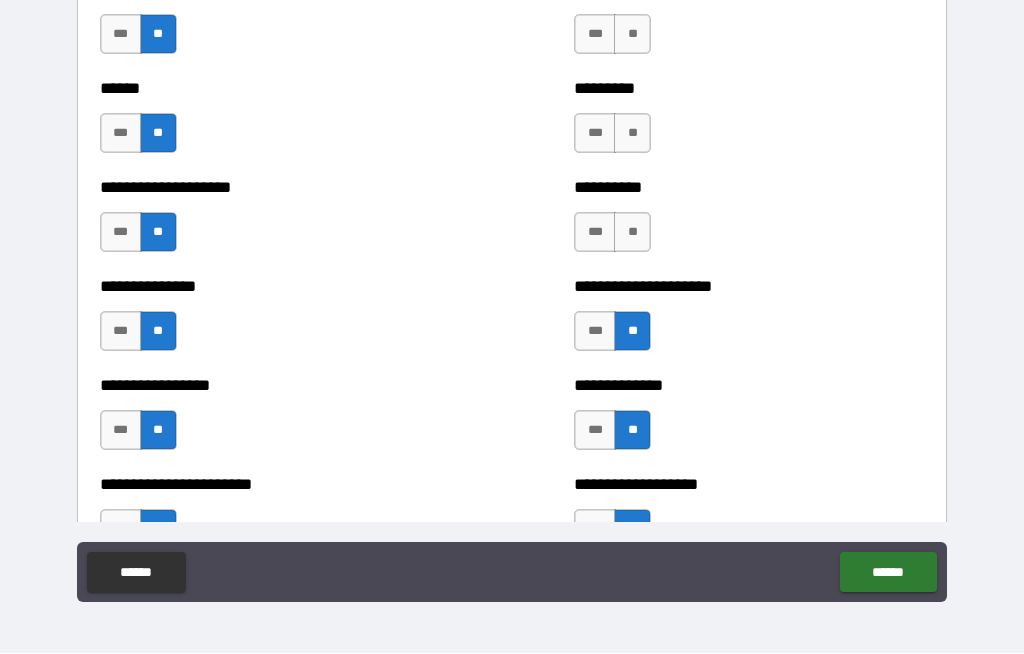 scroll, scrollTop: 3205, scrollLeft: 0, axis: vertical 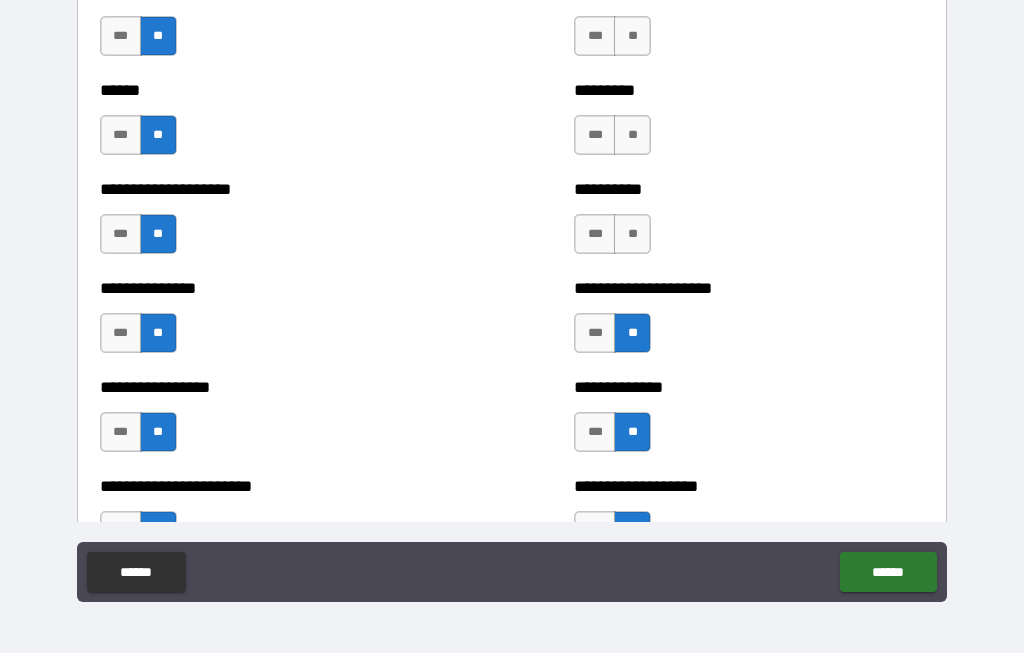 click on "**" at bounding box center (632, 136) 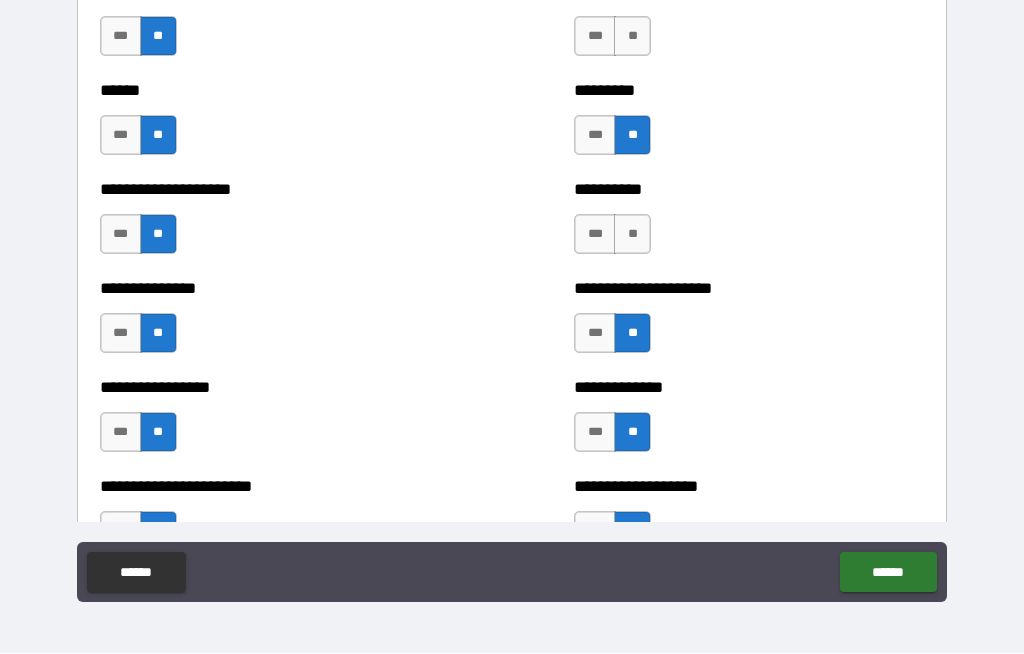 click on "**********" at bounding box center [749, 190] 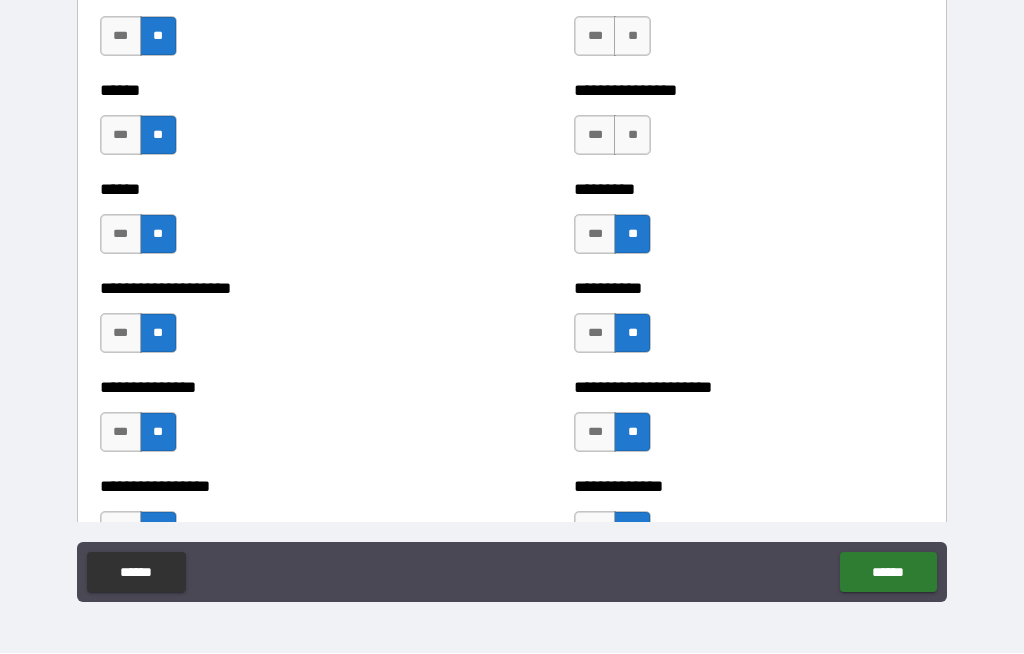 scroll, scrollTop: 3103, scrollLeft: 0, axis: vertical 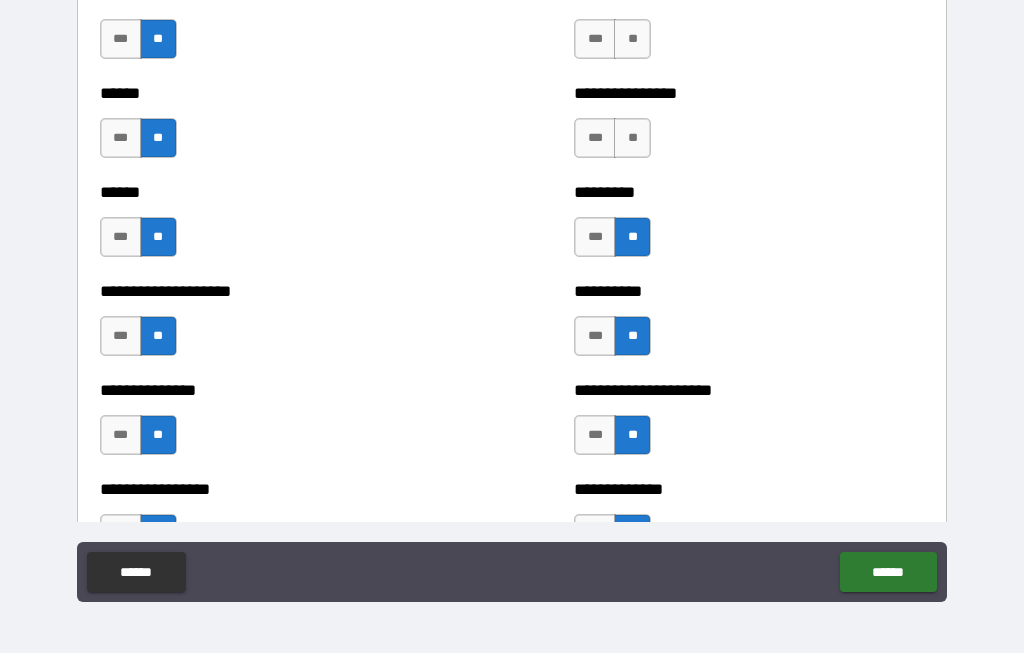 click on "**" at bounding box center [632, 139] 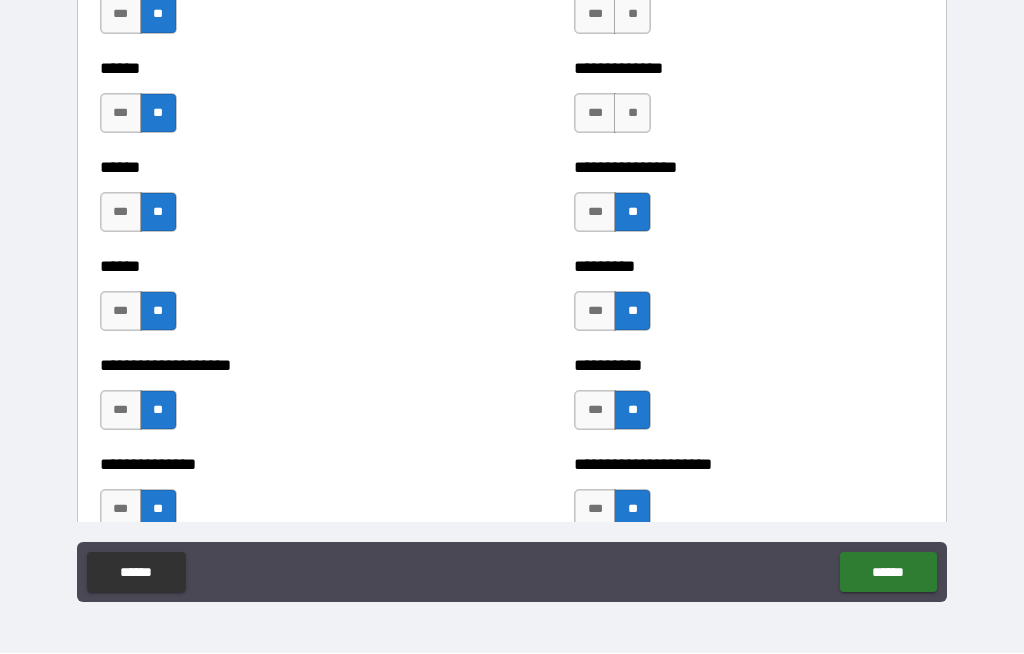scroll, scrollTop: 3012, scrollLeft: 0, axis: vertical 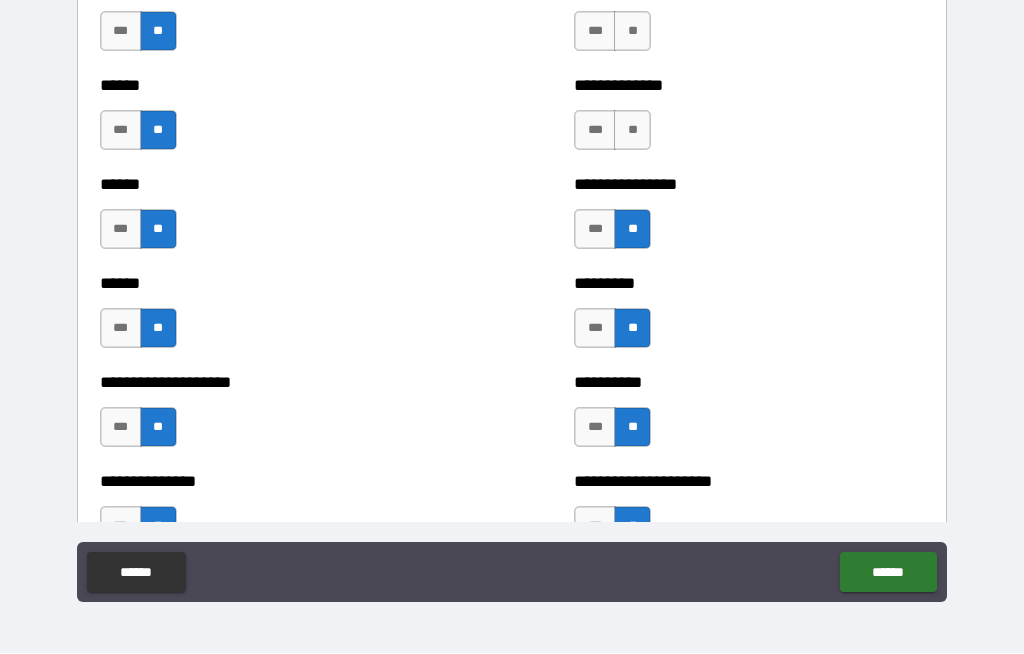 click on "**" at bounding box center (632, 131) 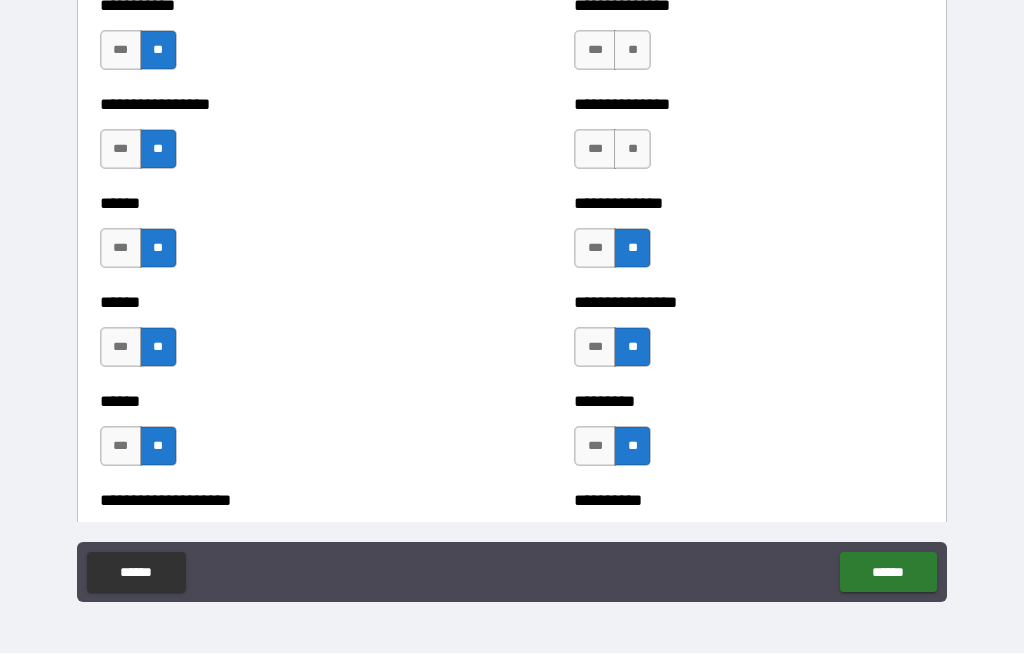 scroll, scrollTop: 2871, scrollLeft: 0, axis: vertical 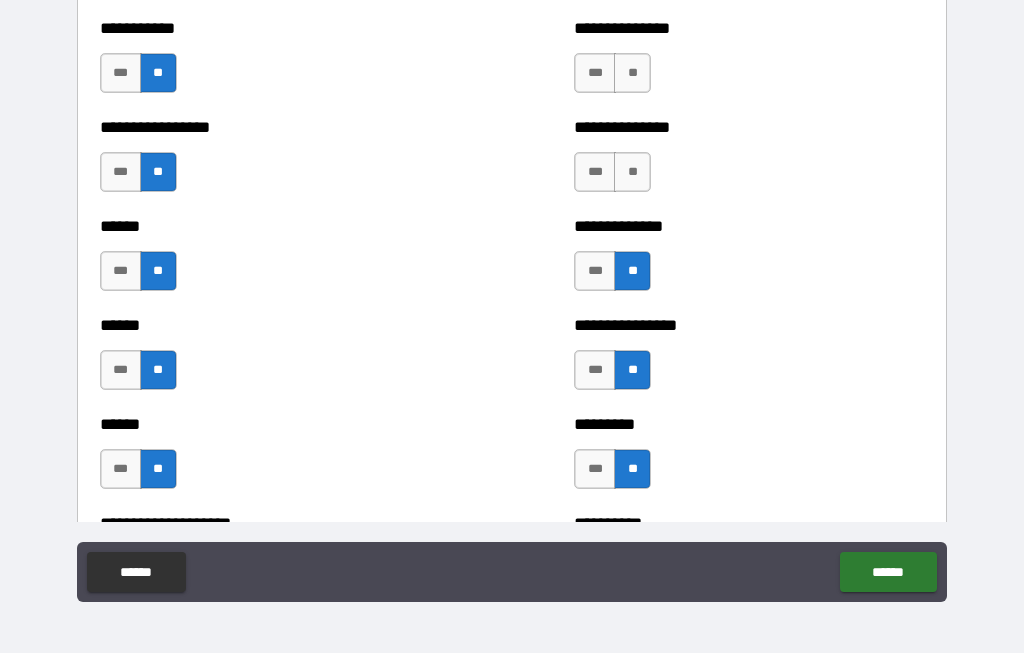 click on "**" at bounding box center [632, 173] 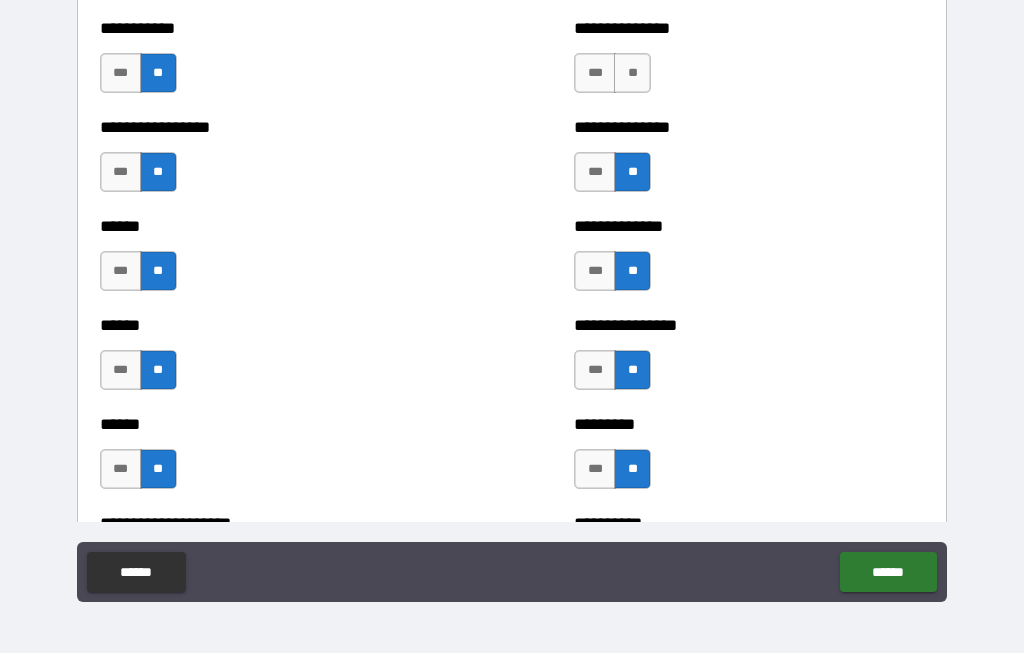 click on "**" at bounding box center [632, 74] 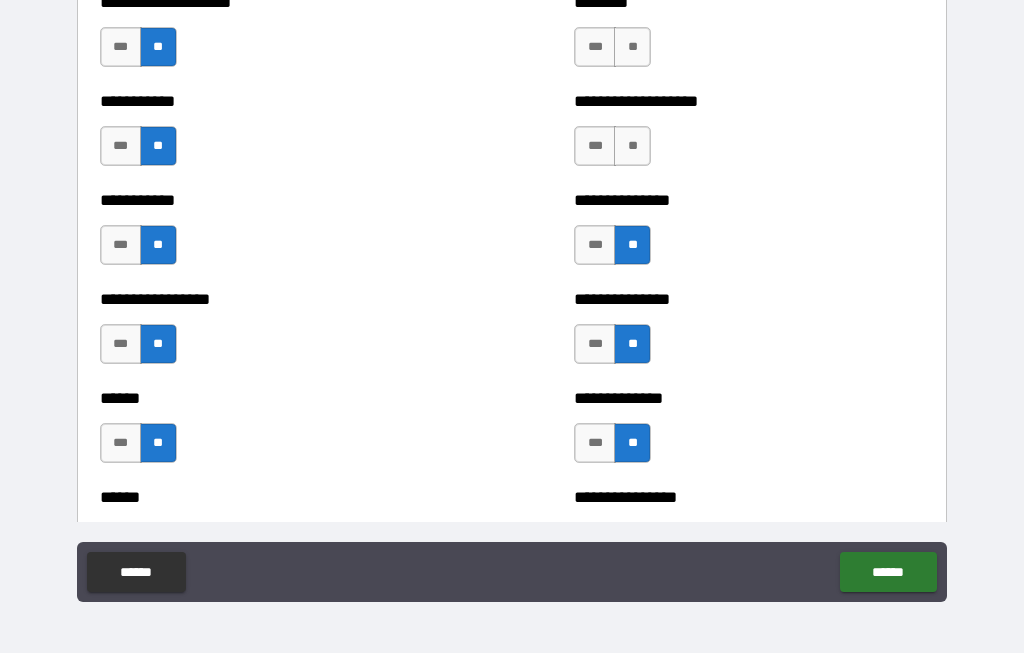 scroll, scrollTop: 2683, scrollLeft: 0, axis: vertical 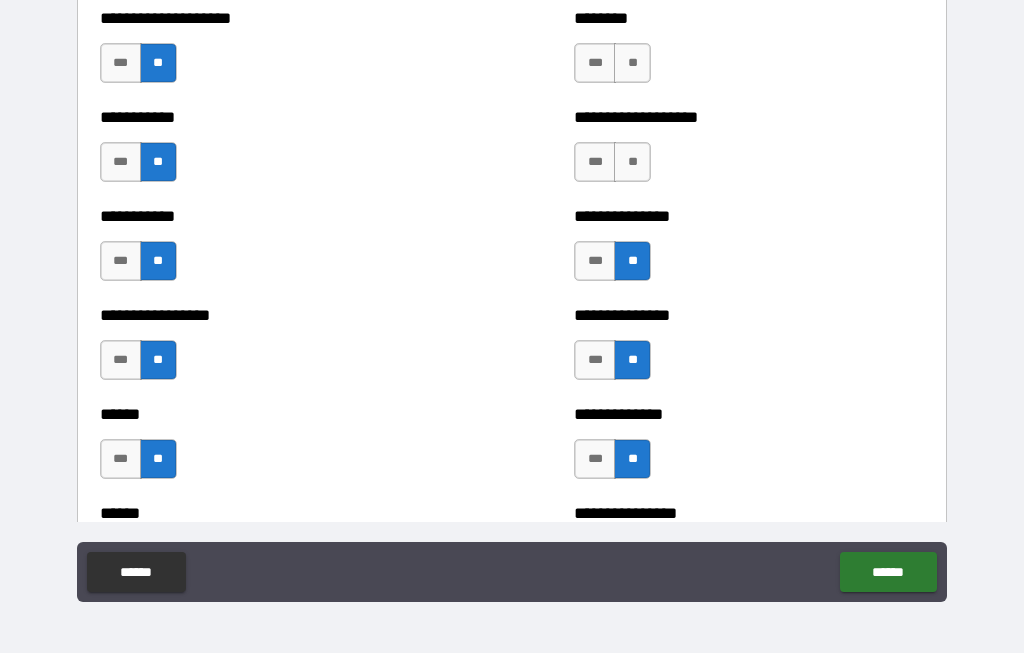 click on "**" at bounding box center [632, 163] 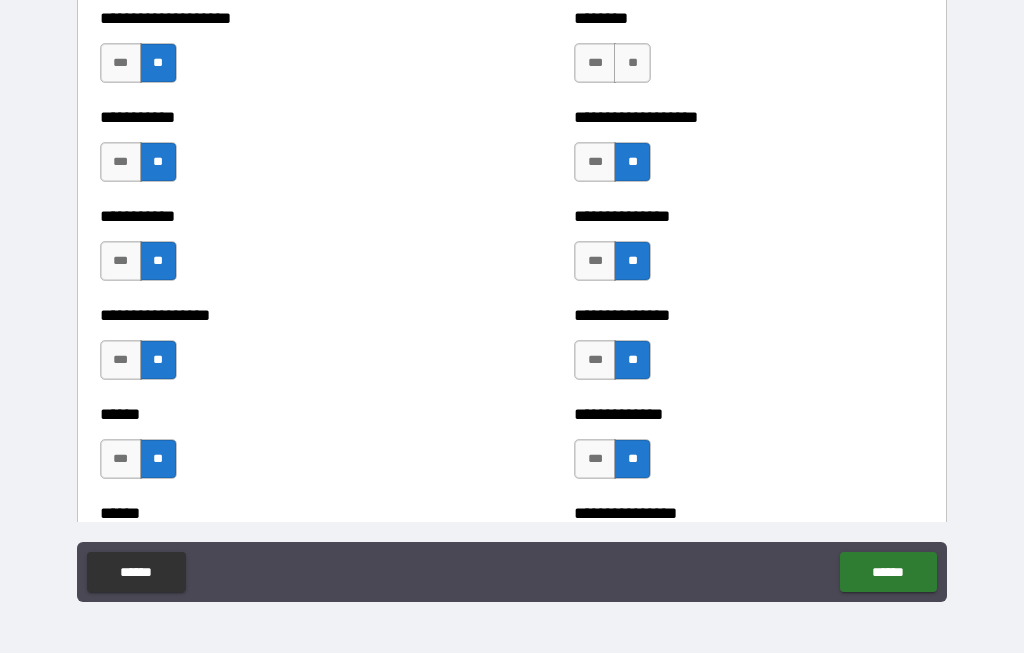 click on "**" at bounding box center [632, 64] 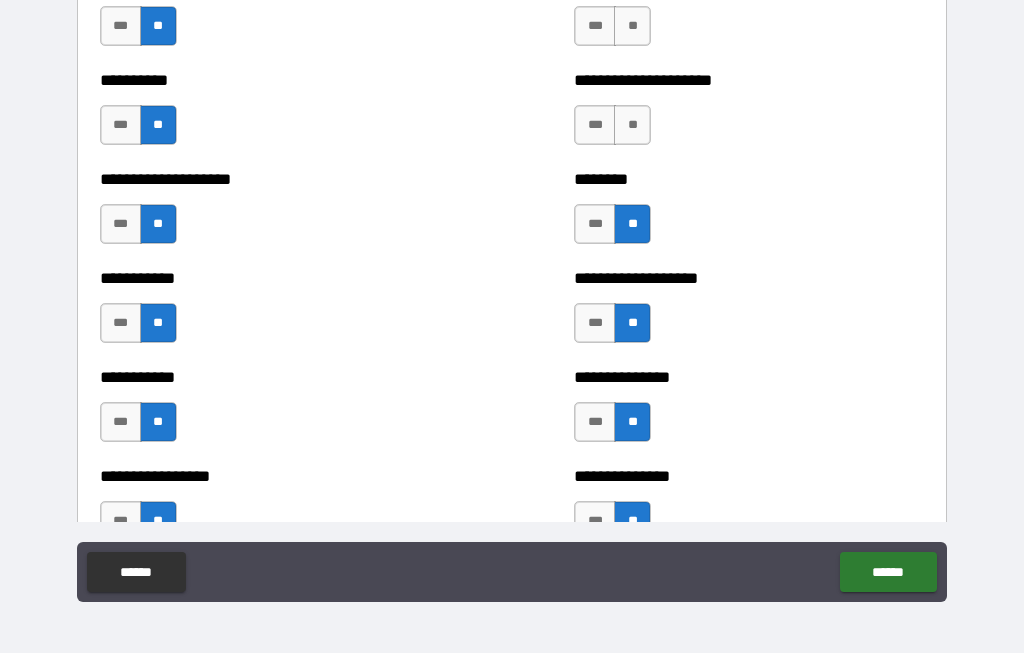 scroll, scrollTop: 2519, scrollLeft: 0, axis: vertical 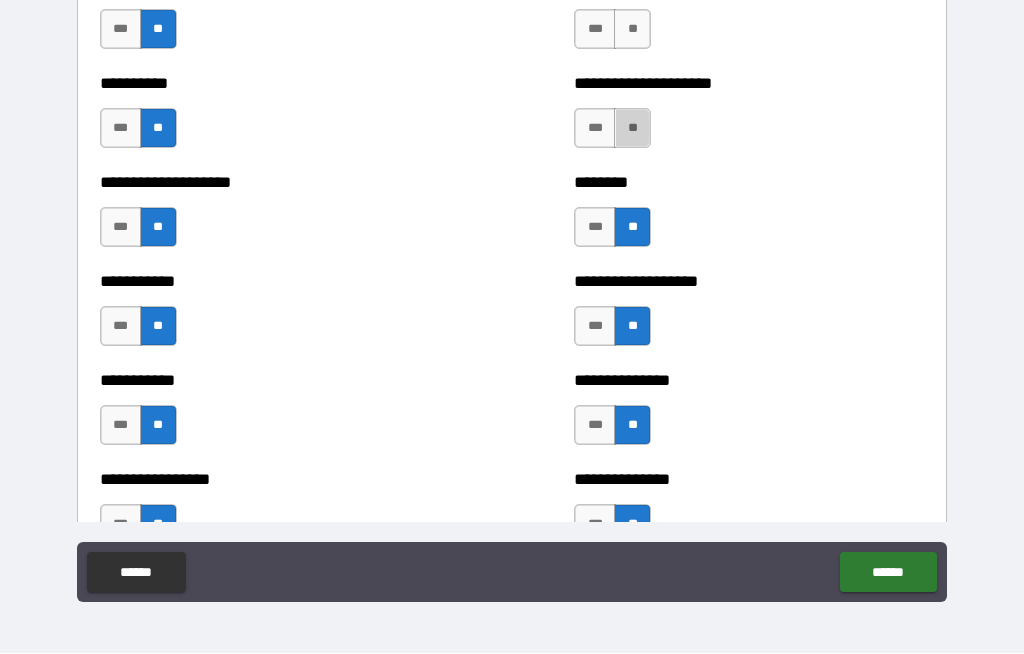 click on "**" at bounding box center (632, 129) 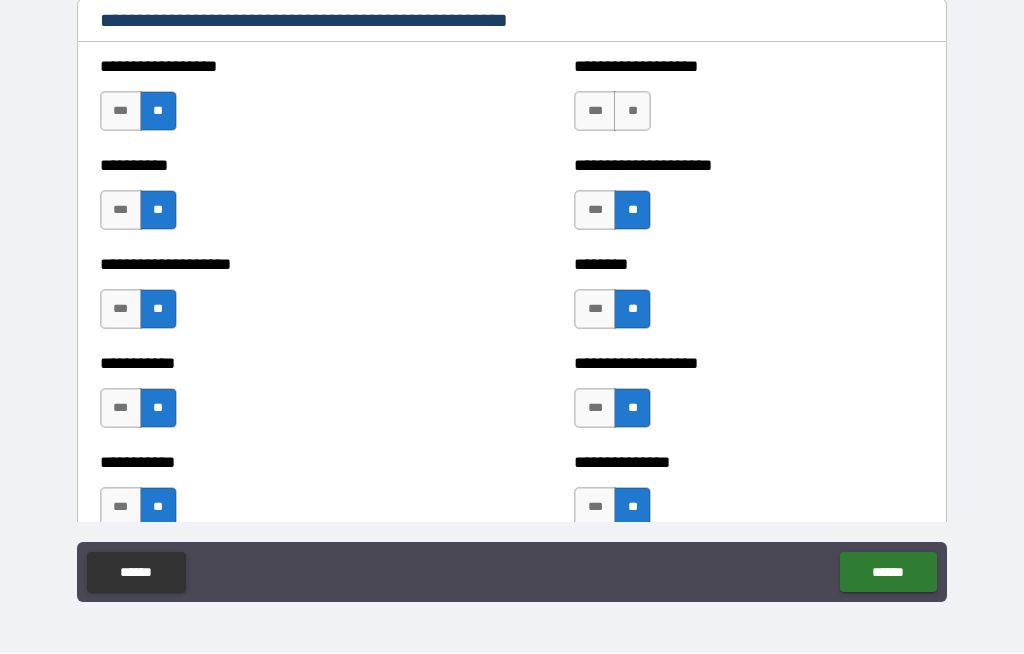 scroll, scrollTop: 2431, scrollLeft: 0, axis: vertical 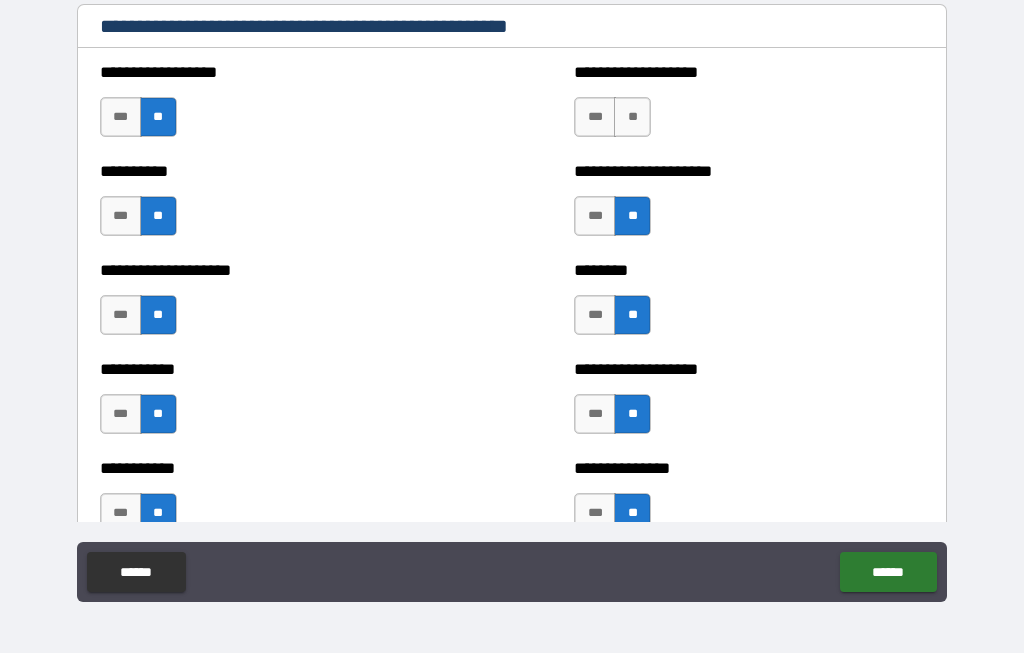 click on "**********" at bounding box center (749, 108) 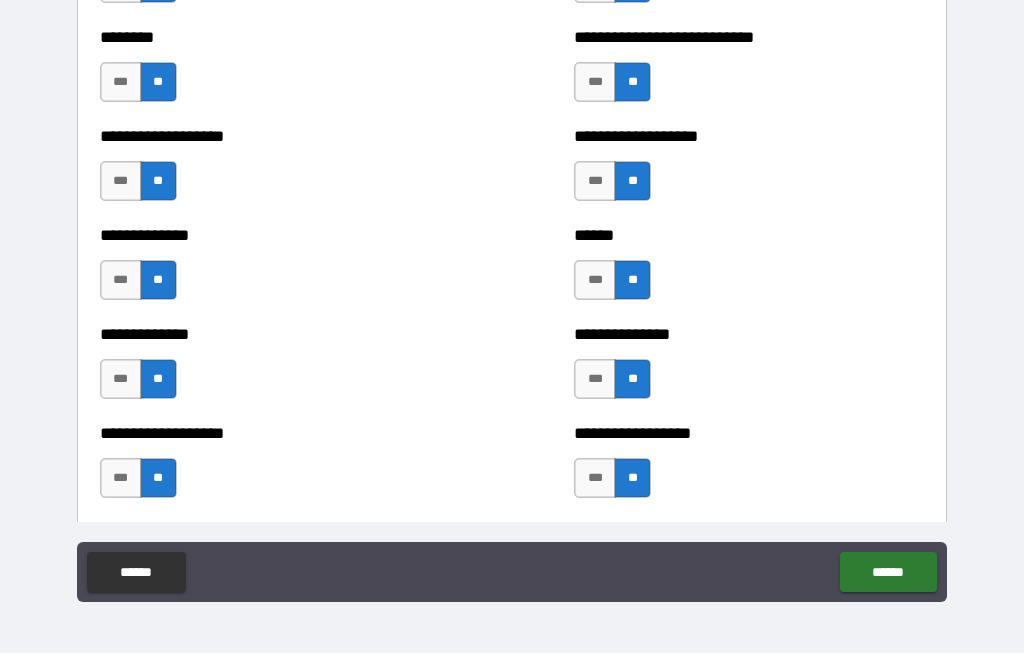 scroll, scrollTop: 4546, scrollLeft: 0, axis: vertical 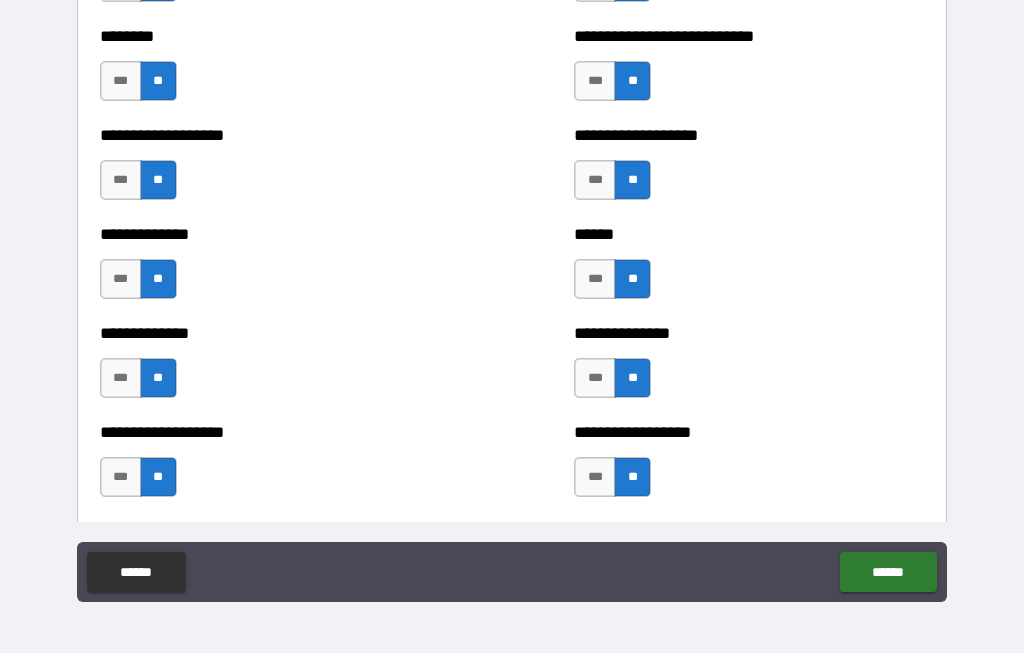 click on "******" at bounding box center [888, 573] 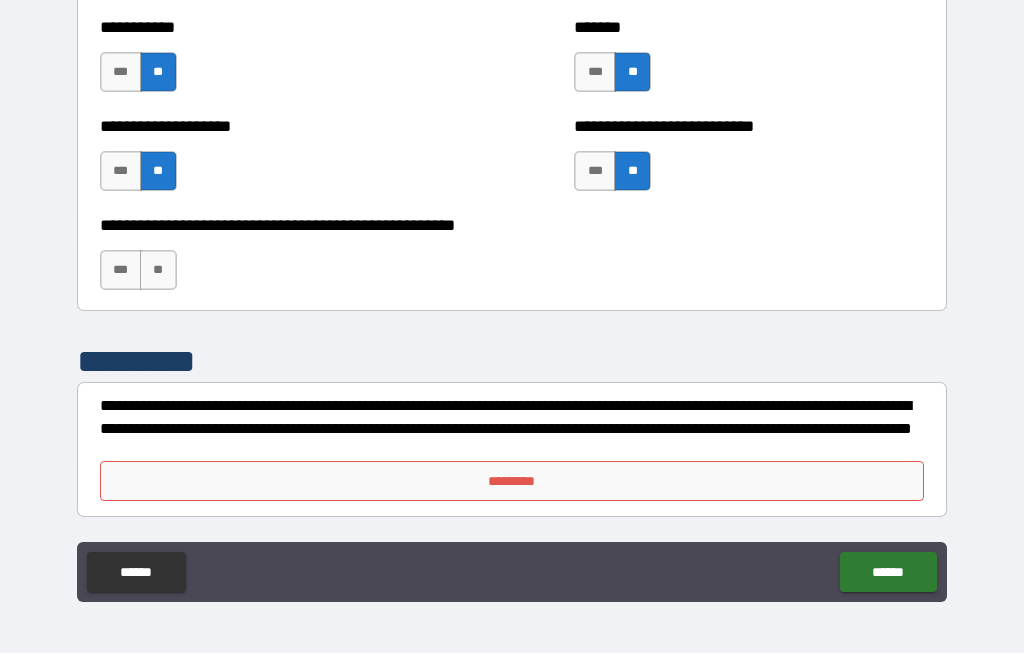 scroll, scrollTop: 8042, scrollLeft: 0, axis: vertical 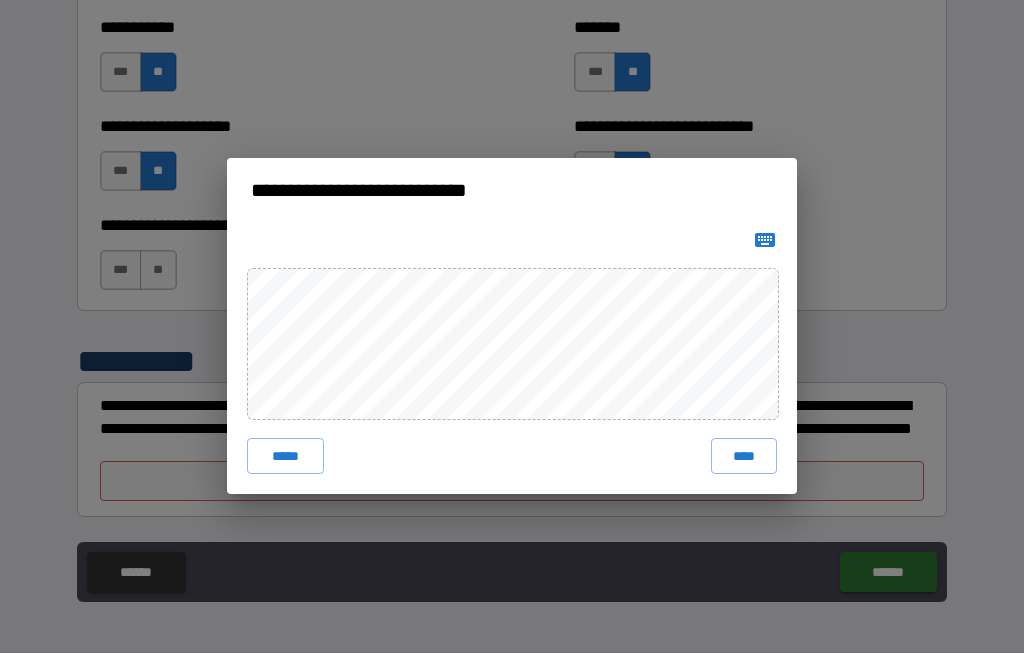 click on "****" at bounding box center [744, 457] 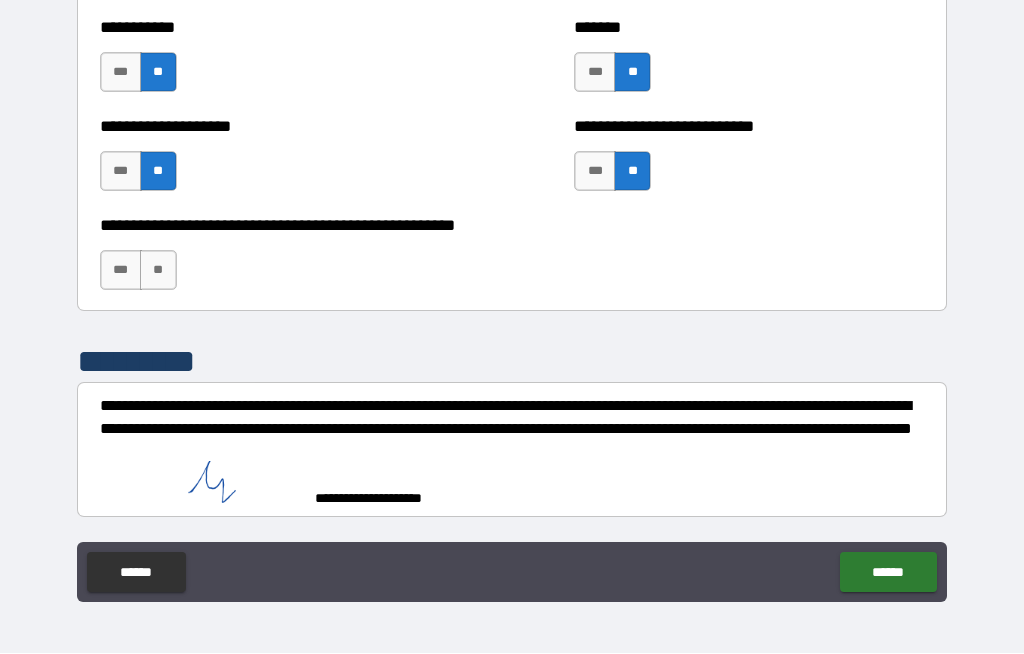 scroll, scrollTop: 8032, scrollLeft: 0, axis: vertical 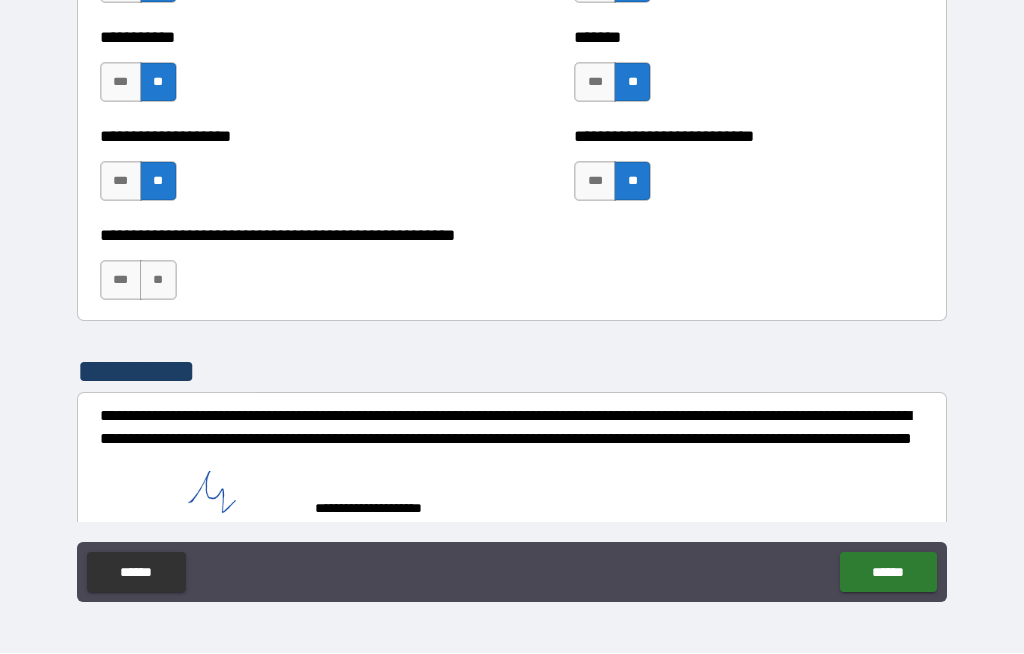 click on "******" at bounding box center [888, 573] 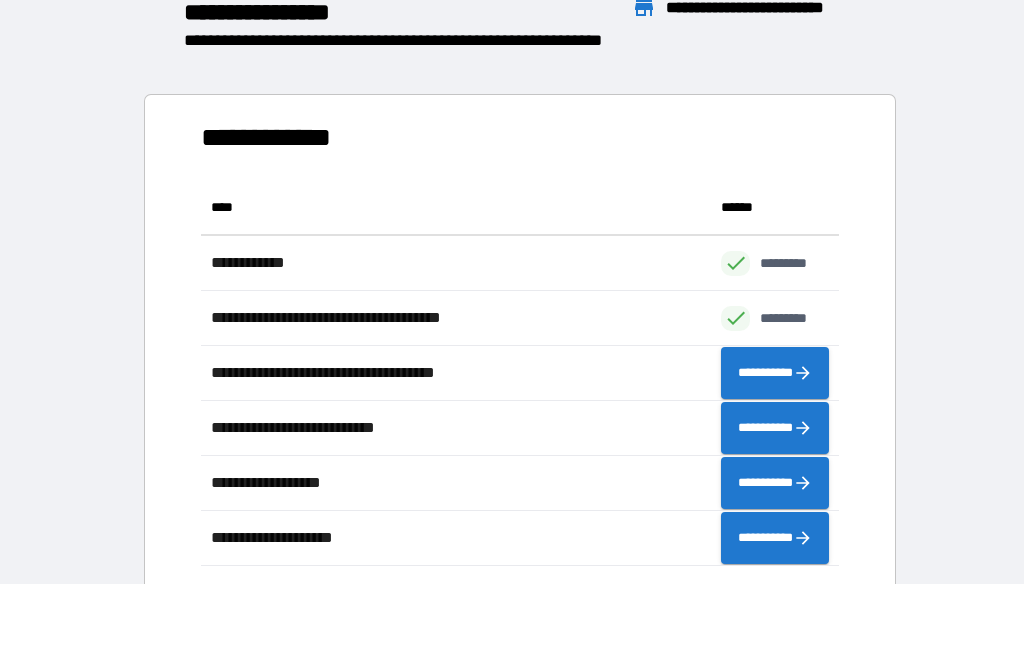 scroll, scrollTop: 386, scrollLeft: 638, axis: both 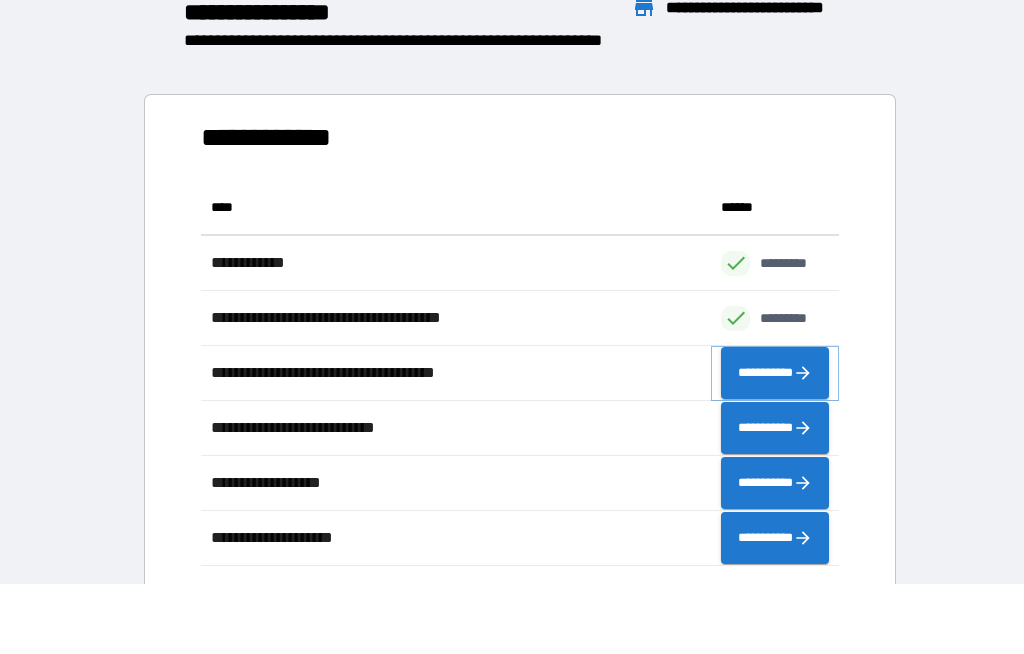 click on "**********" at bounding box center (775, 374) 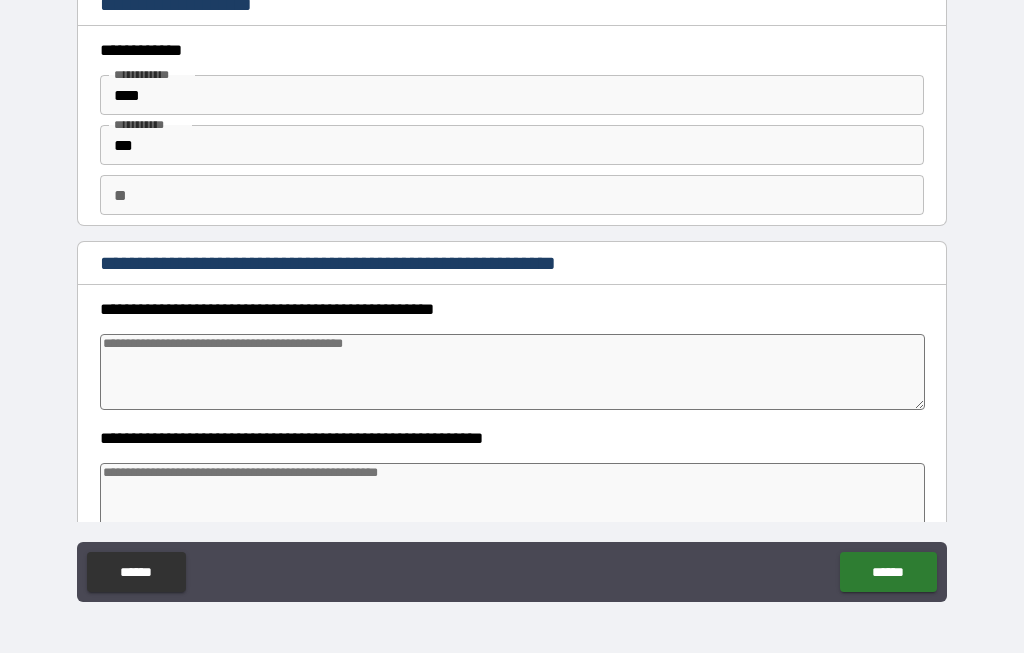 type on "*" 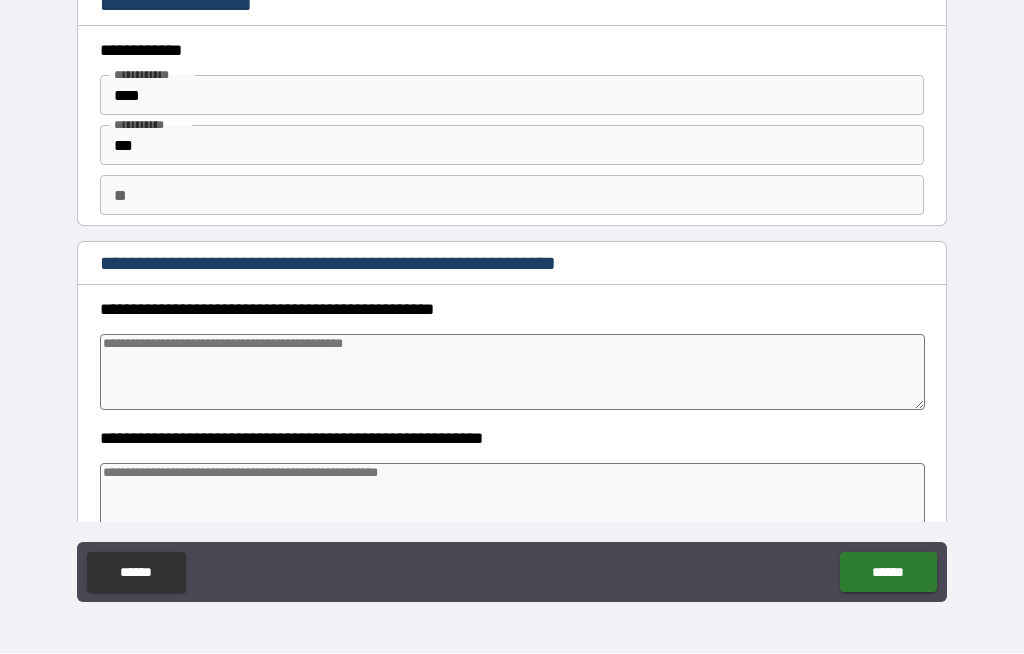 type on "*" 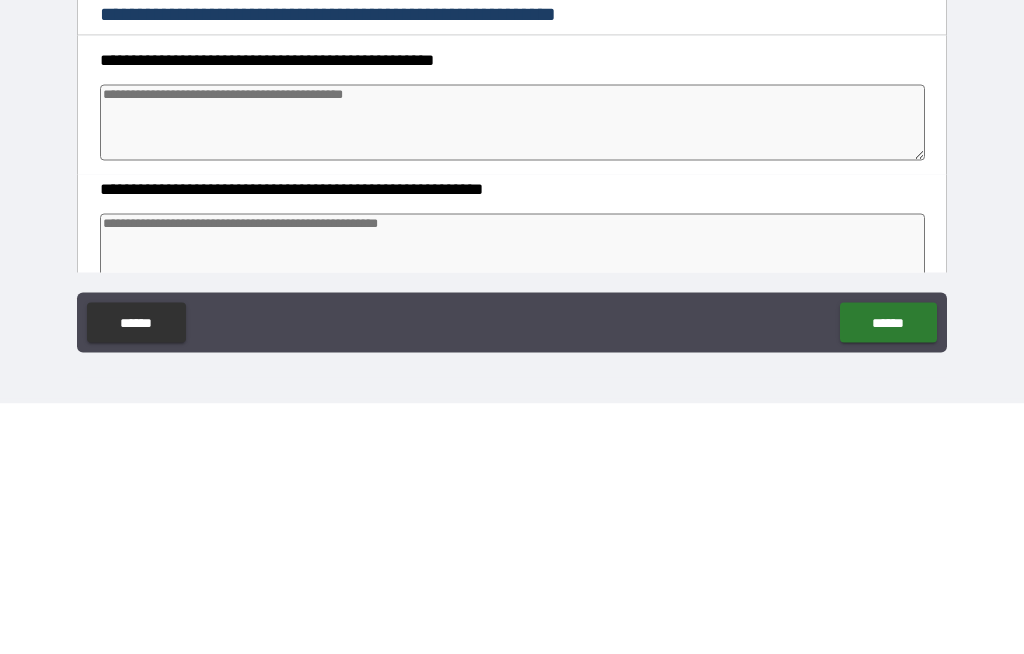 type on "*" 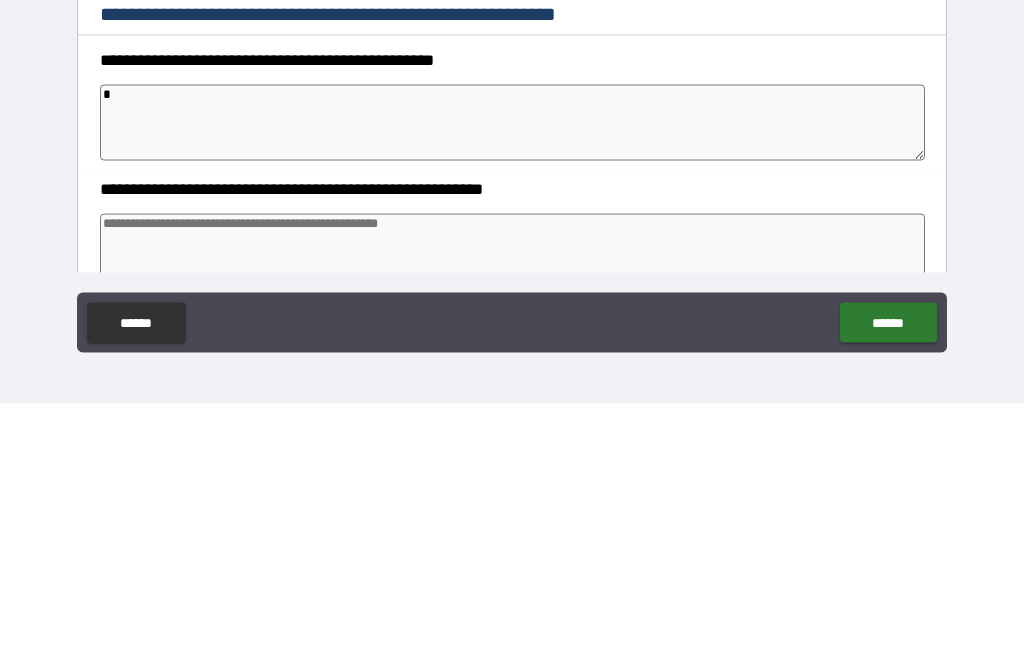 type on "*" 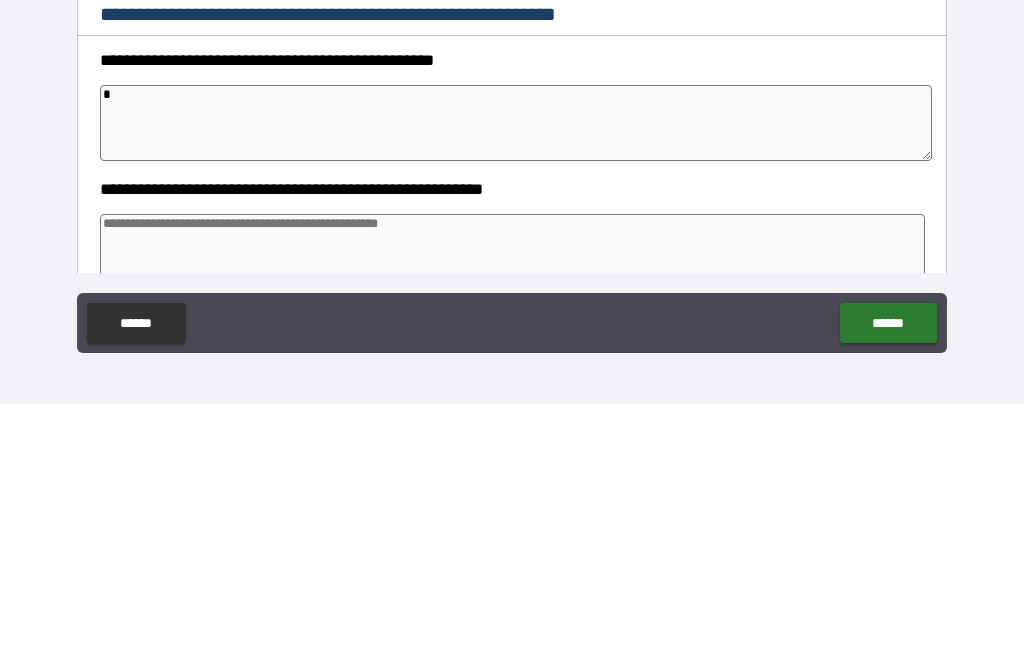 type on "*" 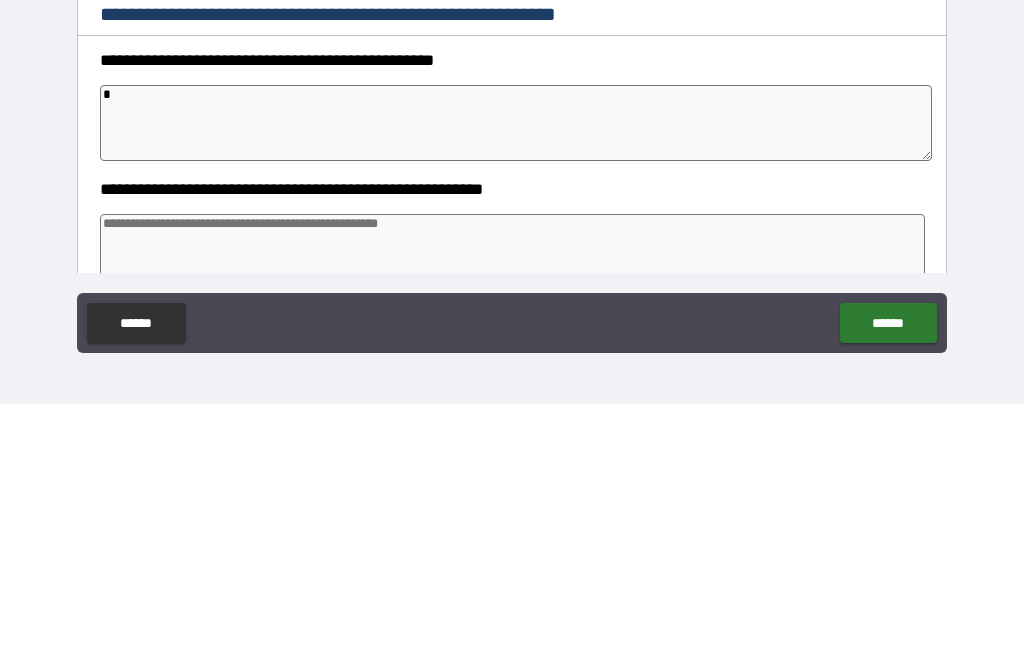 type on "*" 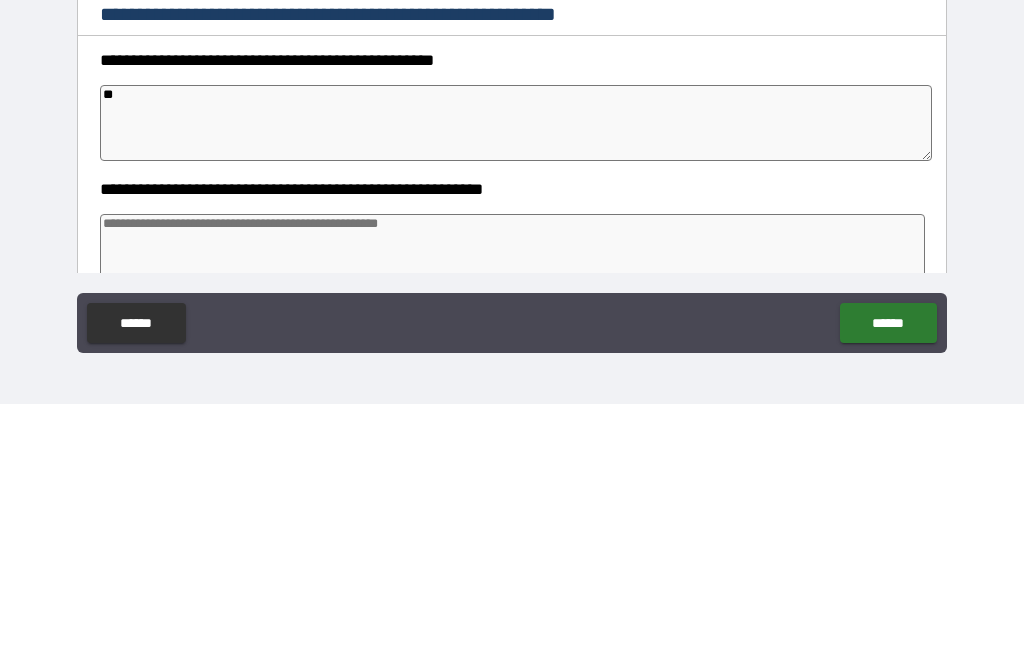 type on "*" 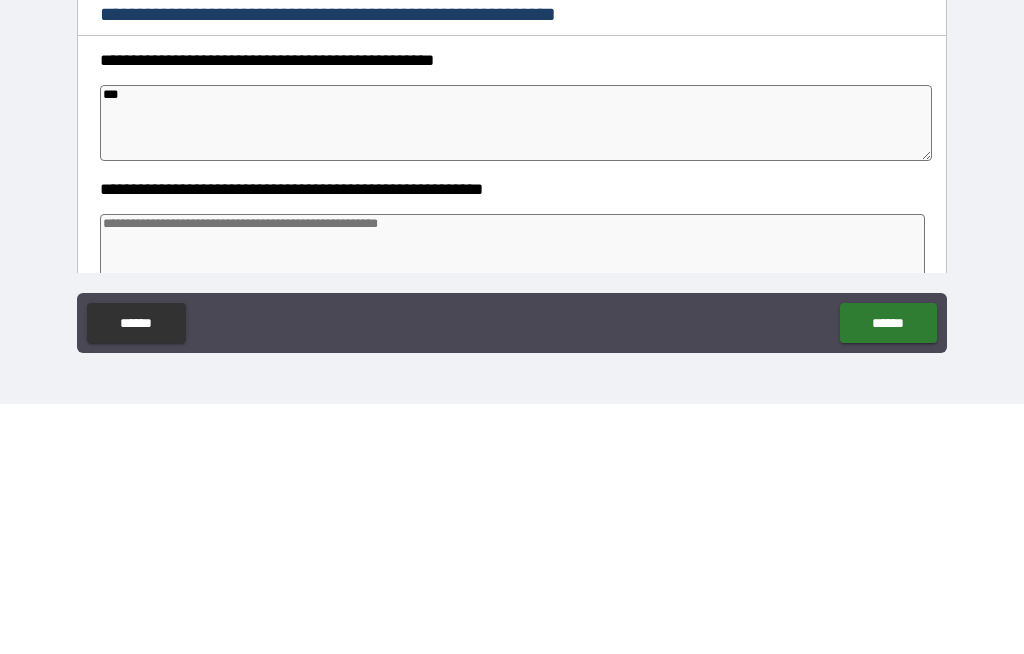 type on "*" 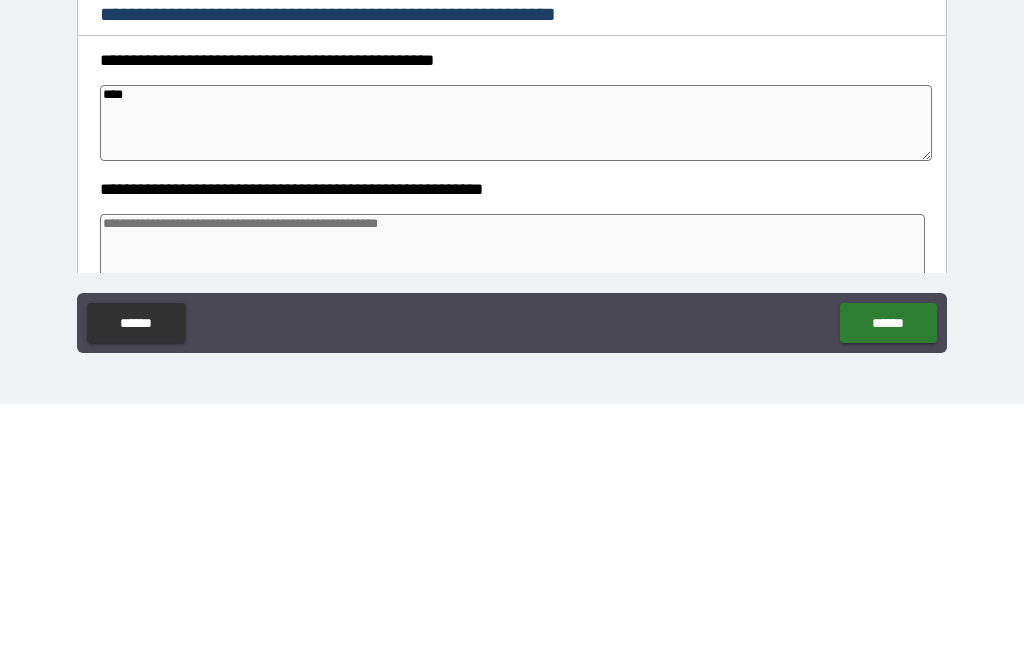 type on "*" 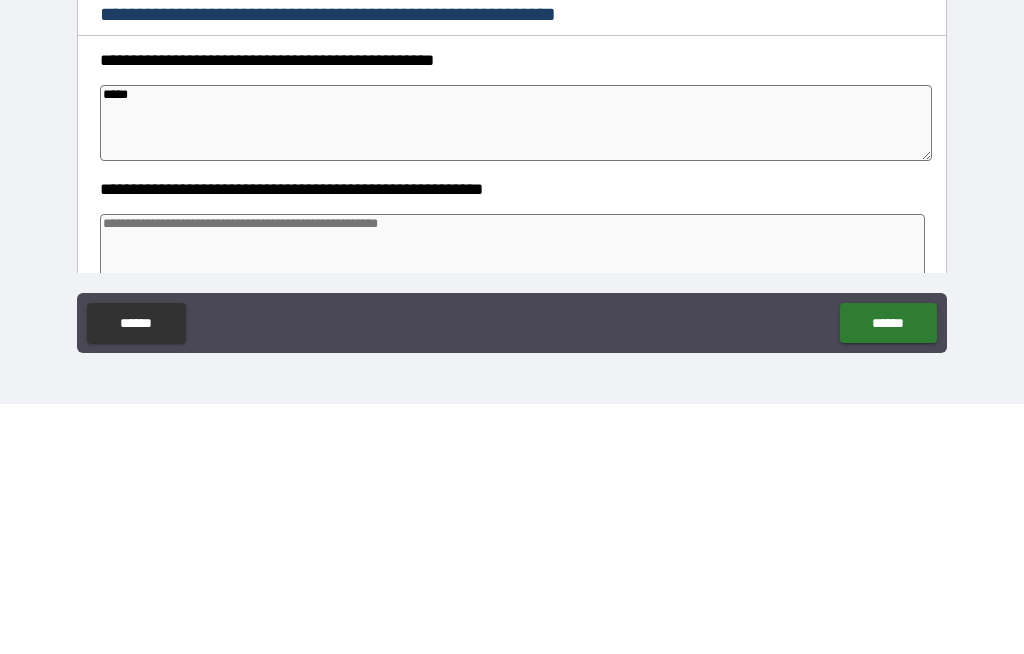 type on "*" 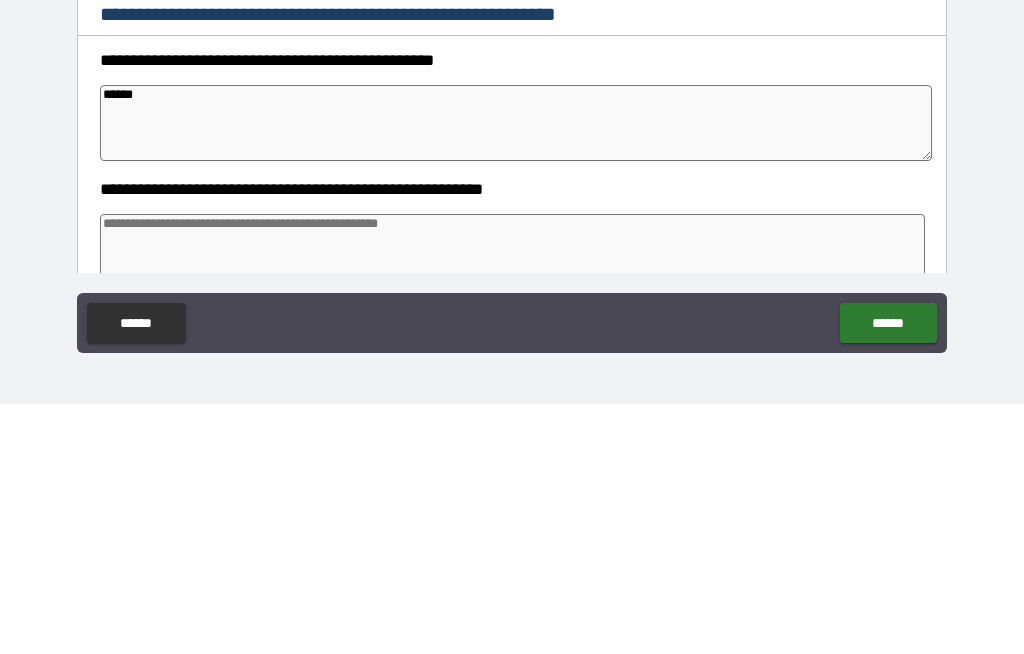 type on "*" 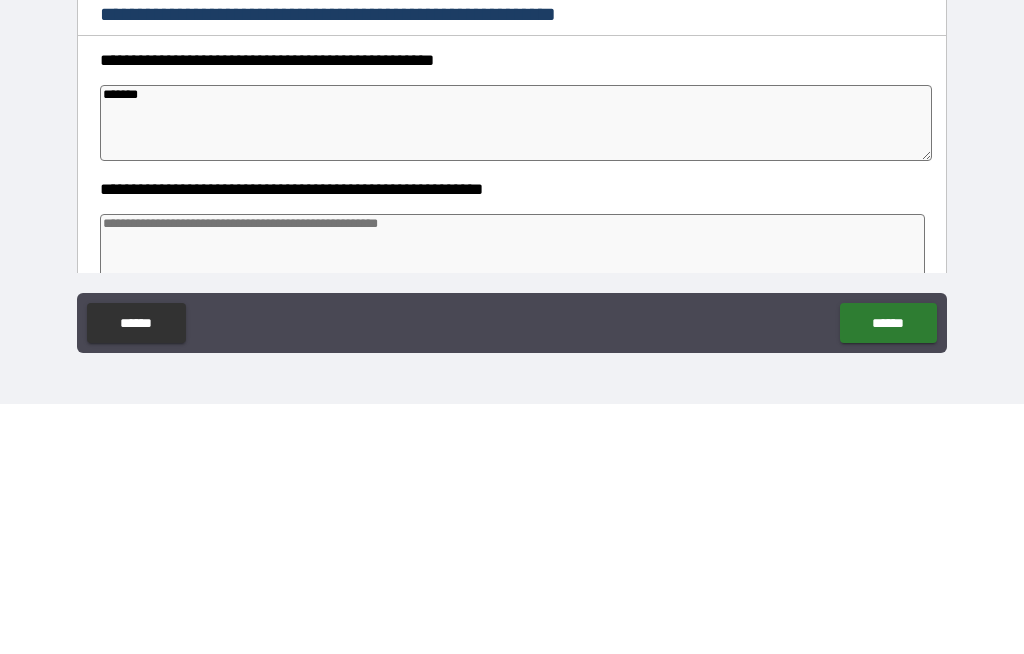 type on "*" 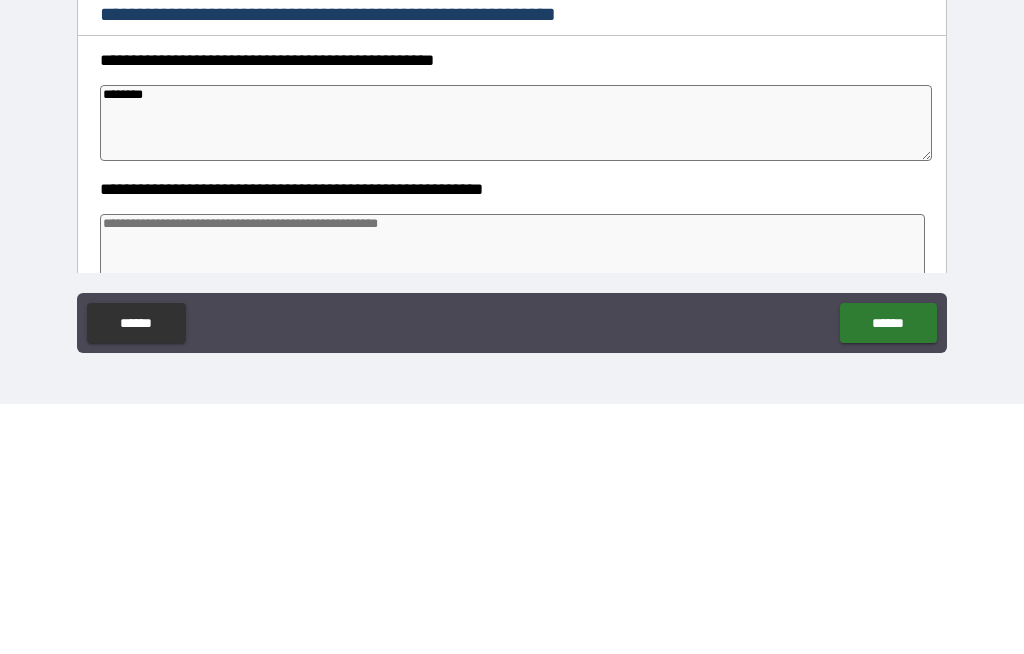 type on "*" 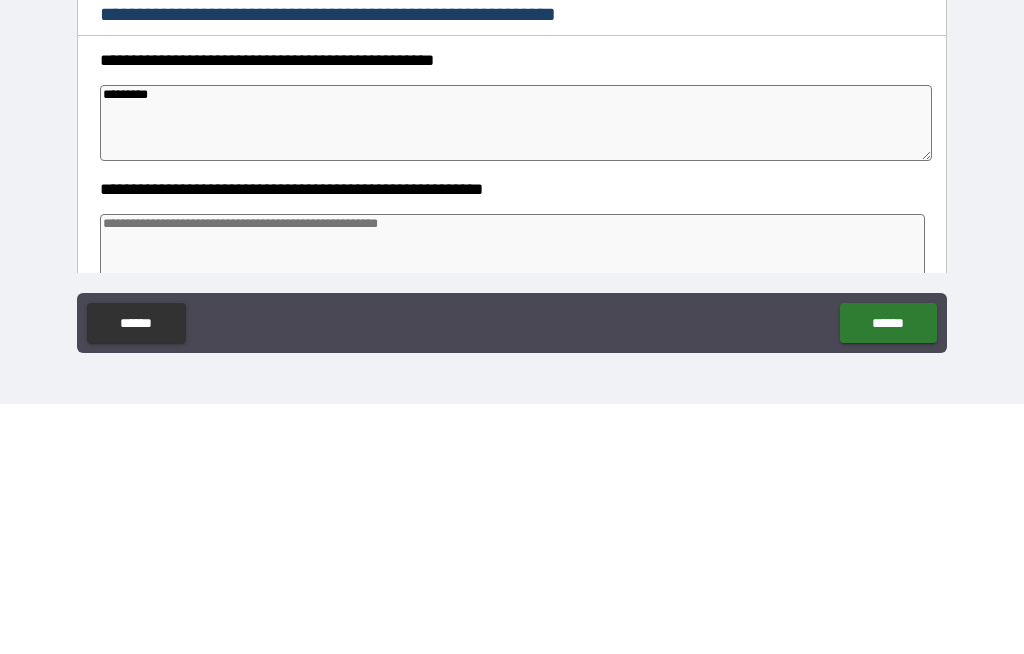 type on "*" 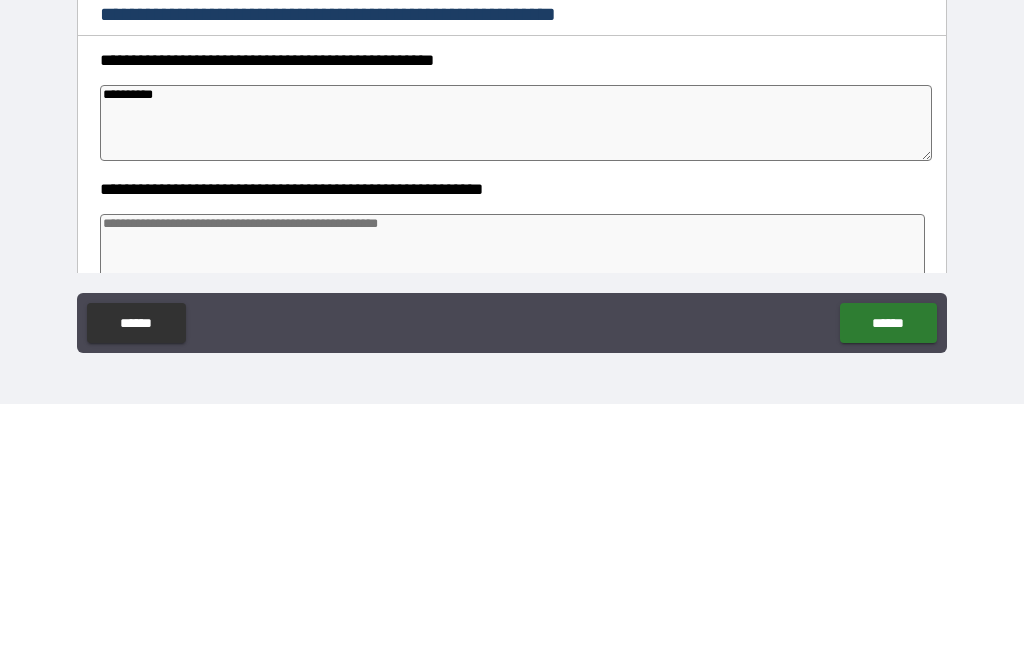 type on "*" 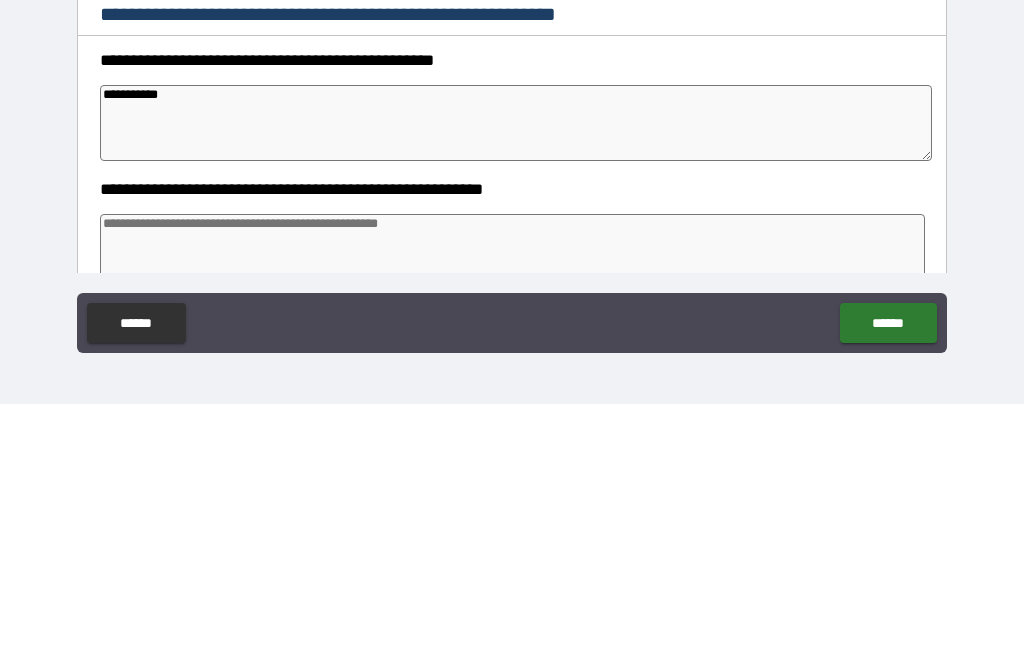 type on "*" 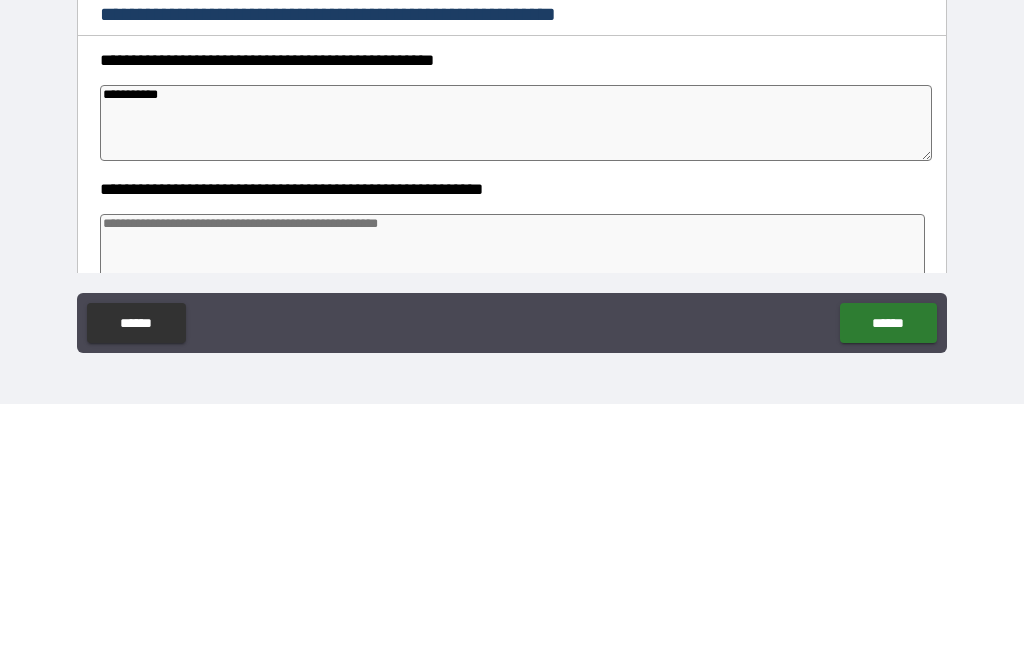 type on "**********" 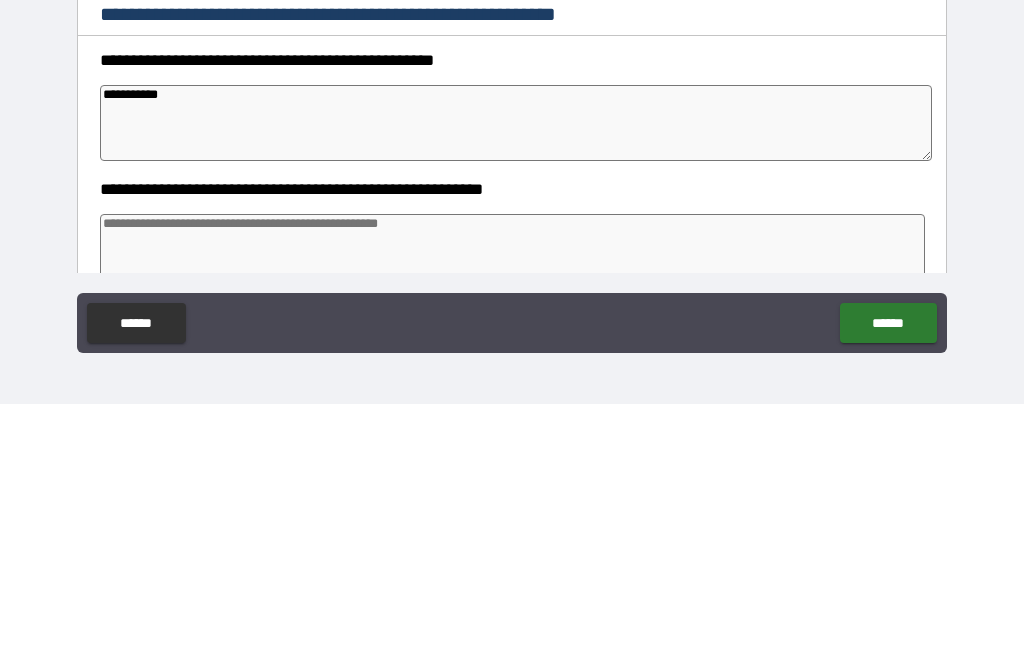 type on "*" 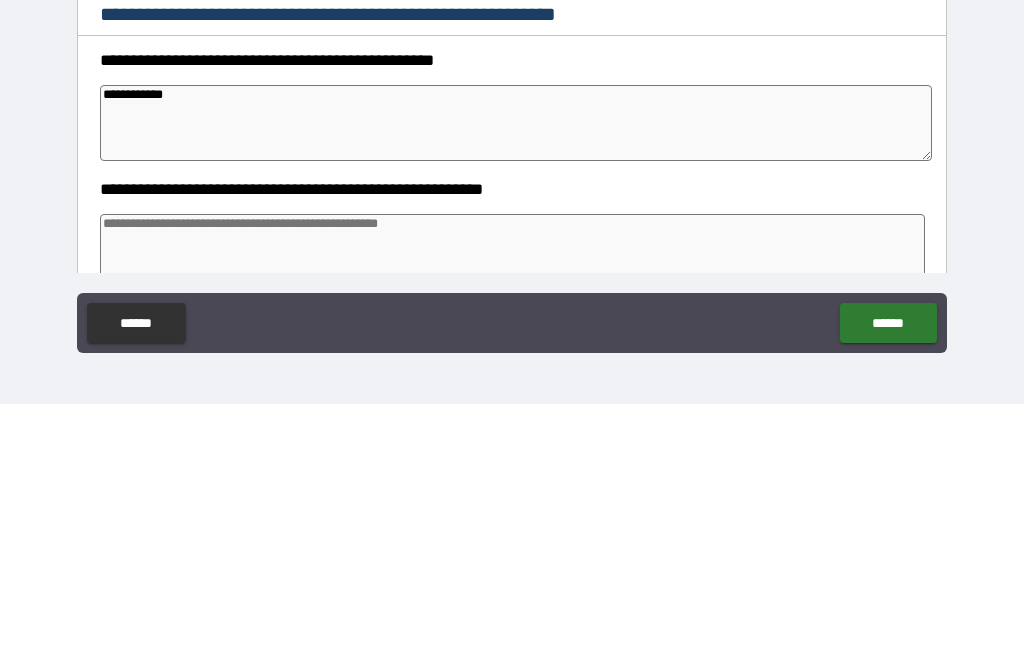 type on "*" 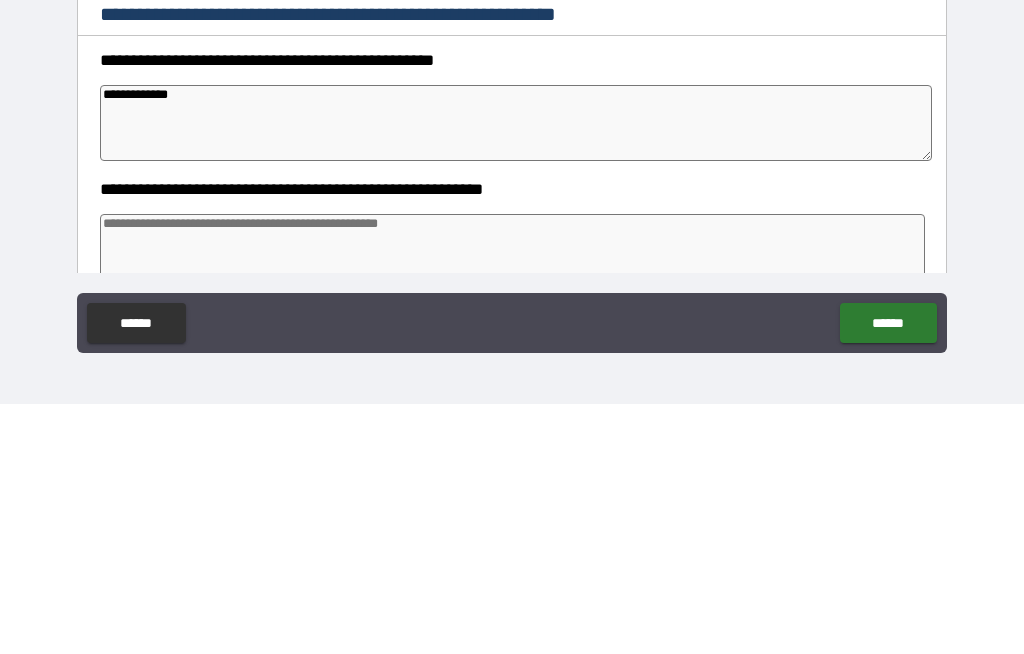 type on "*" 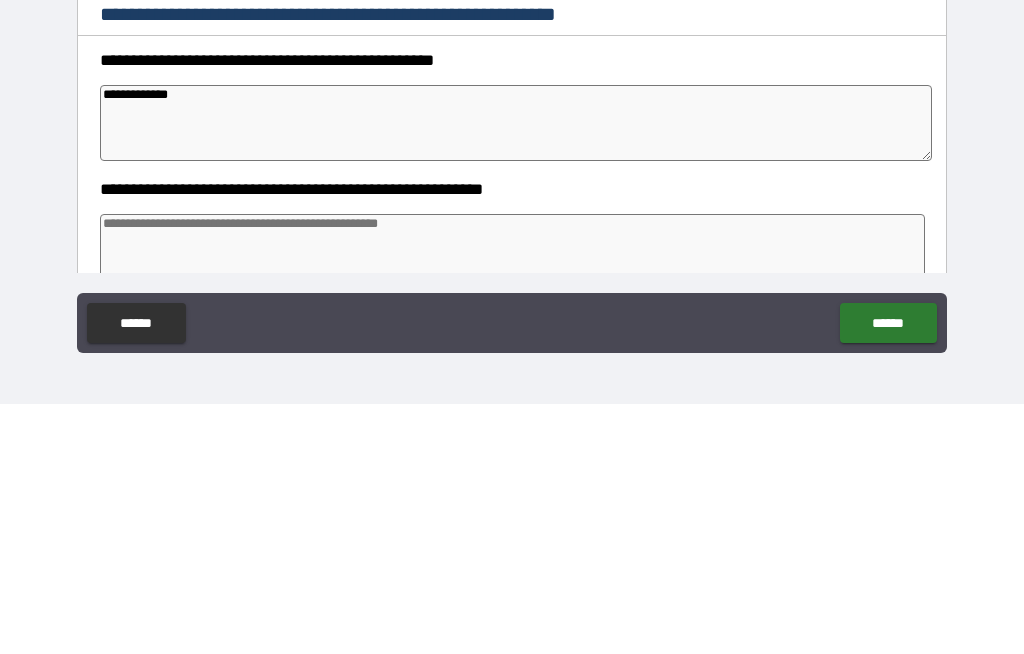 type on "**********" 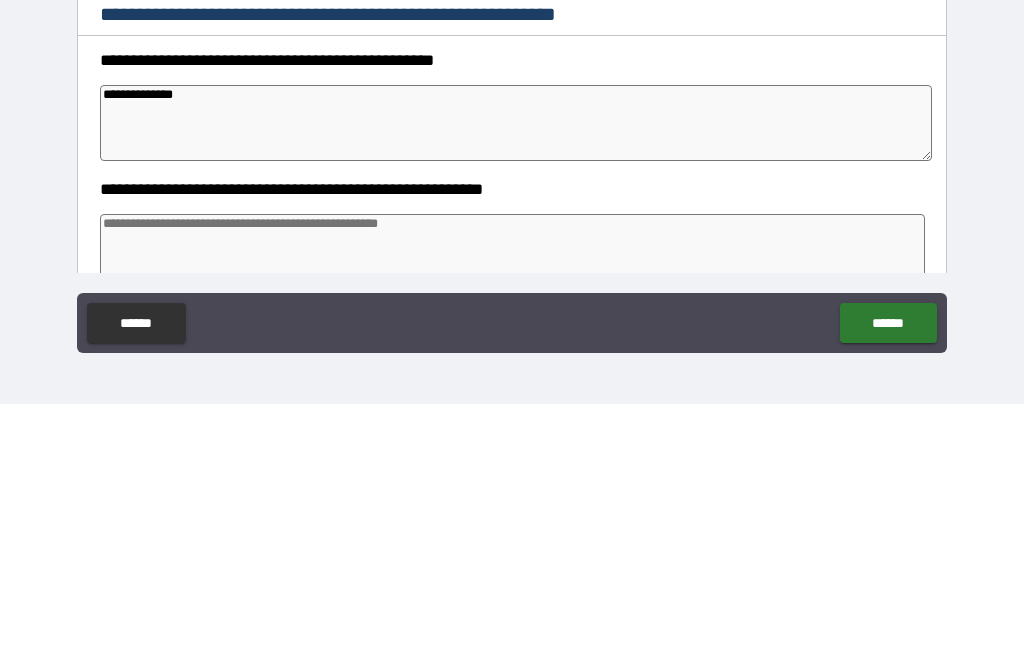 type on "*" 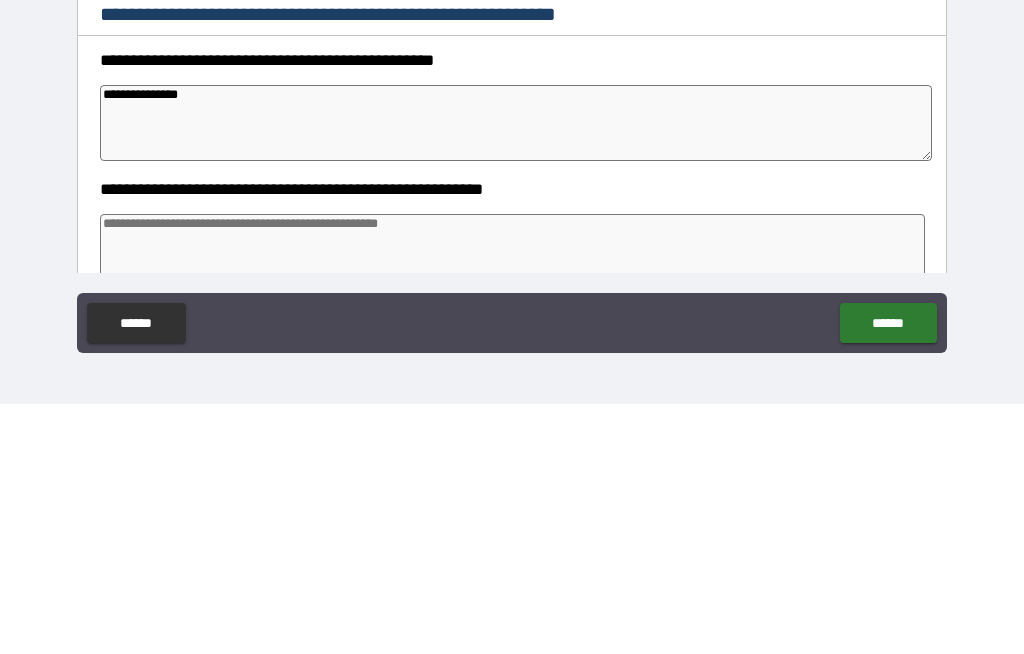 type on "*" 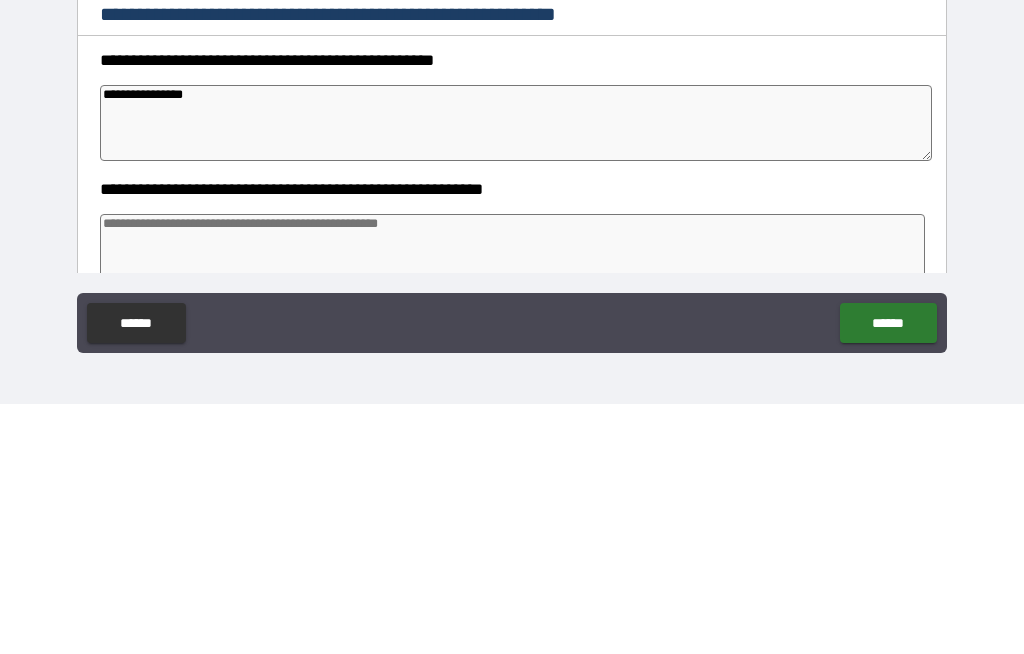 type on "*" 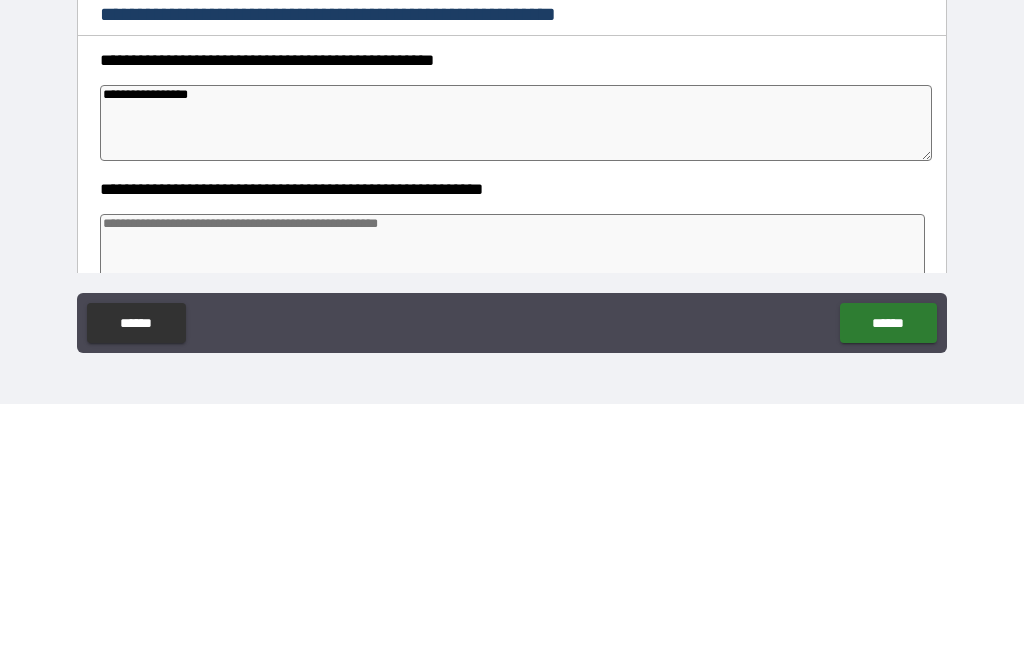 type on "*" 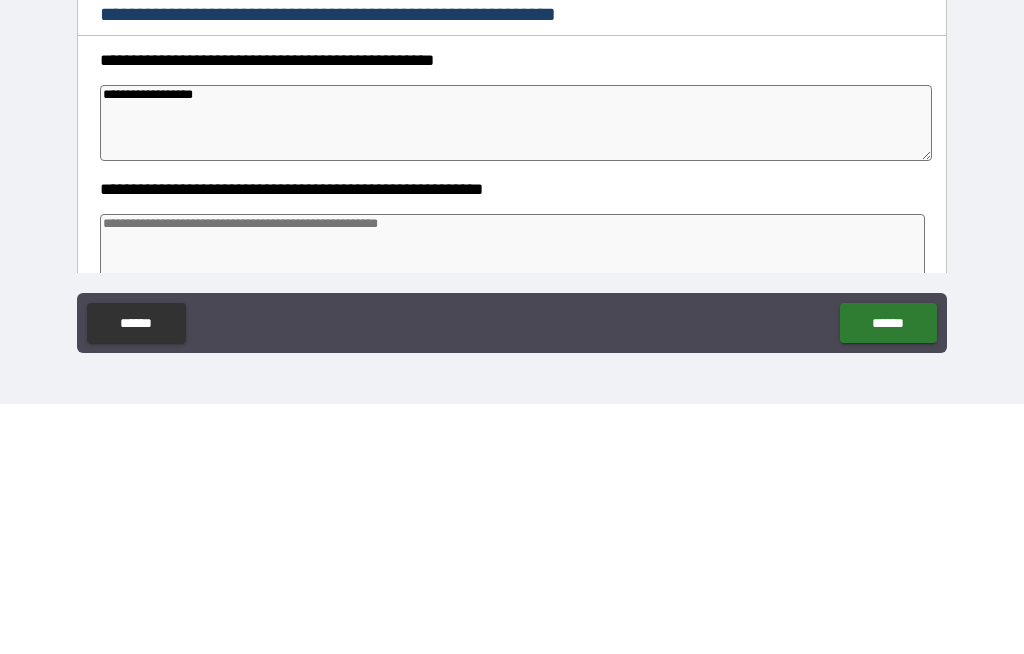 type on "*" 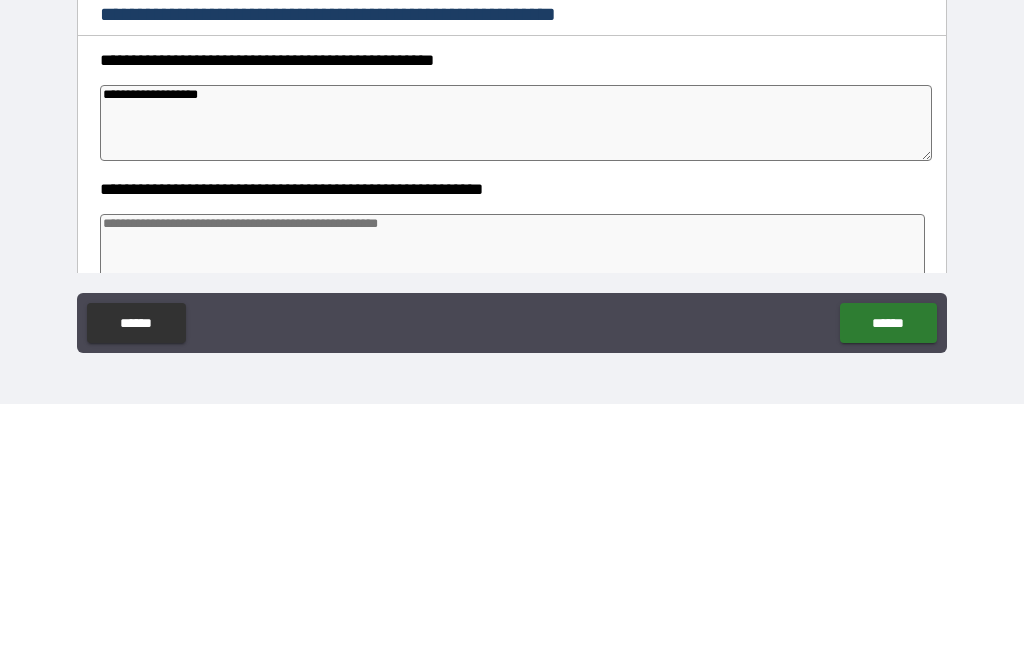 type on "*" 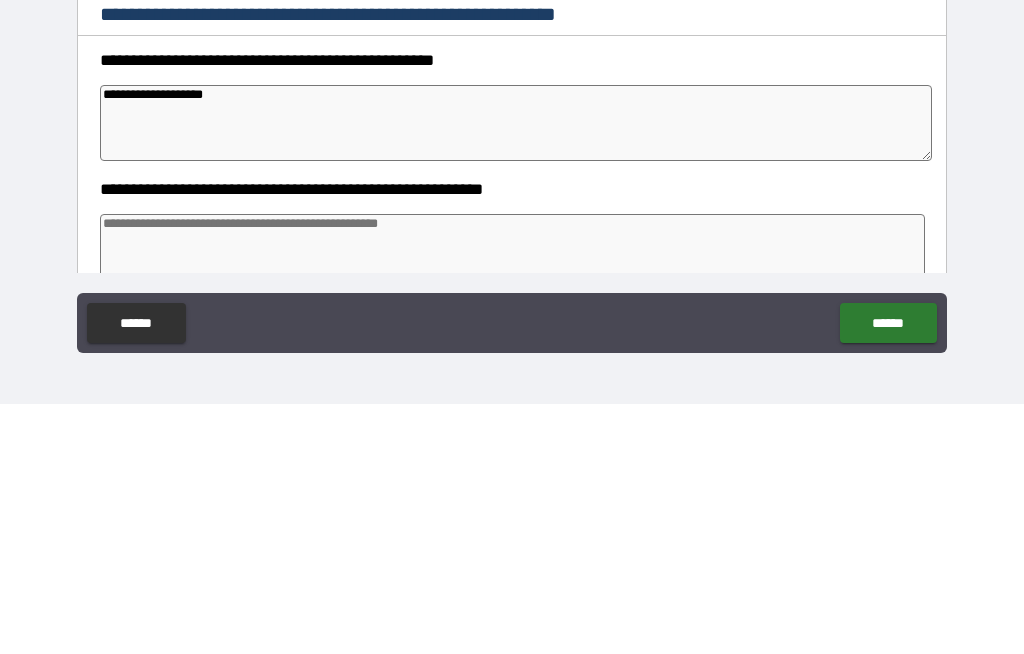 type on "*" 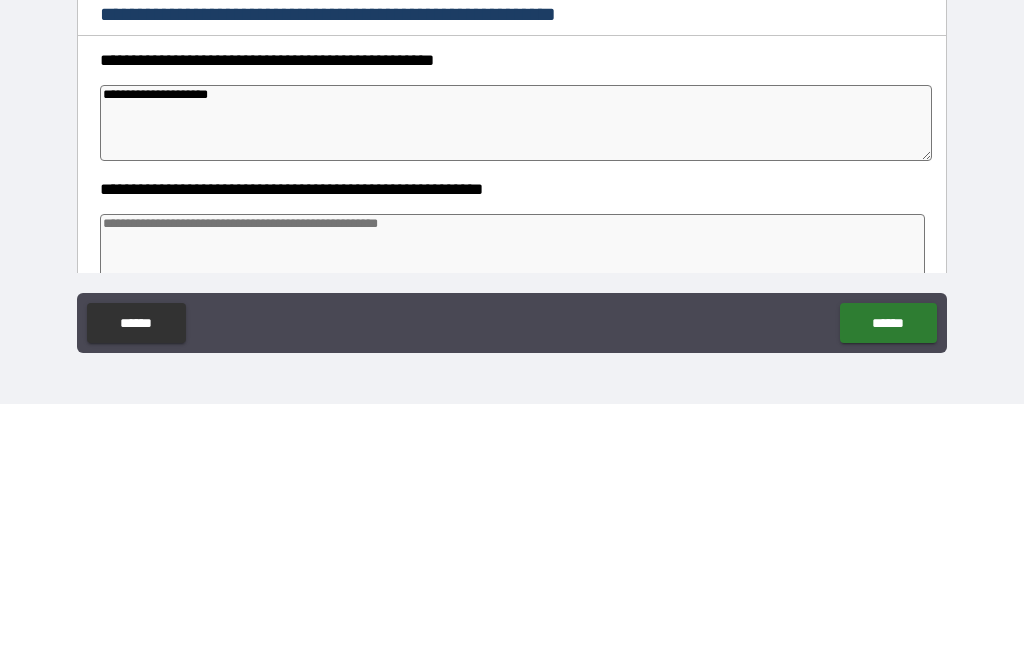 type on "*" 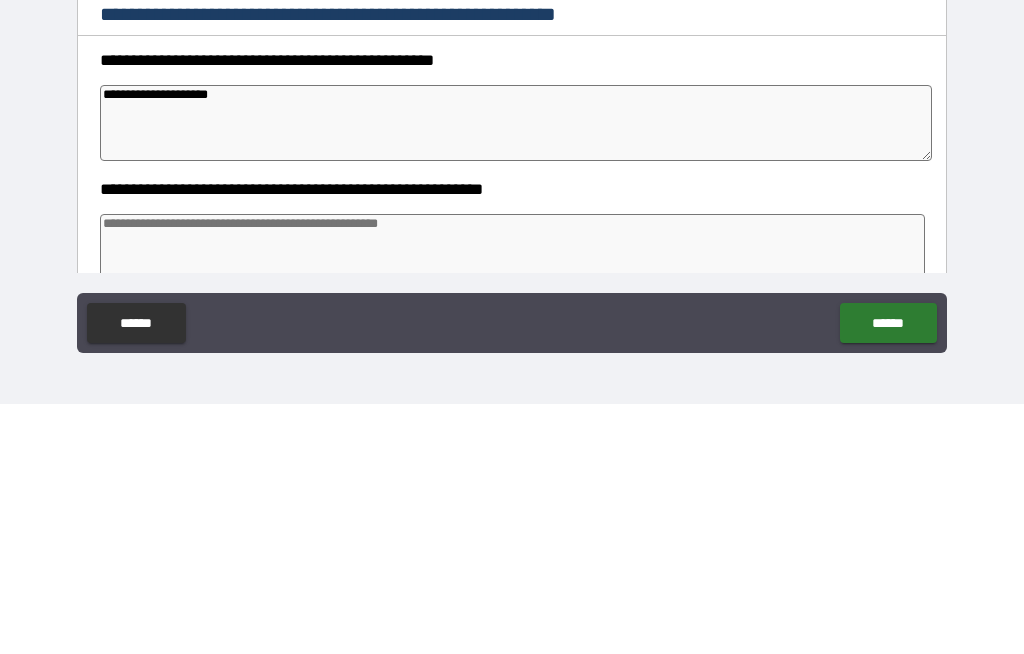 type on "**********" 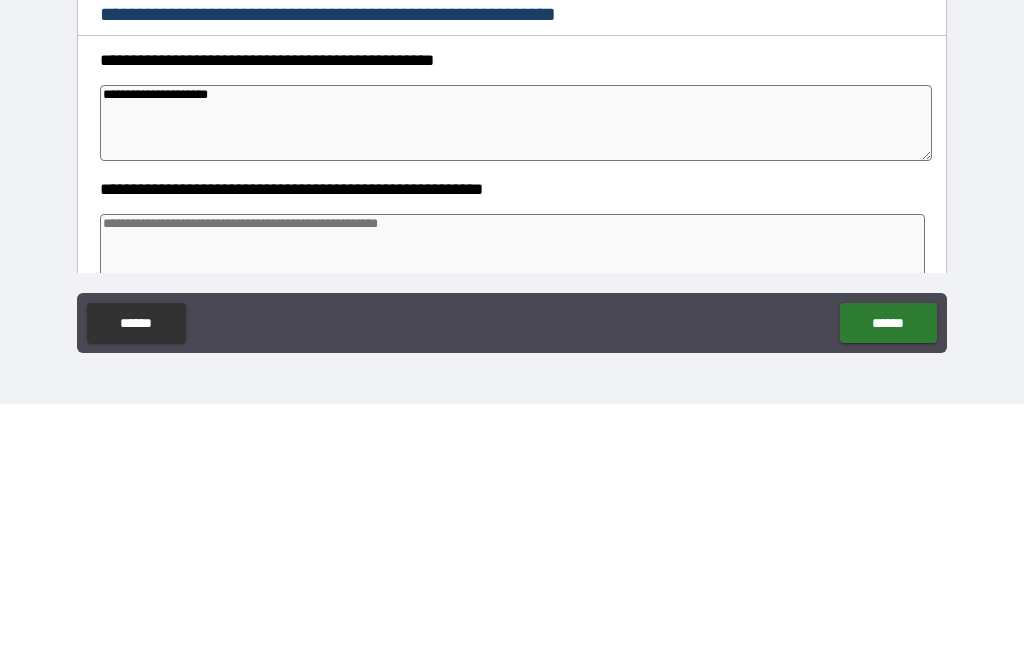 type on "*" 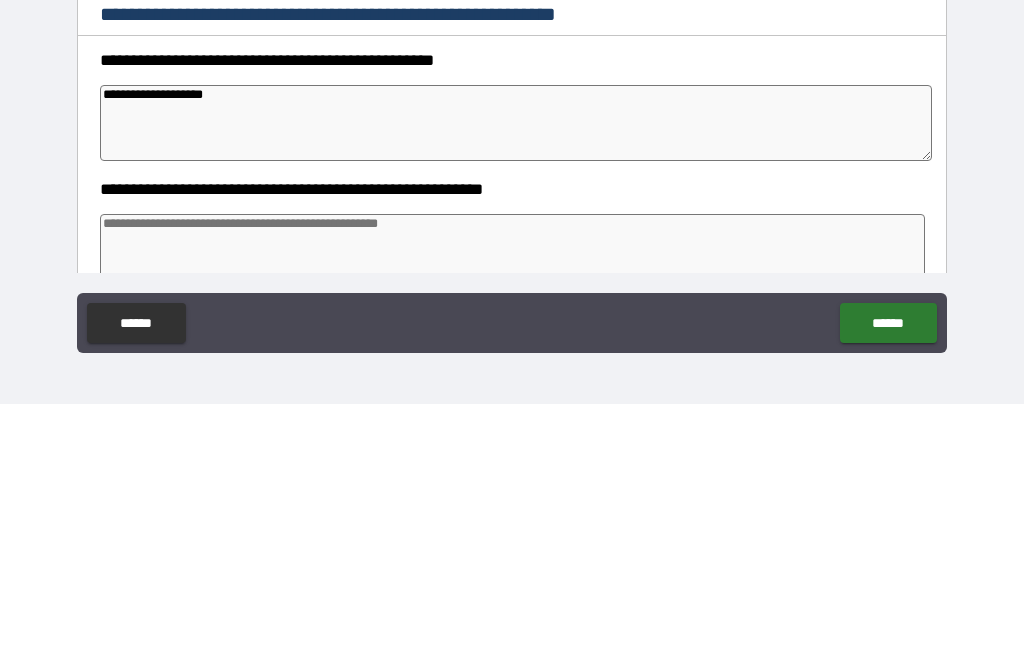 type on "**********" 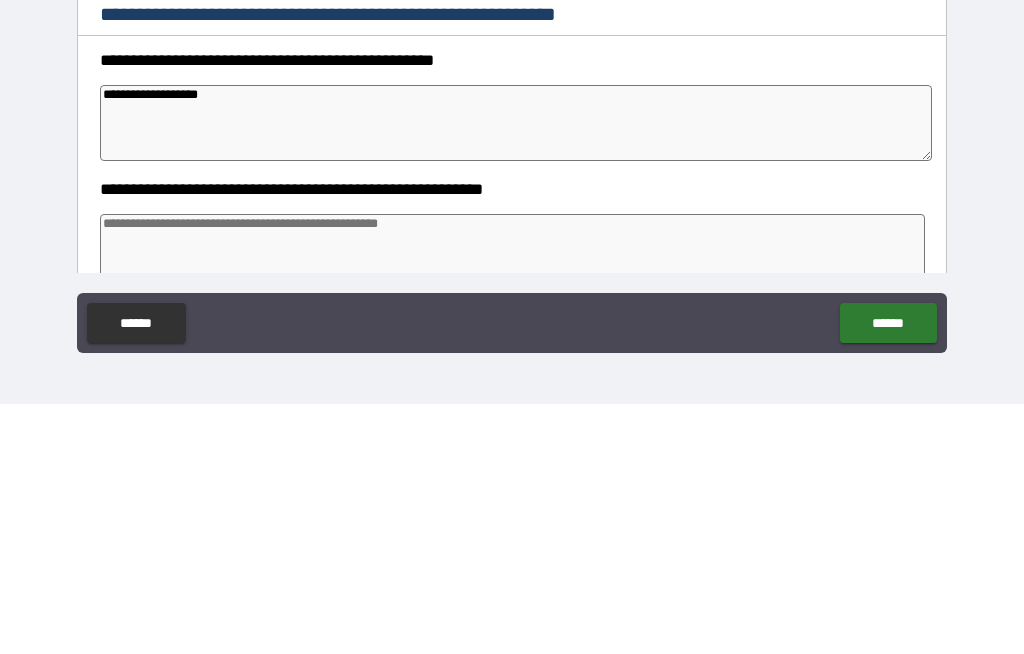 type on "*" 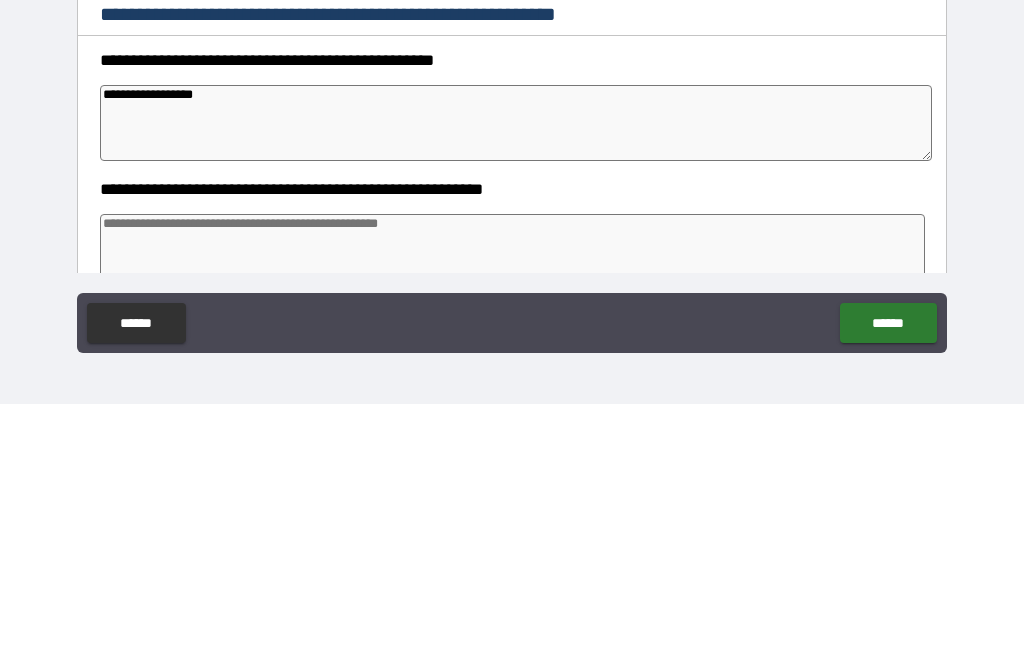 type on "*" 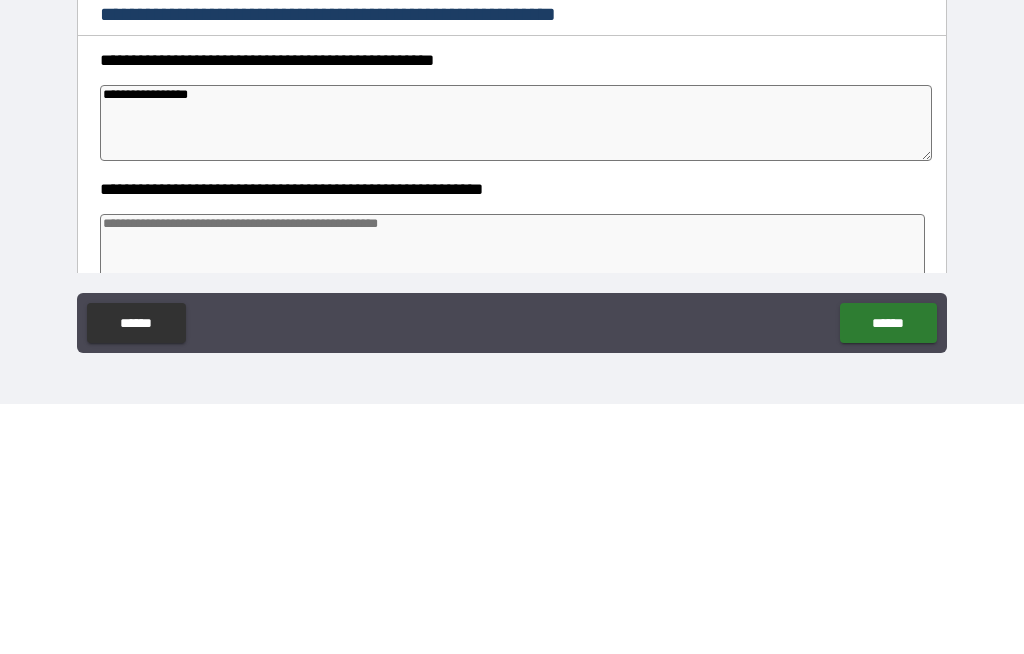type on "*" 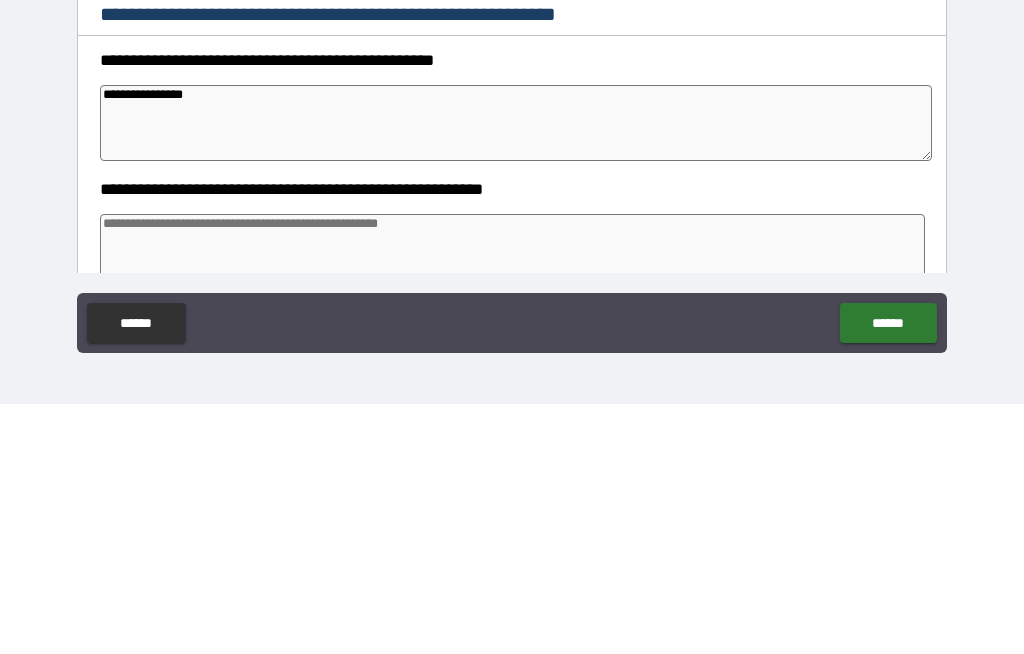 type on "*" 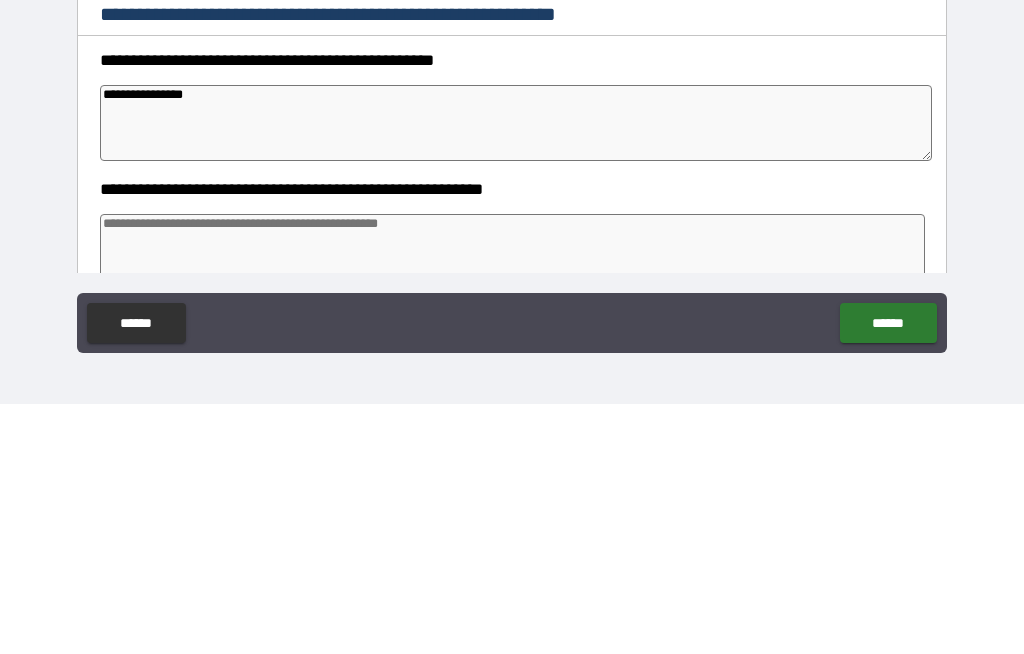 type on "**********" 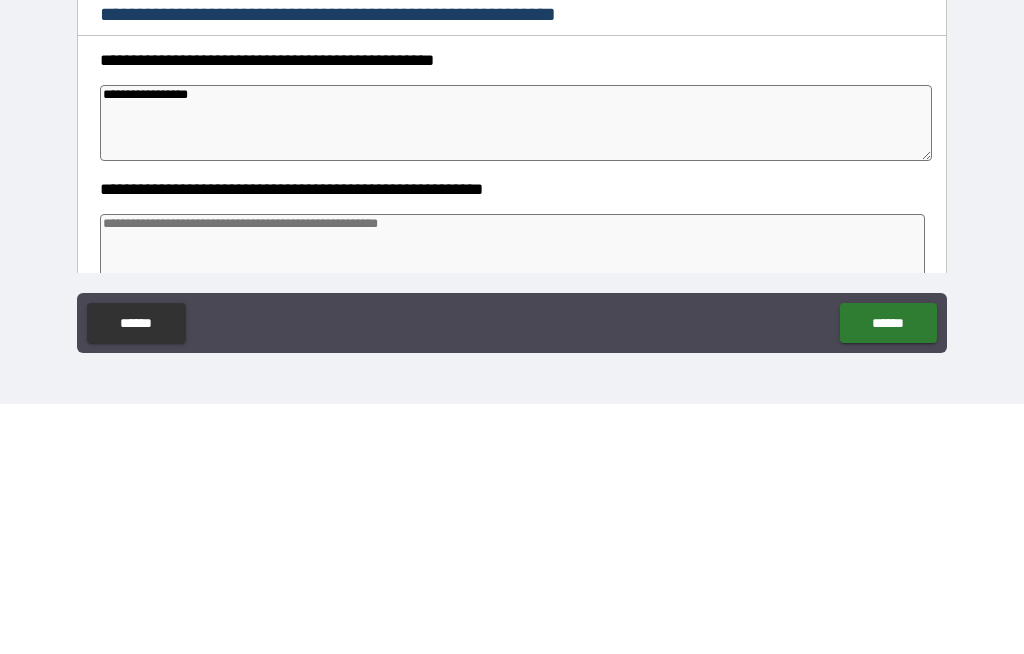 type on "*" 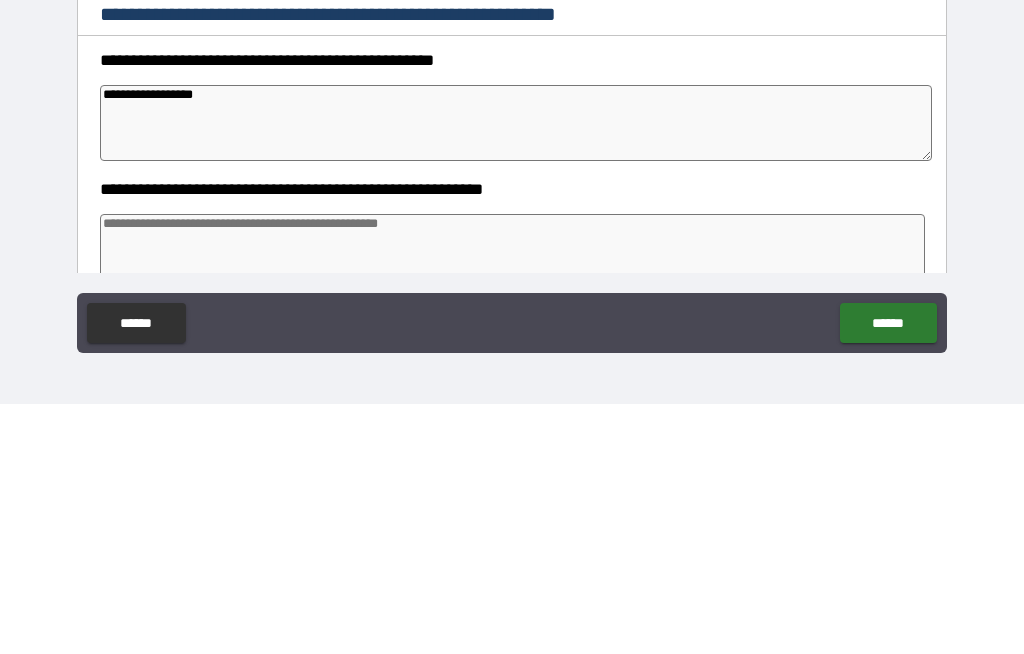 type on "*" 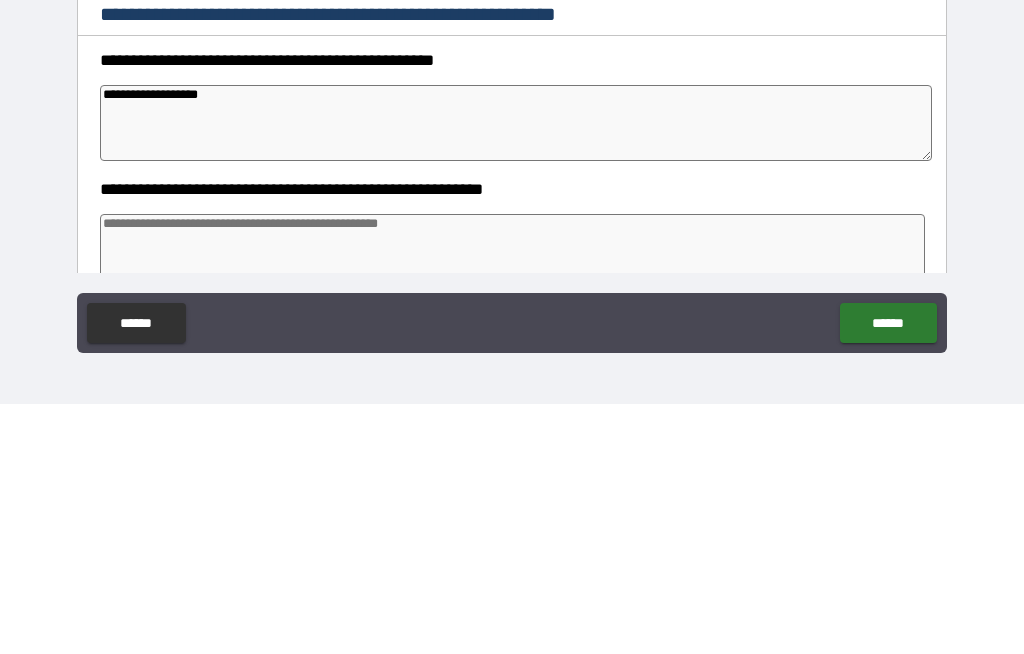 type on "*" 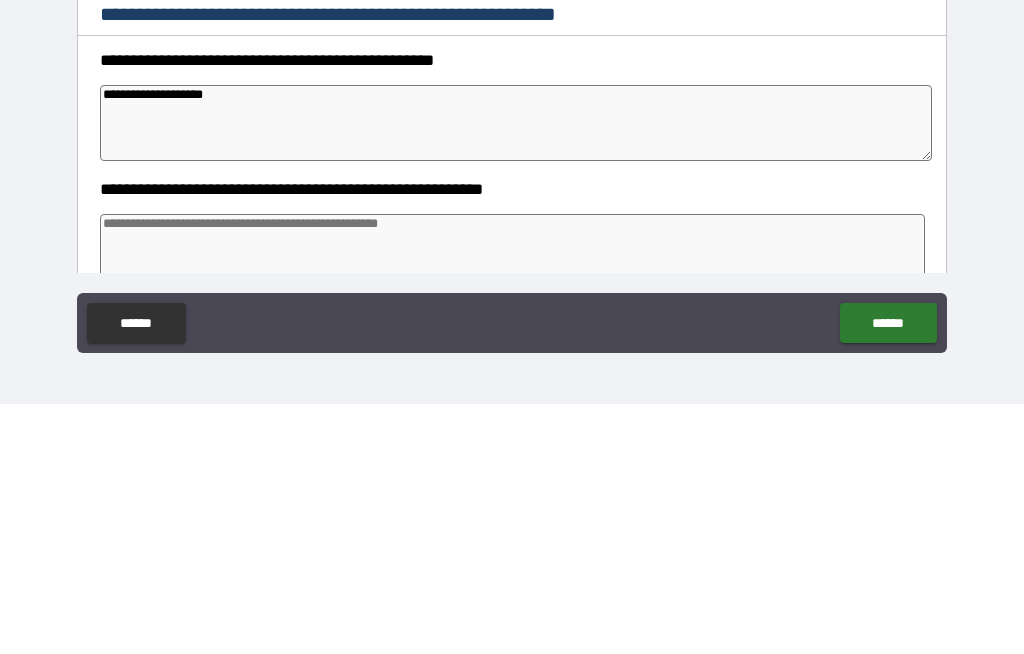 type on "*" 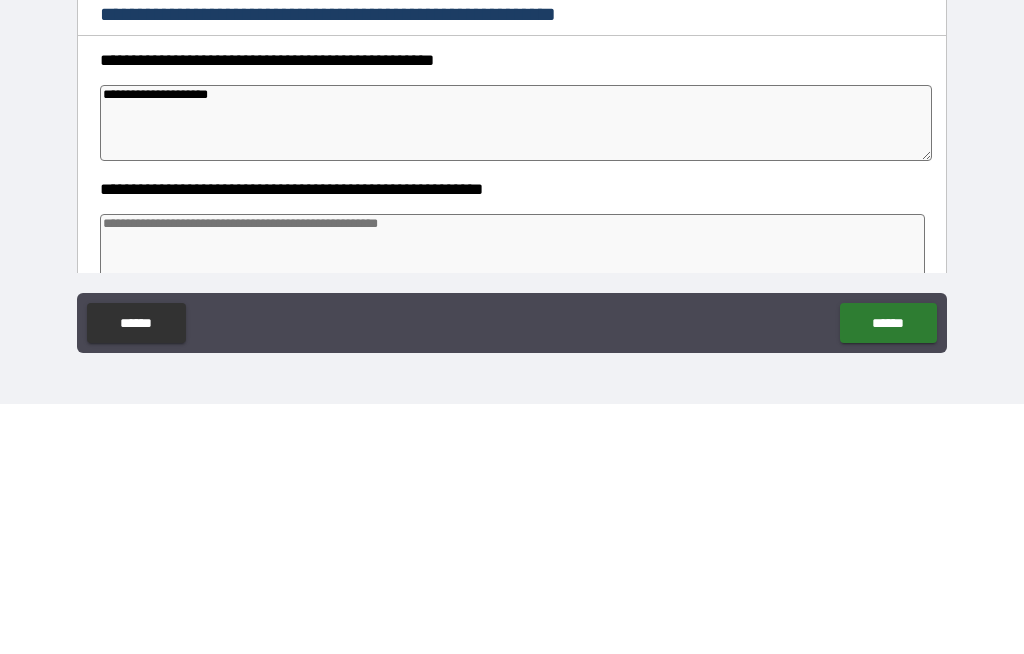 type on "*" 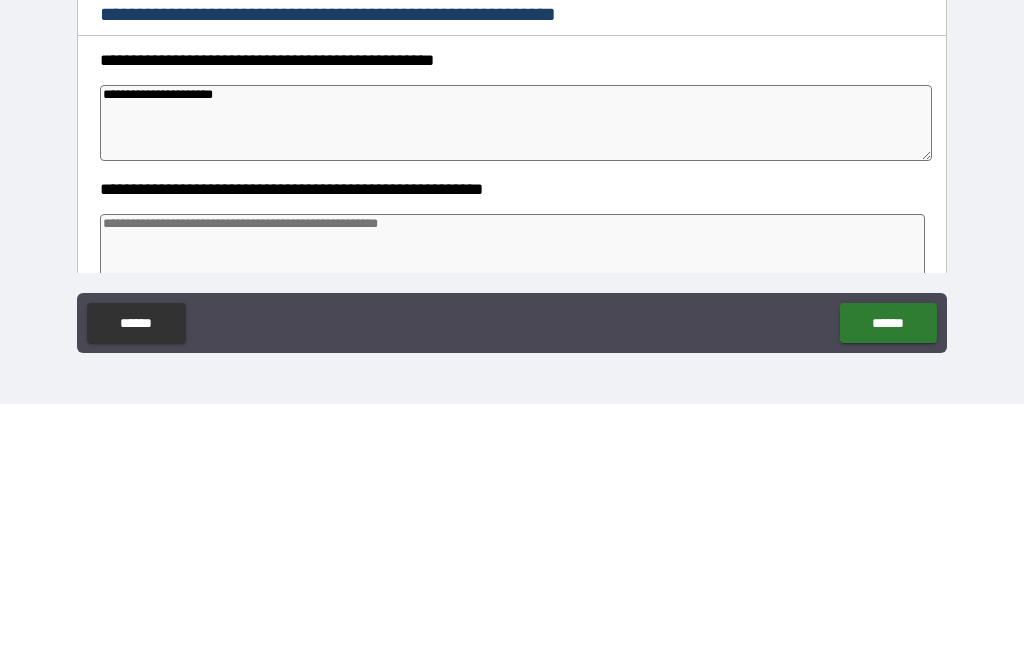 type on "*" 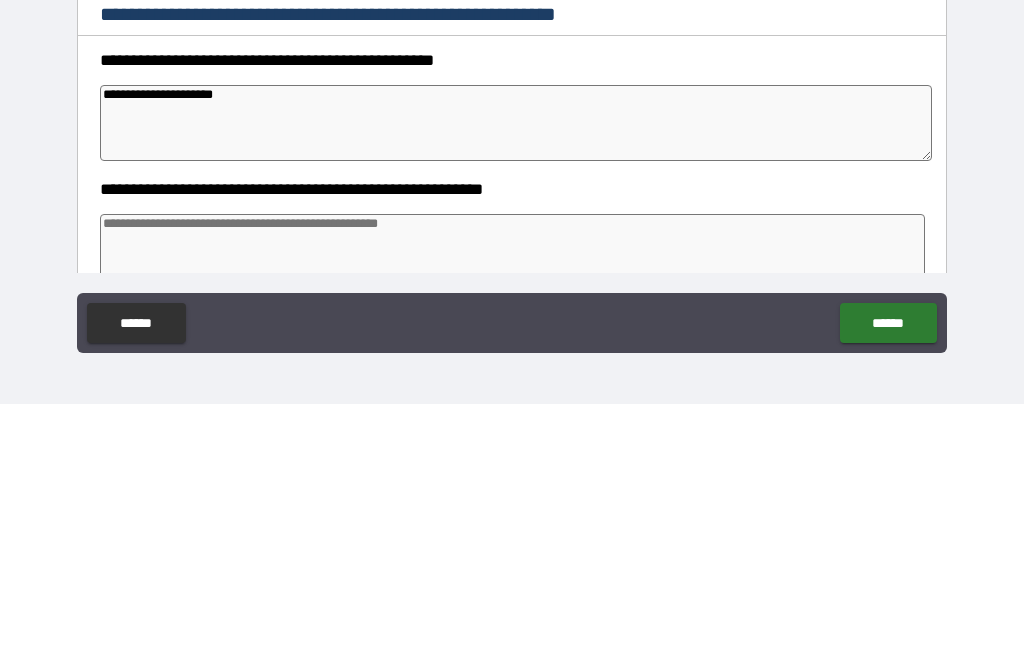type on "**********" 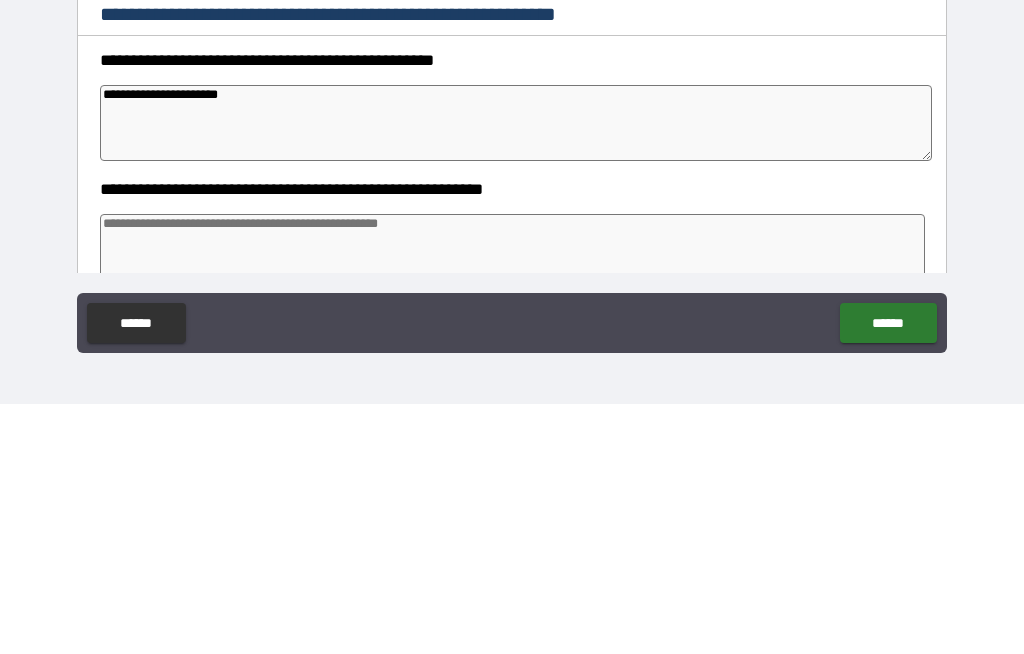 type on "*" 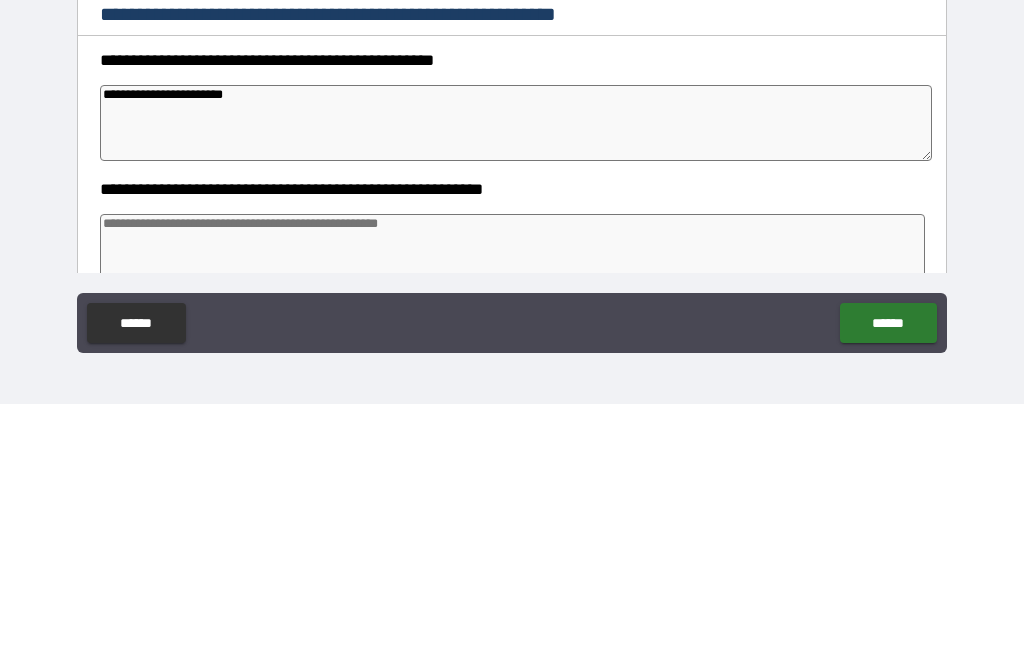 type on "*" 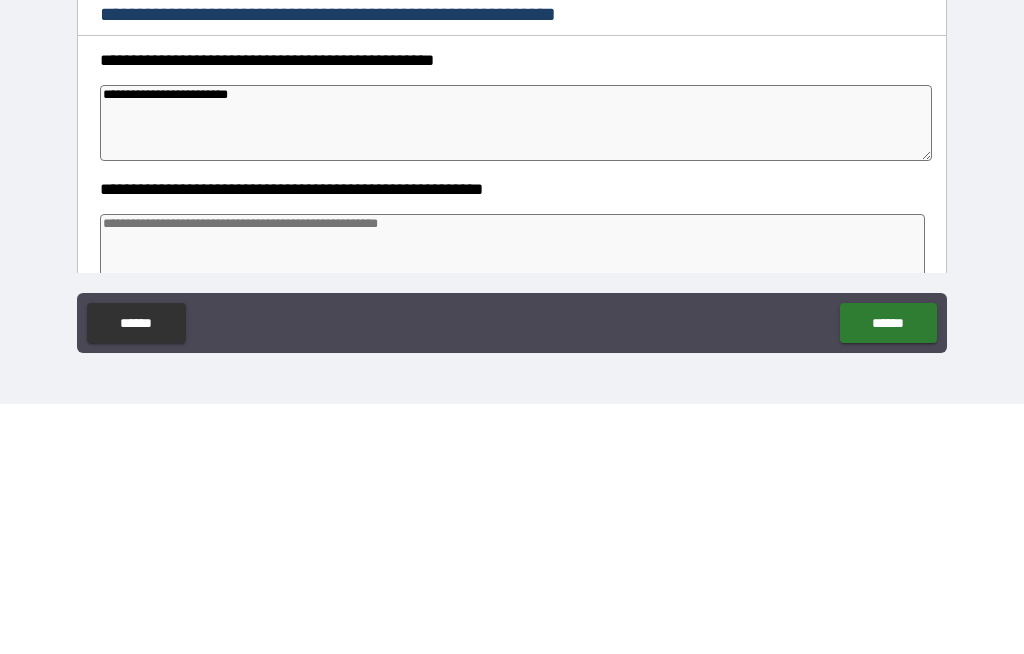 type on "*" 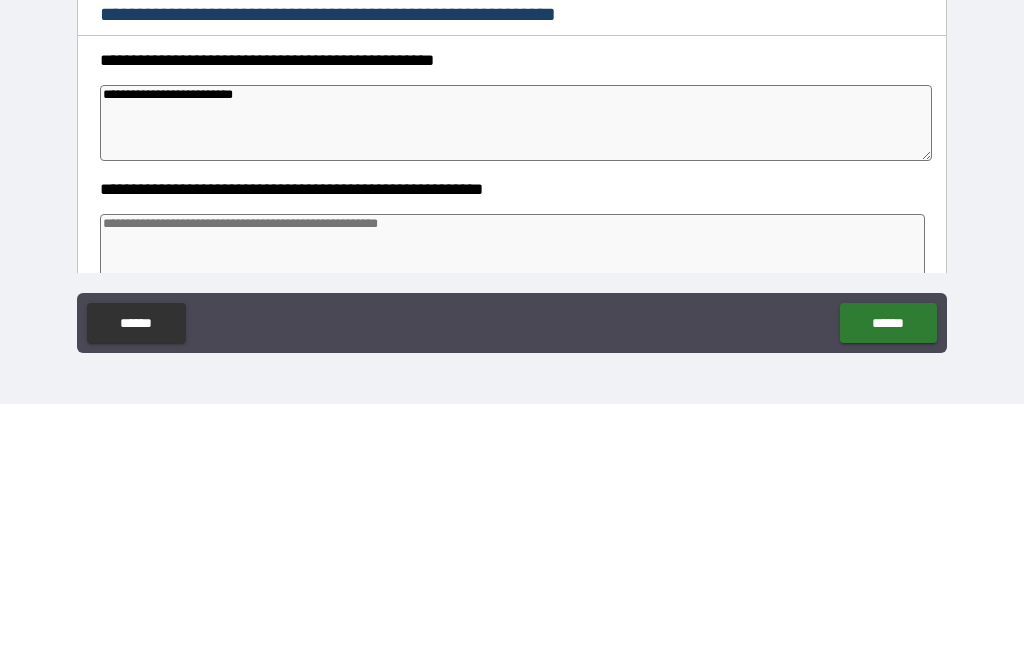 type on "*" 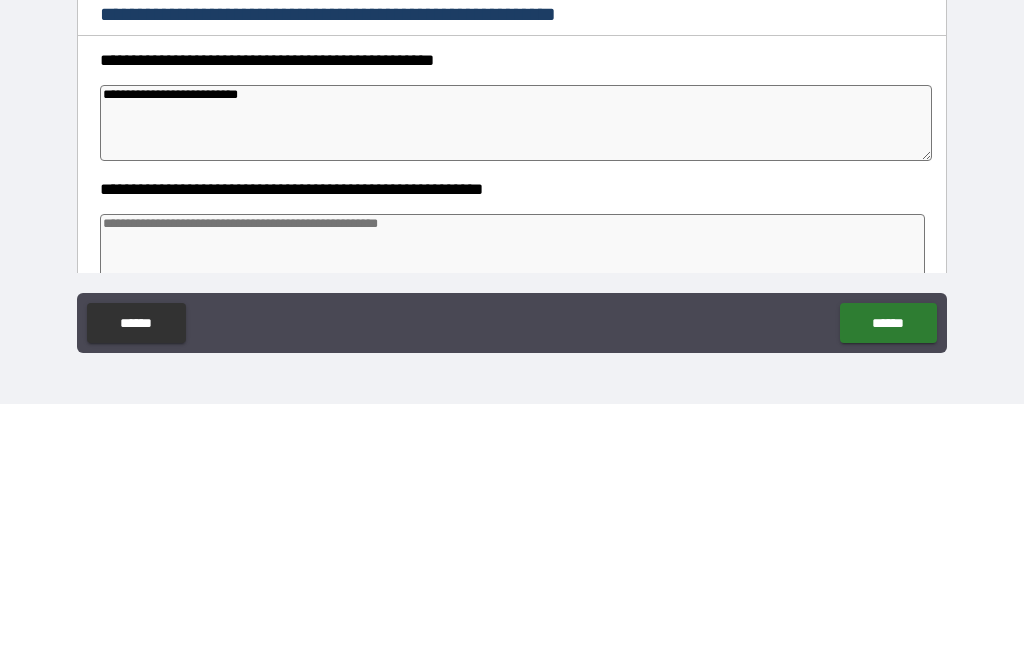 type on "*" 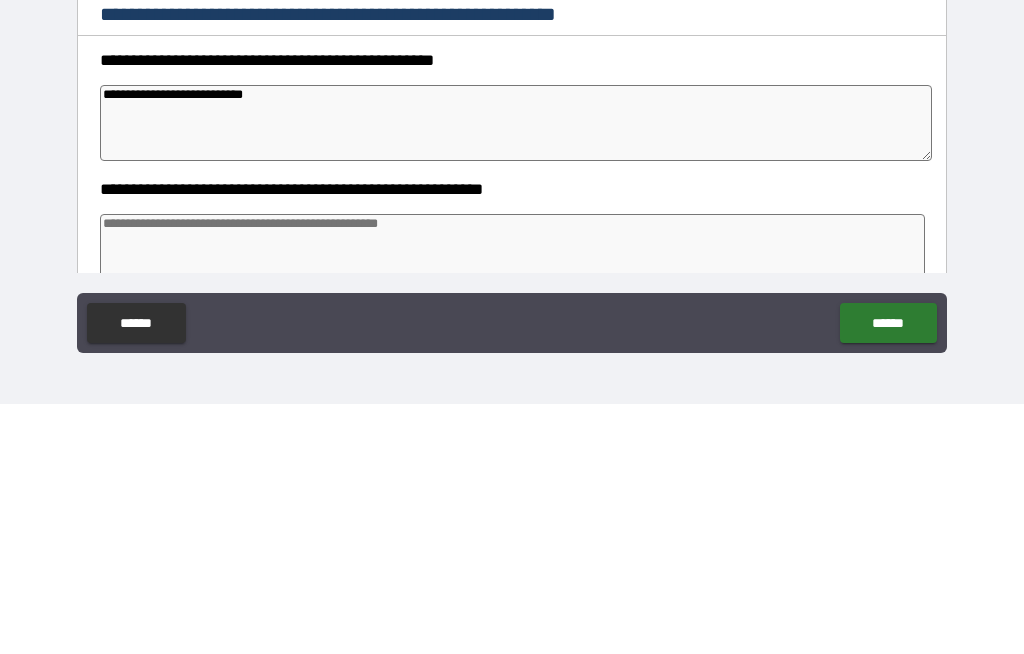 type on "*" 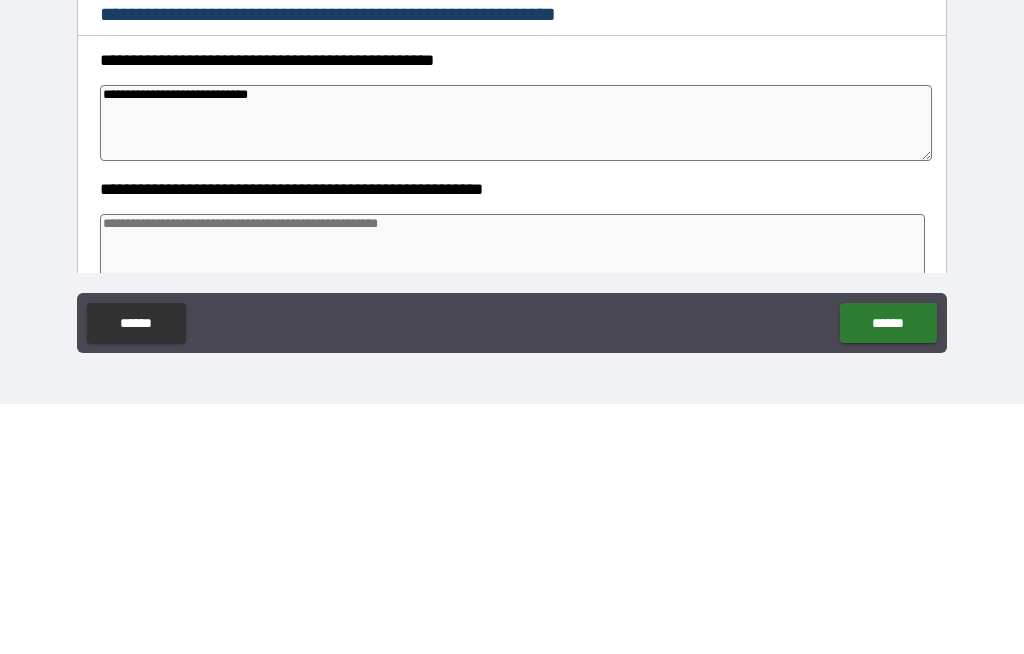 type on "*" 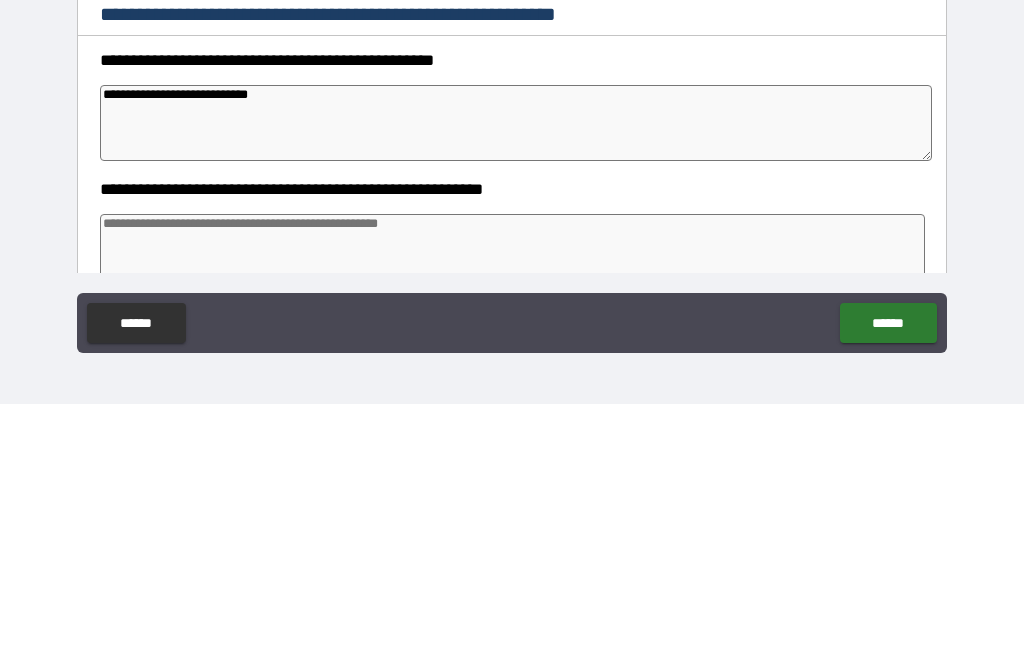 type on "**********" 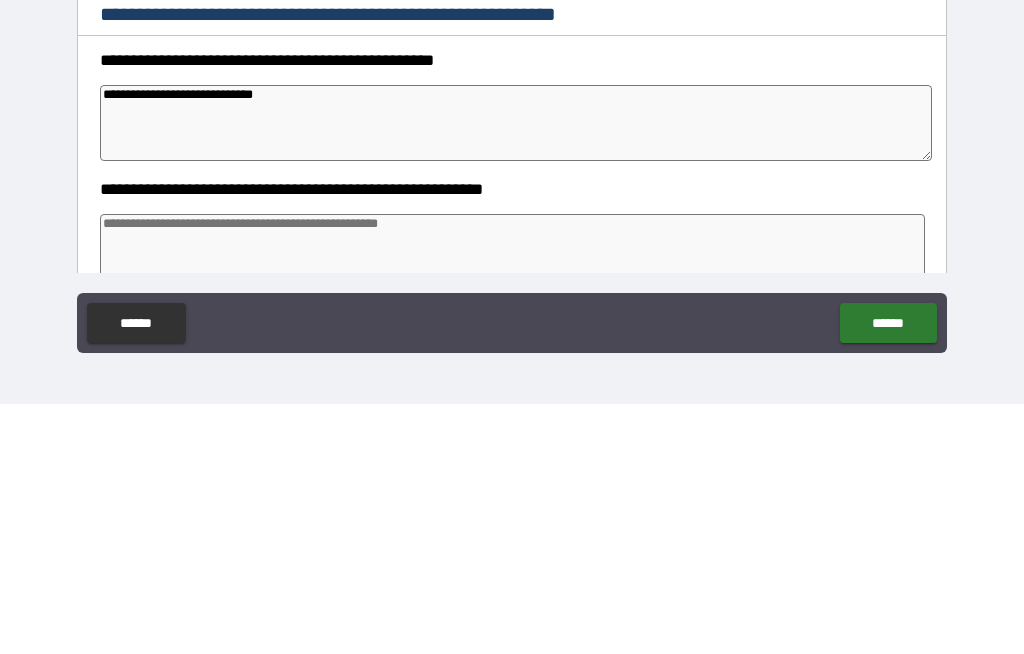 type on "*" 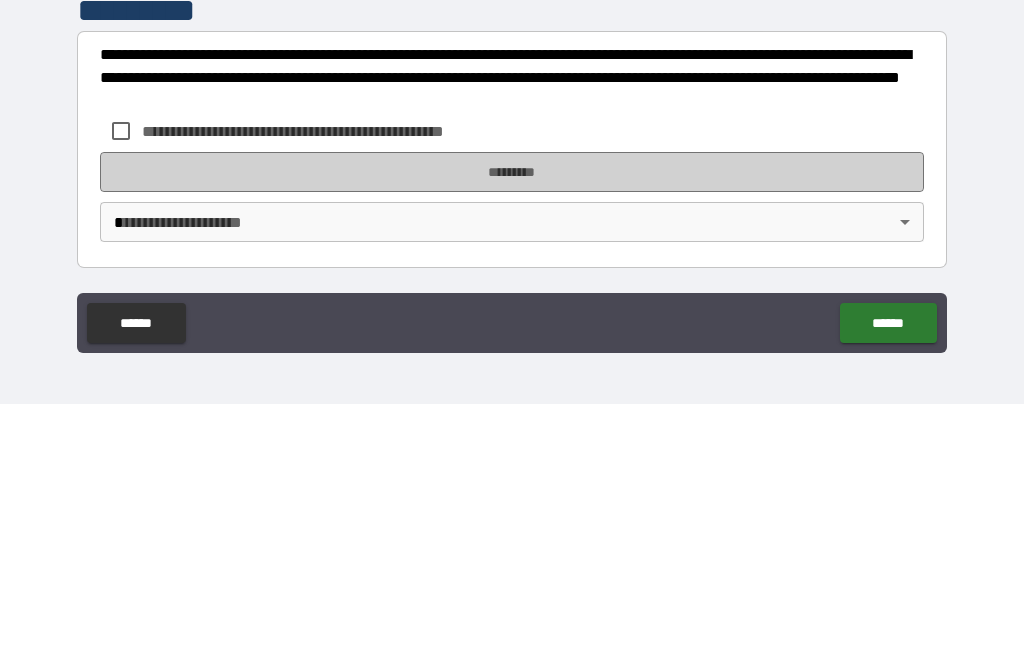 scroll, scrollTop: 572, scrollLeft: 0, axis: vertical 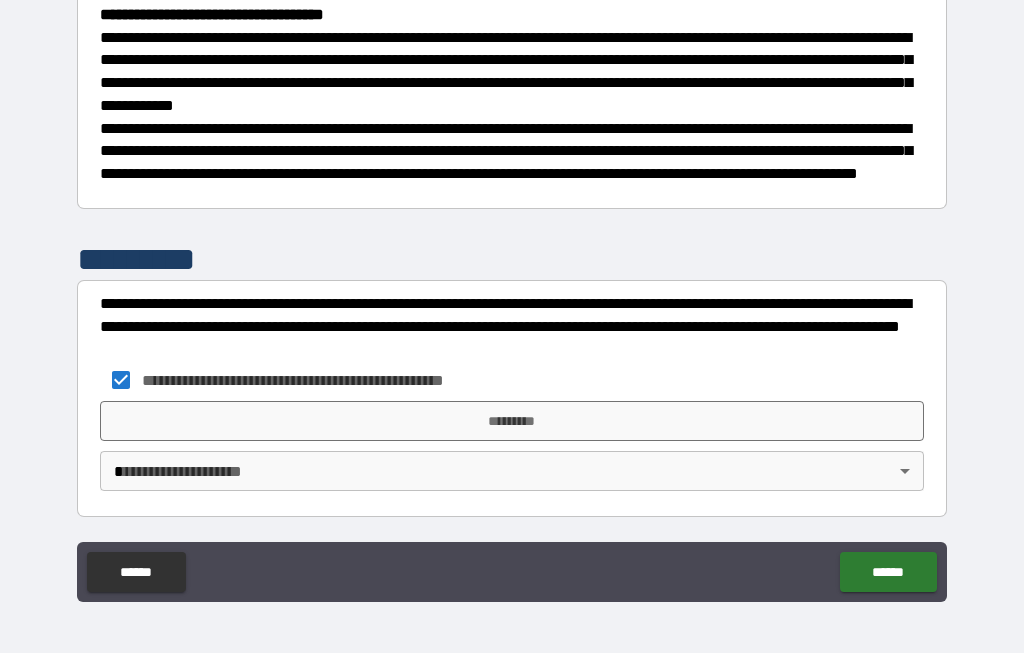 click on "*********" at bounding box center [512, 422] 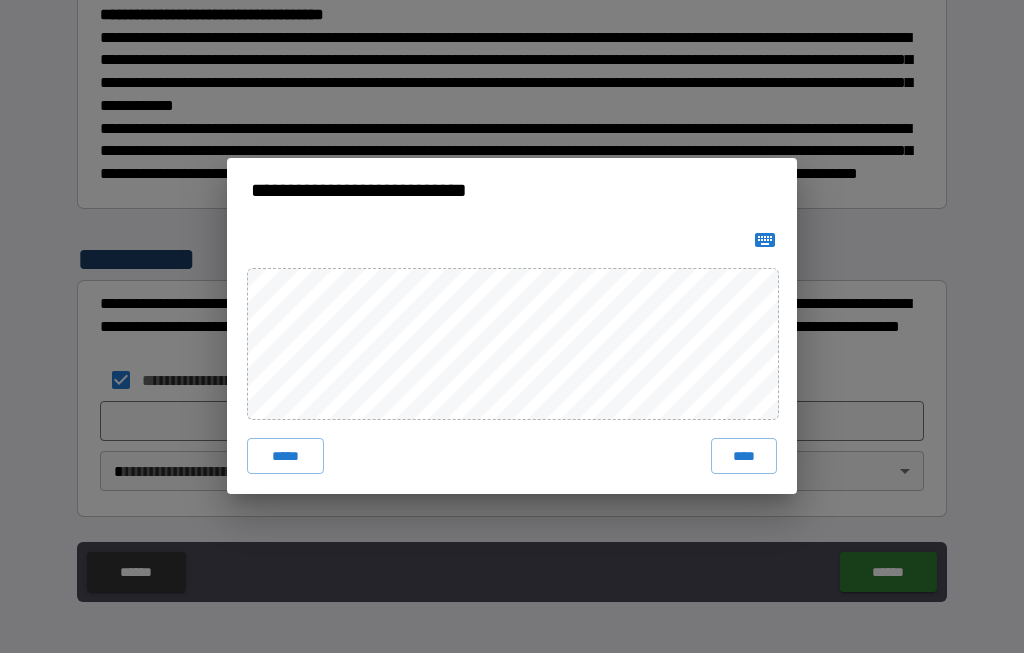 click on "****" at bounding box center [744, 457] 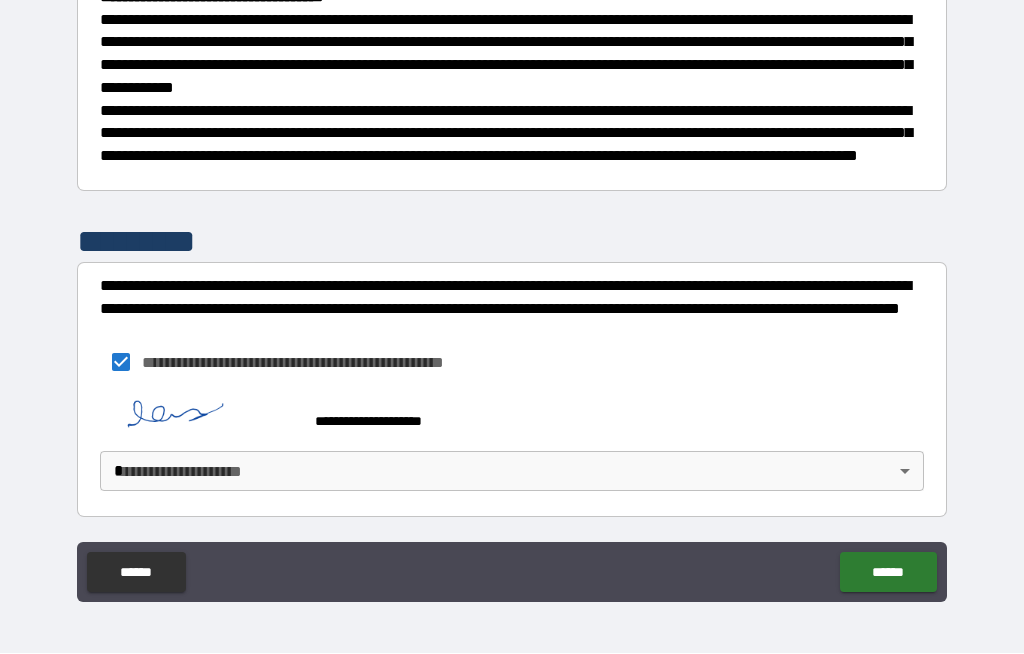 scroll, scrollTop: 589, scrollLeft: 0, axis: vertical 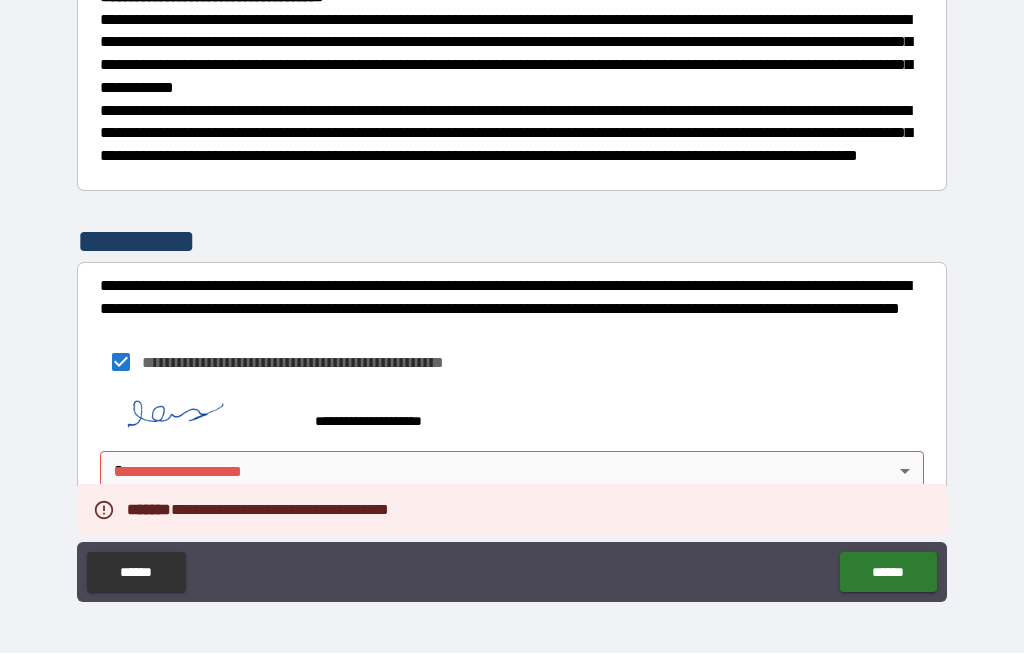 click on "**********" at bounding box center (512, 292) 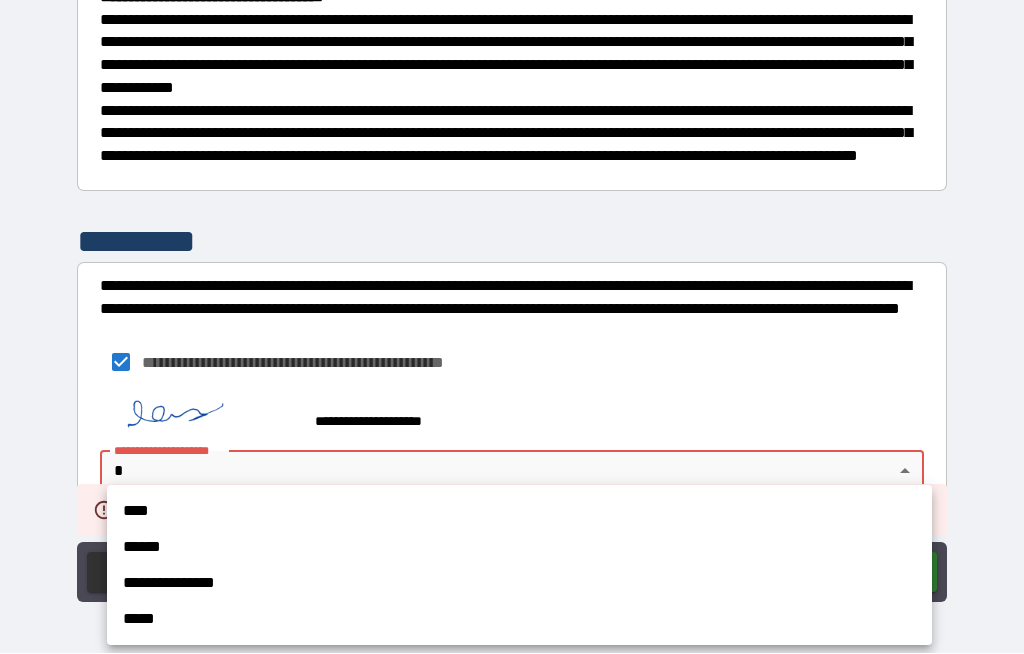 click on "******" at bounding box center (519, 548) 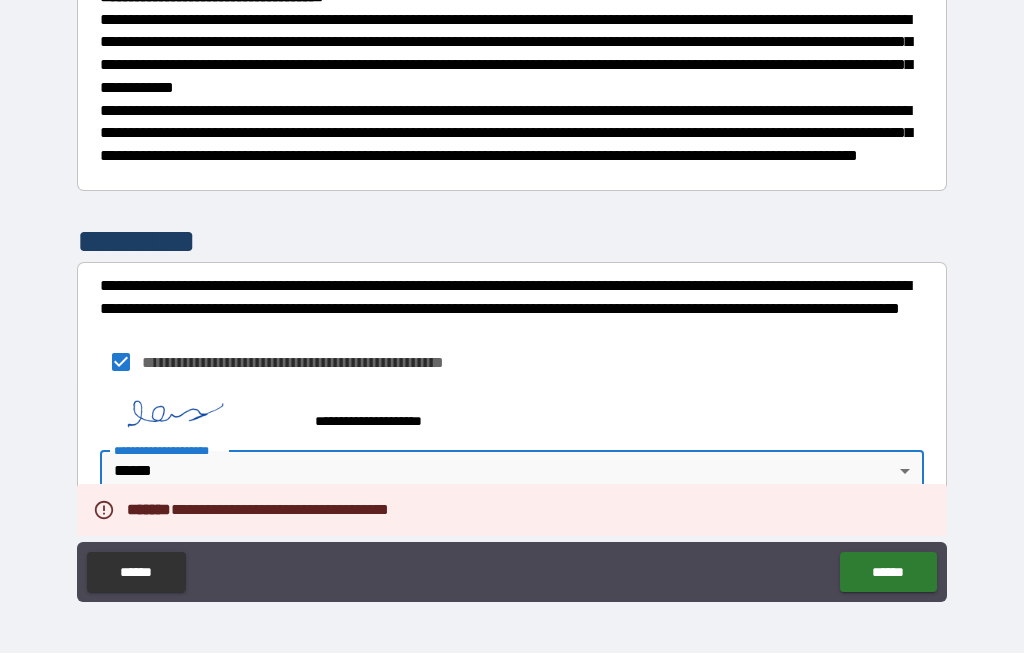 click on "******" at bounding box center [888, 573] 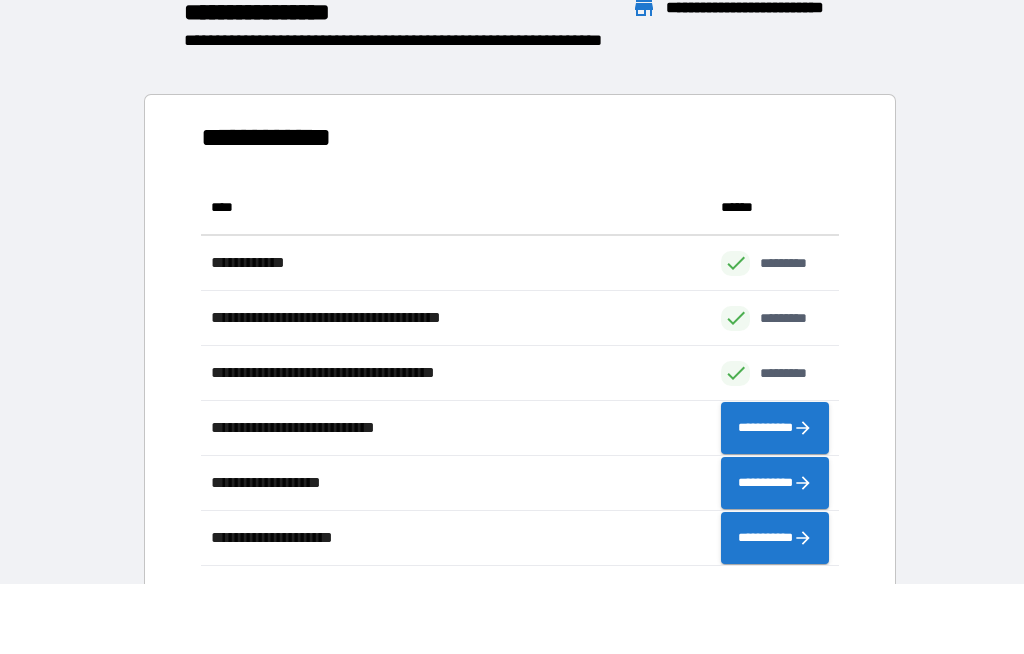 scroll, scrollTop: 386, scrollLeft: 638, axis: both 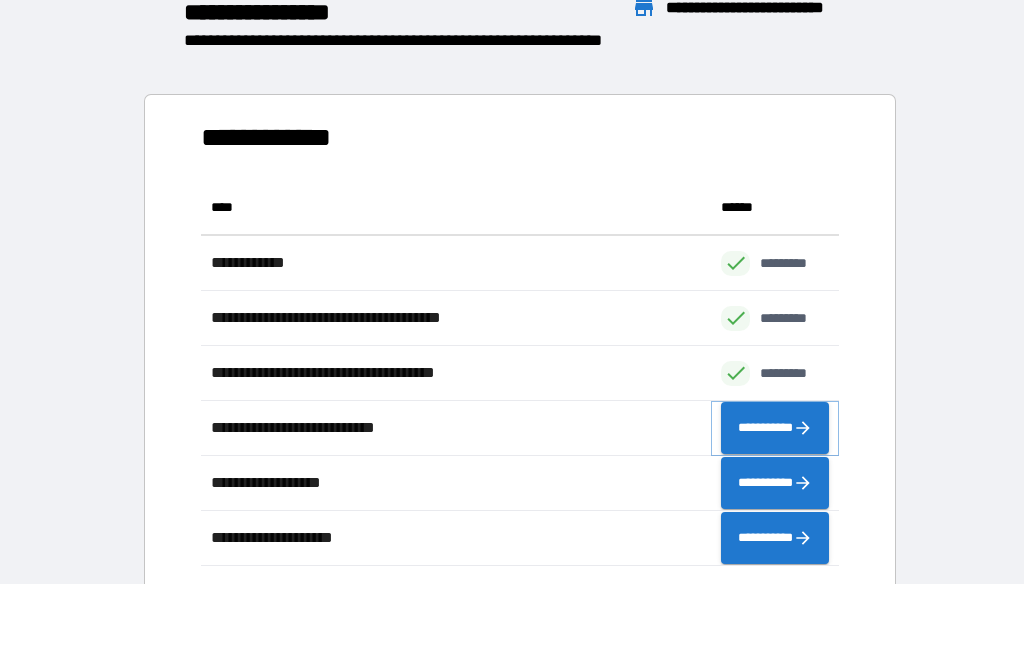 click on "**********" at bounding box center [775, 429] 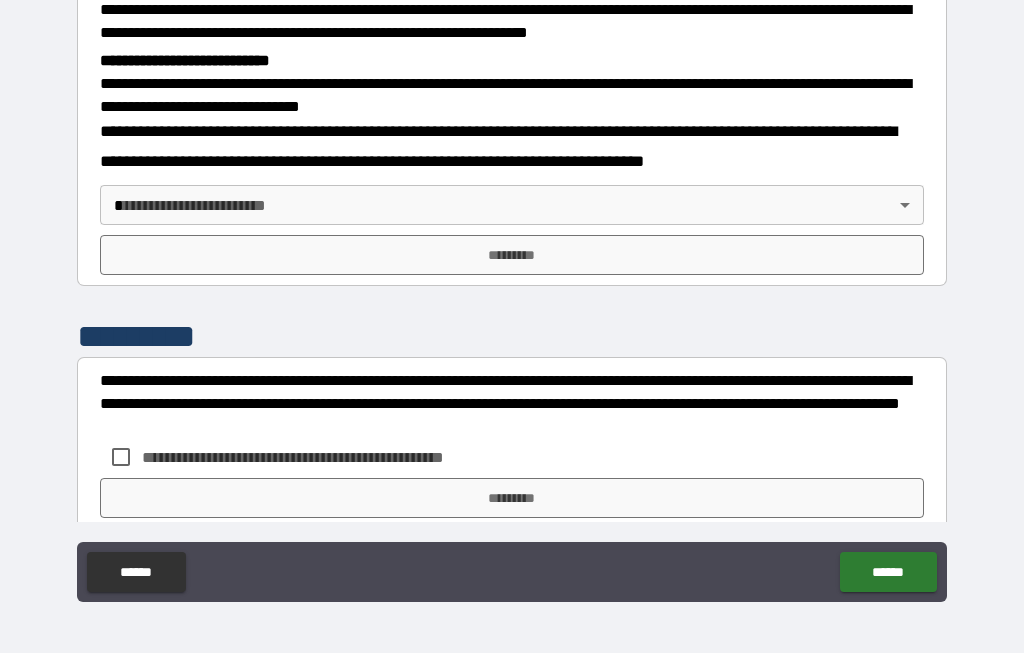scroll, scrollTop: 607, scrollLeft: 0, axis: vertical 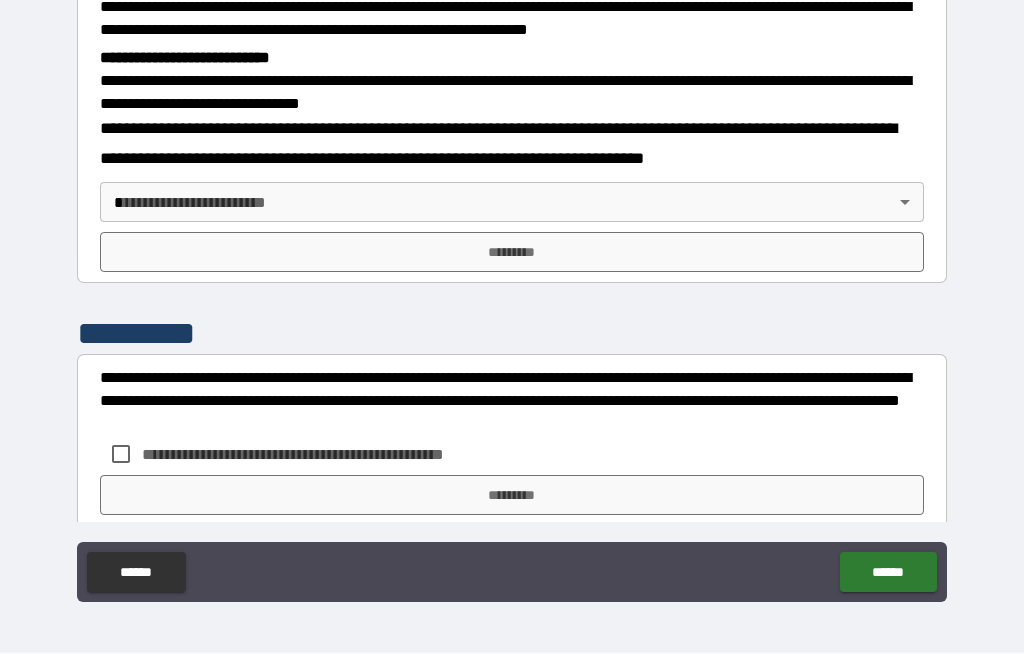 click on "**********" at bounding box center (512, 292) 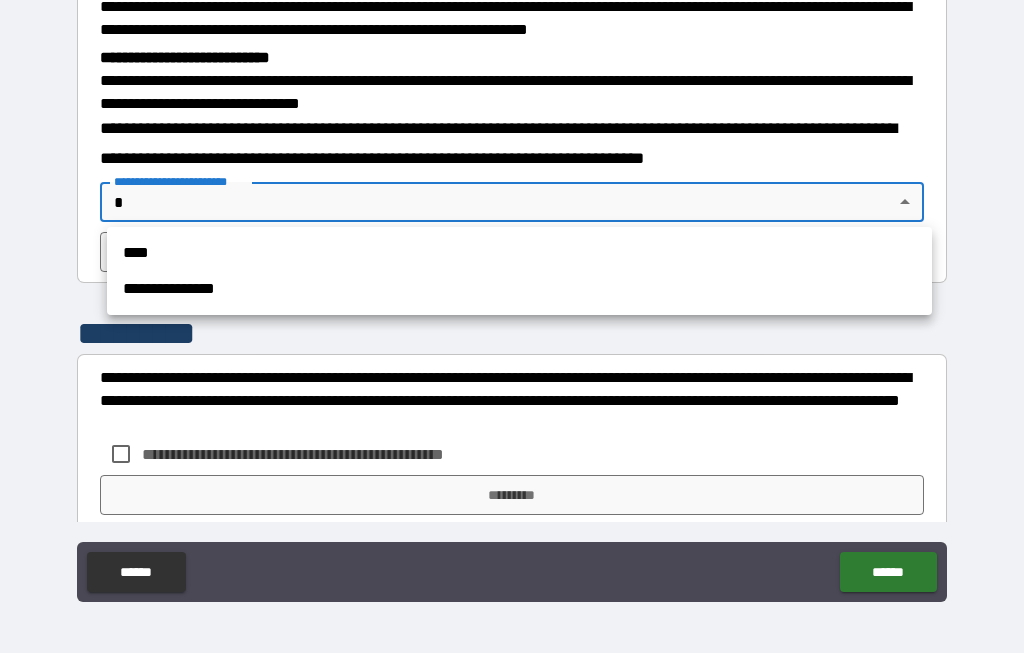 click on "****" at bounding box center (519, 254) 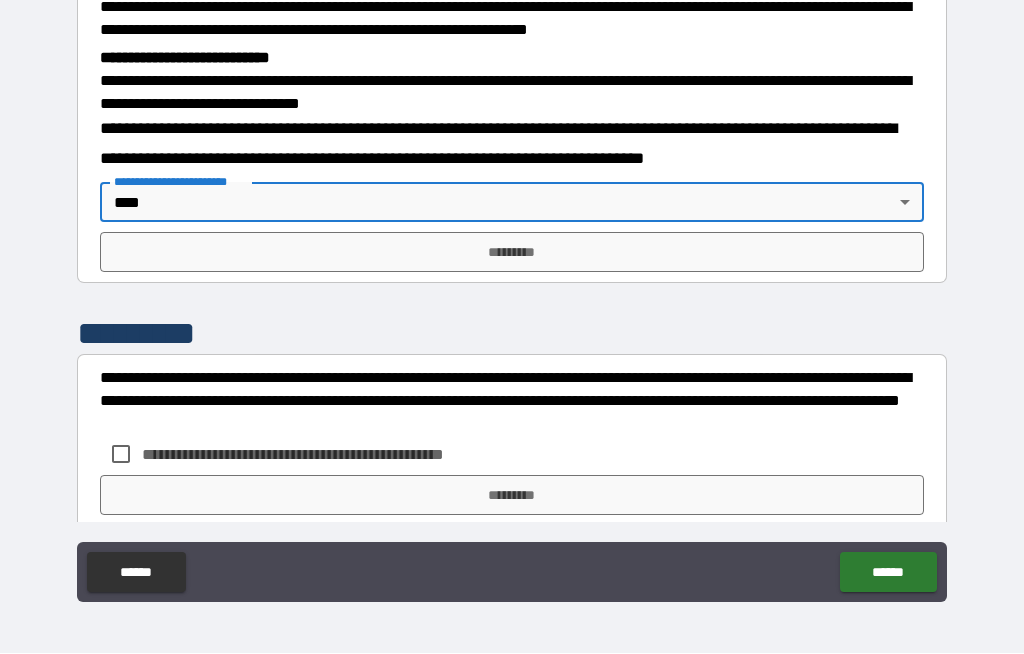 click on "*********" at bounding box center (512, 253) 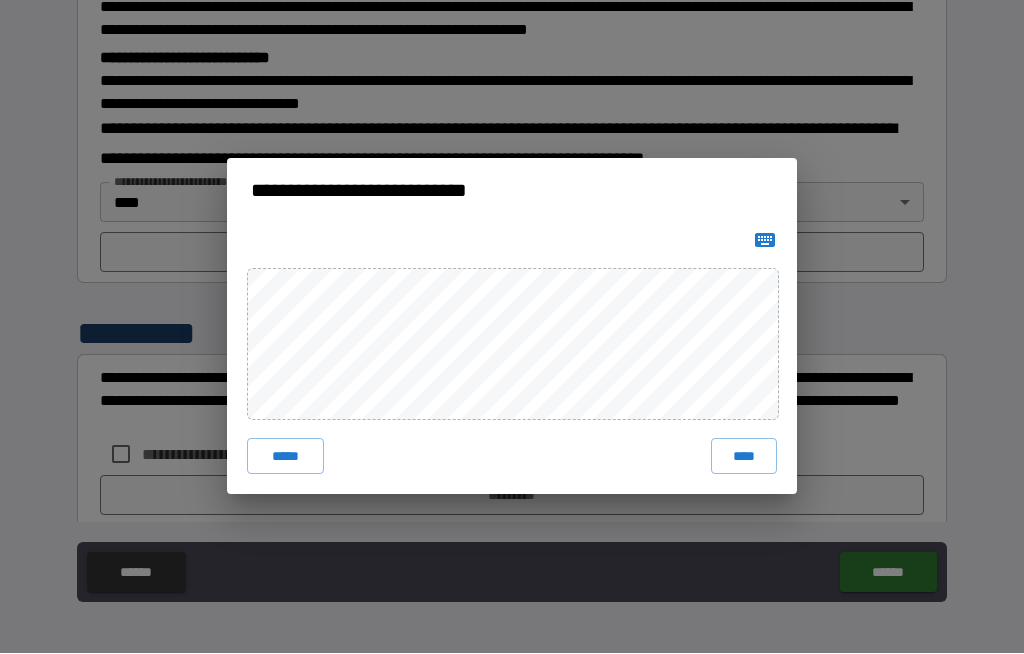 click on "****" at bounding box center (744, 457) 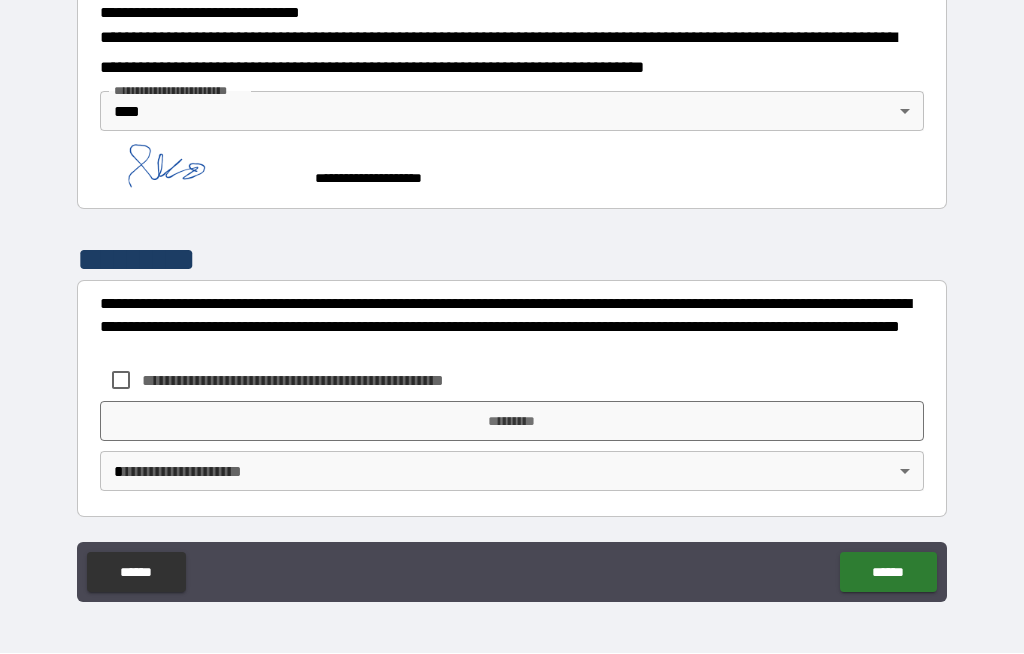 scroll, scrollTop: 698, scrollLeft: 0, axis: vertical 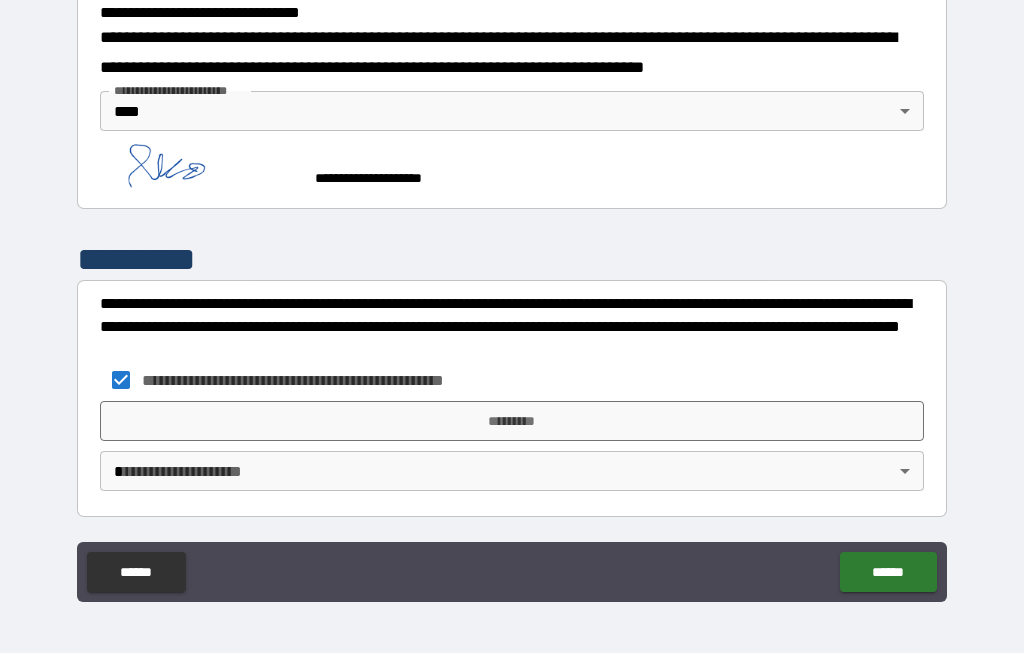 click on "*********" at bounding box center [512, 422] 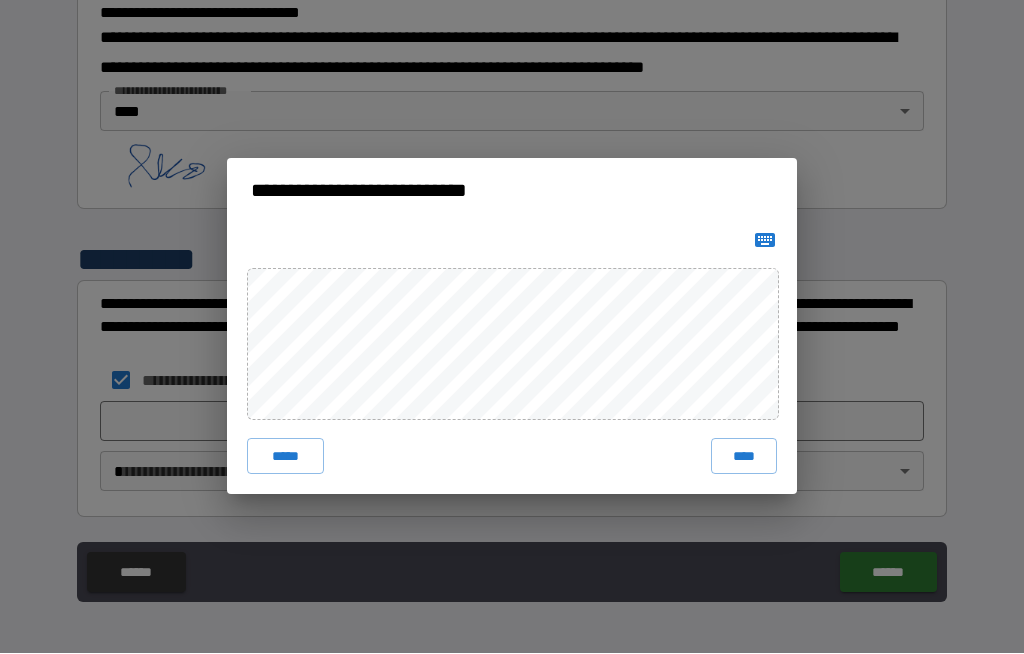 click on "****" at bounding box center [744, 457] 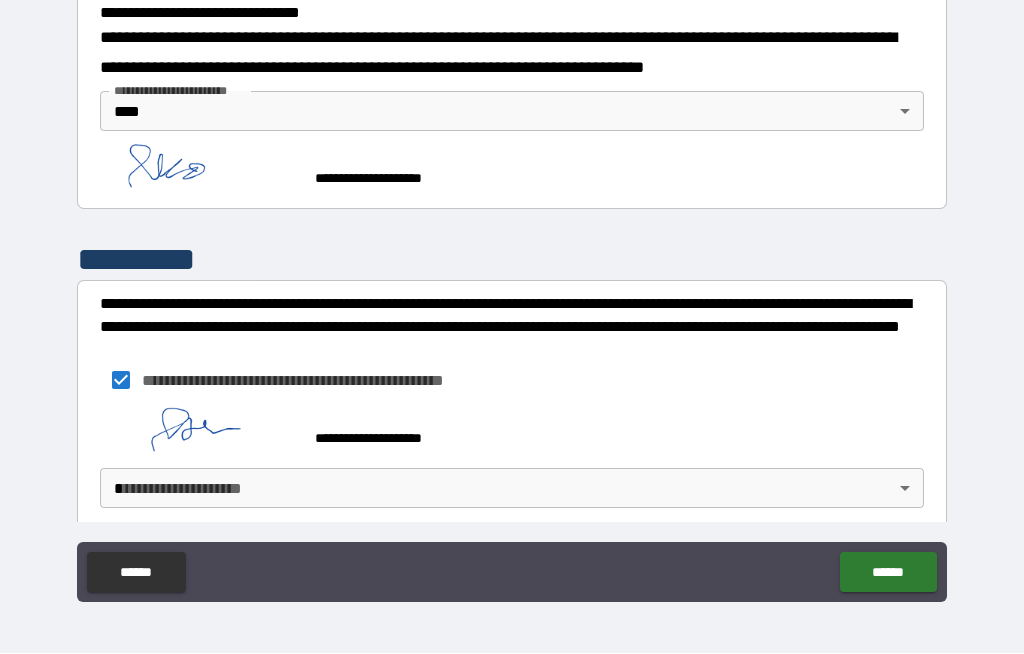click on "**********" at bounding box center (512, 292) 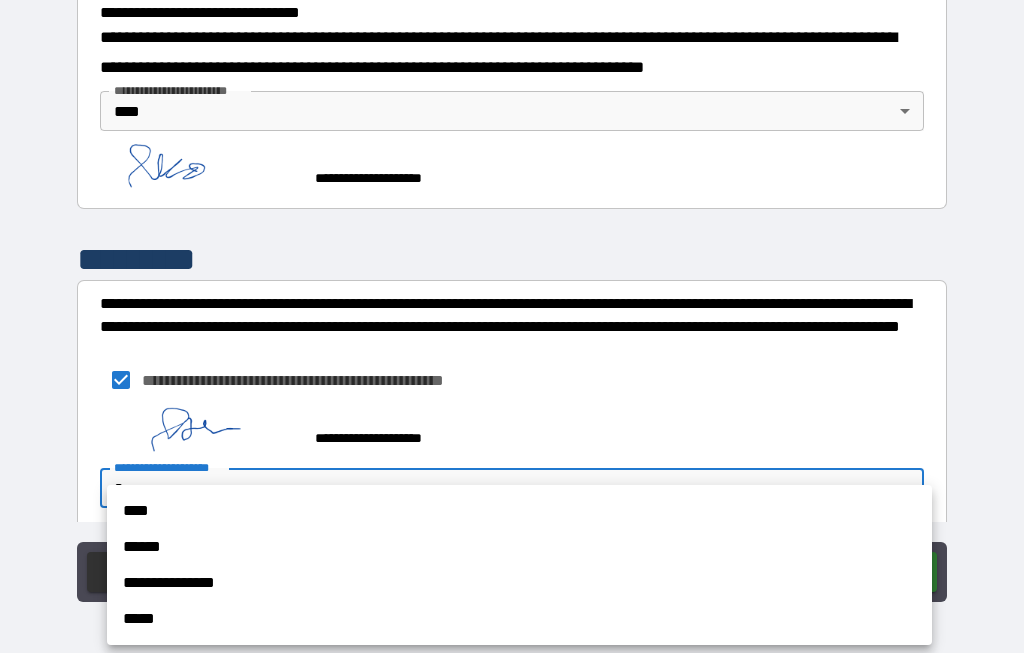 click on "****" at bounding box center (519, 512) 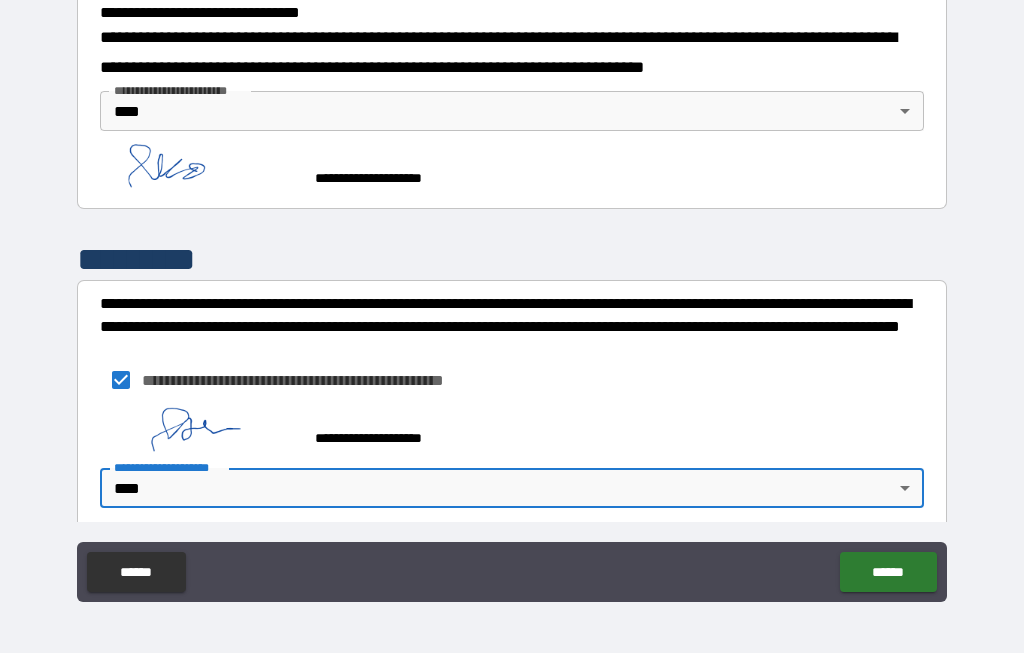 click on "******" at bounding box center [888, 573] 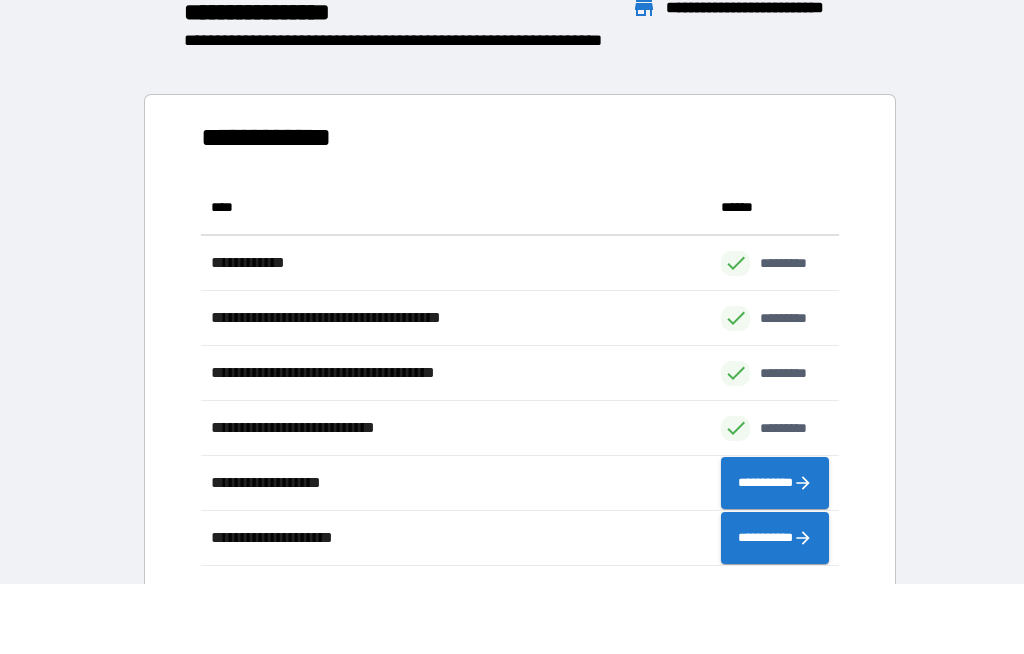 scroll, scrollTop: 386, scrollLeft: 638, axis: both 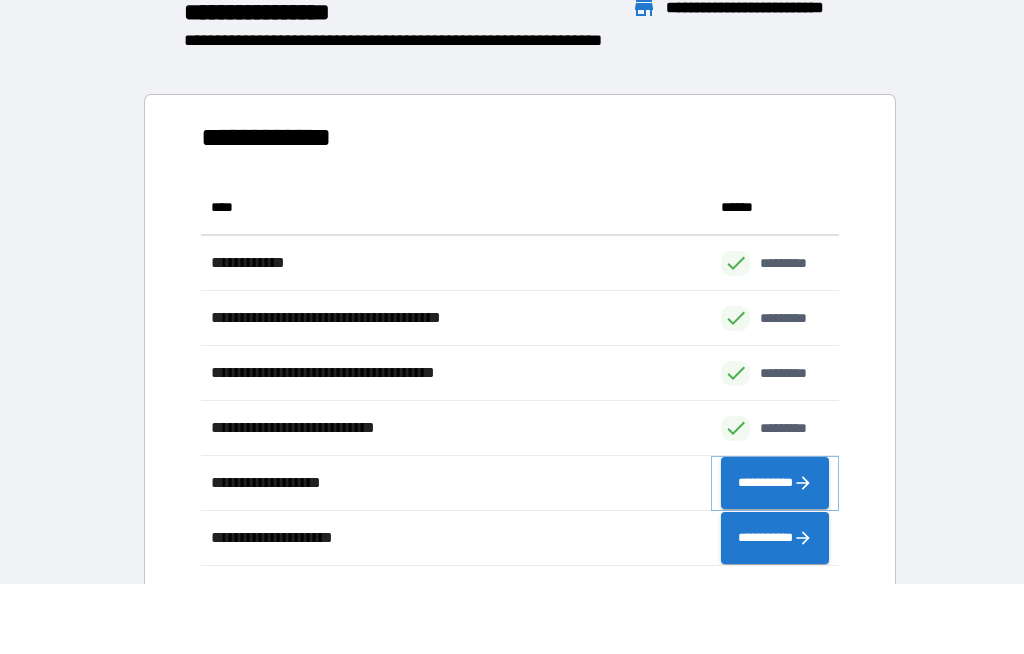 click on "**********" at bounding box center [775, 484] 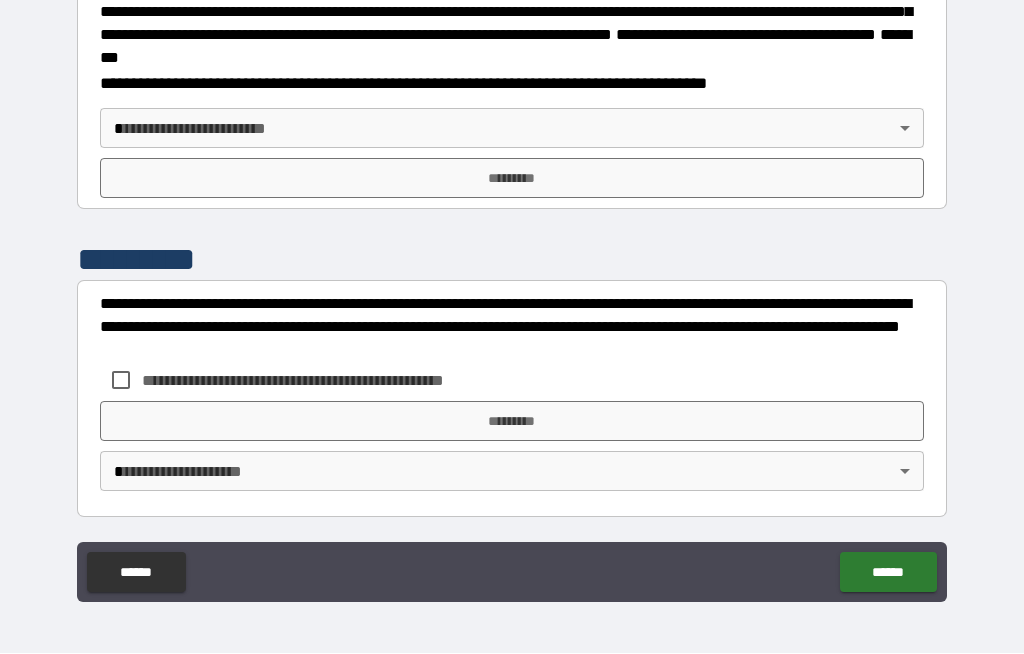 scroll, scrollTop: 2294, scrollLeft: 0, axis: vertical 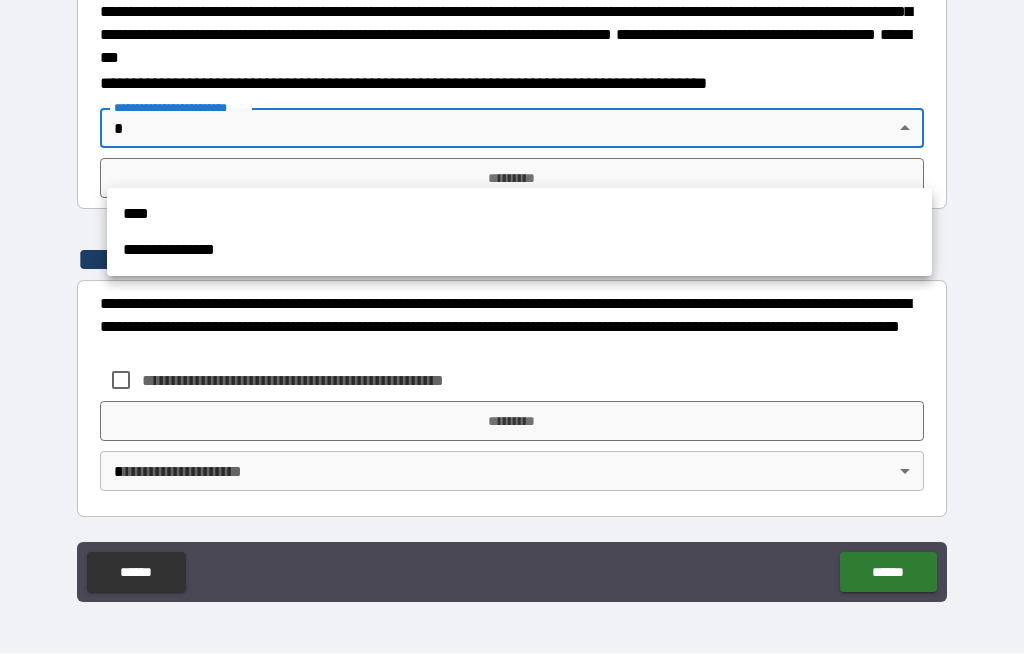 click on "****" at bounding box center [519, 215] 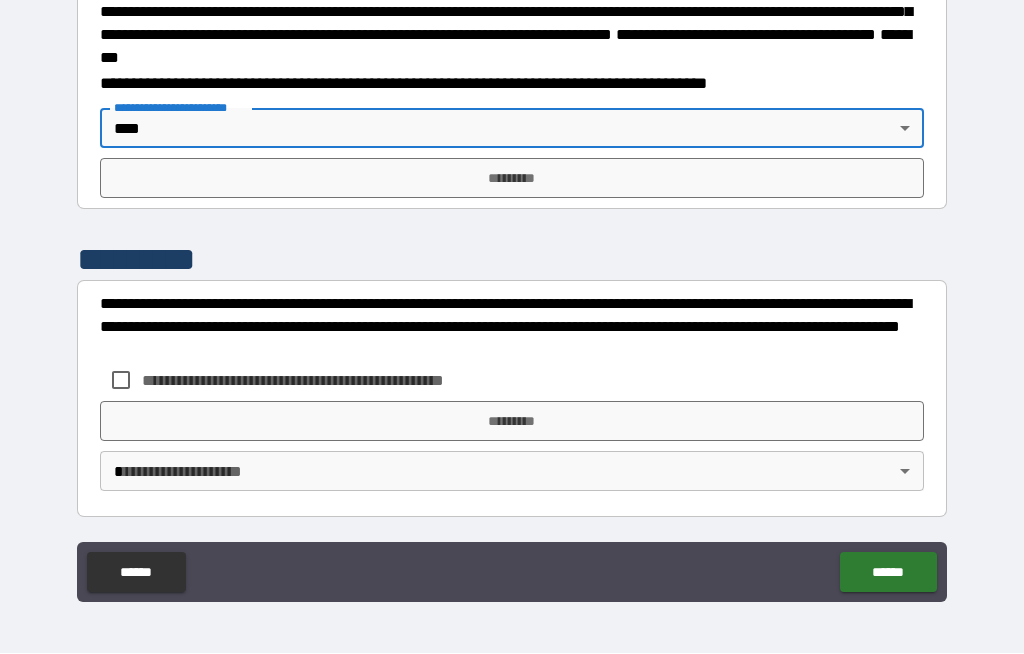 click on "*********" at bounding box center [512, 179] 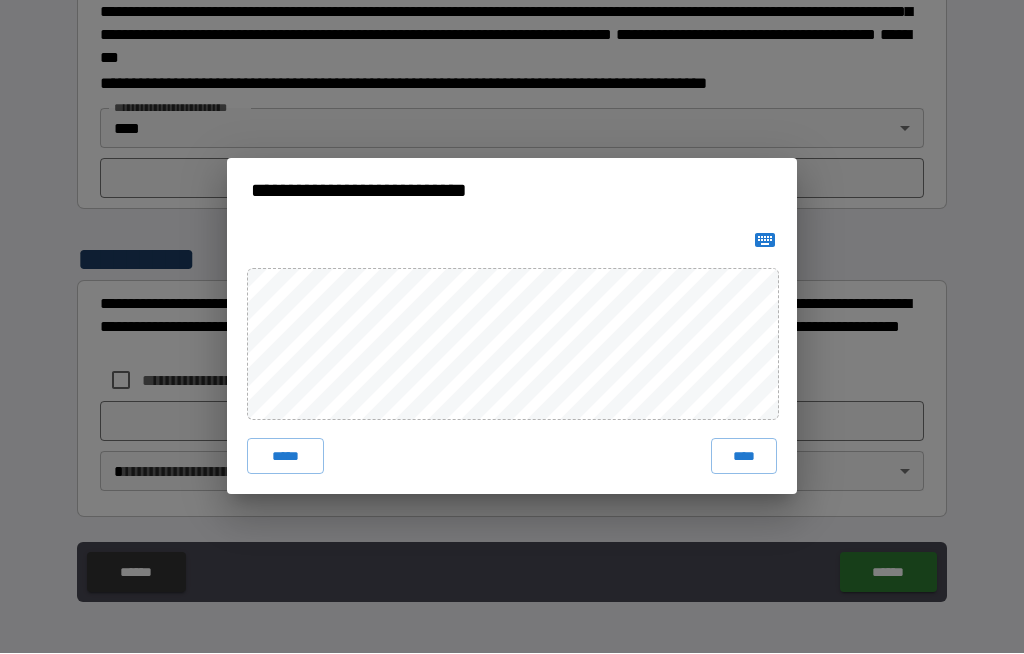 click on "****" at bounding box center (744, 457) 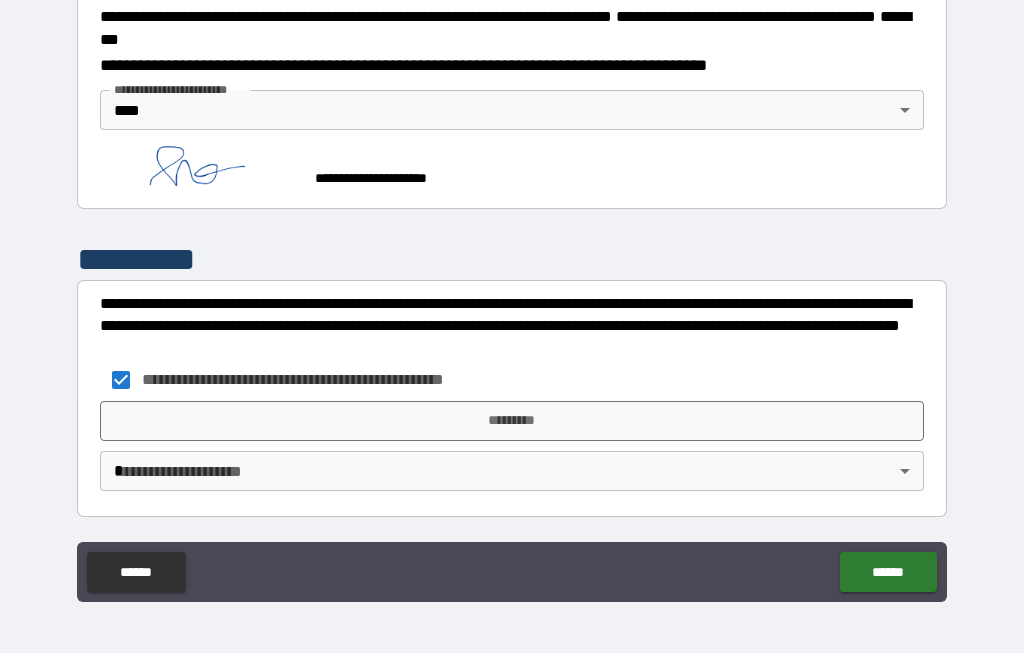 click on "*********" at bounding box center [512, 422] 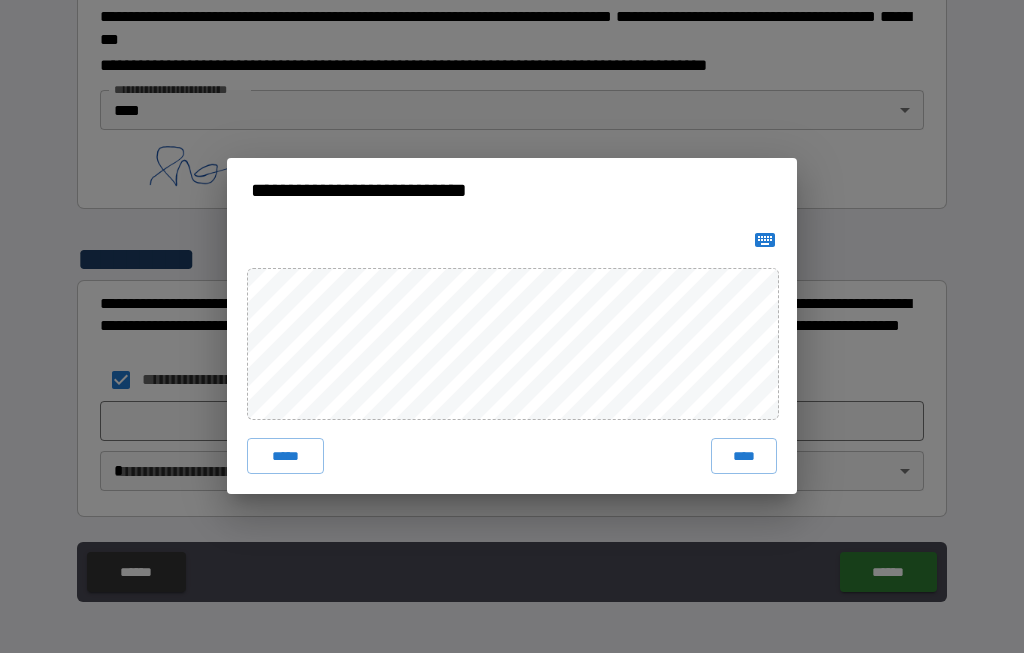 click on "****" at bounding box center [744, 457] 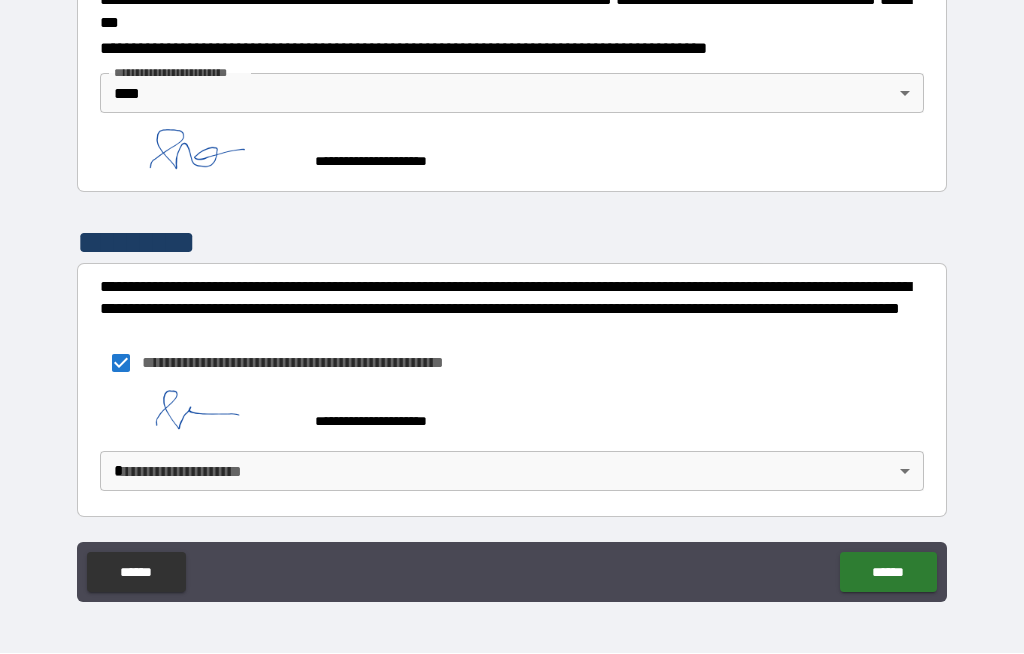 scroll, scrollTop: 2361, scrollLeft: 0, axis: vertical 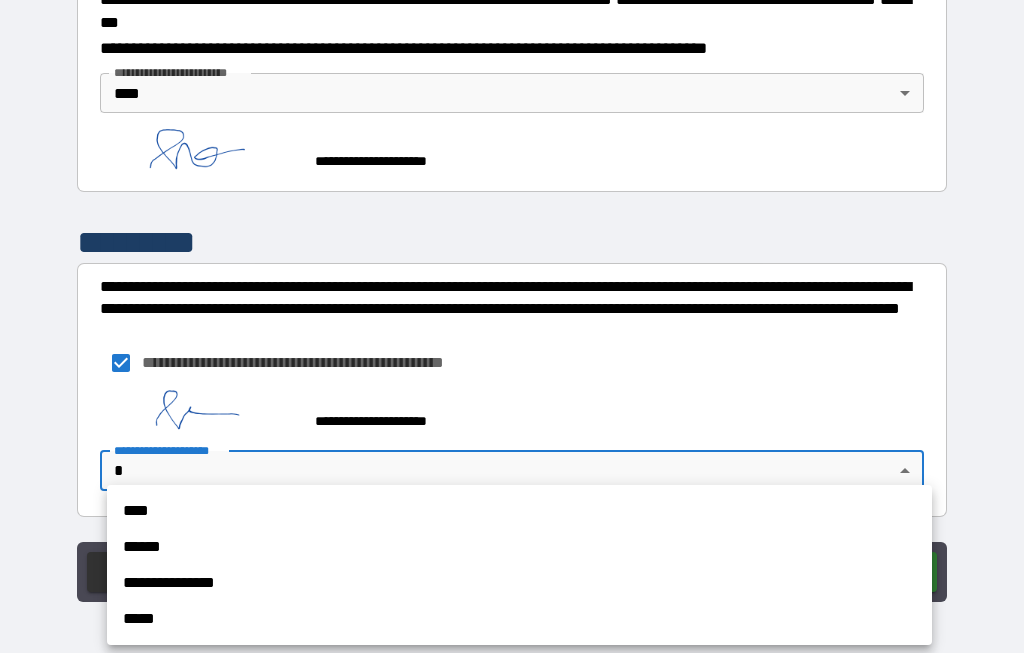 click on "****" at bounding box center [519, 512] 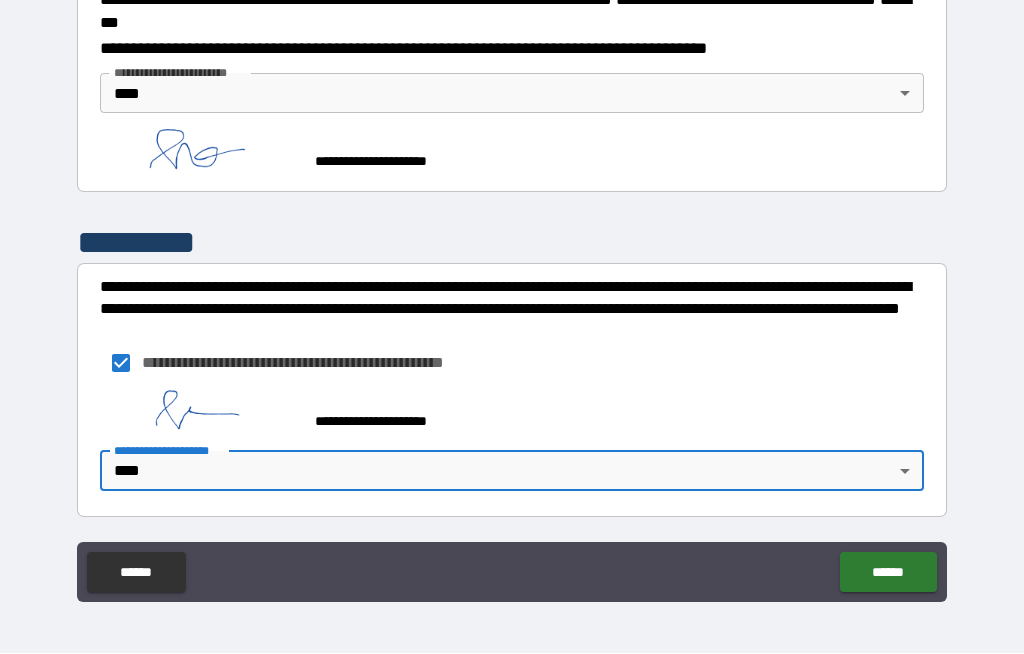 click on "******" at bounding box center (888, 573) 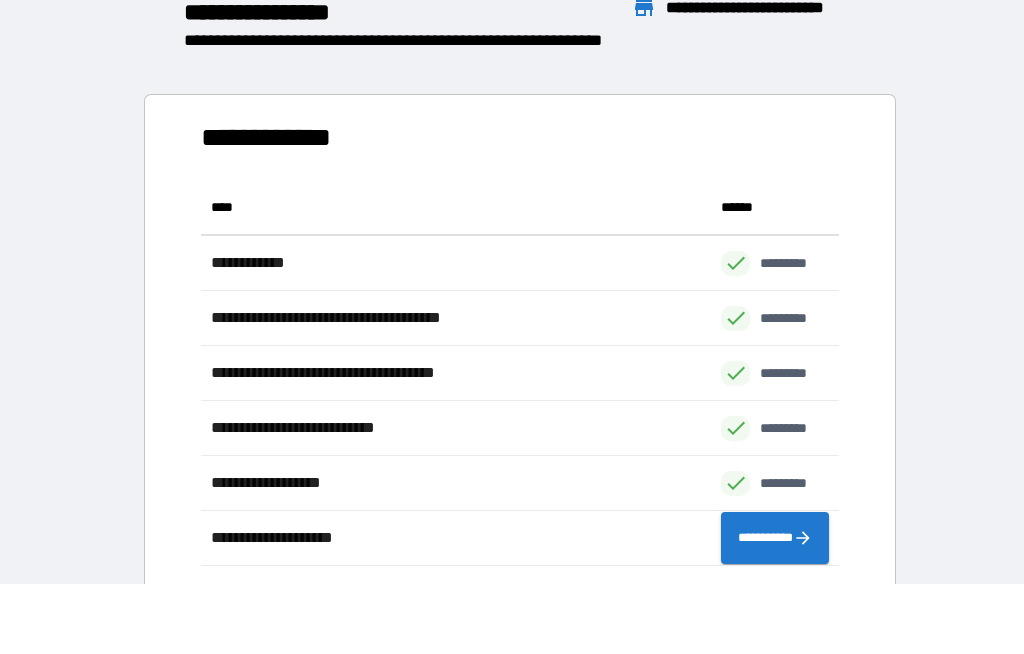 scroll, scrollTop: 386, scrollLeft: 638, axis: both 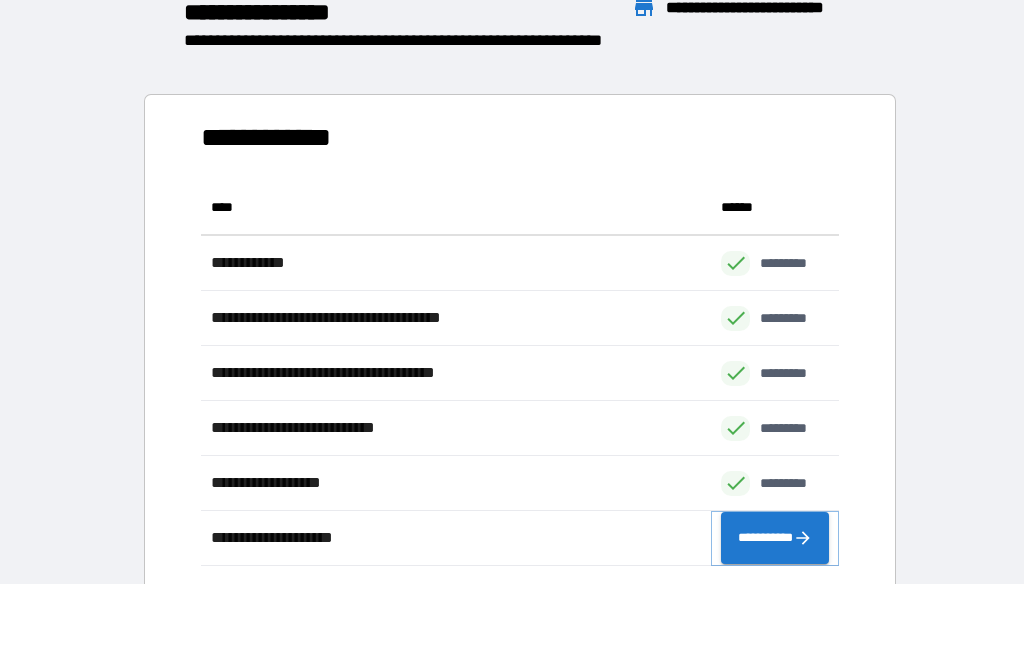 click on "**********" at bounding box center (775, 539) 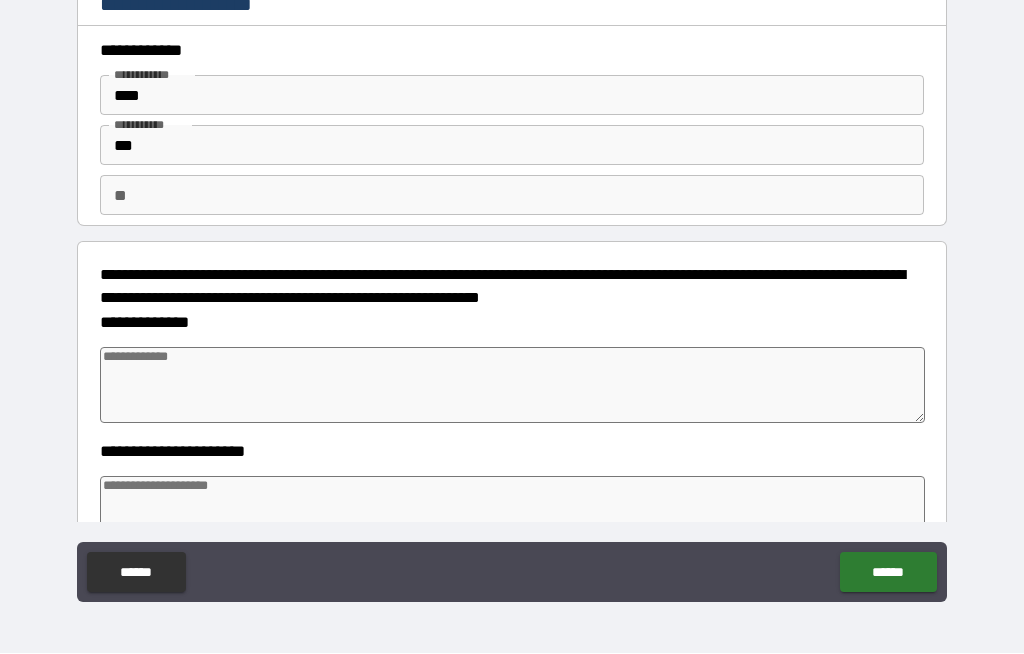 click at bounding box center [513, 386] 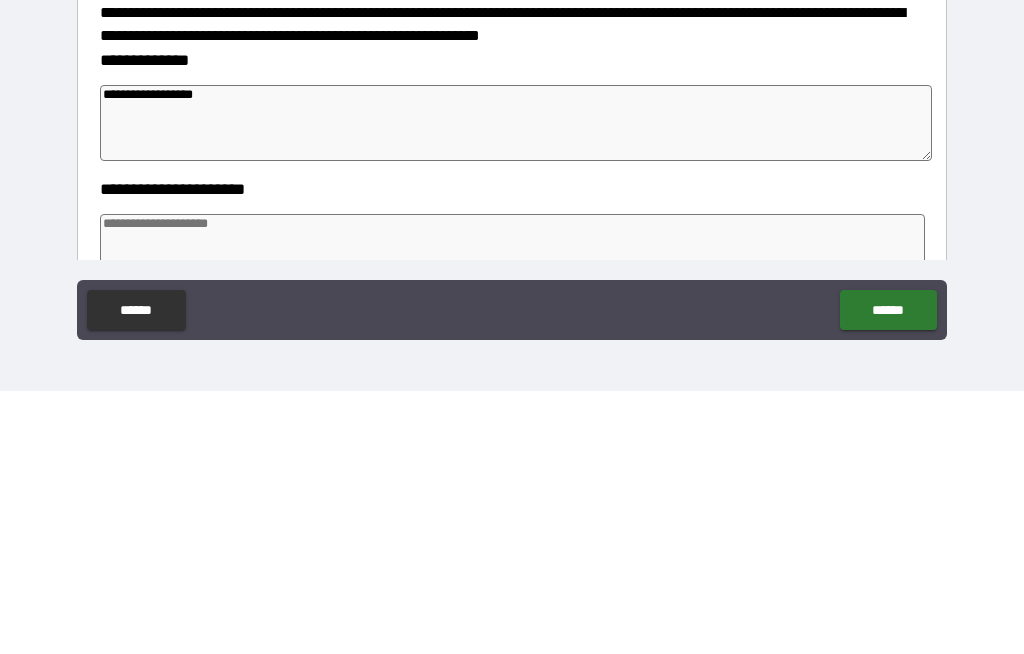 click on "**********" at bounding box center (512, 295) 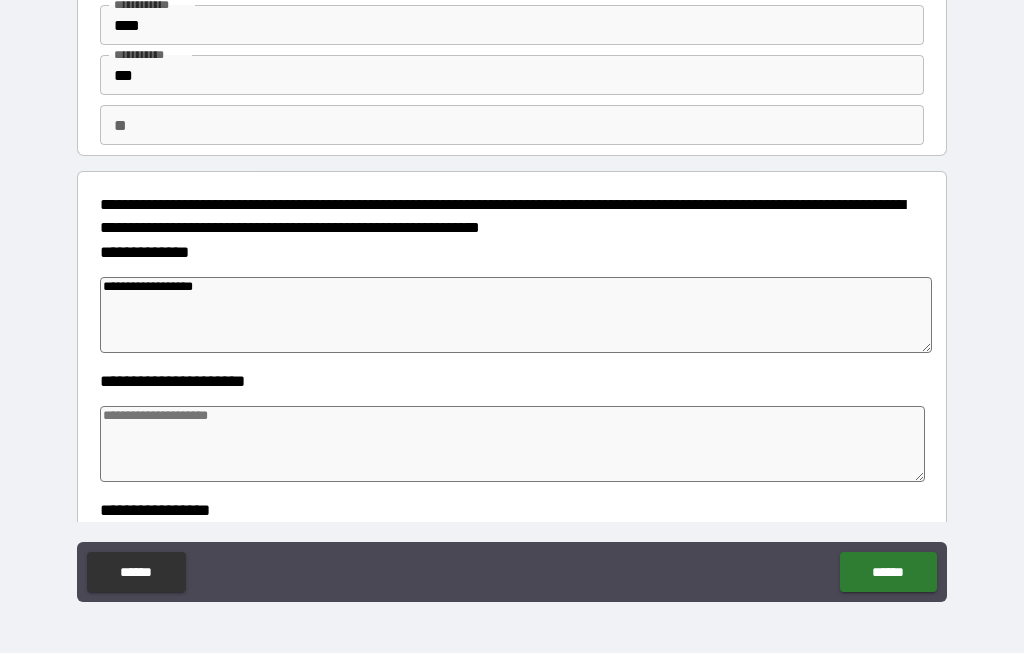 scroll, scrollTop: 72, scrollLeft: 0, axis: vertical 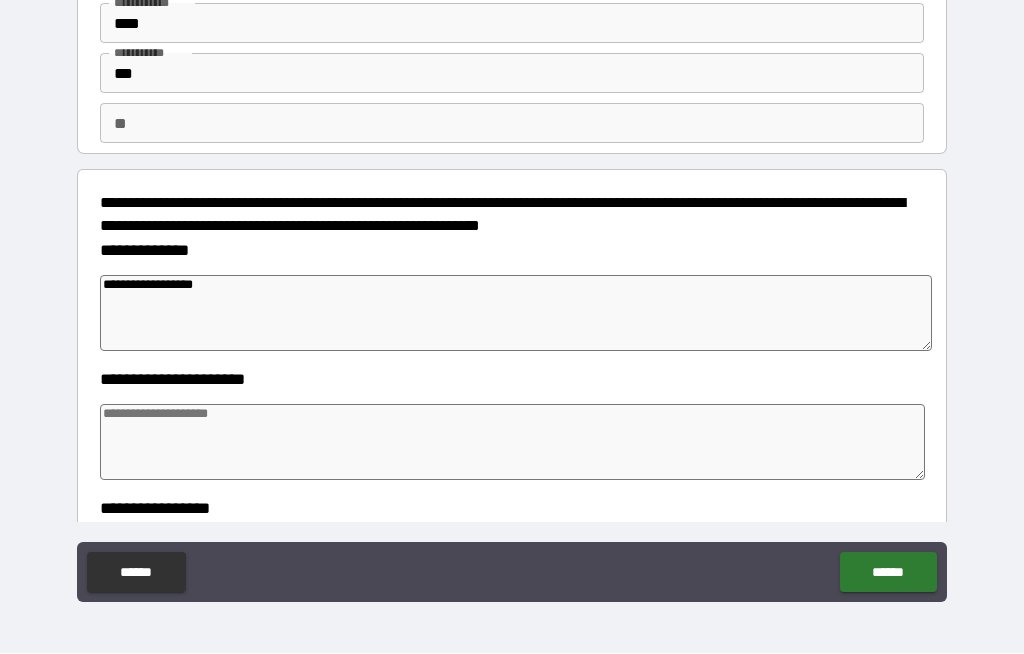 click at bounding box center (513, 443) 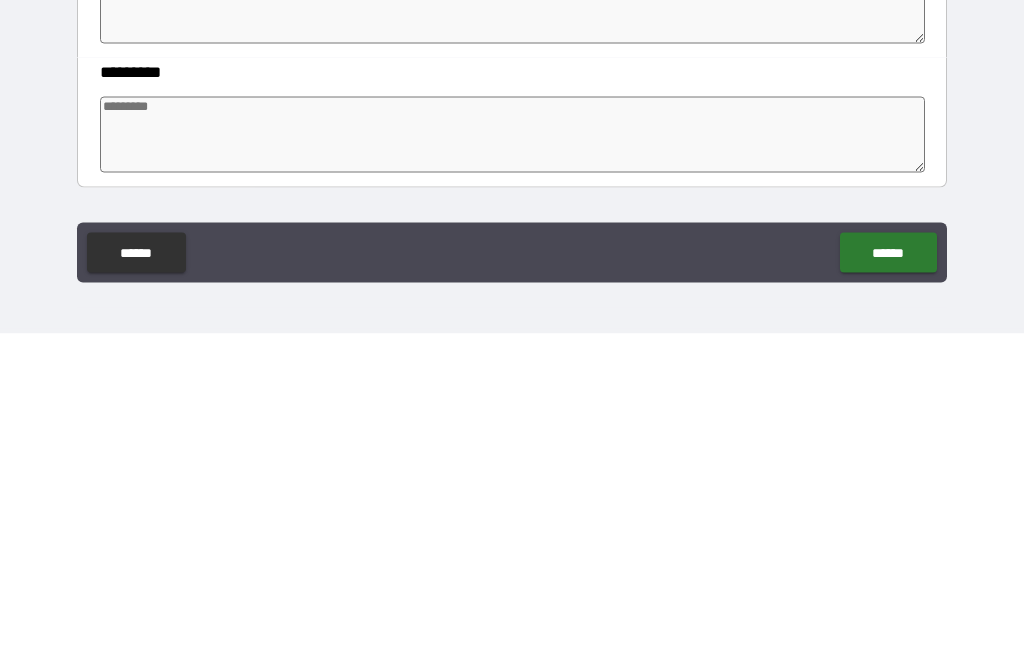 scroll, scrollTop: 341, scrollLeft: 0, axis: vertical 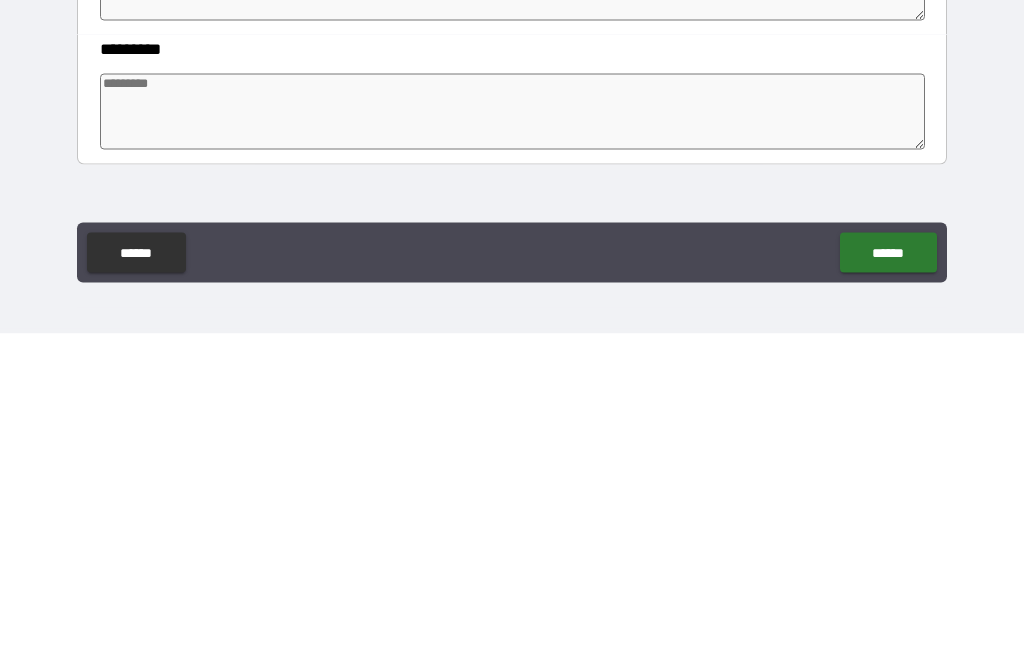 click at bounding box center [513, 432] 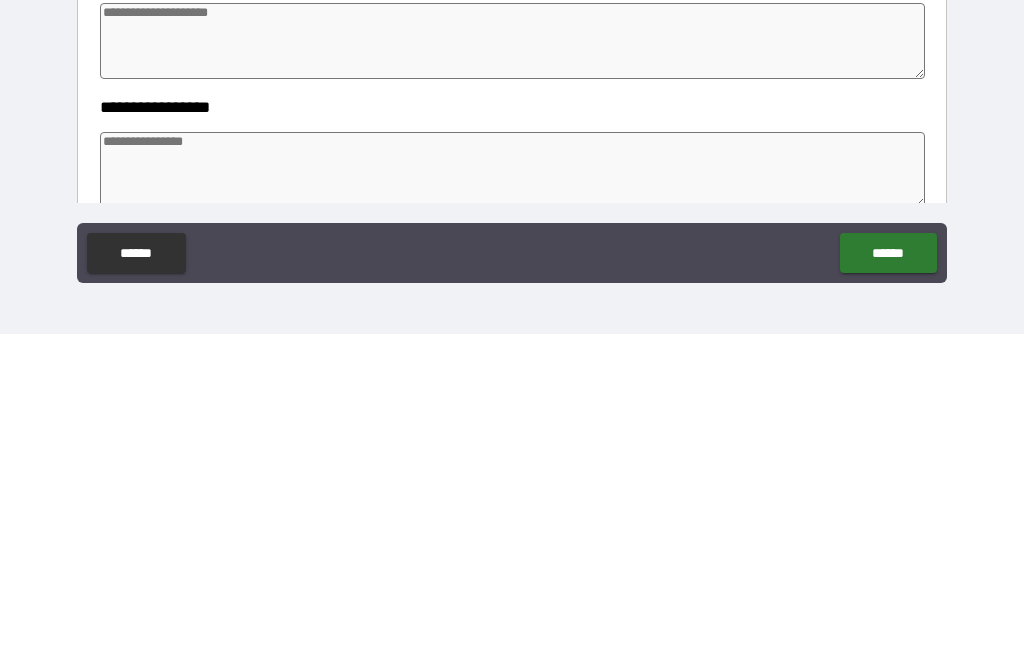 scroll, scrollTop: 147, scrollLeft: 0, axis: vertical 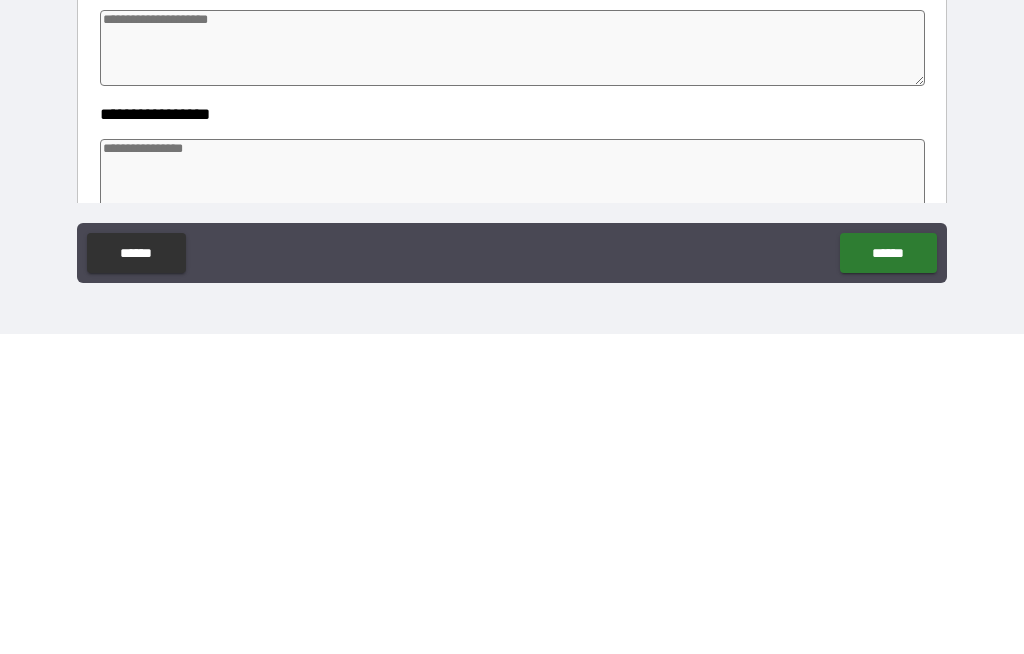 click at bounding box center (513, 368) 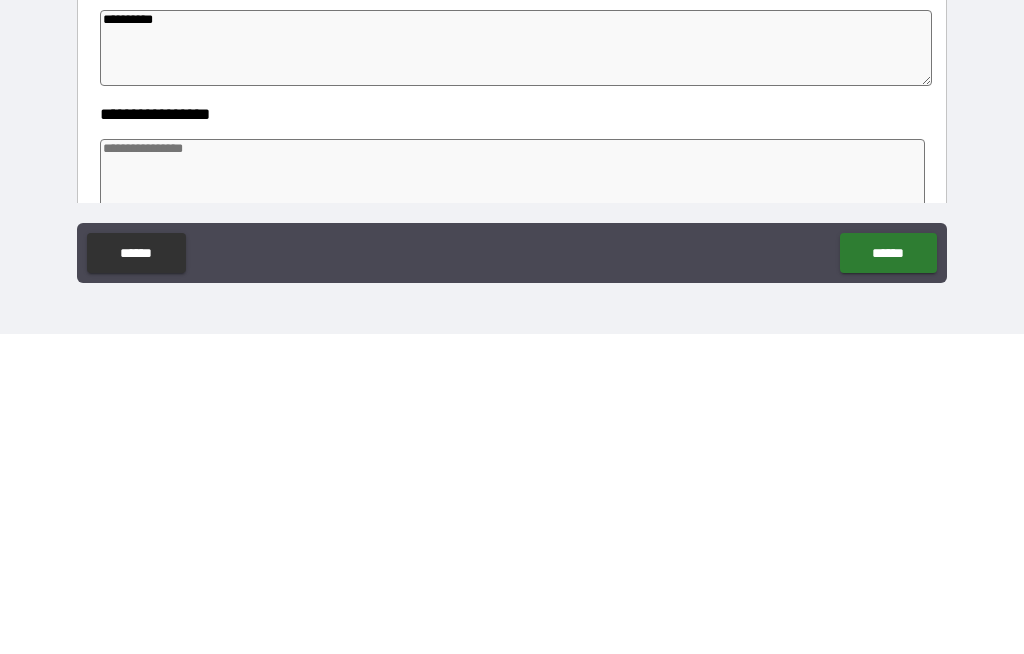 click at bounding box center (513, 497) 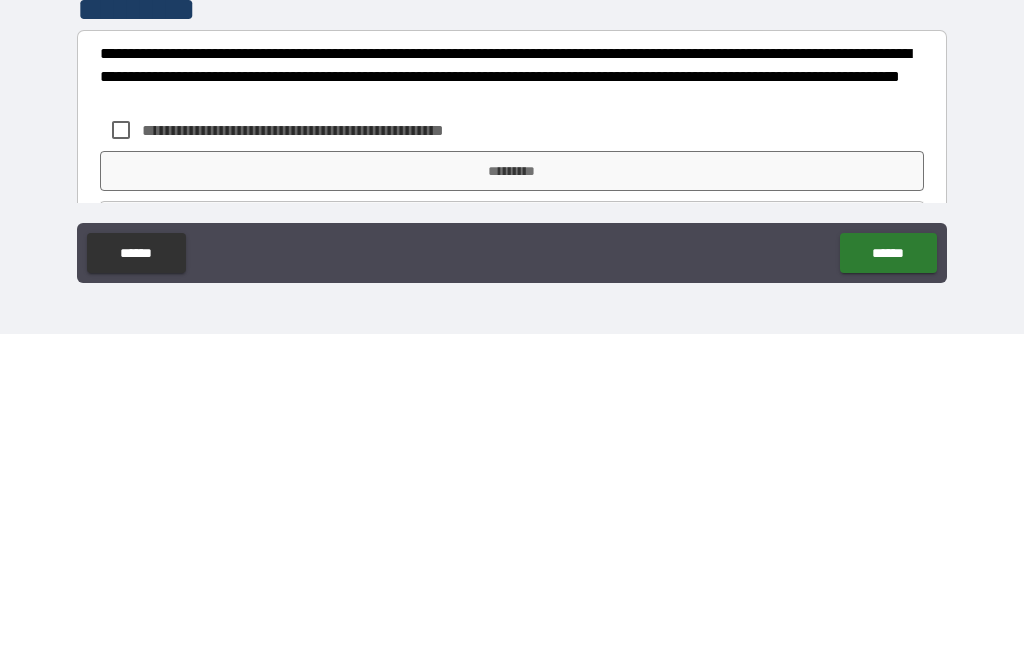scroll, scrollTop: 548, scrollLeft: 0, axis: vertical 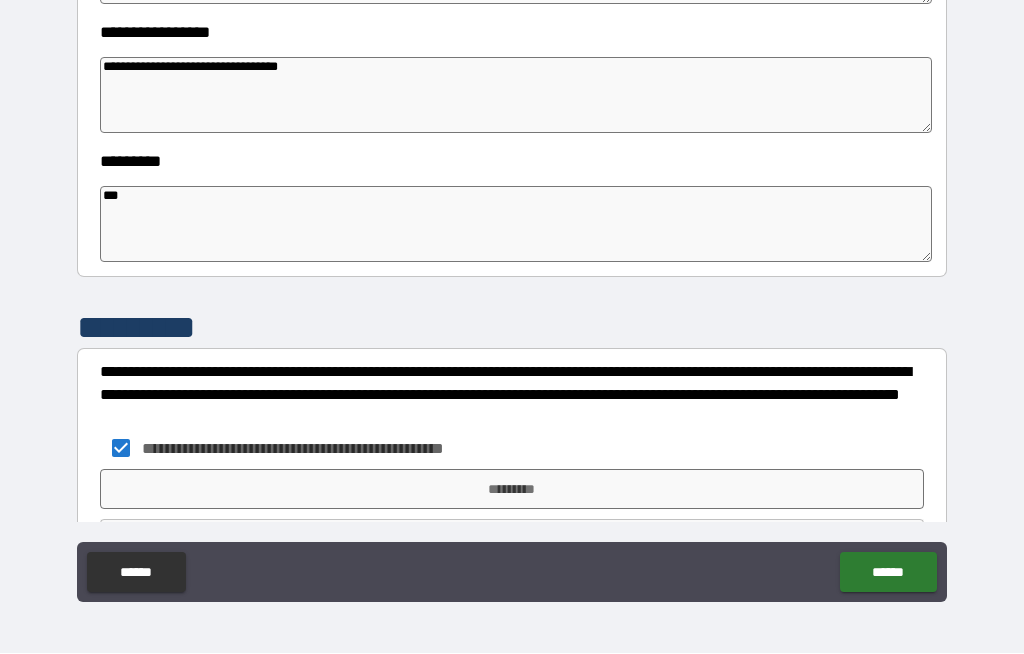 click on "*********" at bounding box center (512, 490) 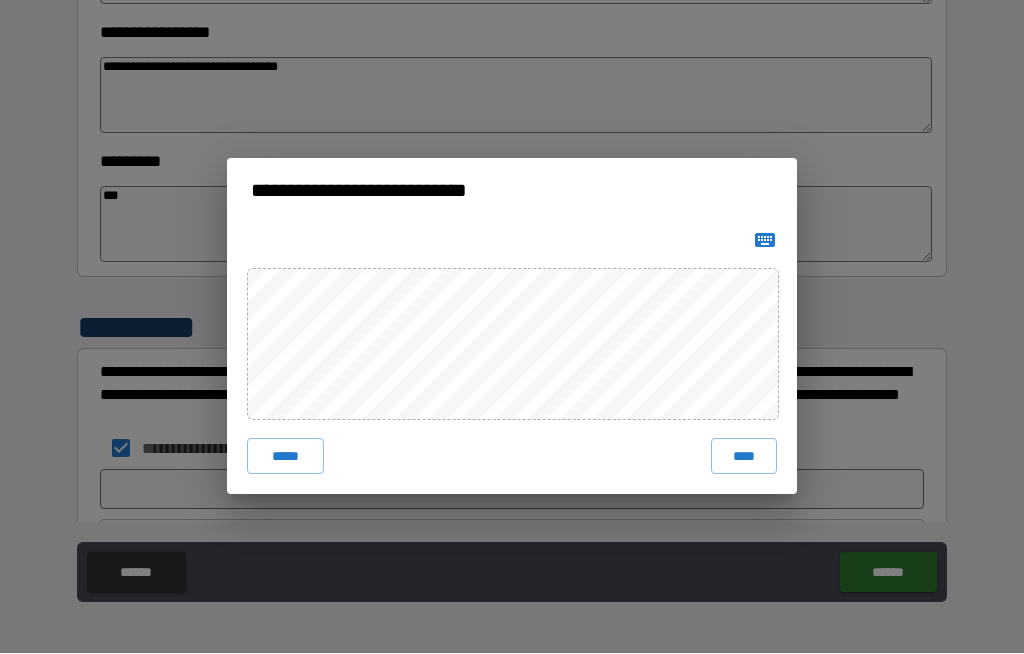 click on "****" at bounding box center (744, 457) 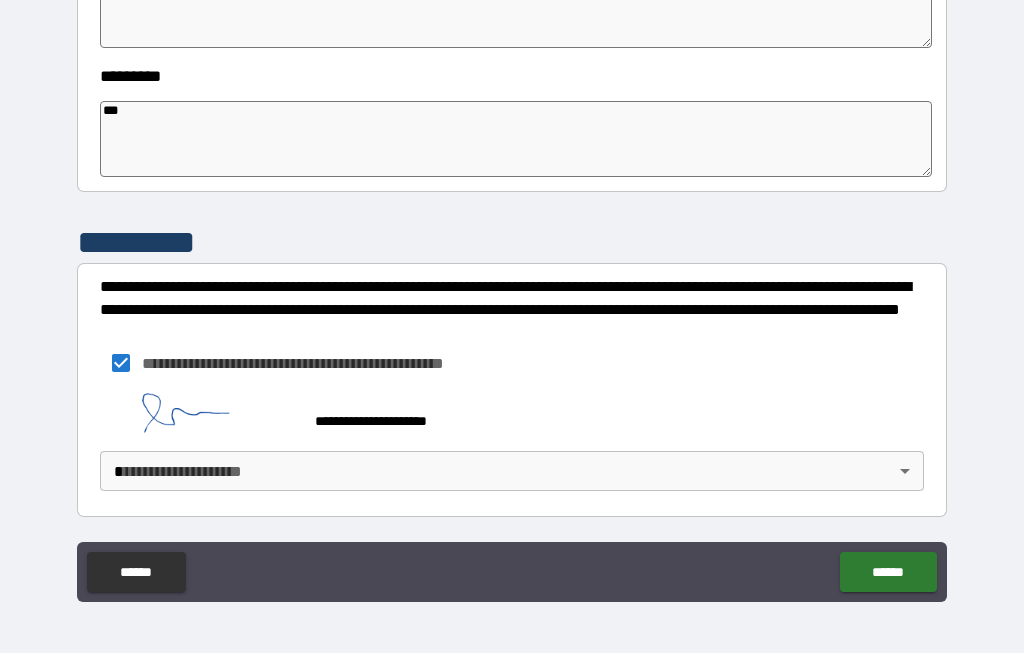 scroll, scrollTop: 633, scrollLeft: 0, axis: vertical 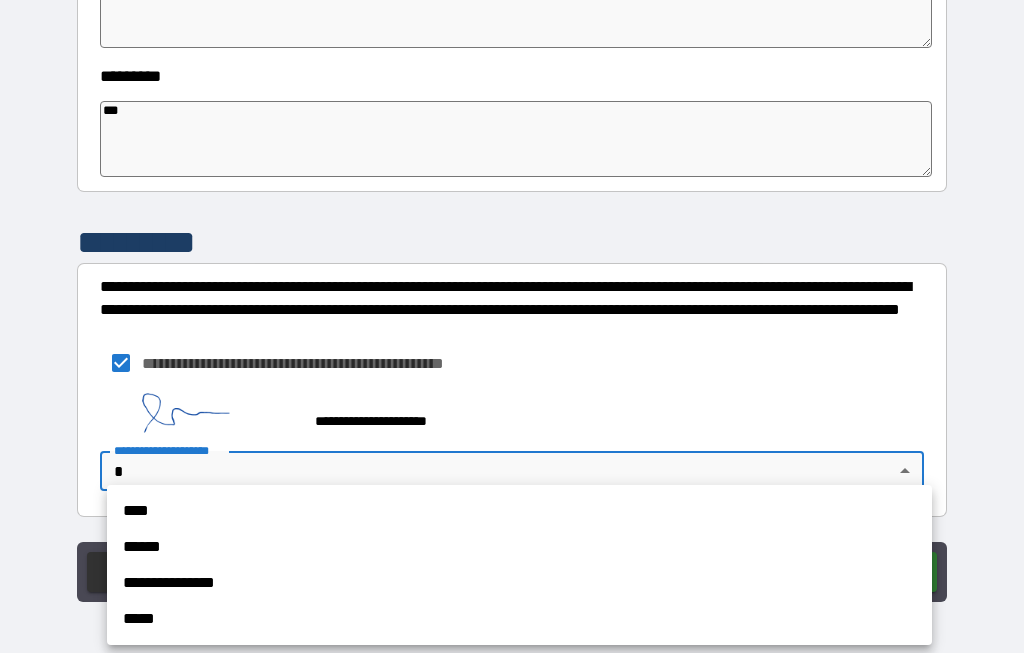 click on "****" at bounding box center [519, 512] 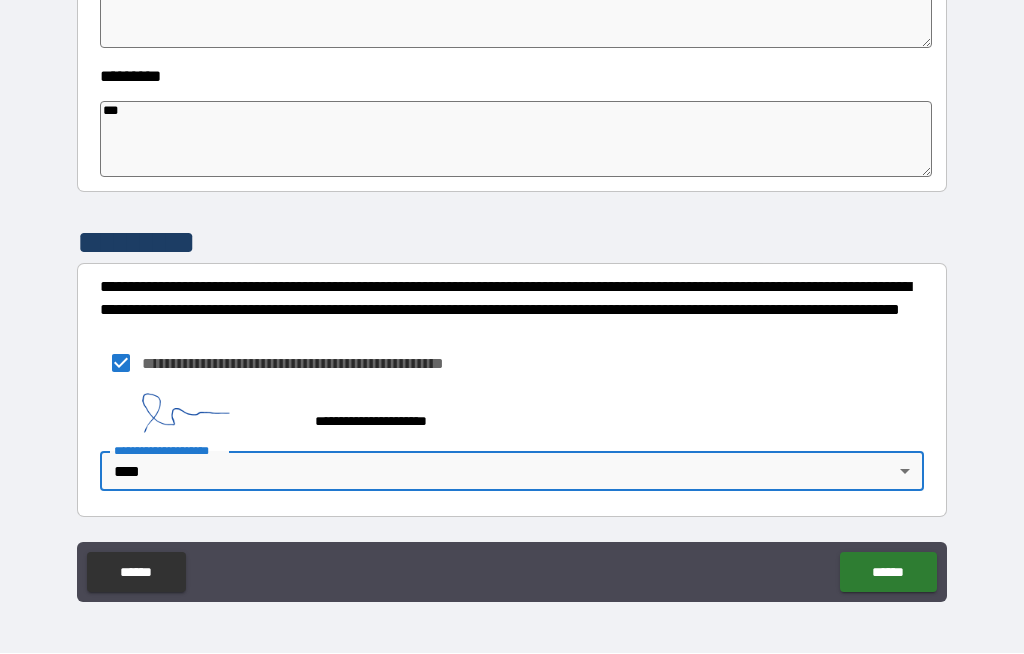 click on "******" at bounding box center [888, 573] 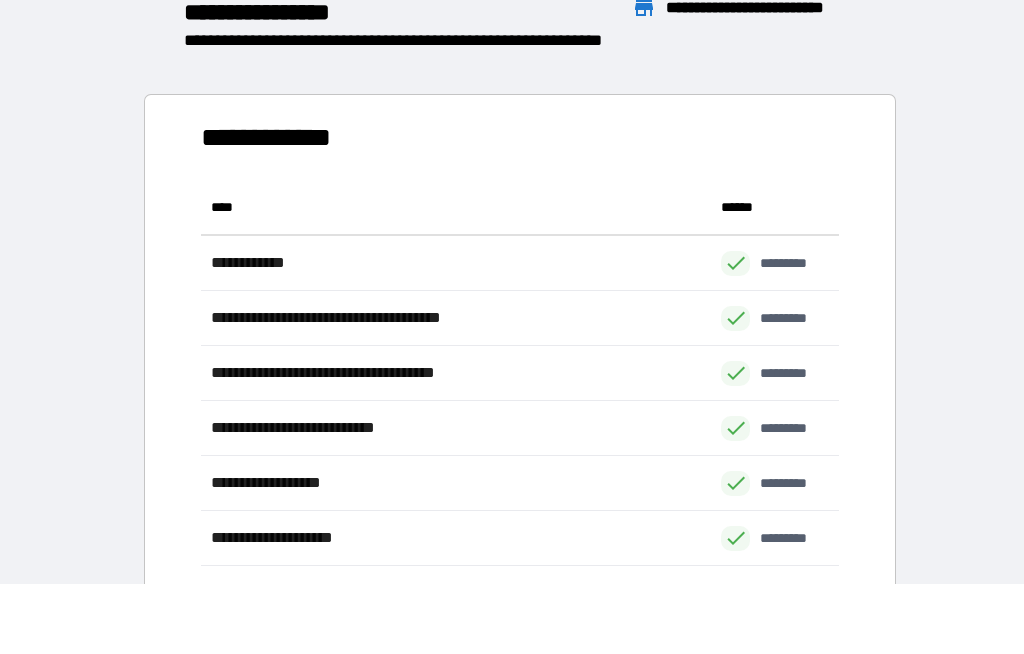 scroll, scrollTop: 1, scrollLeft: 1, axis: both 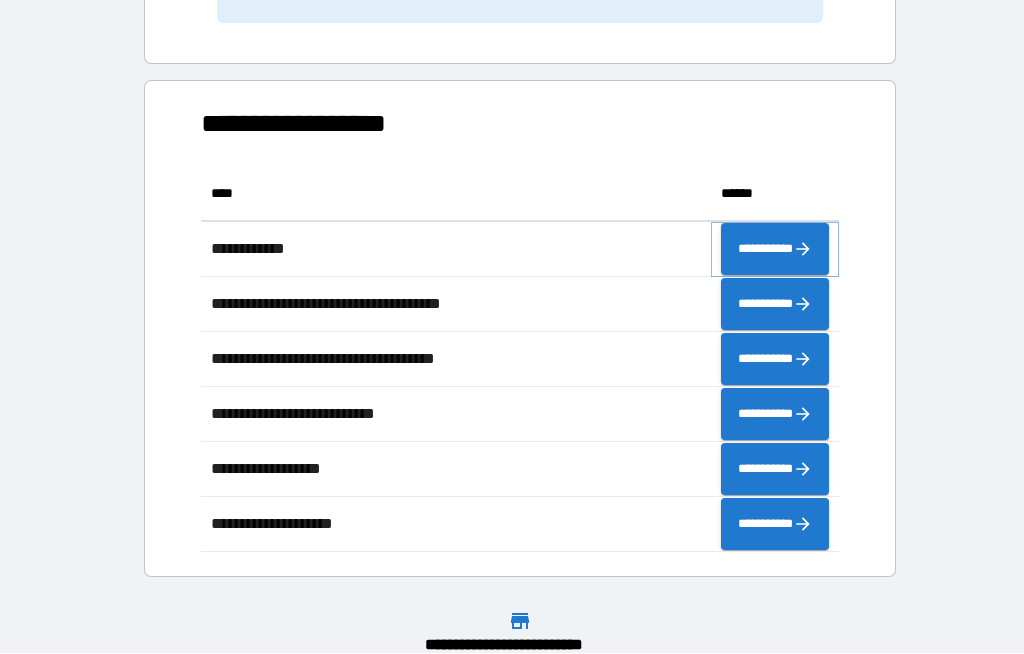 click on "**********" at bounding box center (775, 250) 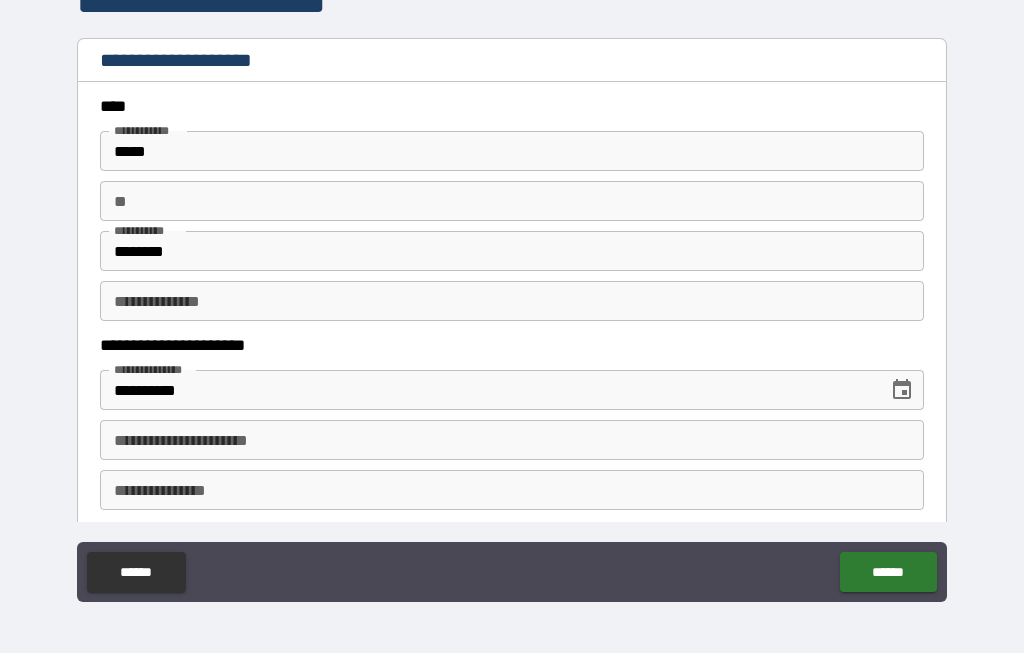click on "**********" at bounding box center (512, 441) 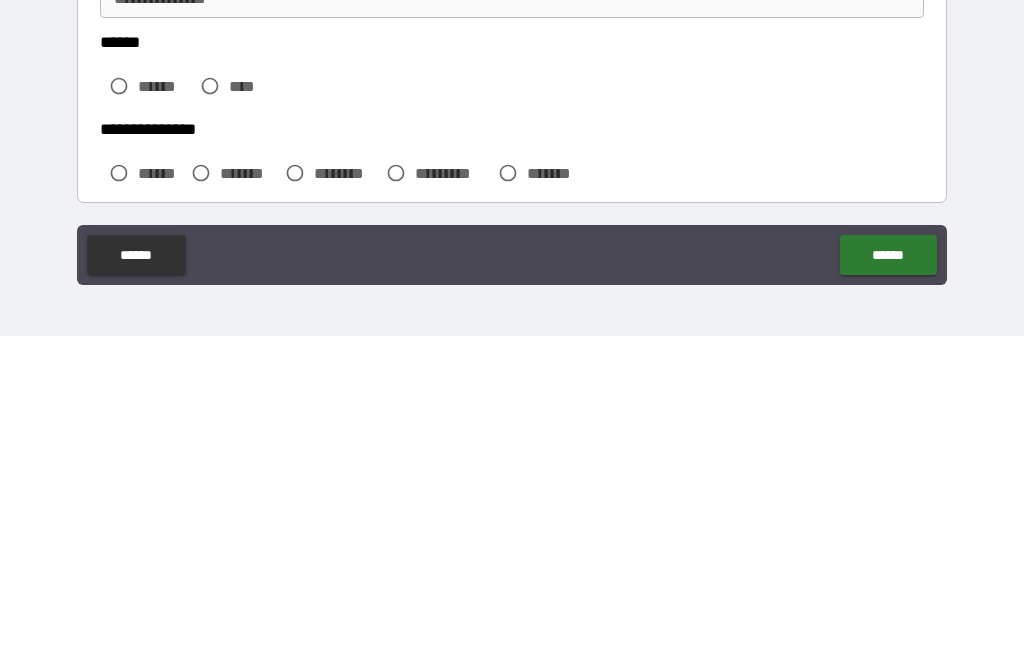 scroll, scrollTop: 176, scrollLeft: 0, axis: vertical 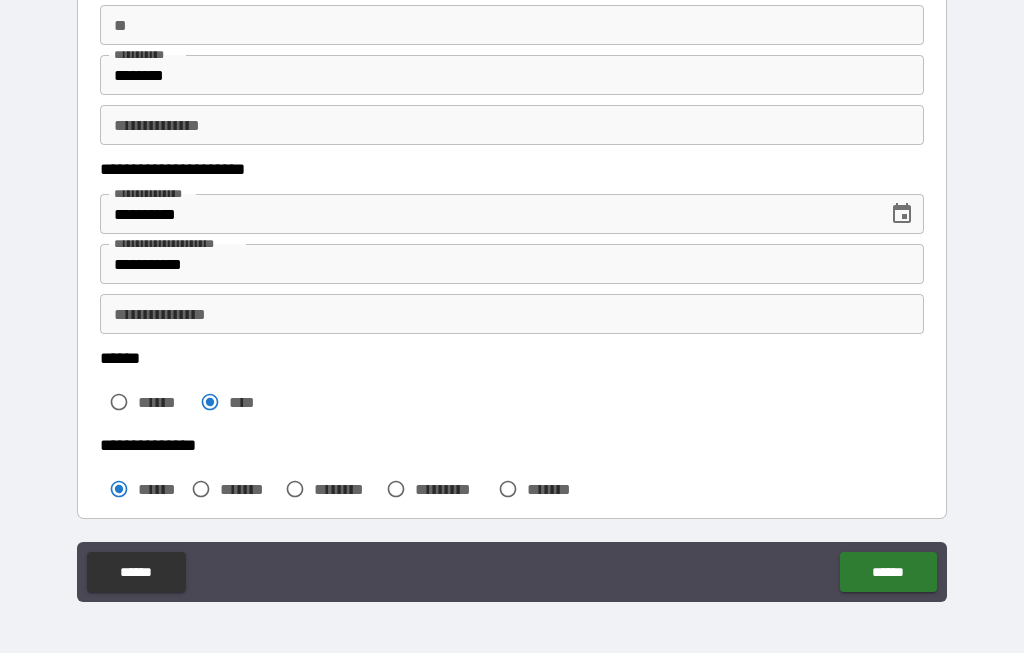 click on "******" at bounding box center (888, 573) 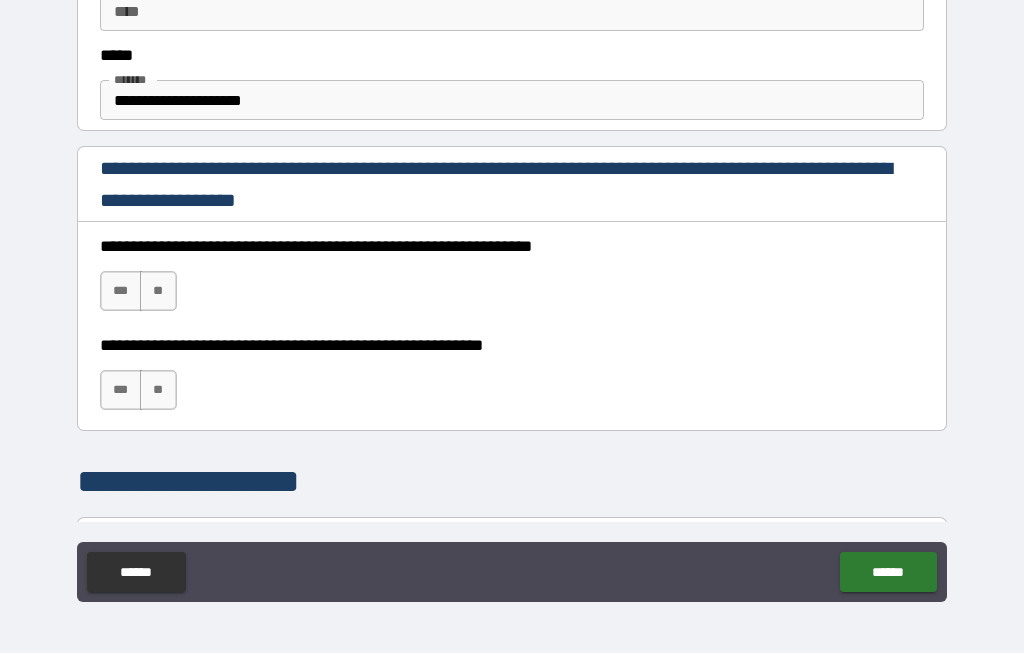 scroll, scrollTop: 1203, scrollLeft: 0, axis: vertical 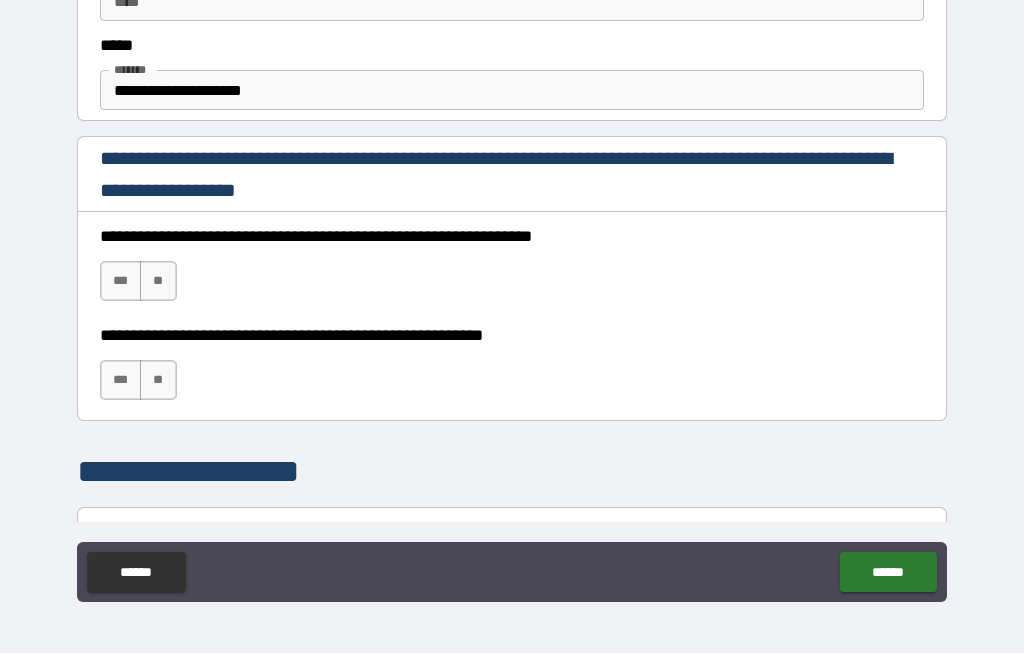 click on "***" at bounding box center (121, 282) 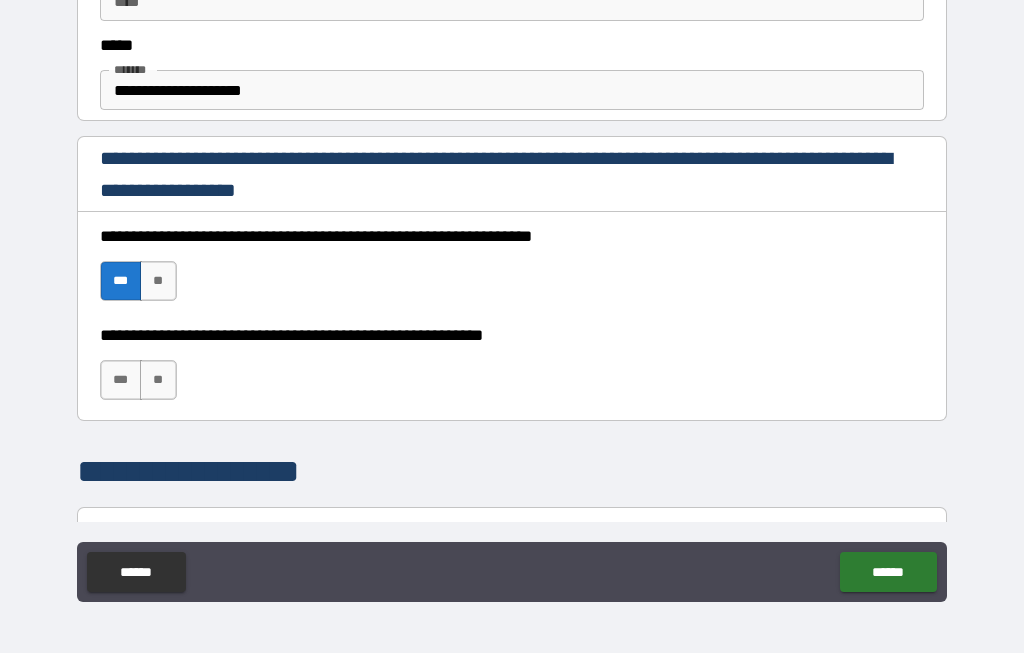 click on "**" at bounding box center (158, 381) 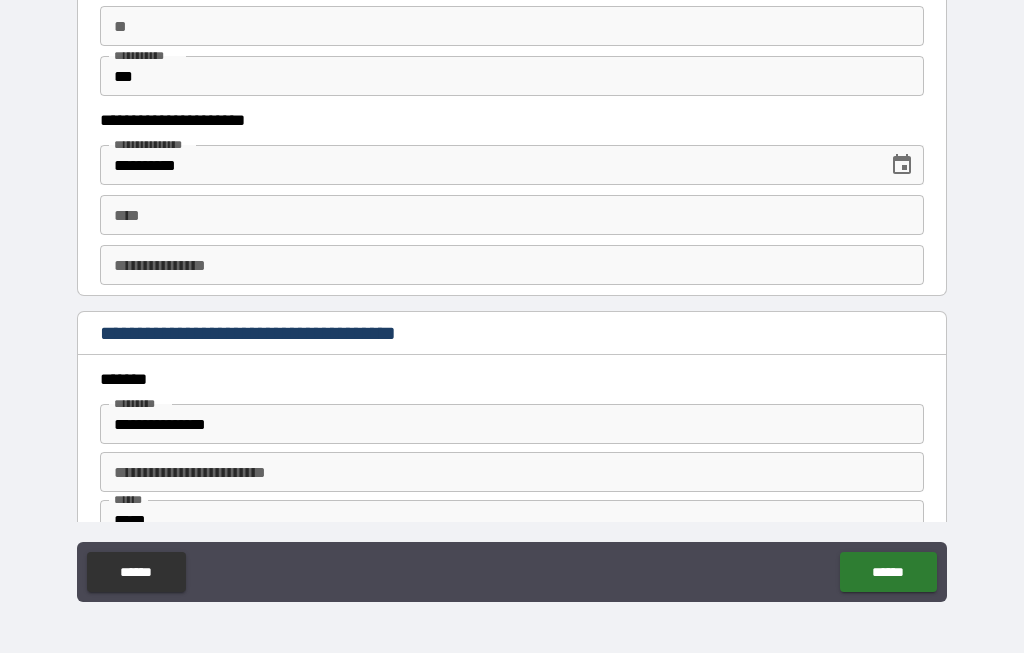 scroll, scrollTop: 2078, scrollLeft: 0, axis: vertical 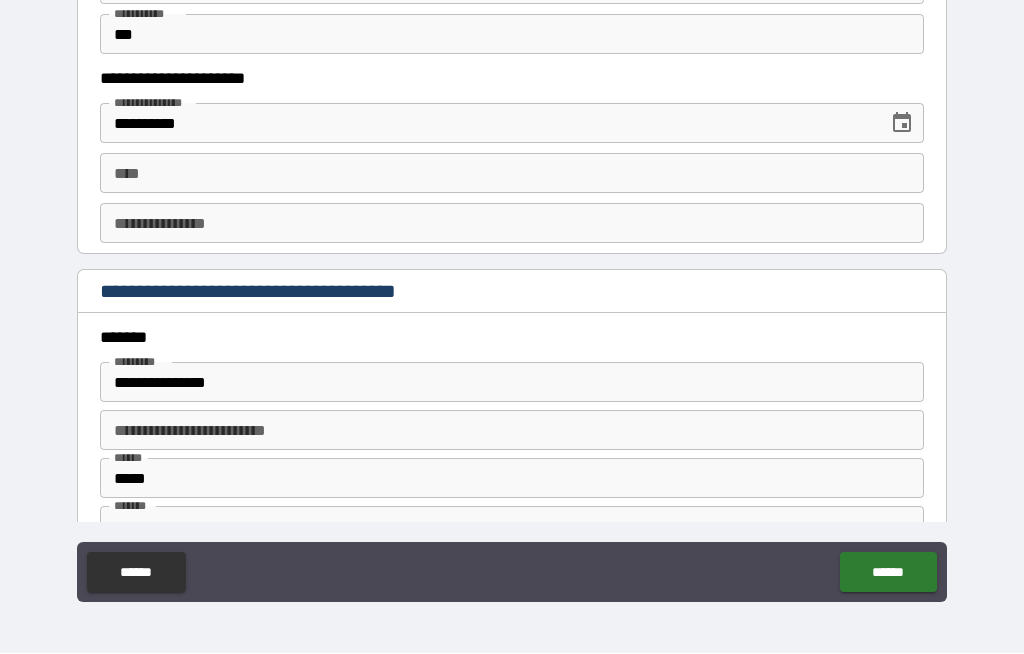 click on "****" at bounding box center [512, 174] 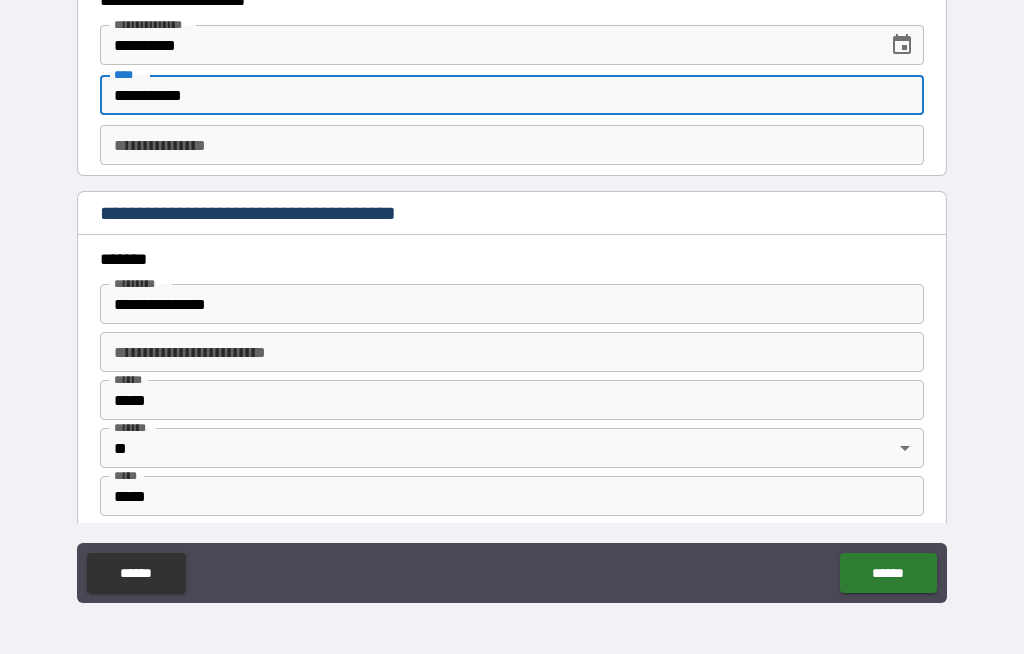 scroll, scrollTop: 2158, scrollLeft: 0, axis: vertical 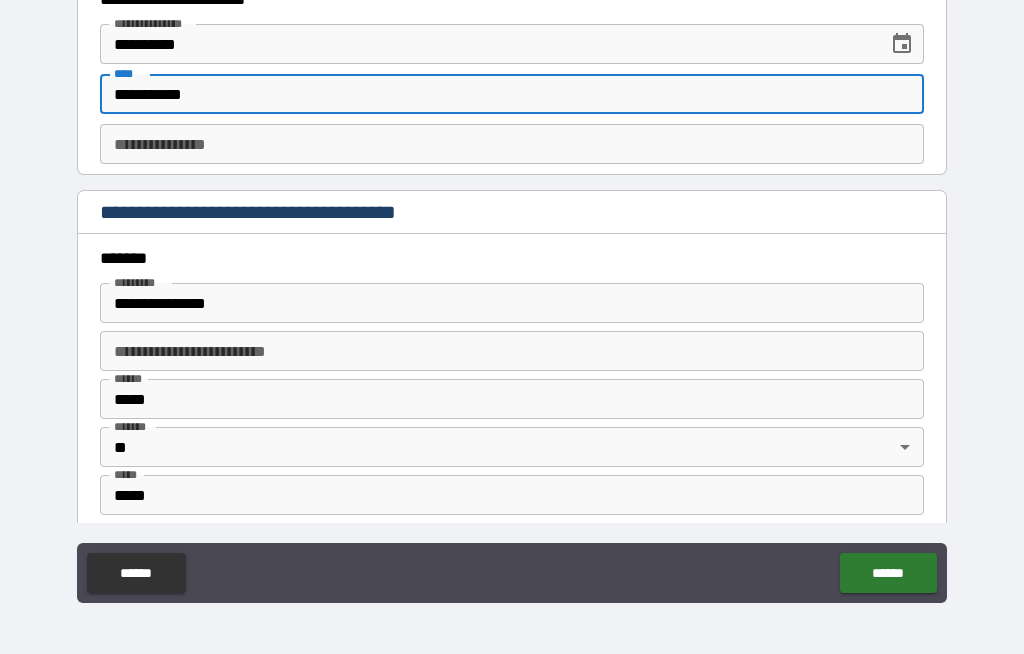 click on "**********" at bounding box center [512, 144] 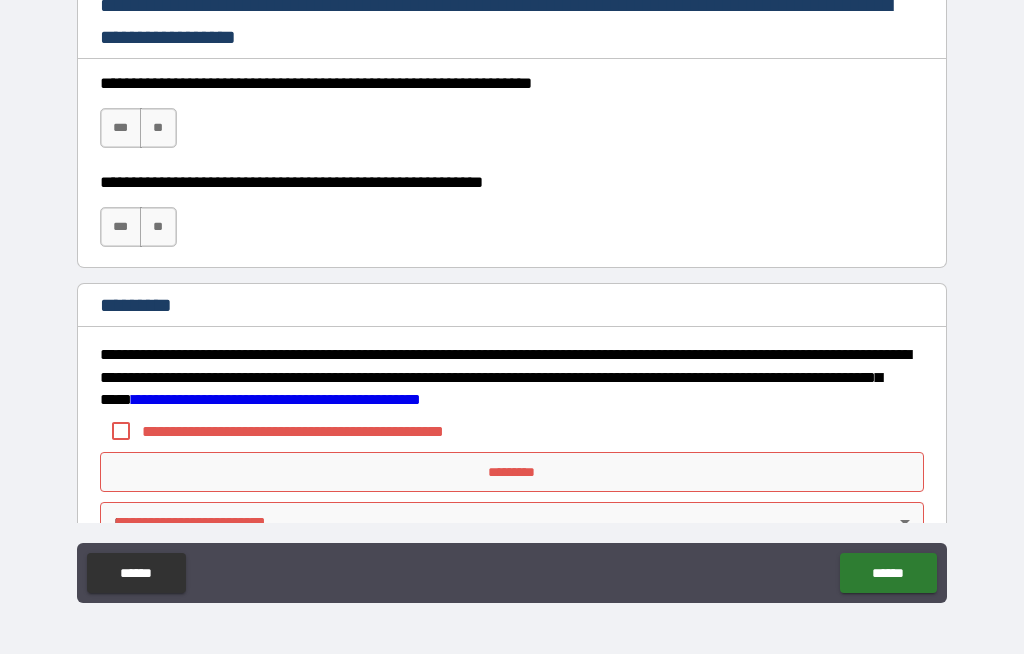 scroll, scrollTop: 3010, scrollLeft: 0, axis: vertical 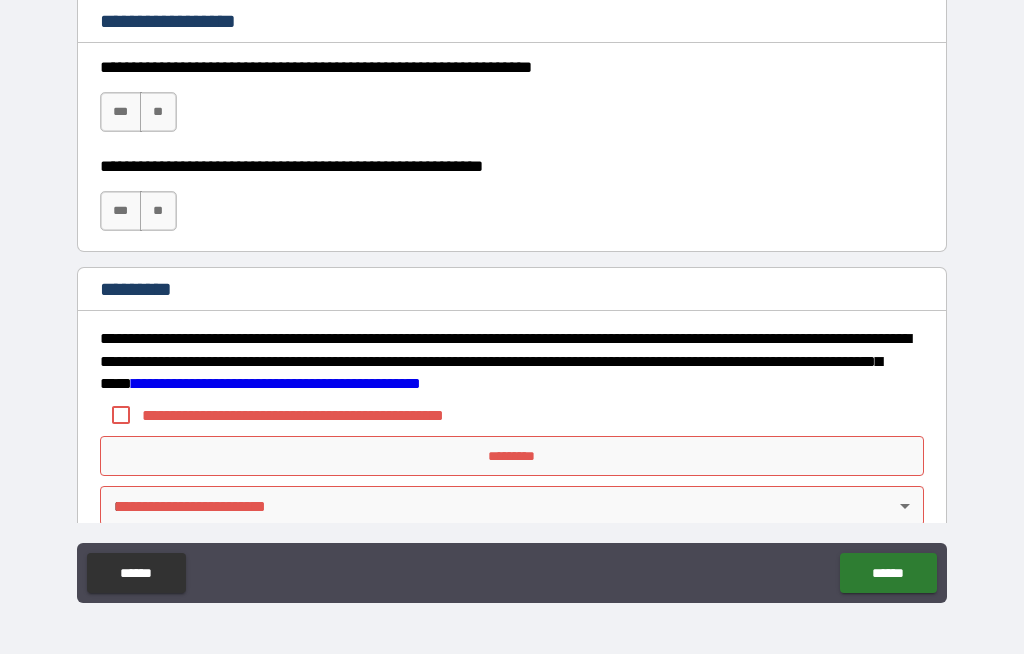 click on "***" at bounding box center [121, 112] 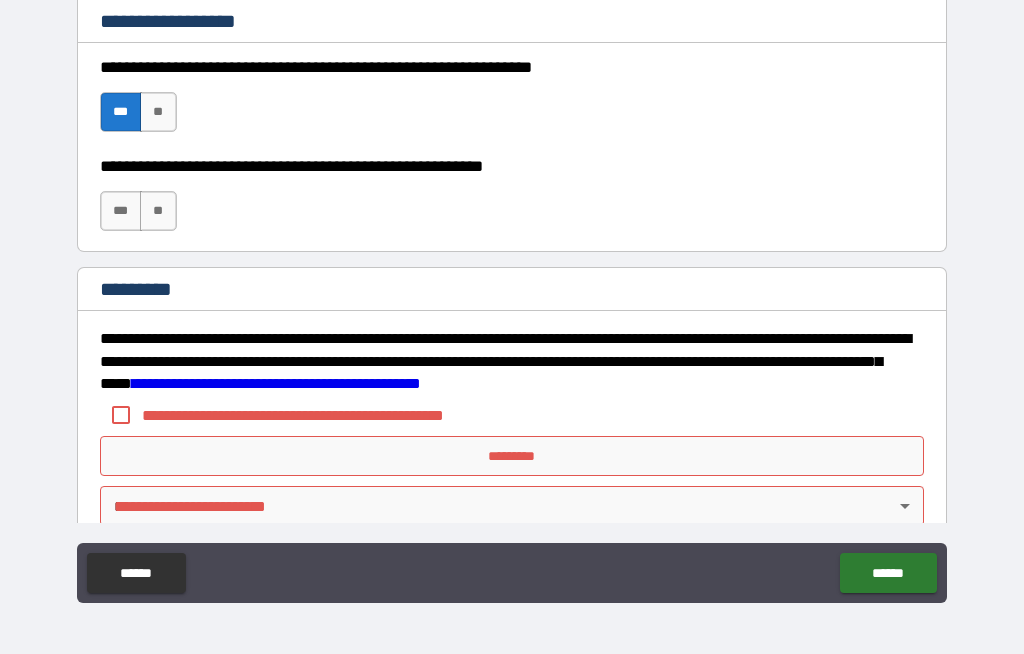 click on "**" at bounding box center [158, 211] 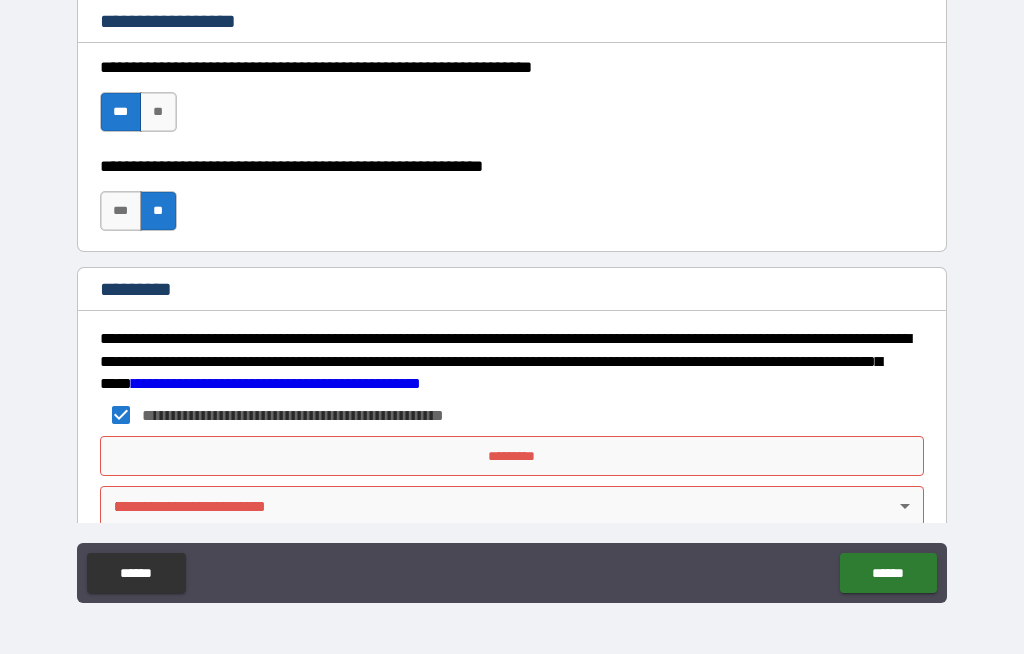 click on "*********" at bounding box center (512, 456) 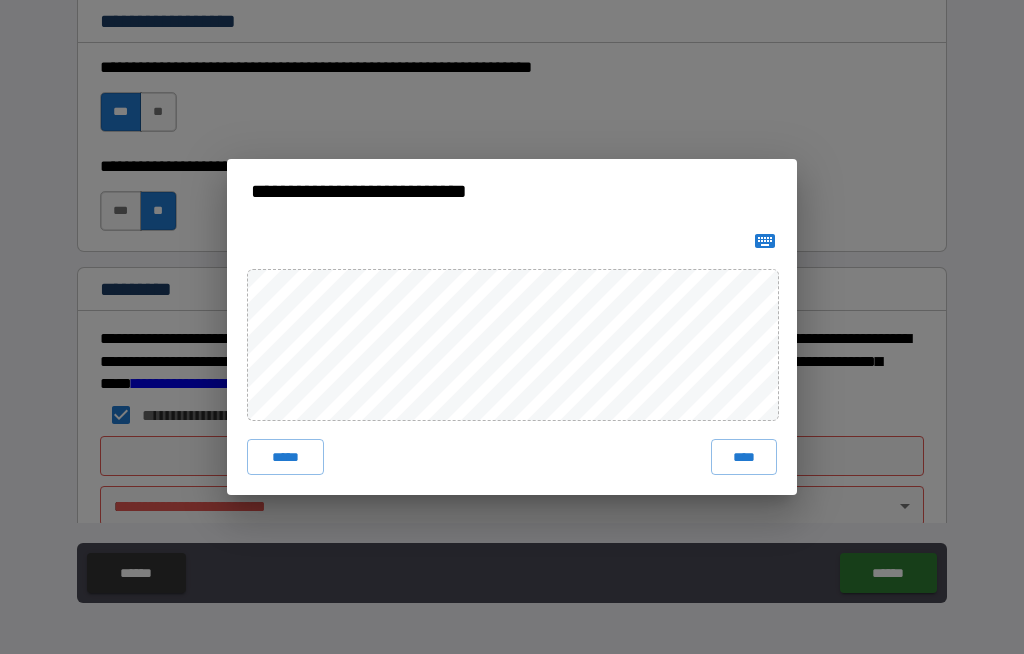 click on "****" at bounding box center [744, 457] 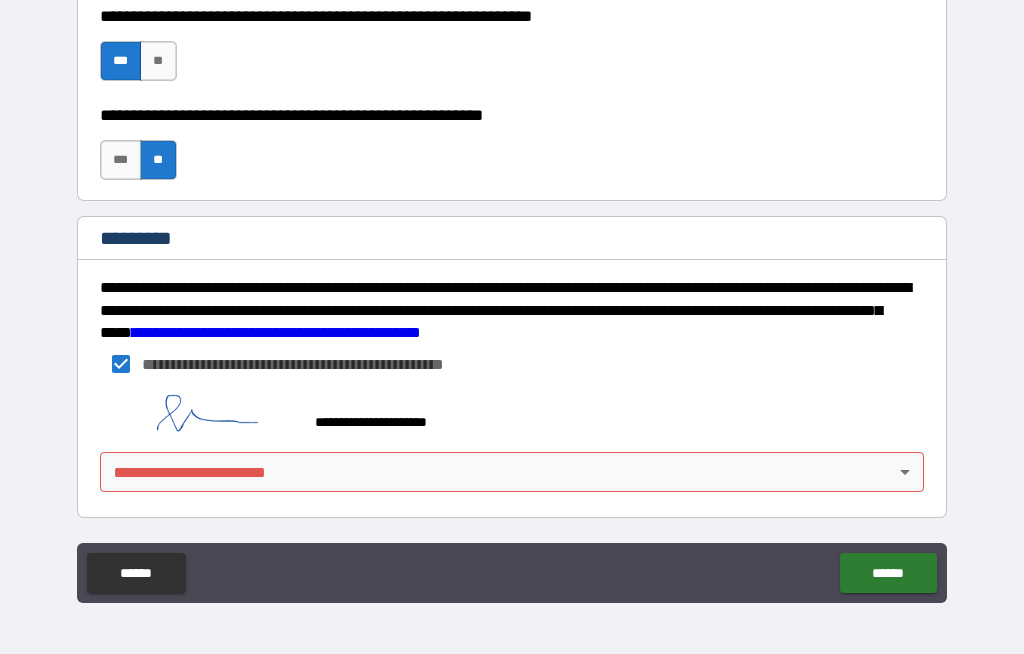 scroll, scrollTop: 3061, scrollLeft: 0, axis: vertical 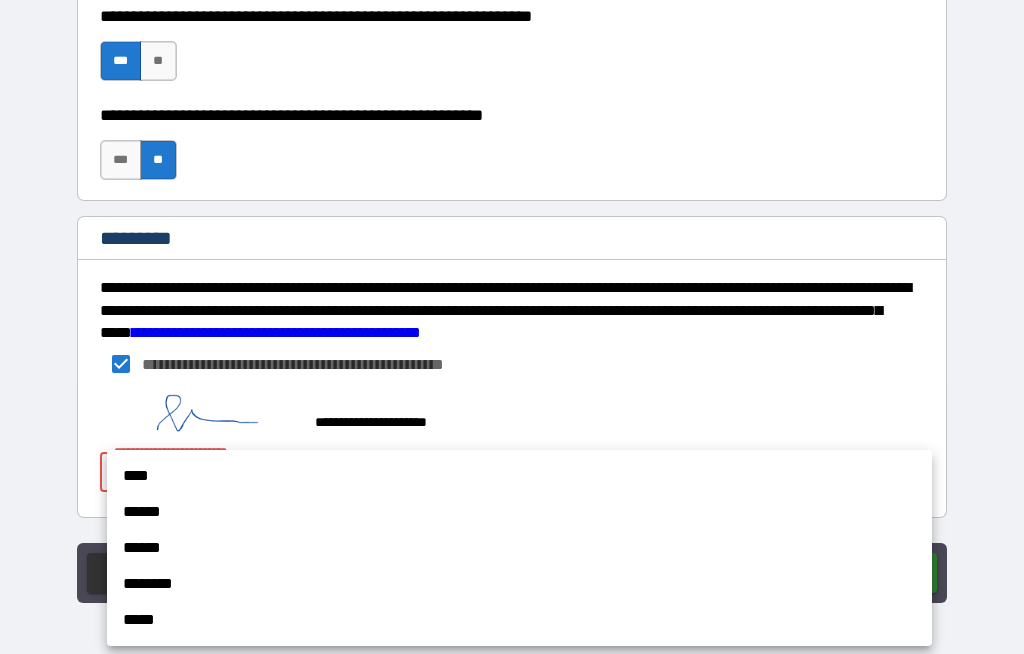 click on "******" at bounding box center (519, 512) 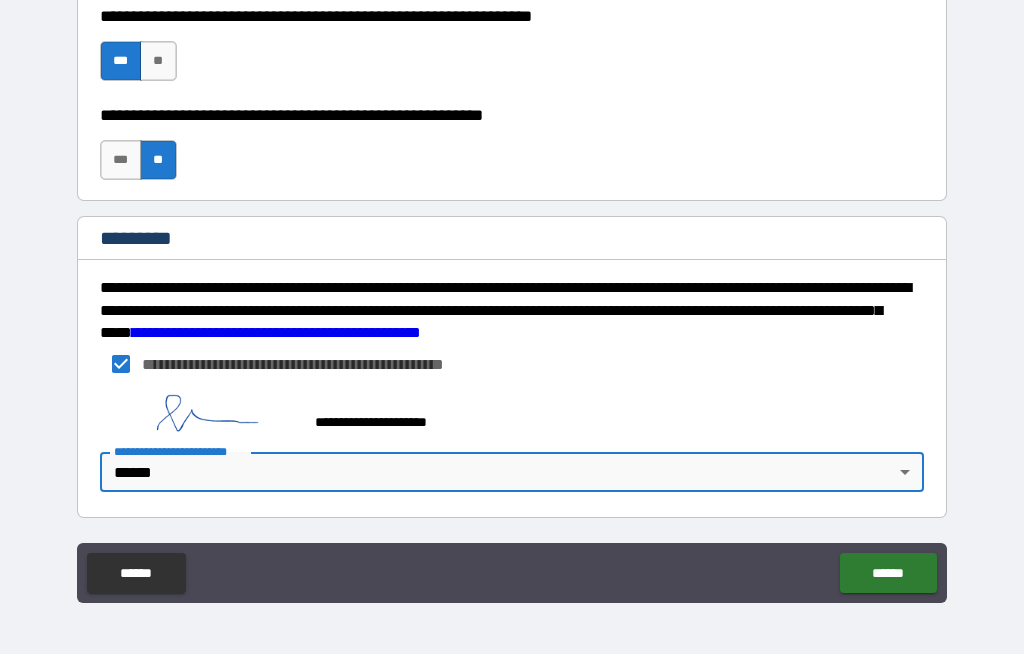 click on "******" at bounding box center [888, 573] 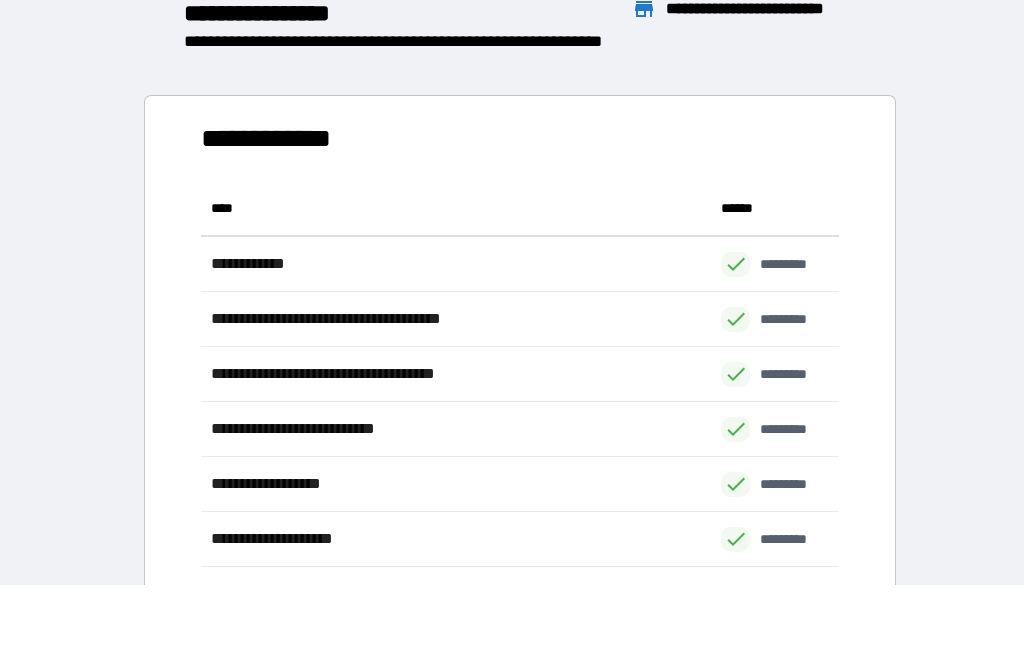 scroll, scrollTop: 386, scrollLeft: 638, axis: both 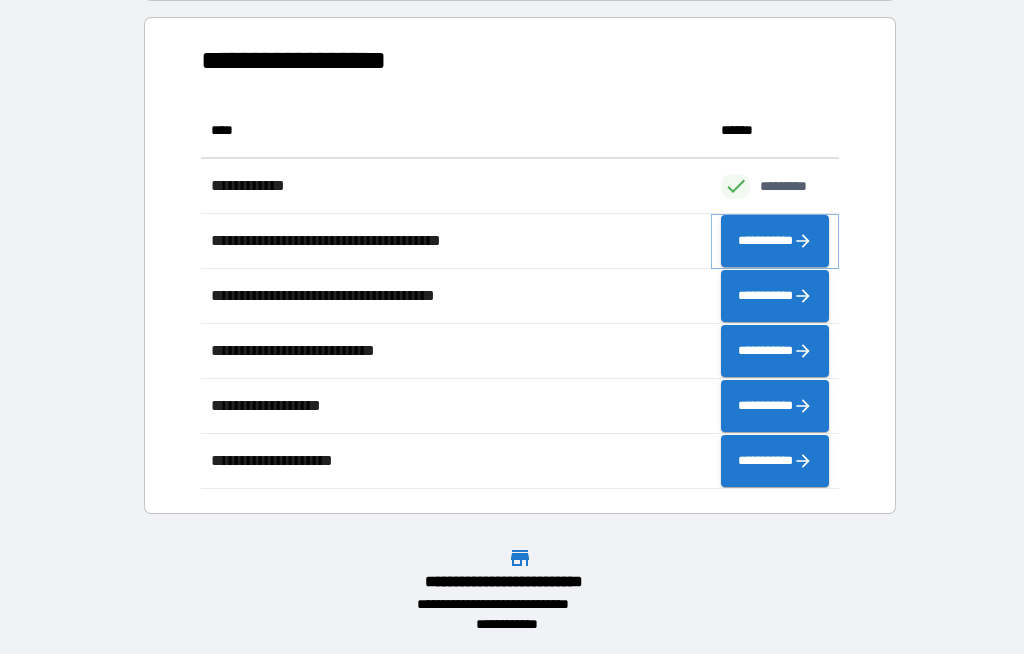 click on "**********" at bounding box center (775, 241) 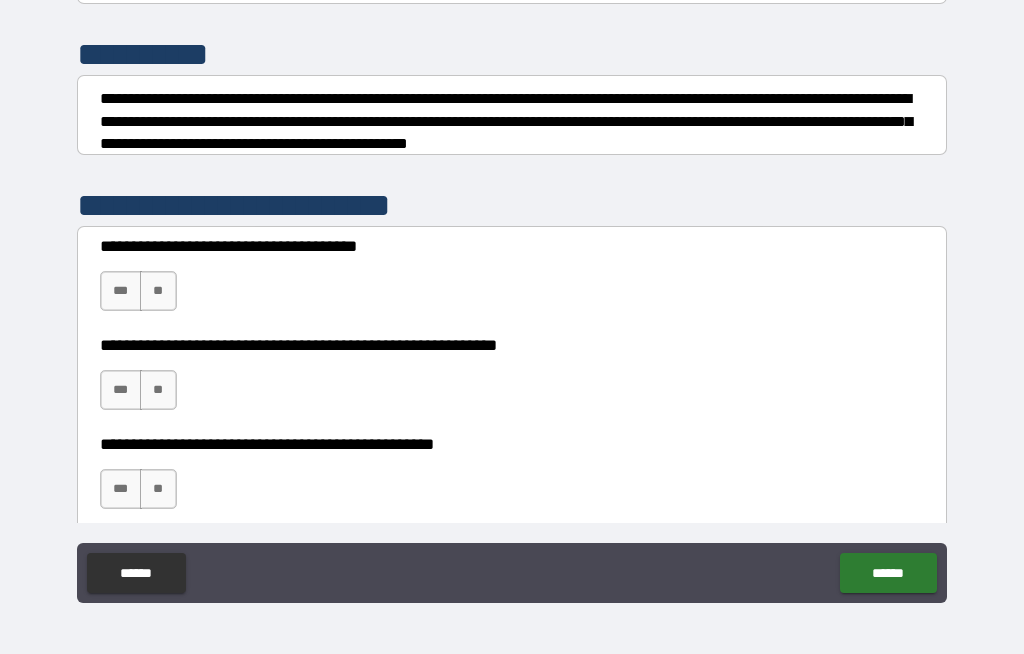 scroll, scrollTop: 246, scrollLeft: 0, axis: vertical 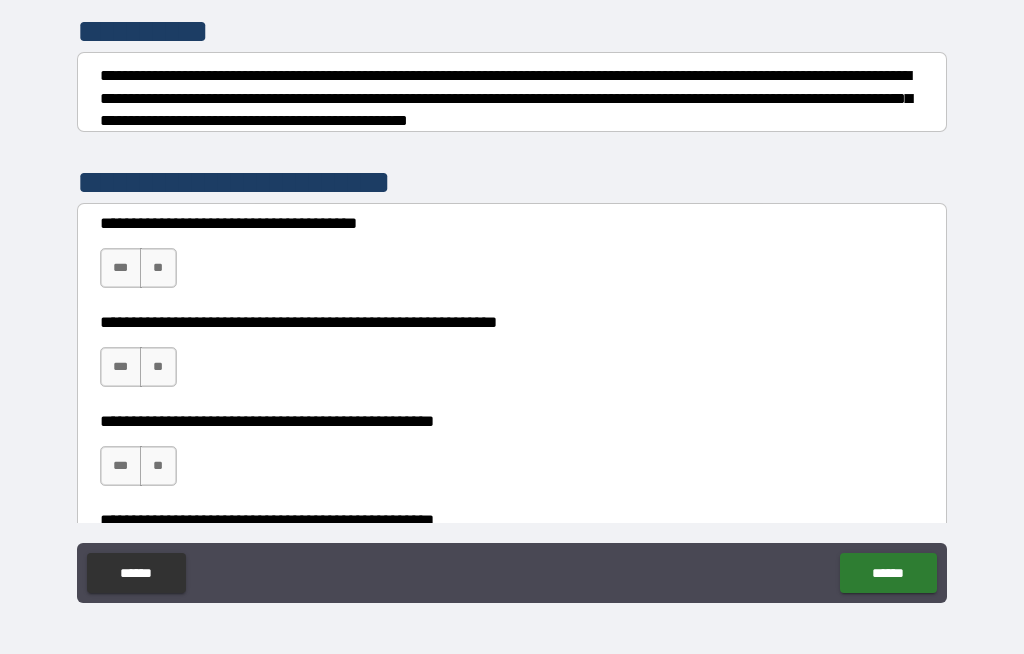 click on "**" at bounding box center (158, 268) 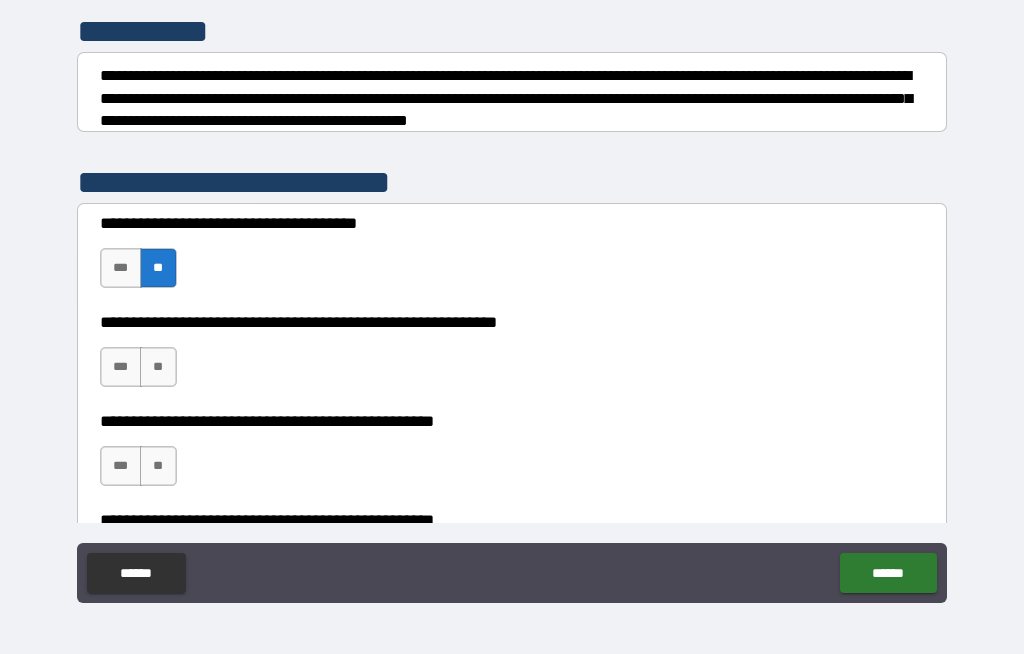 click on "**" at bounding box center (158, 367) 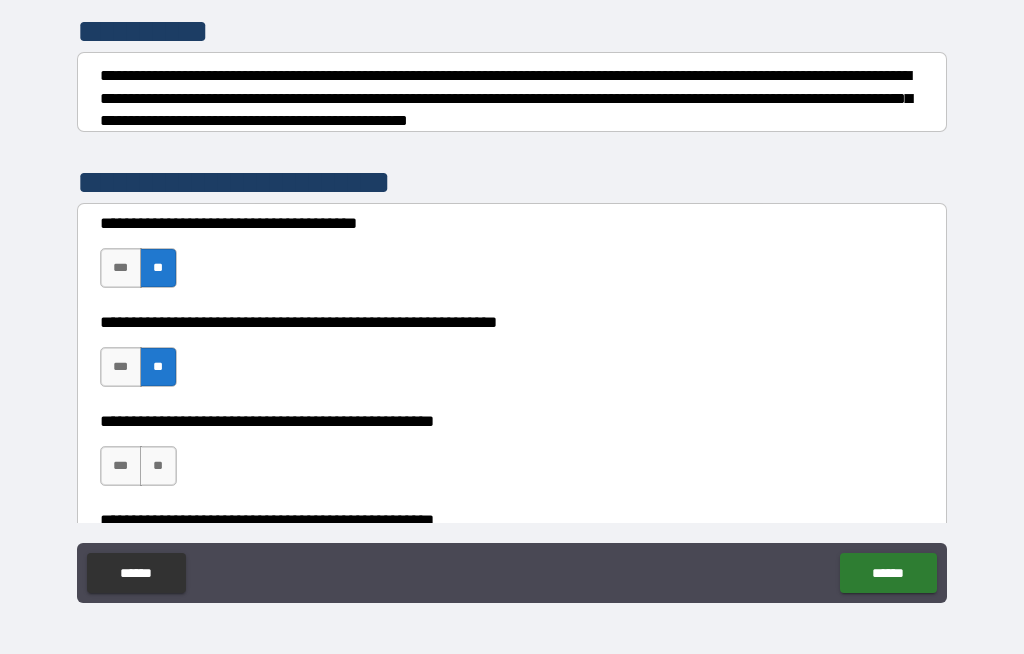 click on "**" at bounding box center (158, 466) 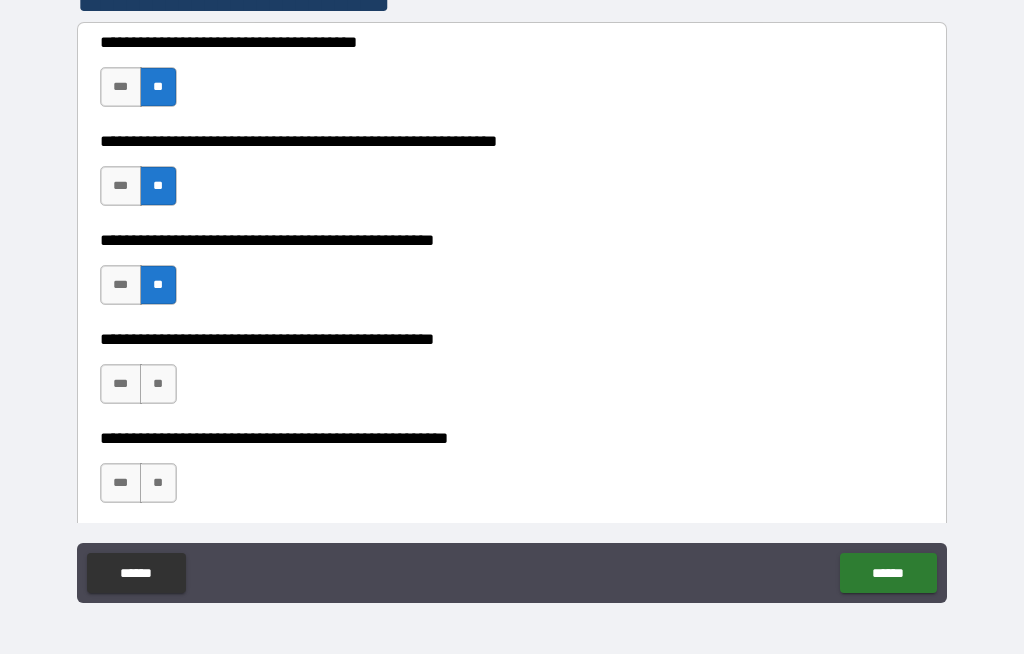 scroll, scrollTop: 429, scrollLeft: 0, axis: vertical 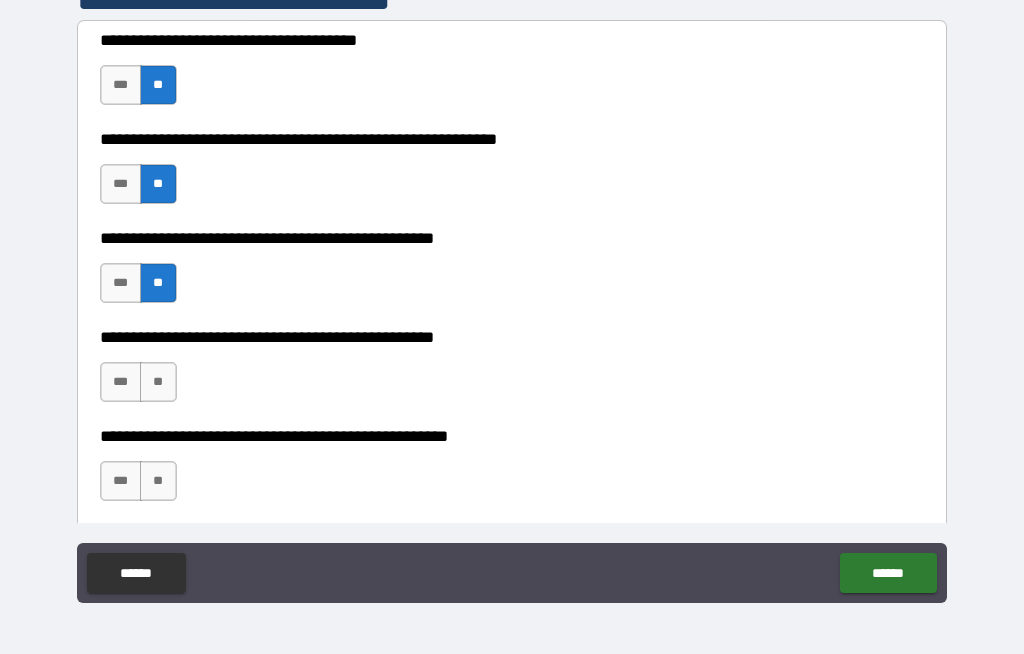click on "**" at bounding box center [158, 382] 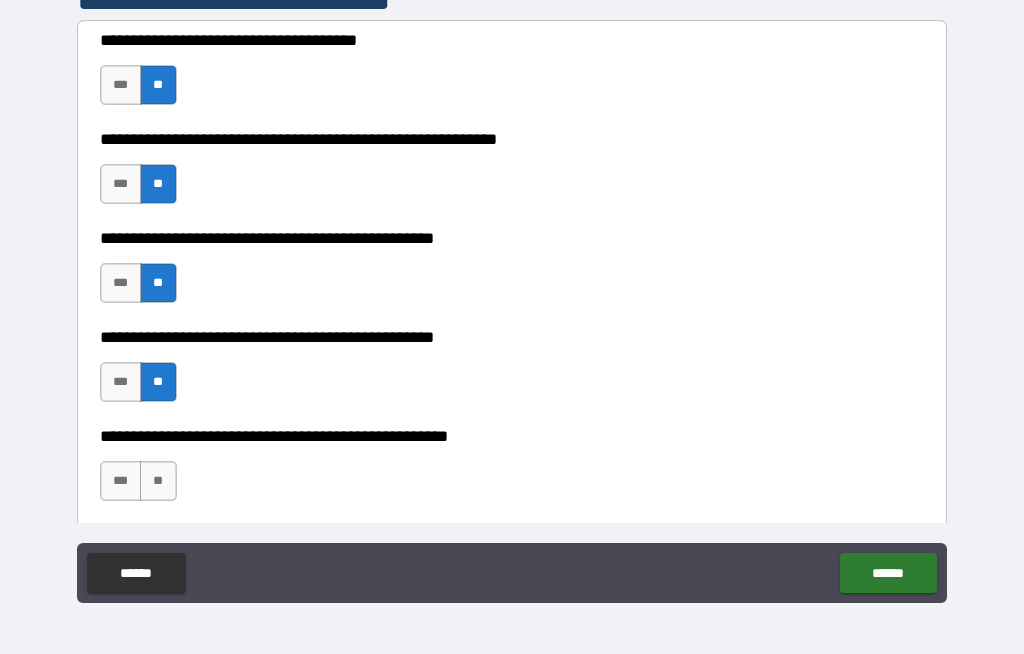 click on "**" at bounding box center [158, 481] 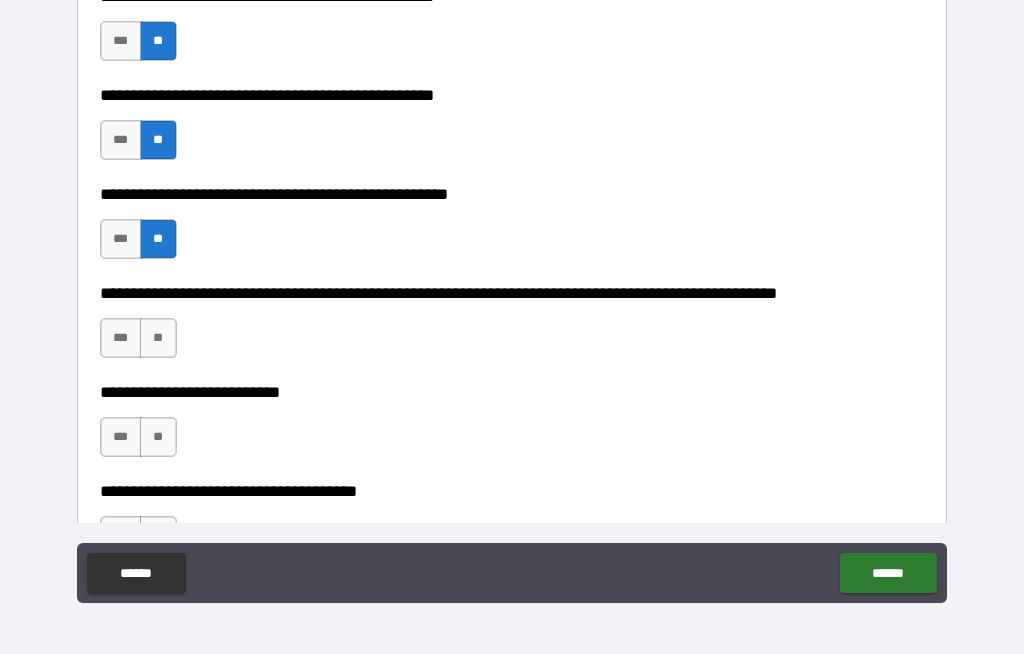 scroll, scrollTop: 675, scrollLeft: 0, axis: vertical 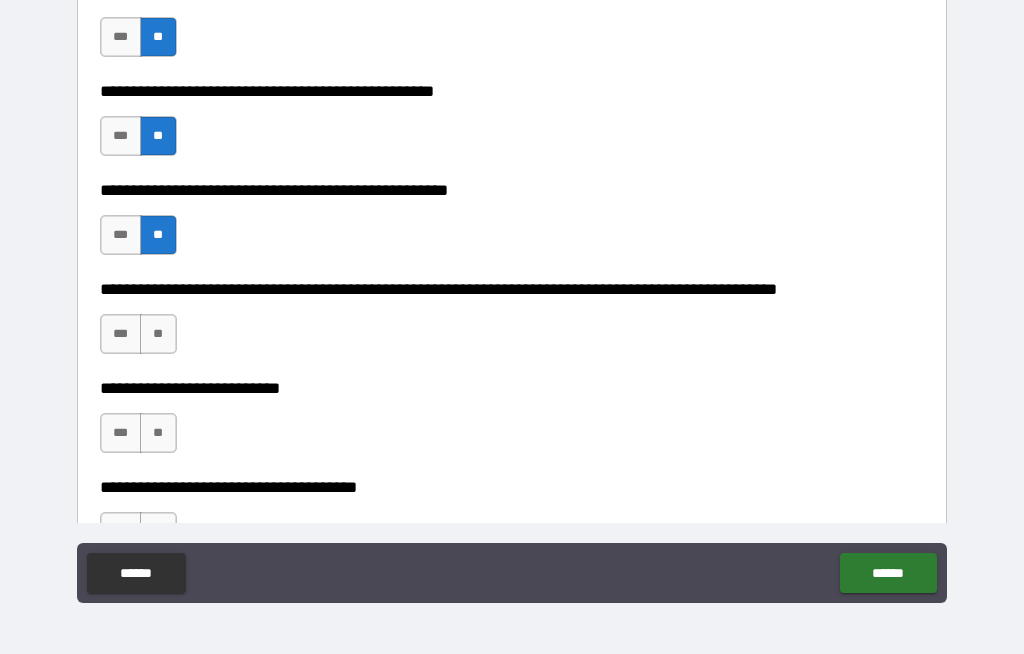 click on "**" at bounding box center (158, 334) 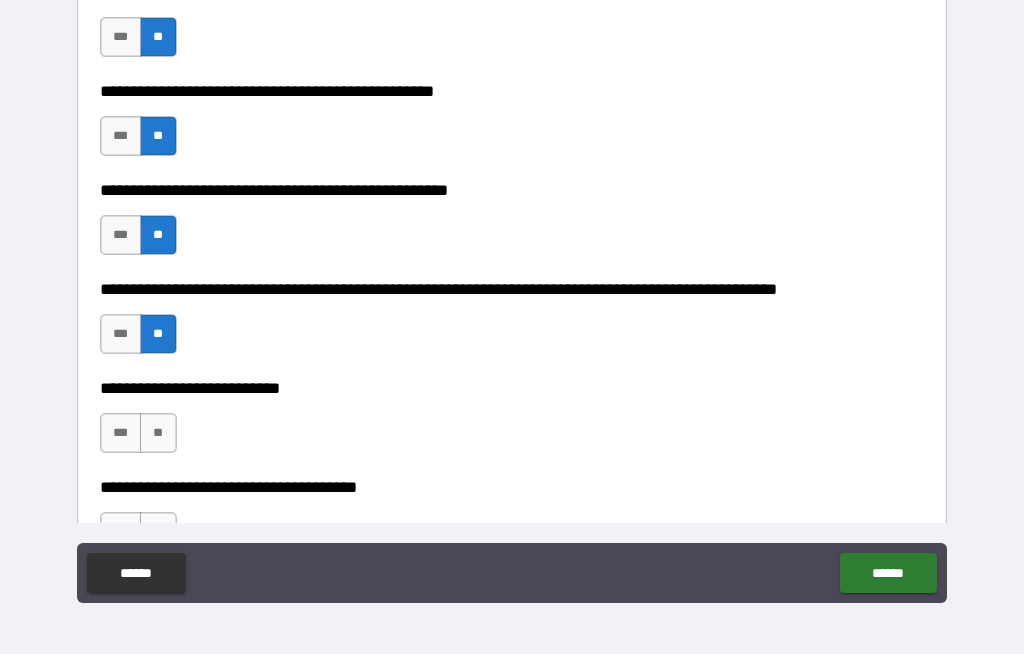 click on "**" at bounding box center (158, 433) 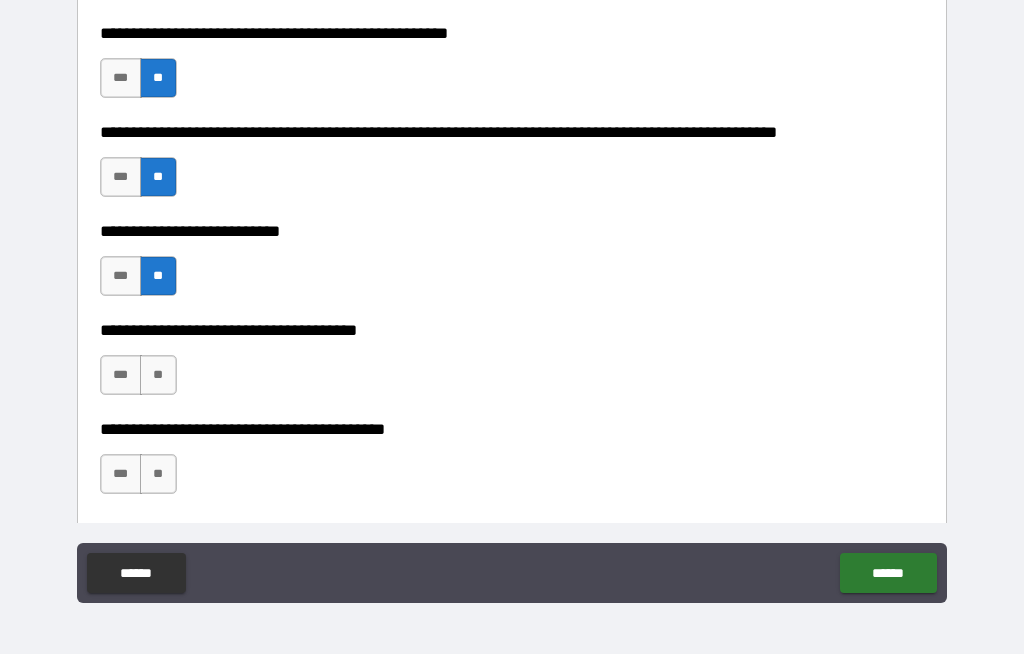 scroll, scrollTop: 832, scrollLeft: 0, axis: vertical 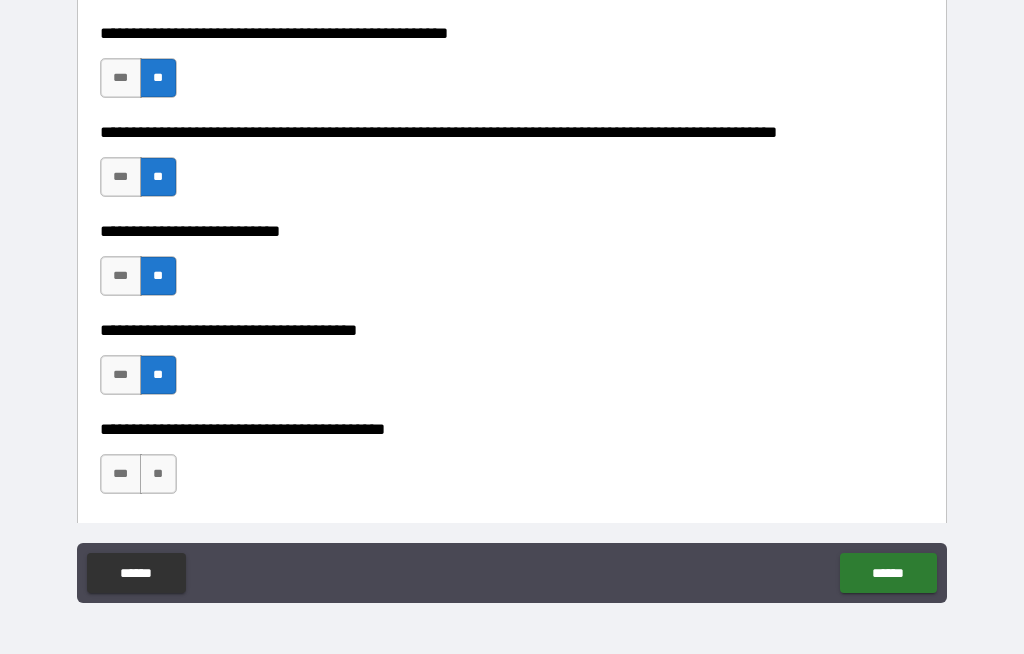 click on "**" at bounding box center [158, 474] 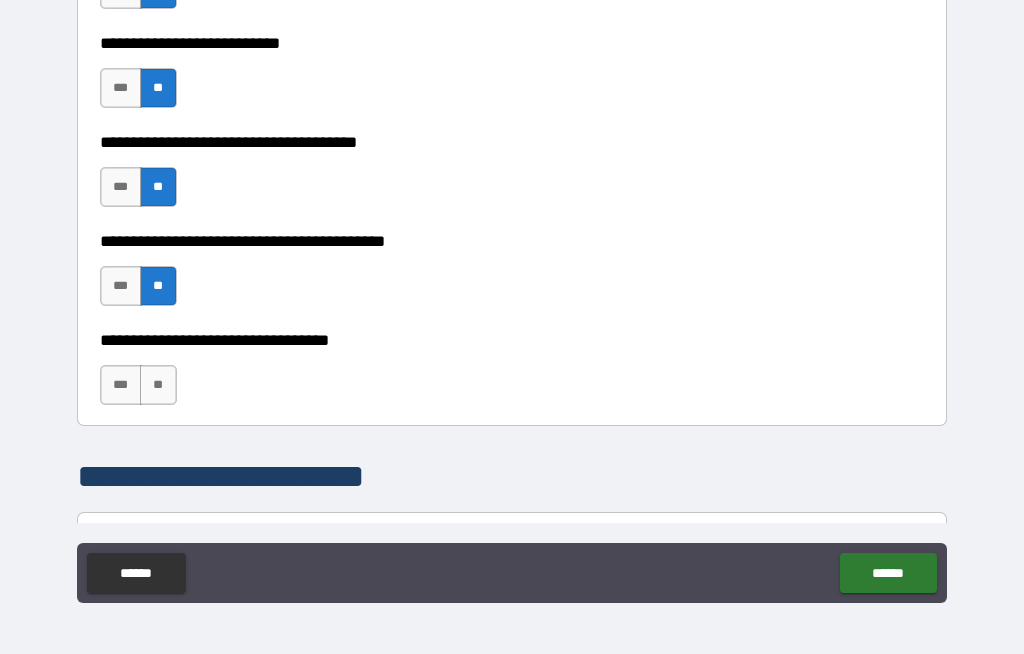 scroll, scrollTop: 1054, scrollLeft: 0, axis: vertical 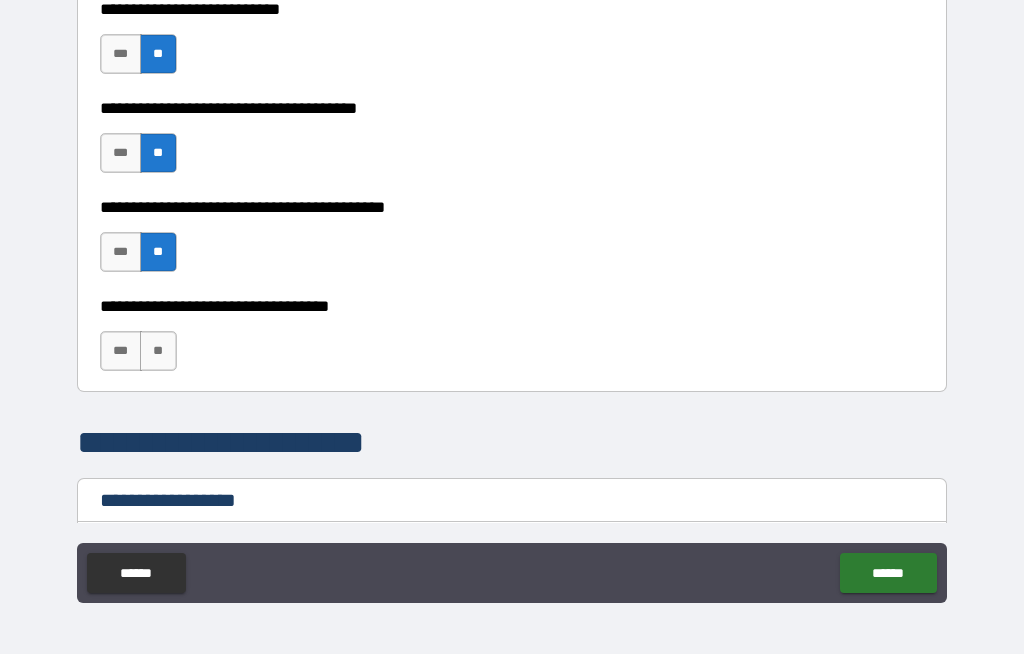 click on "**" at bounding box center [158, 351] 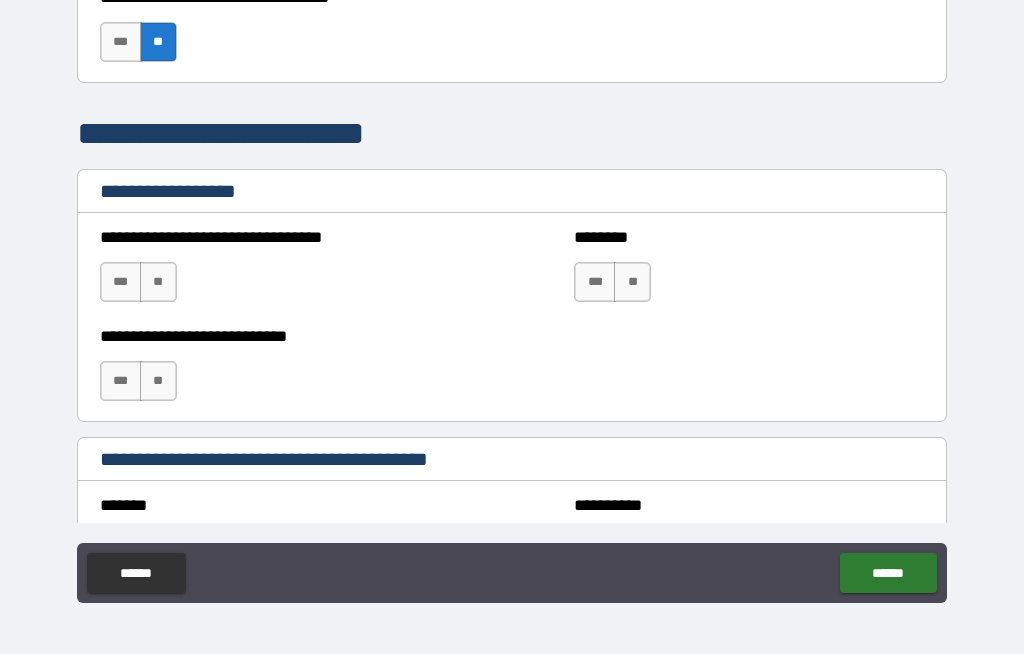 scroll, scrollTop: 1366, scrollLeft: 0, axis: vertical 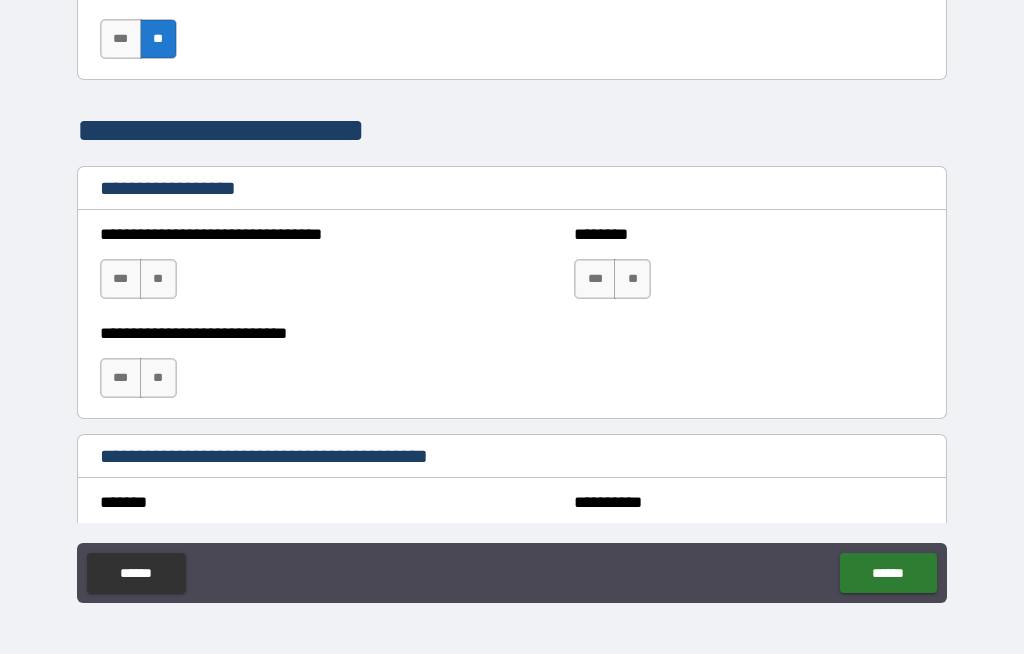 click on "**" at bounding box center (158, 279) 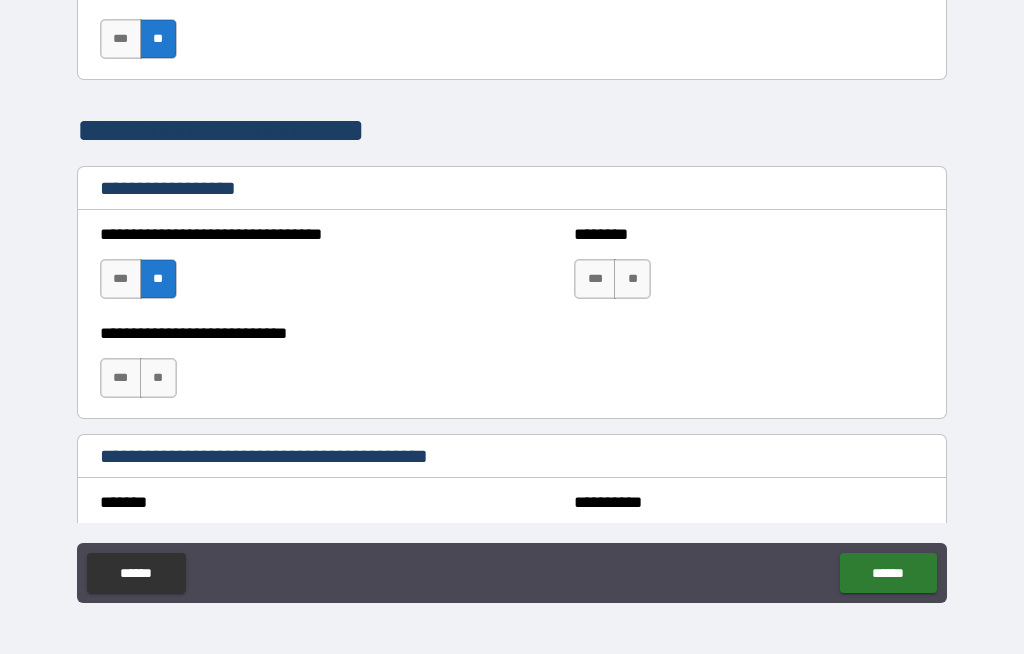 click on "**" at bounding box center (632, 279) 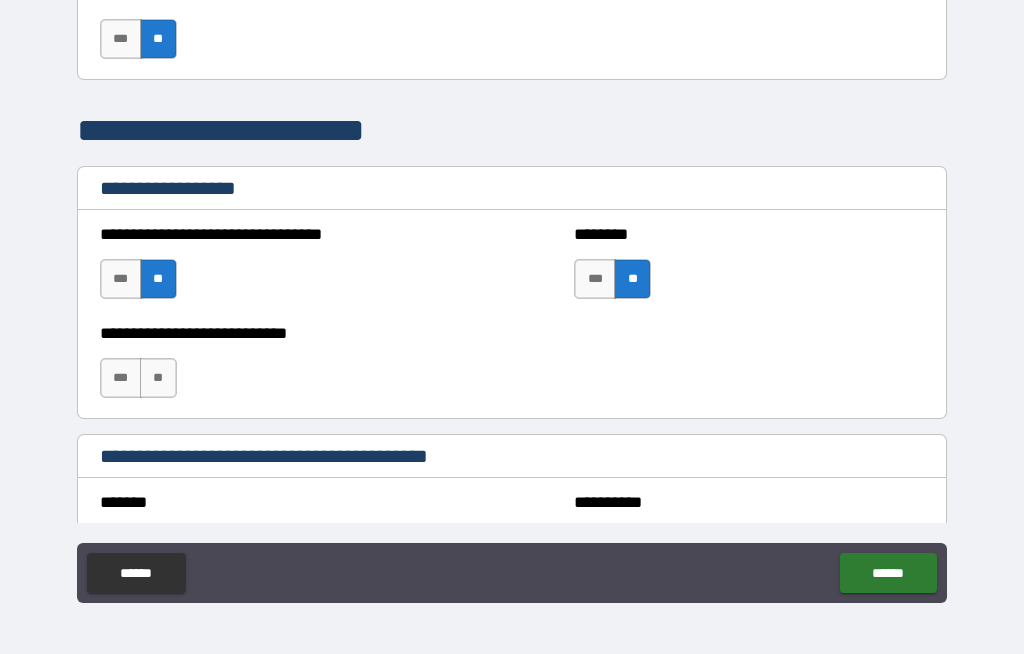 click on "**" at bounding box center [158, 378] 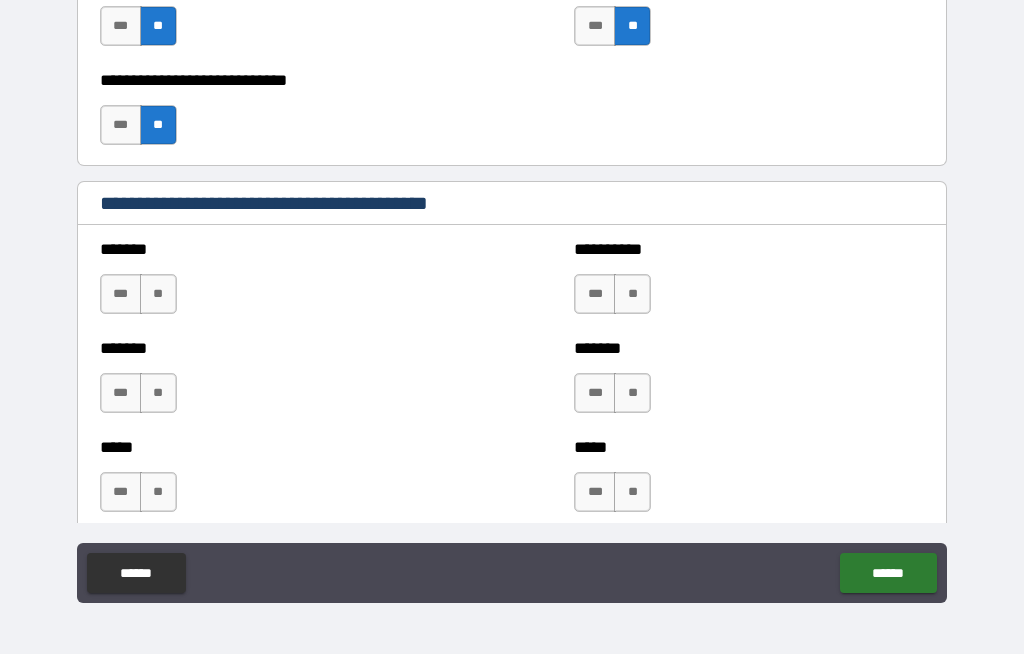 scroll, scrollTop: 1673, scrollLeft: 0, axis: vertical 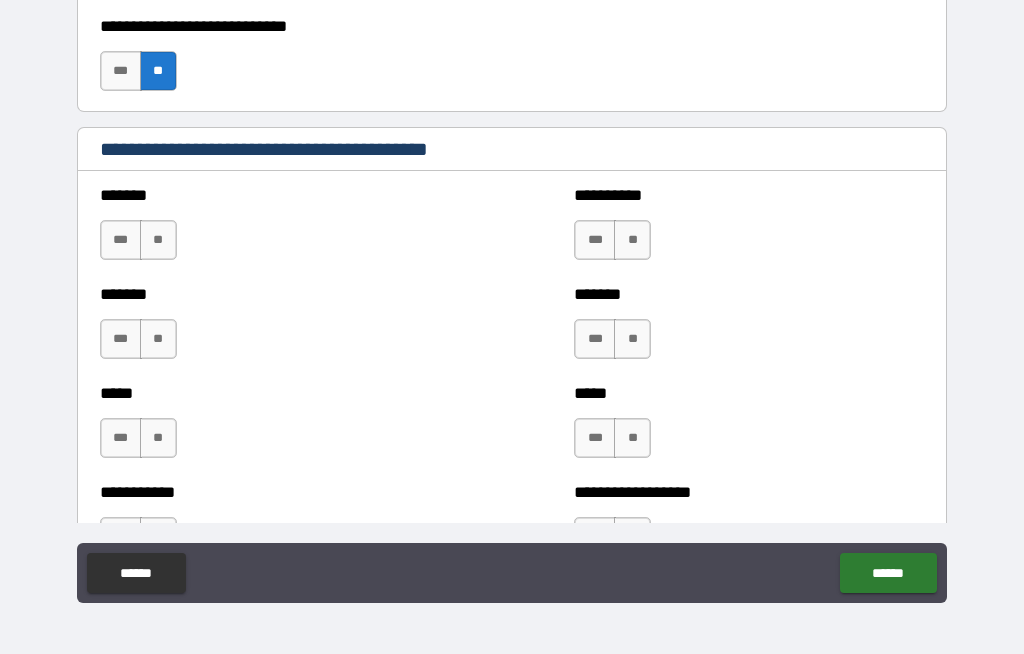 click on "**" at bounding box center (158, 240) 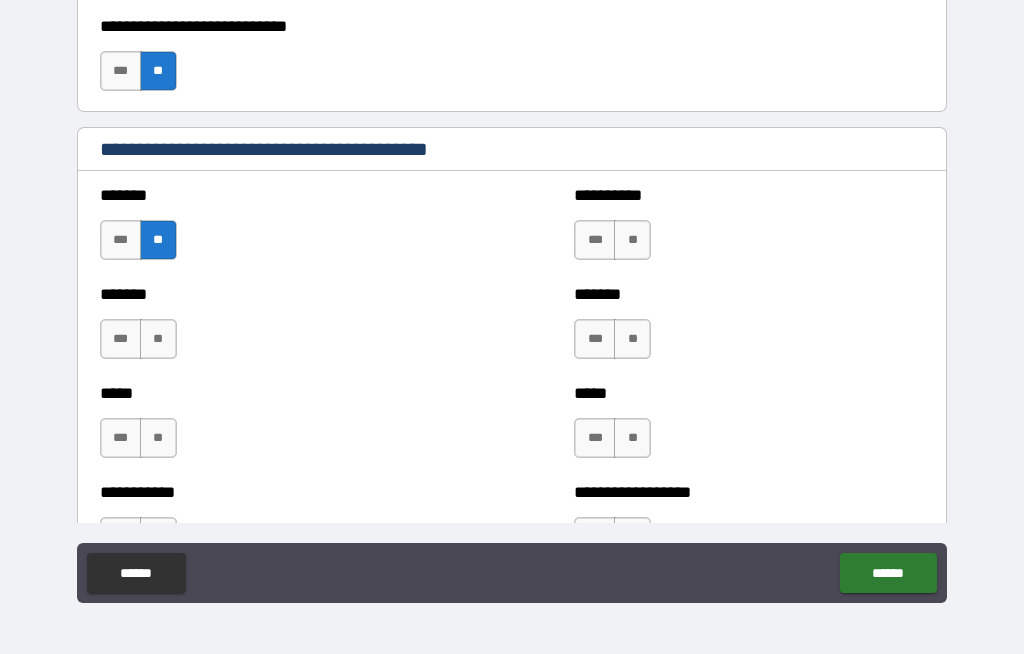 click on "**" at bounding box center [158, 339] 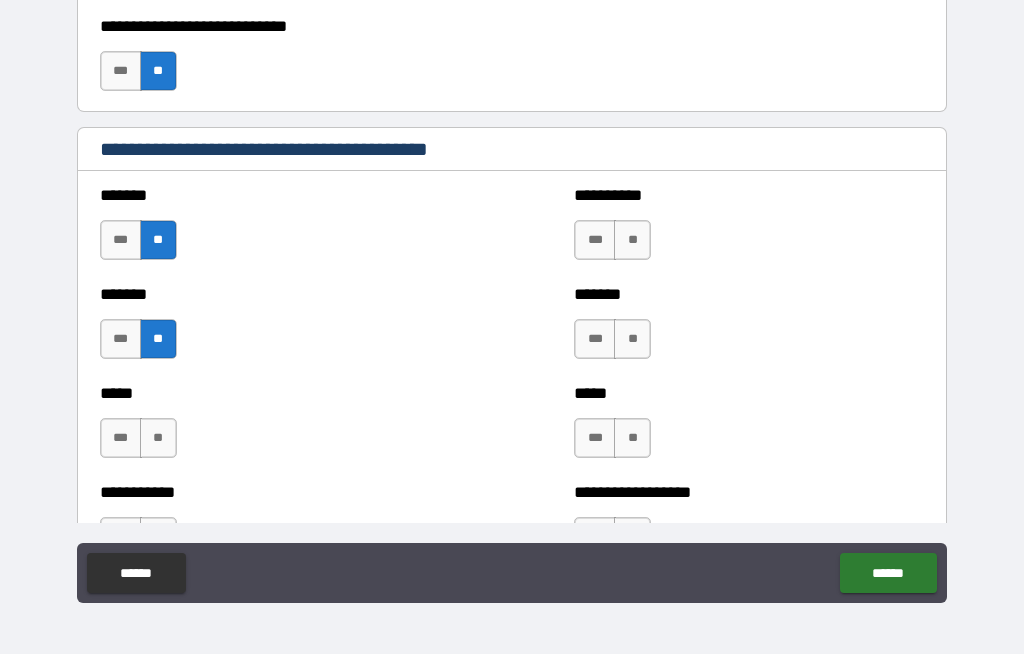 click on "**" at bounding box center (158, 438) 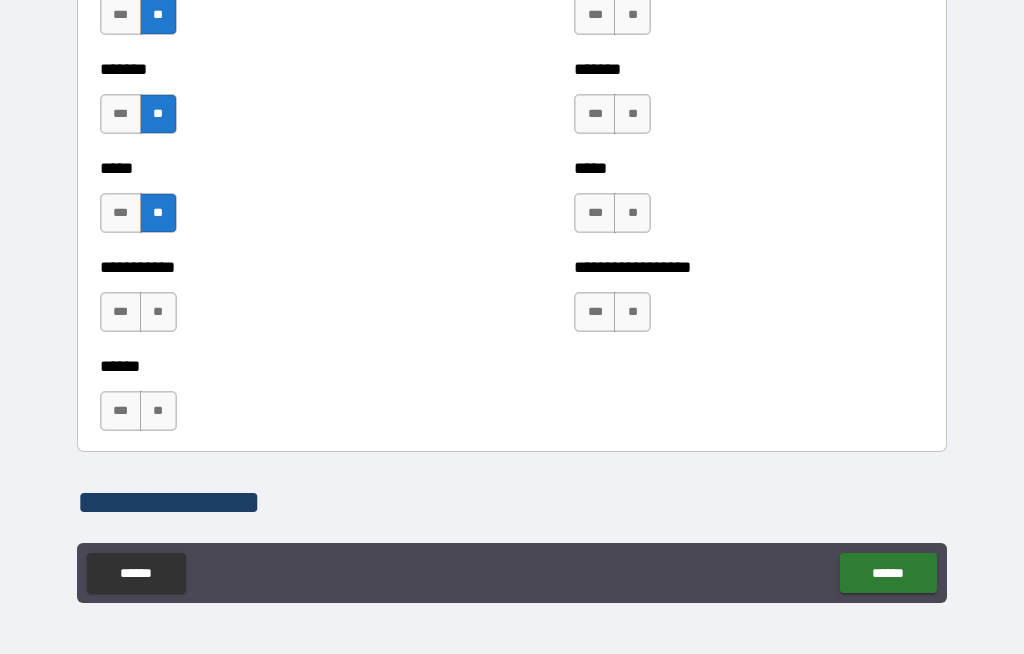 scroll, scrollTop: 1906, scrollLeft: 0, axis: vertical 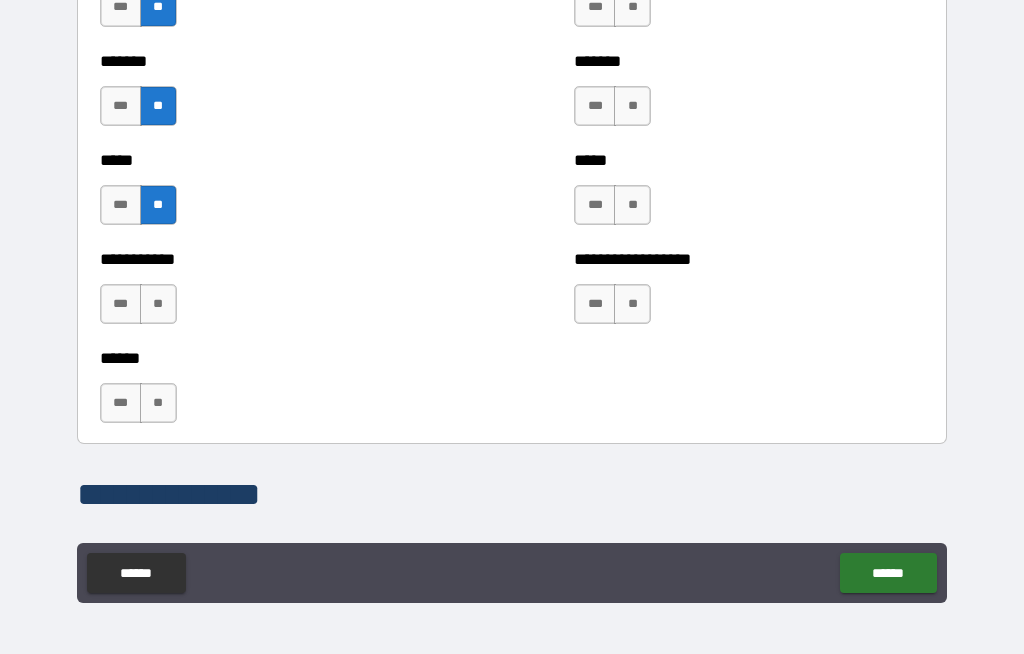 click on "**" at bounding box center (158, 304) 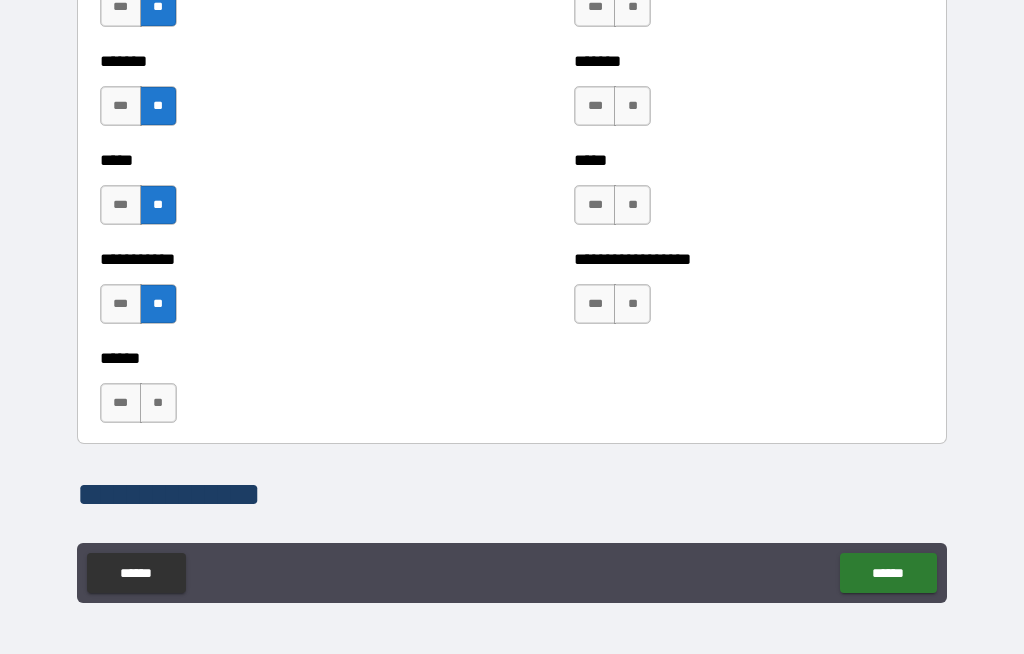 click on "**" at bounding box center (158, 403) 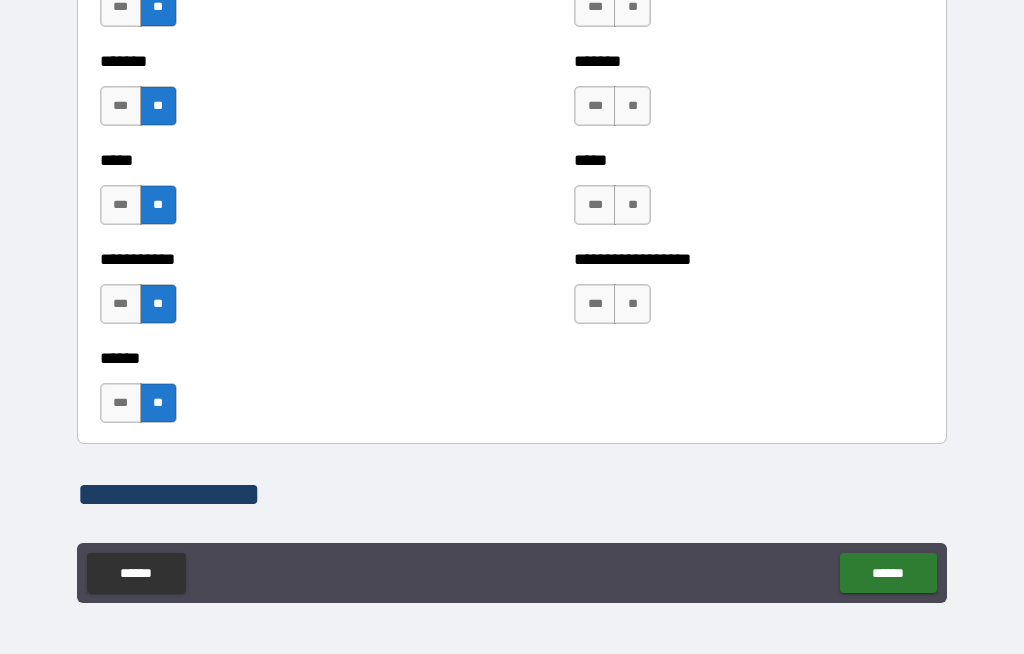 click on "**" at bounding box center (632, 304) 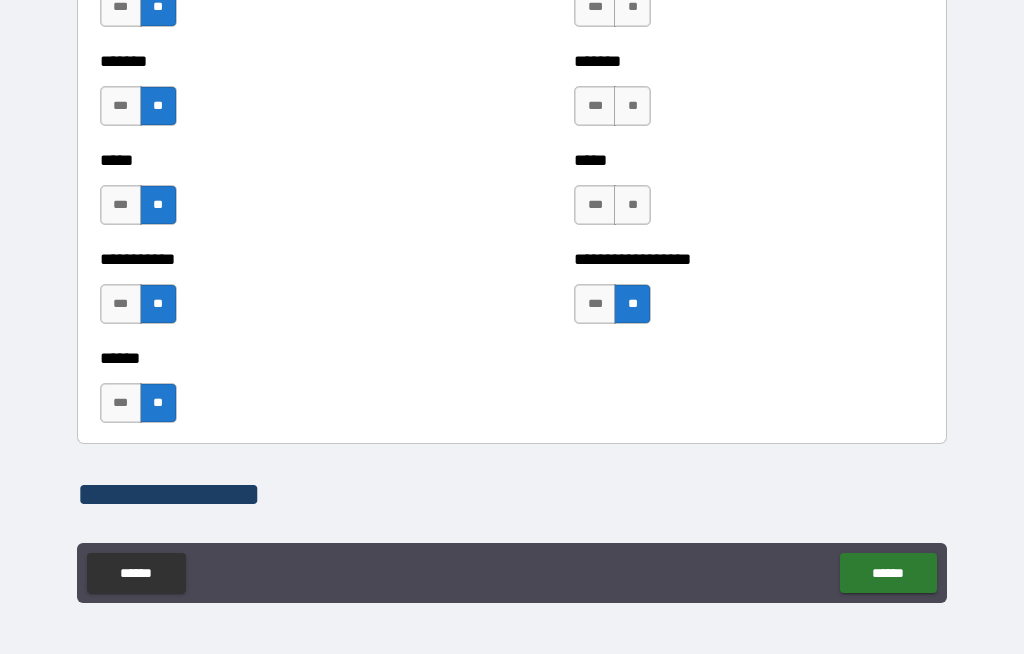 click on "**" at bounding box center [632, 205] 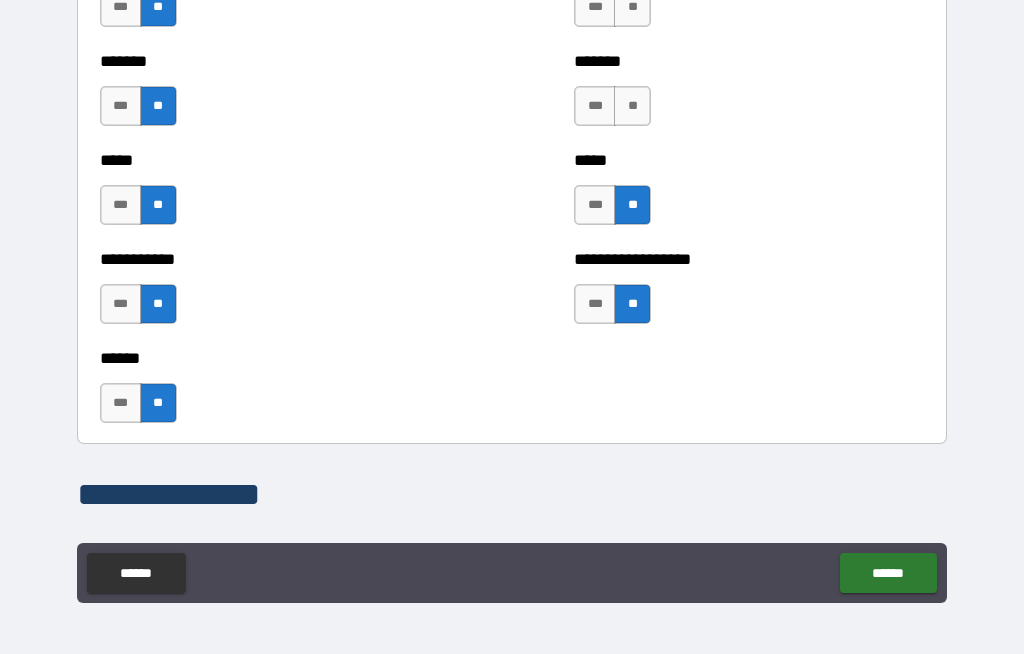 click on "**" at bounding box center (632, 106) 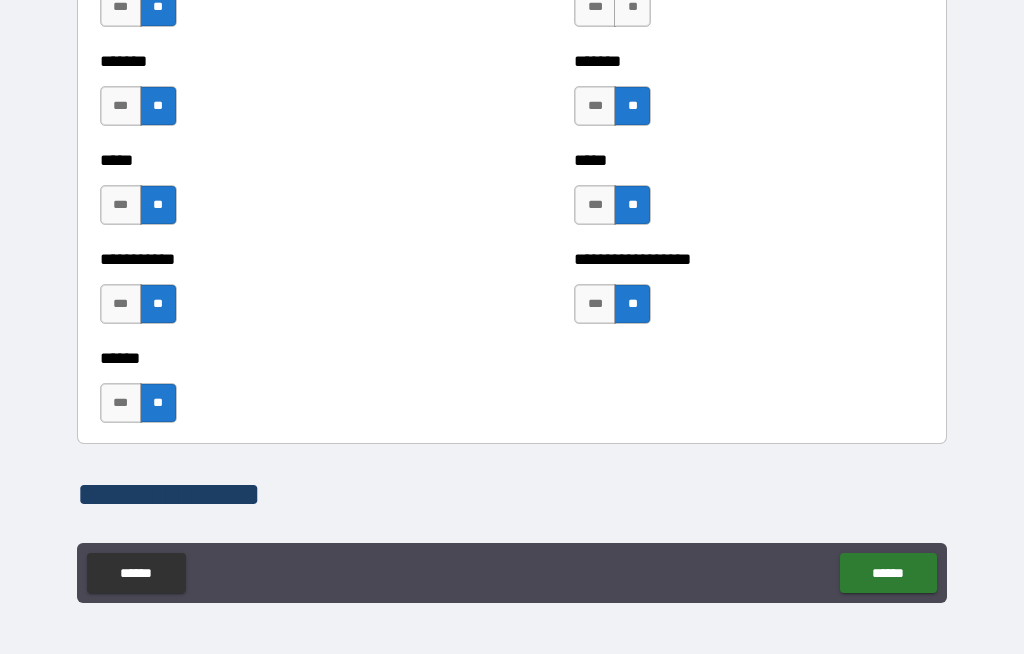 scroll, scrollTop: 1807, scrollLeft: 0, axis: vertical 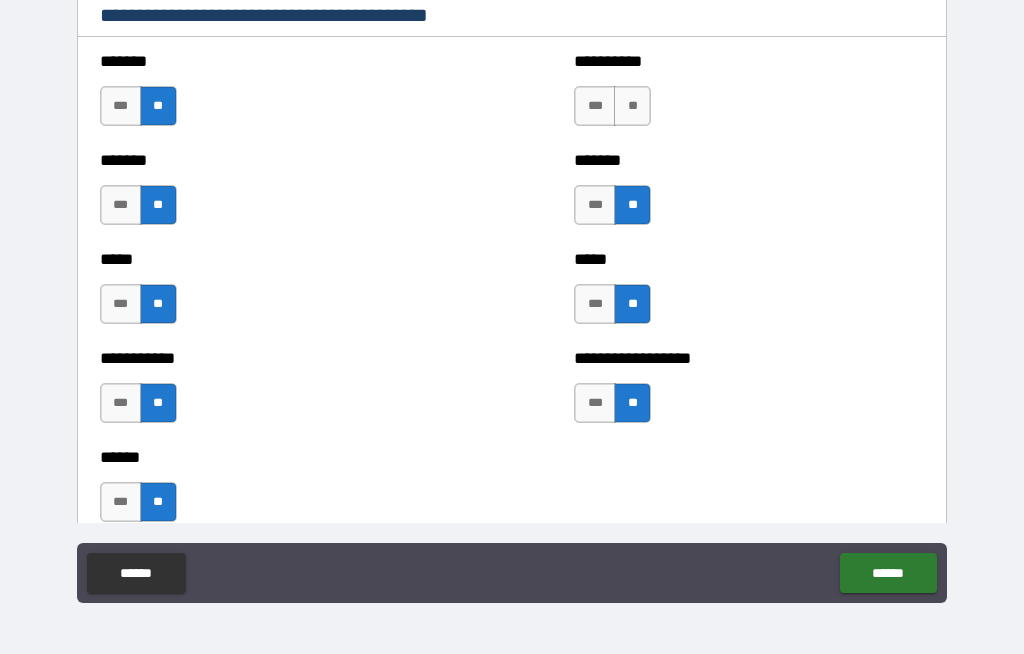 click on "**" at bounding box center [632, 106] 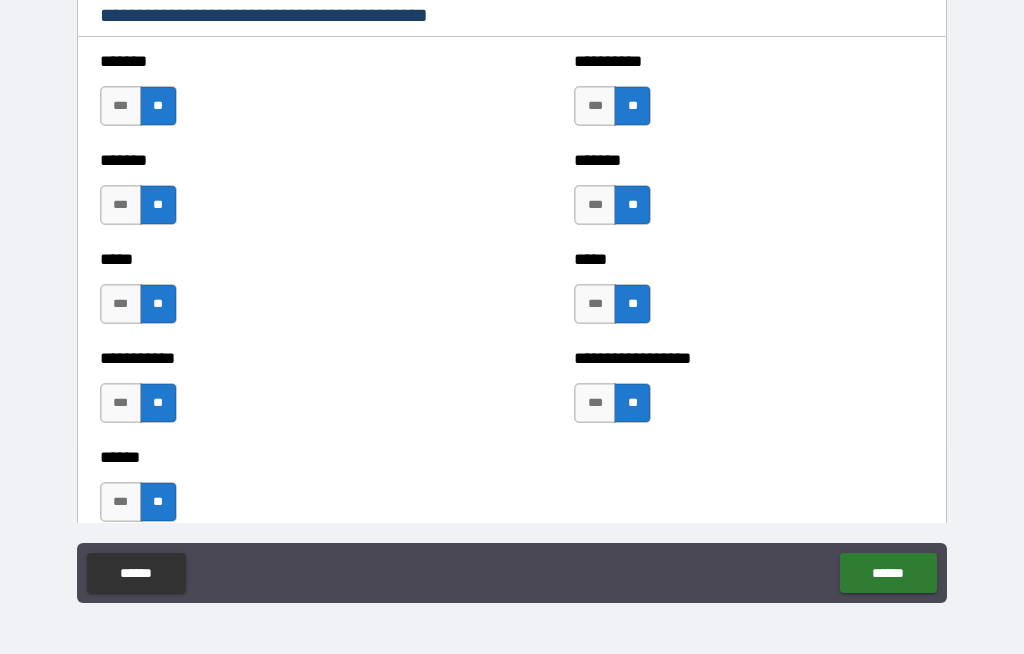 click on "***" at bounding box center [595, 106] 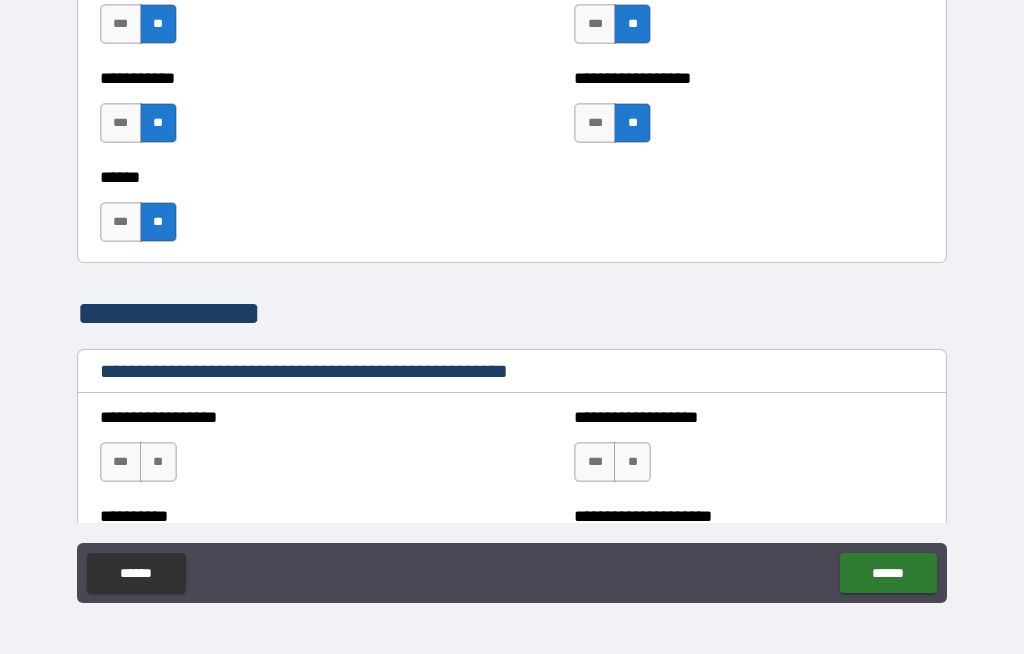 scroll, scrollTop: 2092, scrollLeft: 0, axis: vertical 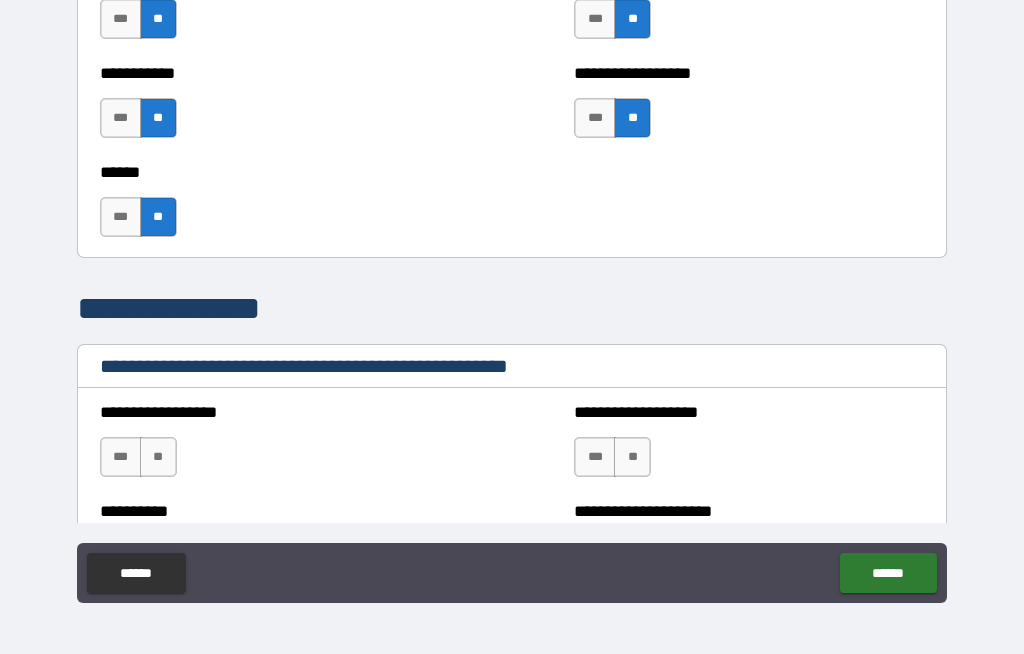 click on "**" at bounding box center [632, 457] 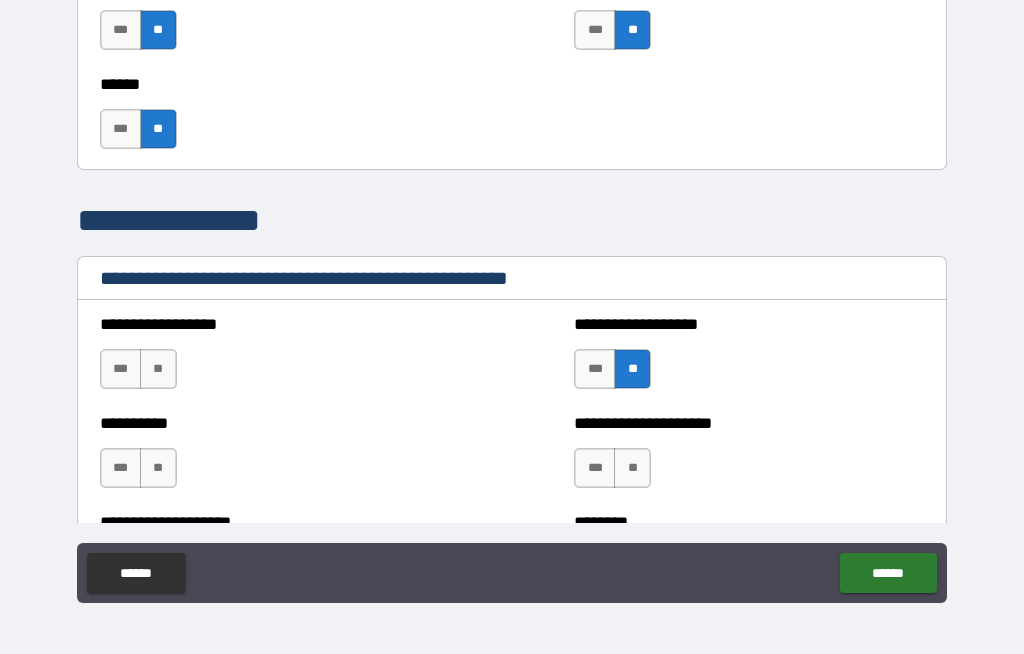 scroll, scrollTop: 2205, scrollLeft: 0, axis: vertical 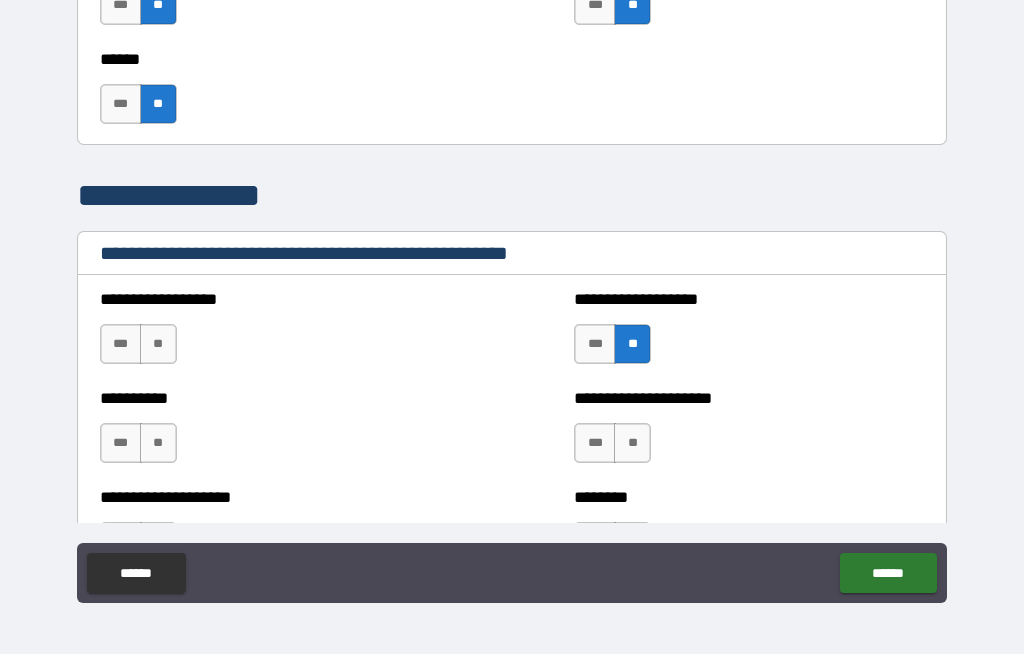 click on "**" at bounding box center [158, 344] 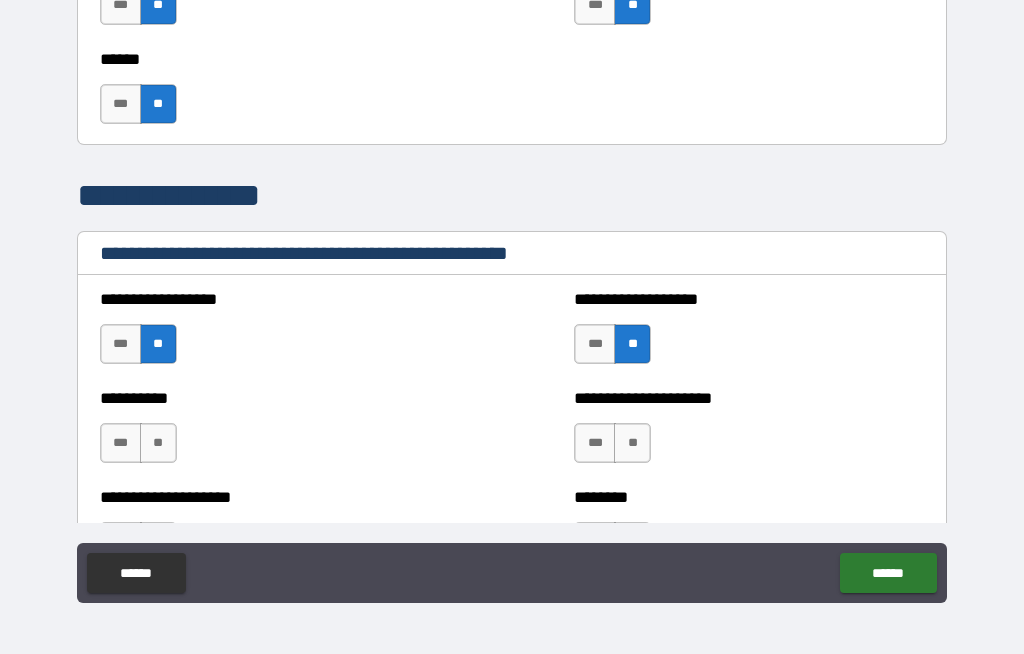 click on "**" at bounding box center [158, 443] 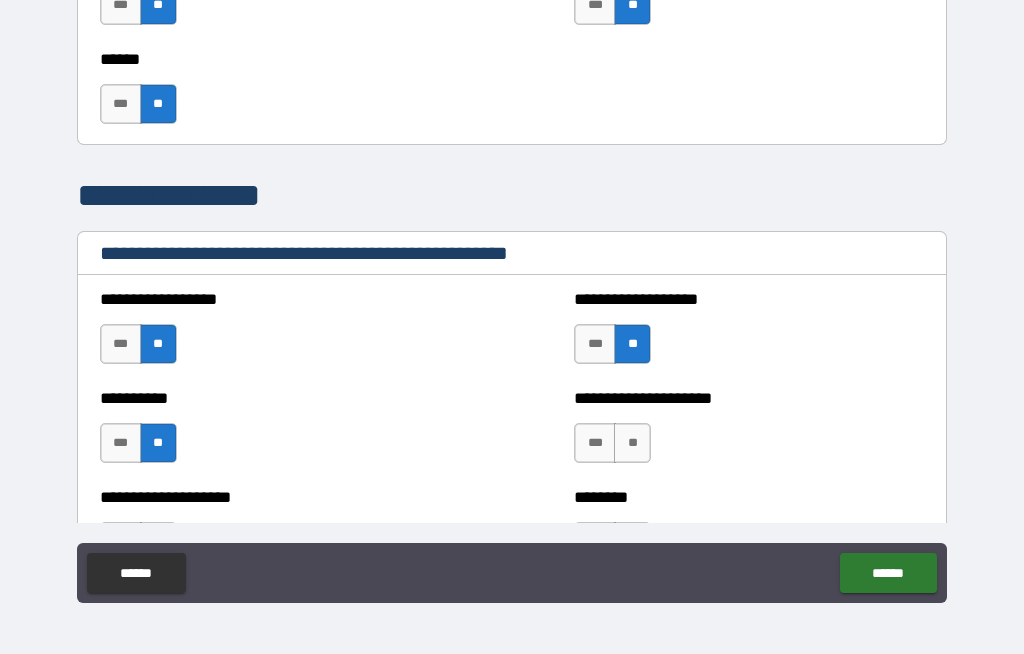 click on "**" at bounding box center [632, 443] 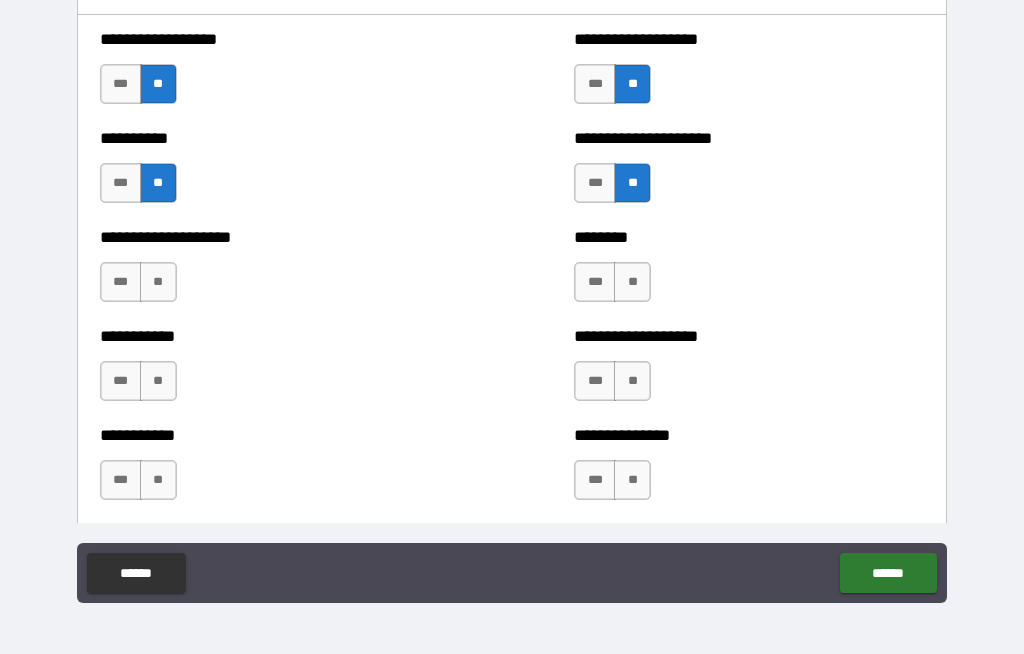 scroll, scrollTop: 2466, scrollLeft: 0, axis: vertical 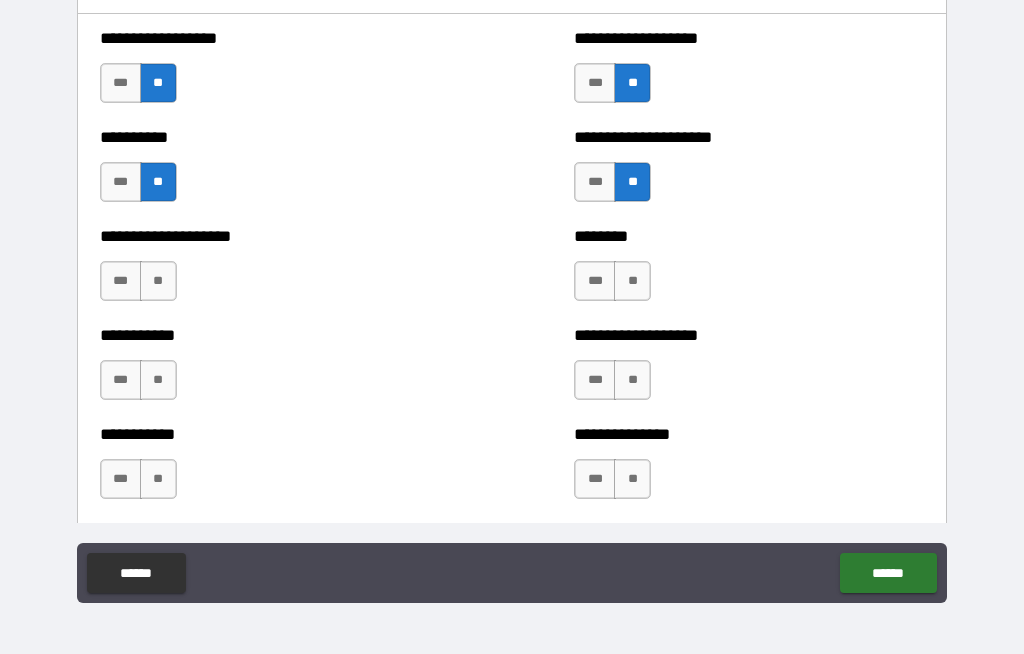 click on "**" at bounding box center (632, 281) 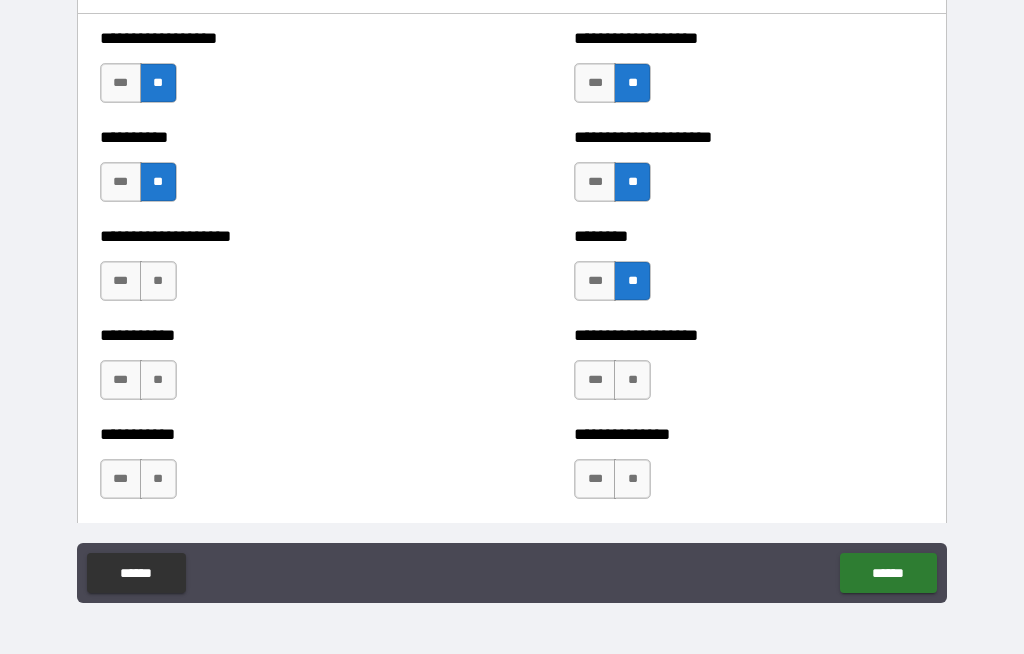 click on "**" at bounding box center (632, 380) 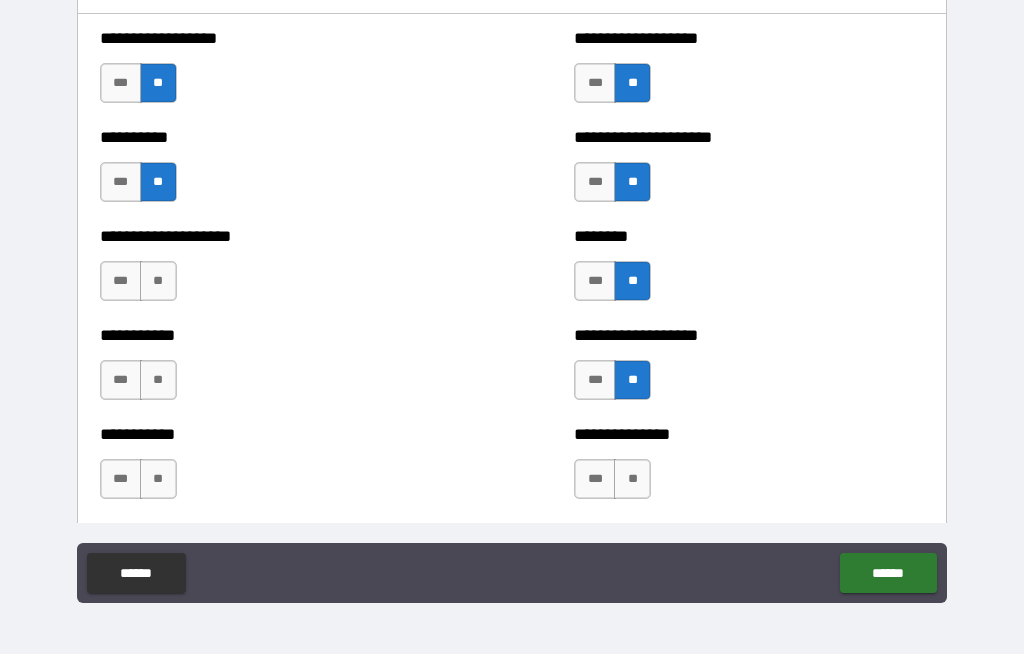 click on "**" at bounding box center (632, 479) 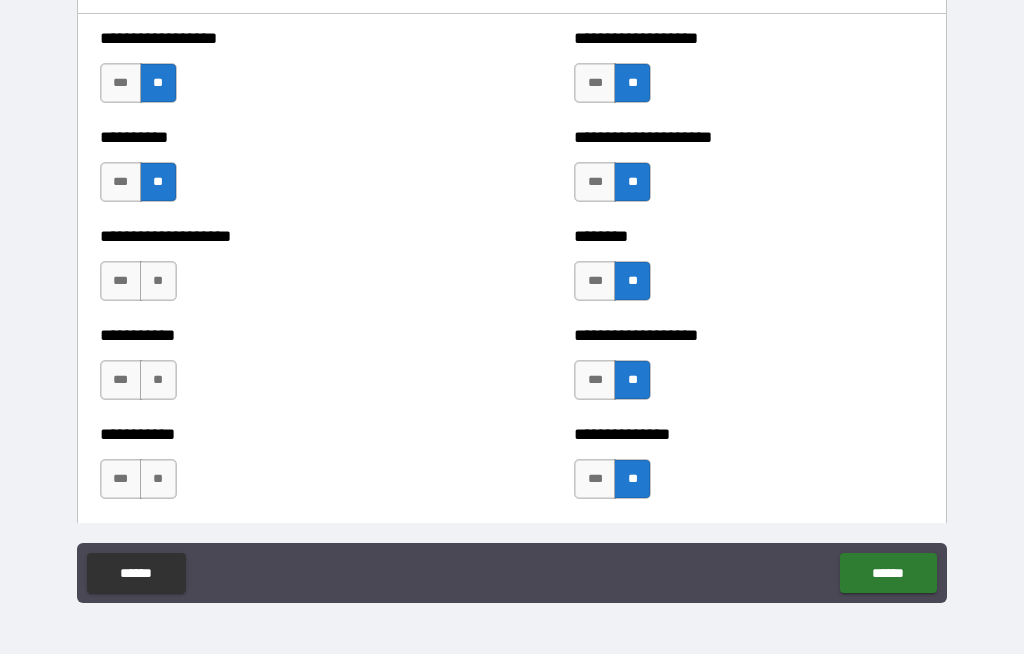 click on "**" at bounding box center (158, 479) 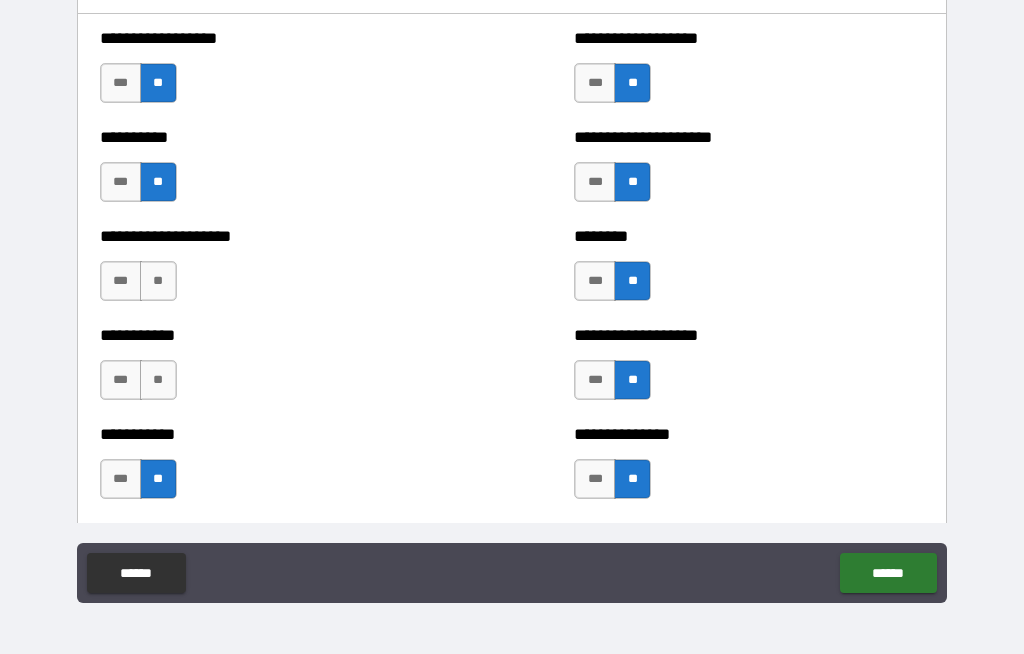 click on "**" at bounding box center (158, 380) 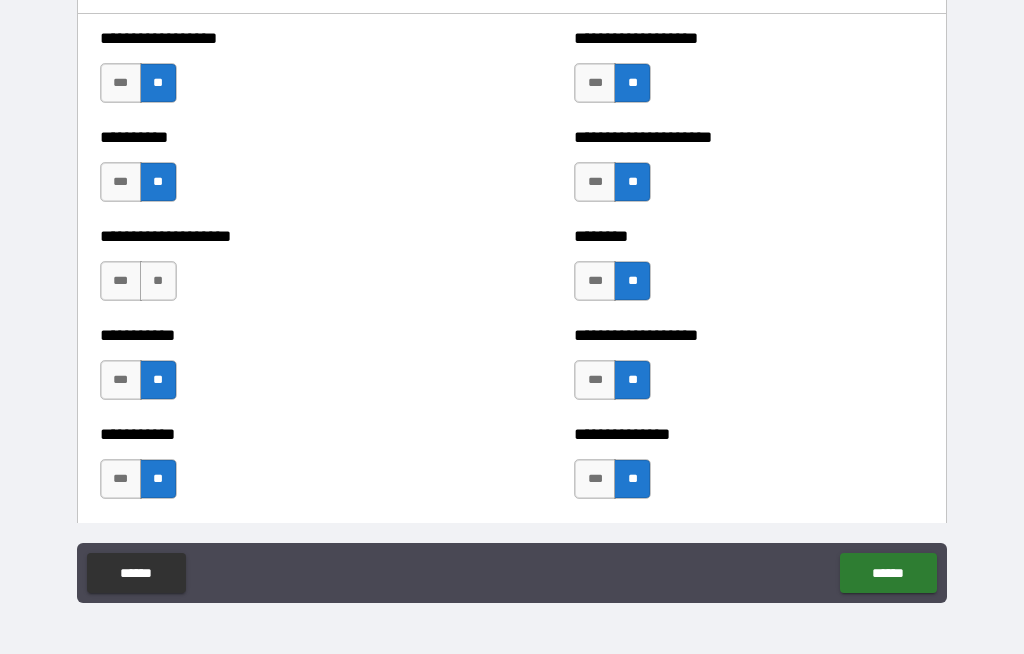 click on "**" at bounding box center [158, 281] 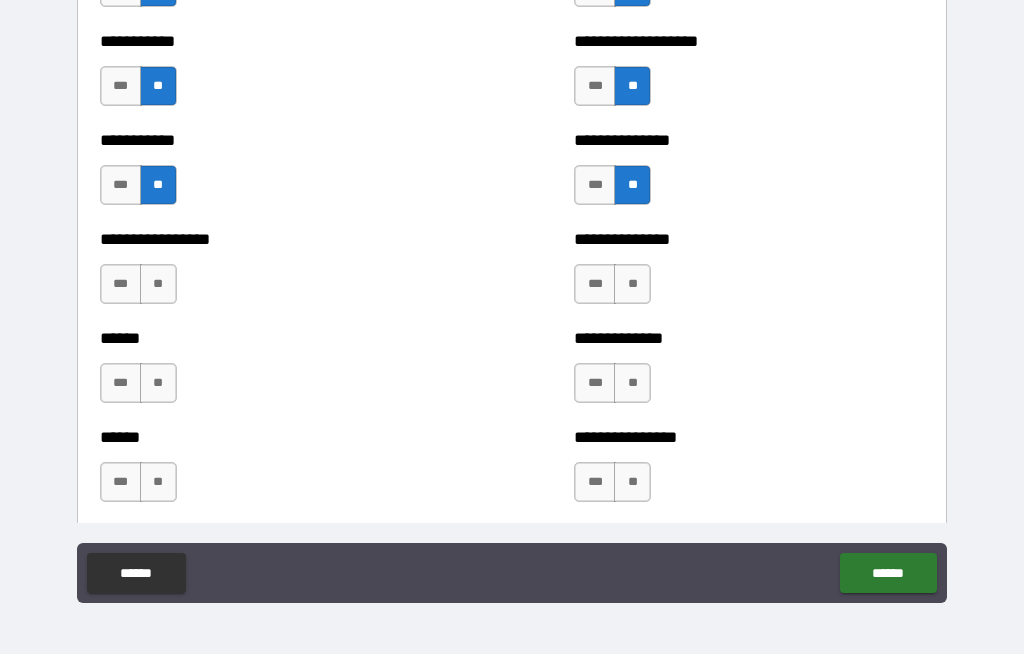 scroll, scrollTop: 2776, scrollLeft: 0, axis: vertical 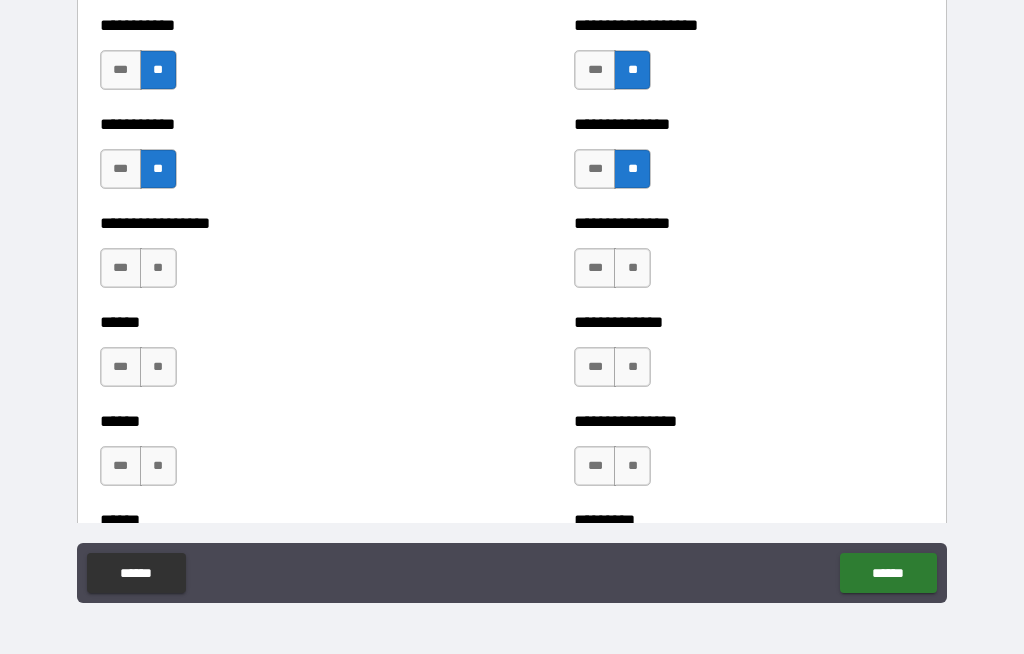 click on "**" at bounding box center [158, 268] 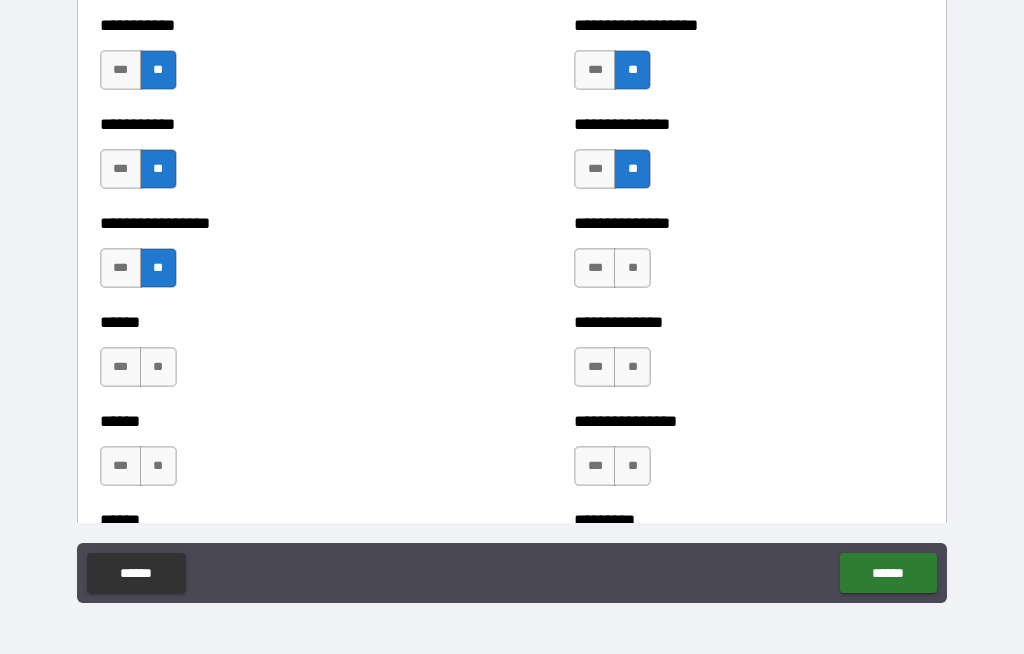 click on "**" at bounding box center (158, 367) 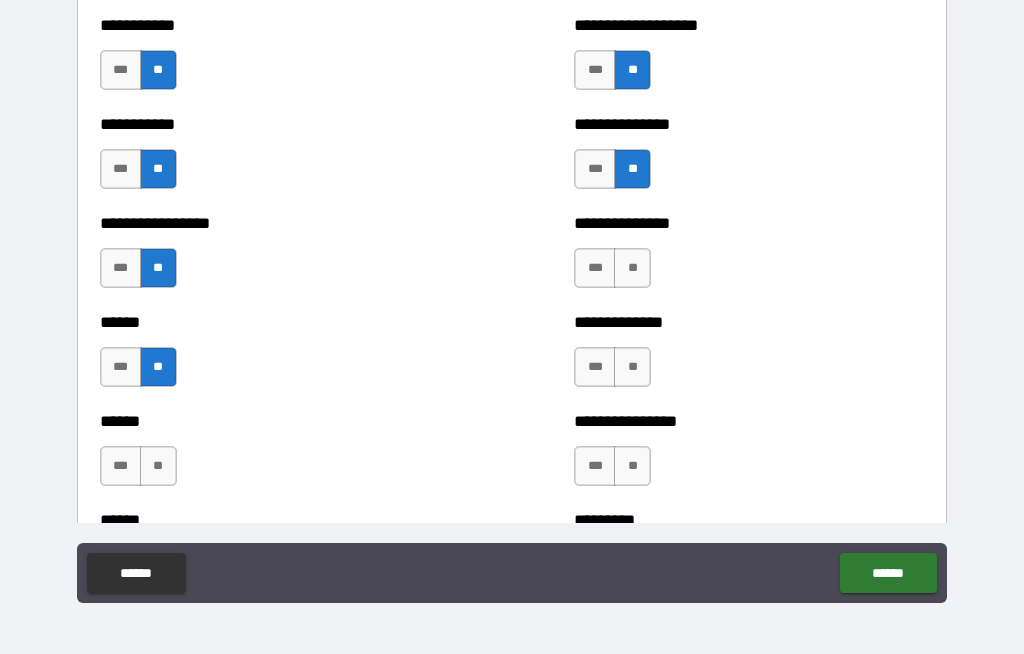 click on "**" at bounding box center [158, 466] 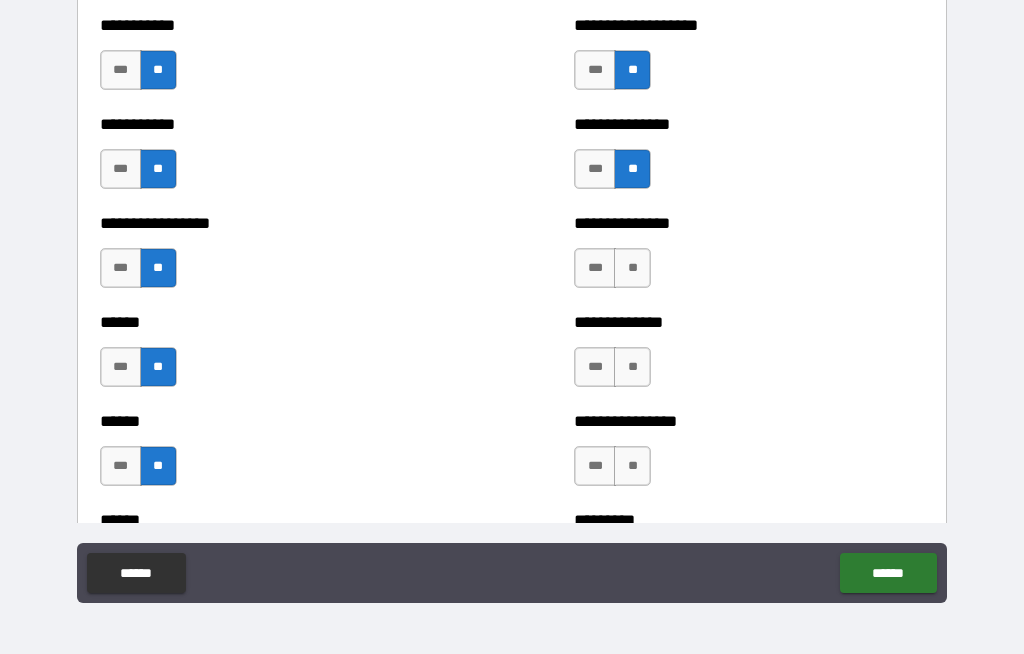 click on "**" at bounding box center (632, 367) 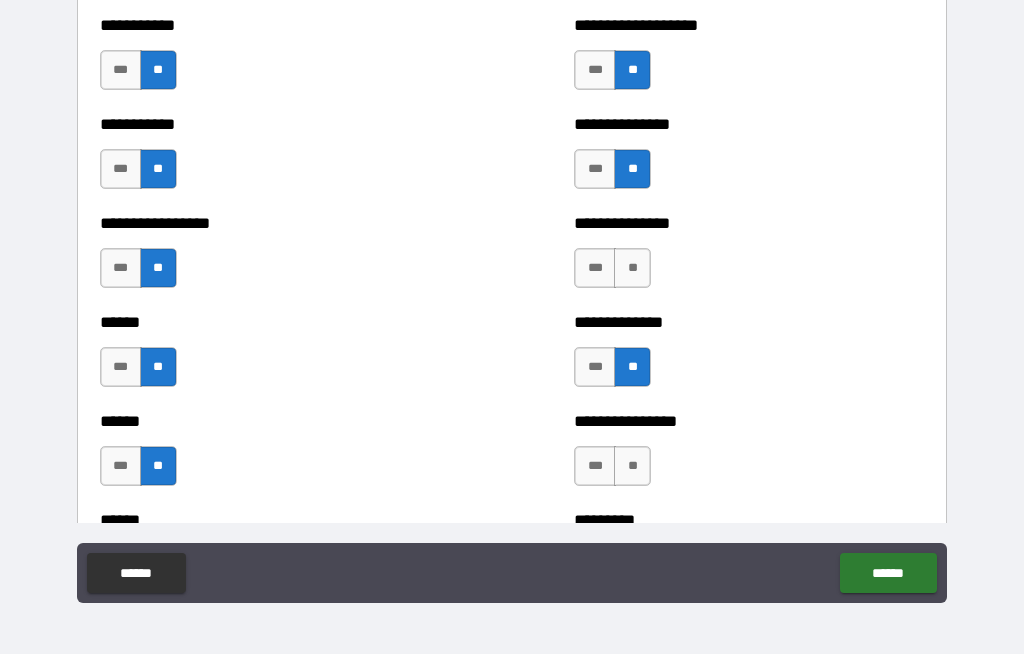 click on "**" at bounding box center (632, 268) 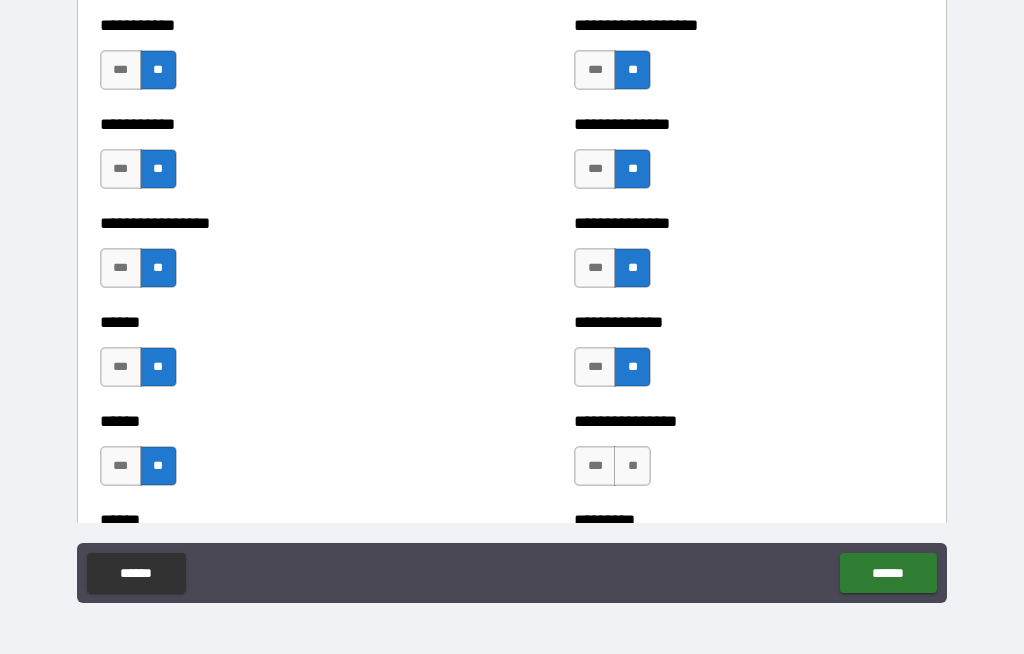 click on "**" at bounding box center (632, 466) 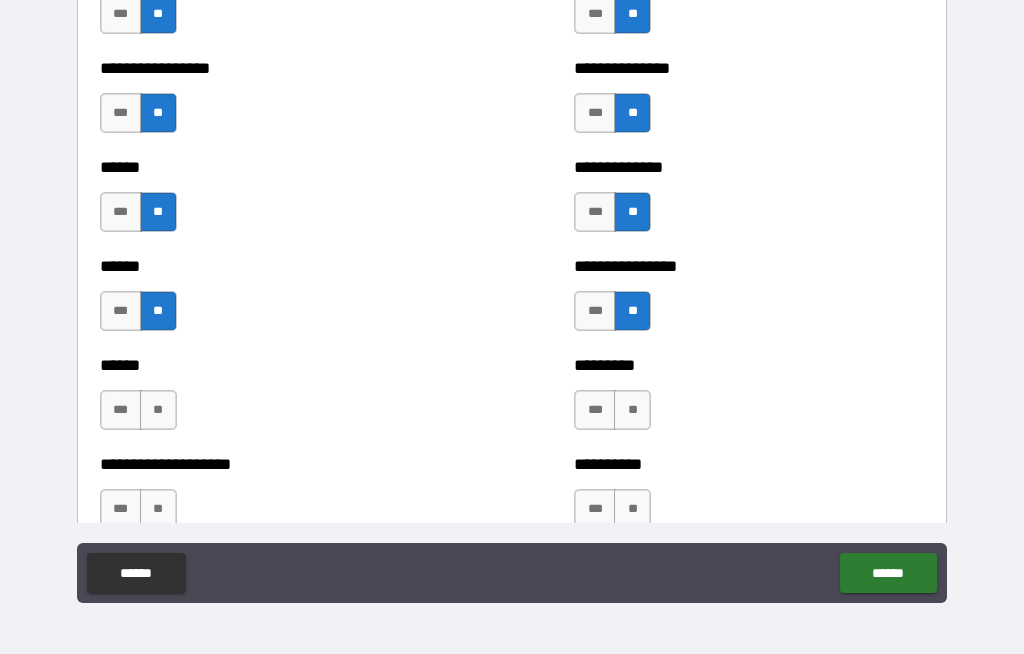 scroll, scrollTop: 2961, scrollLeft: 0, axis: vertical 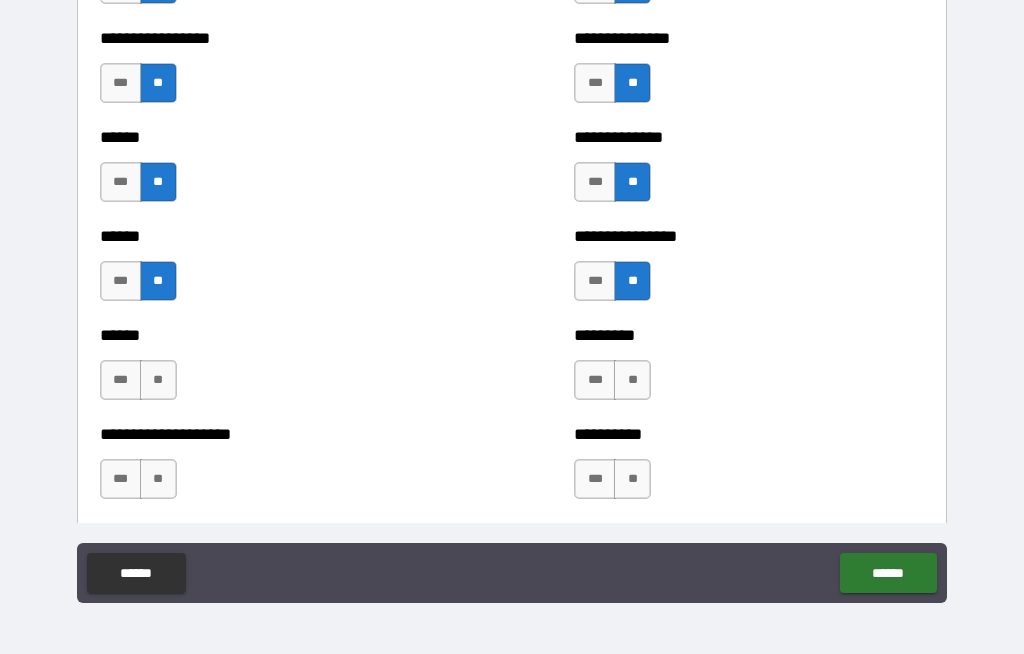 click on "**" at bounding box center (632, 380) 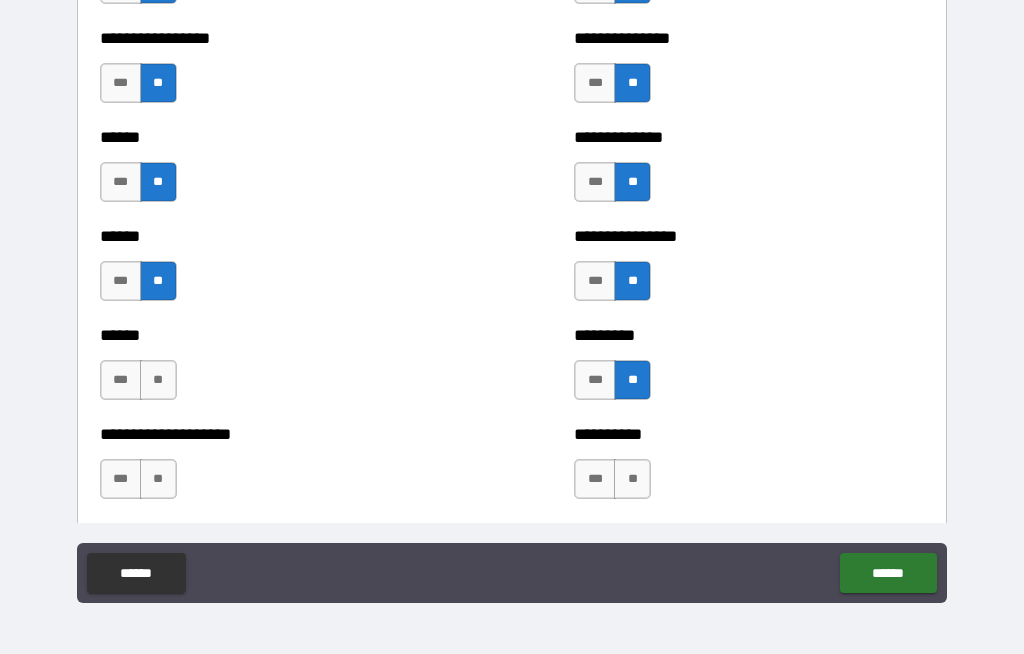 click on "**" at bounding box center [632, 479] 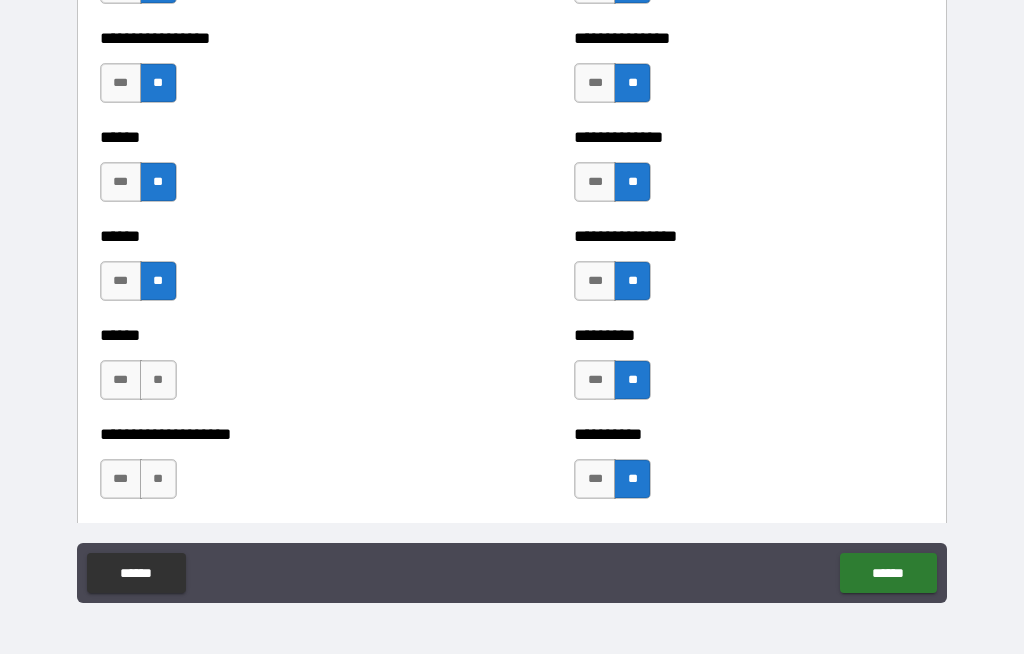 click on "**" at bounding box center (158, 479) 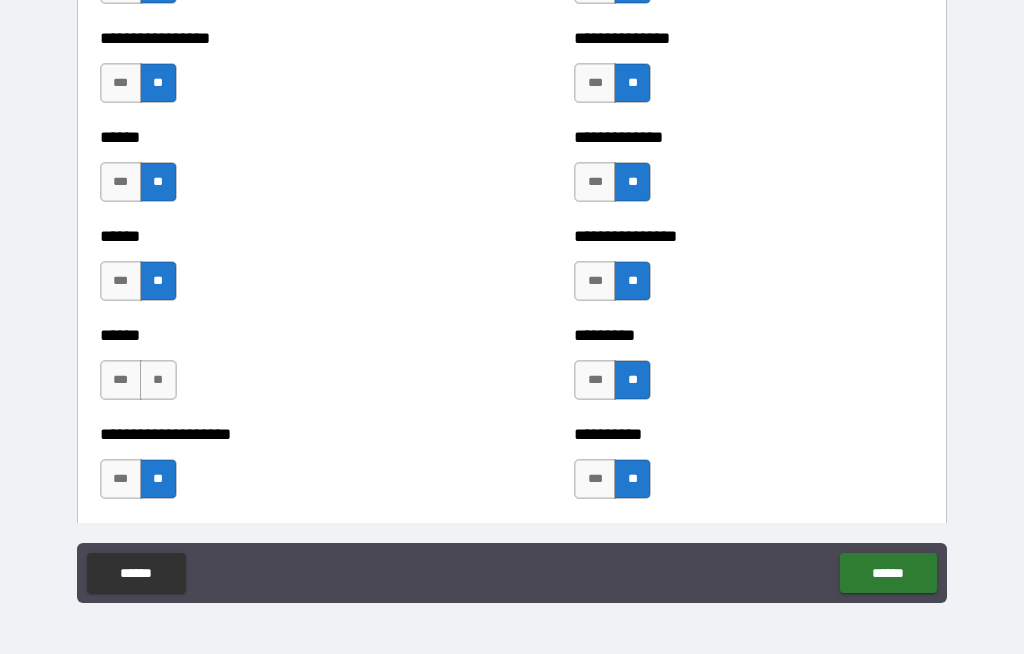 click on "**" at bounding box center [158, 380] 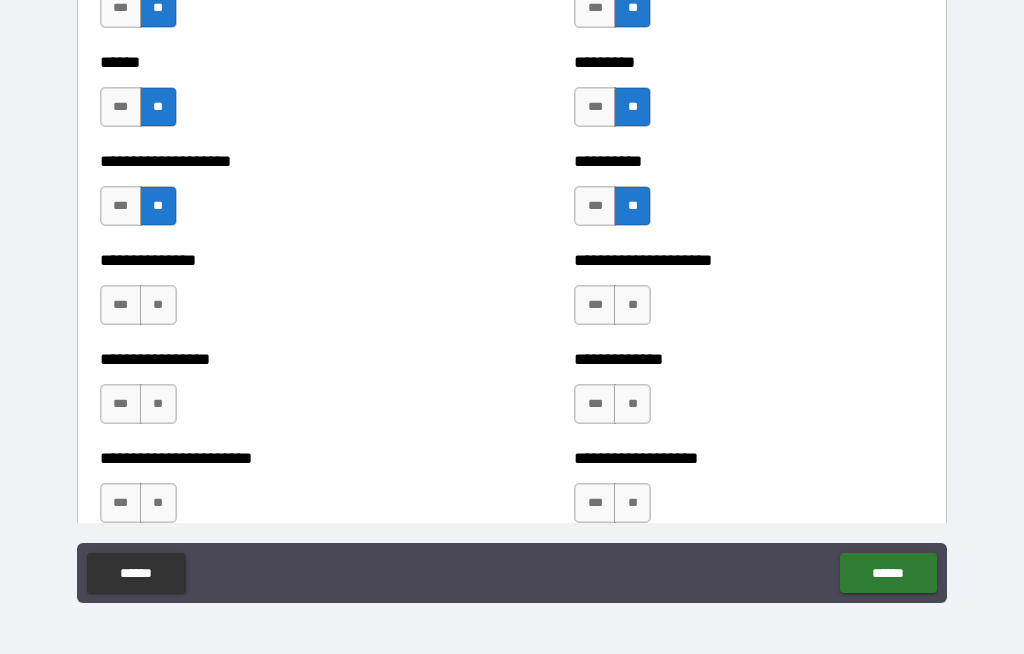 scroll, scrollTop: 3251, scrollLeft: 0, axis: vertical 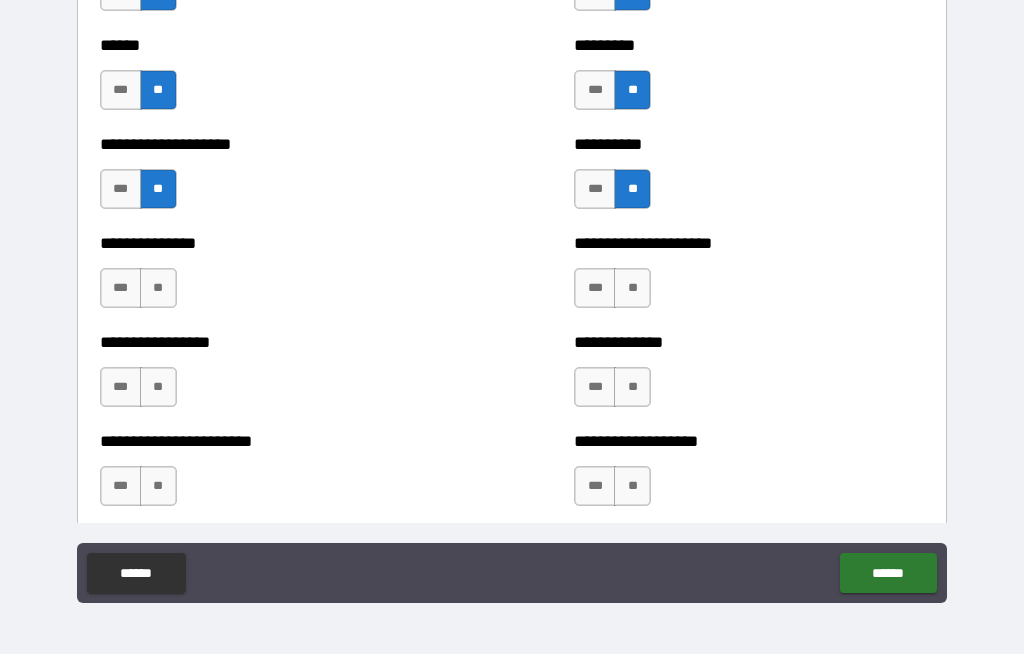 click on "**" at bounding box center (158, 288) 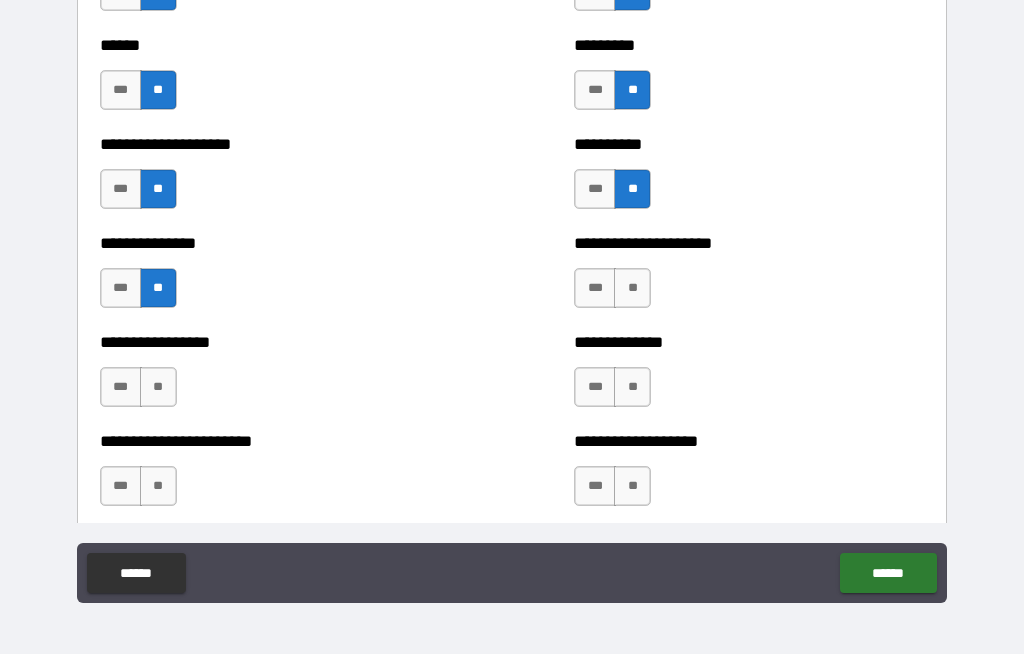 click on "**" at bounding box center (158, 387) 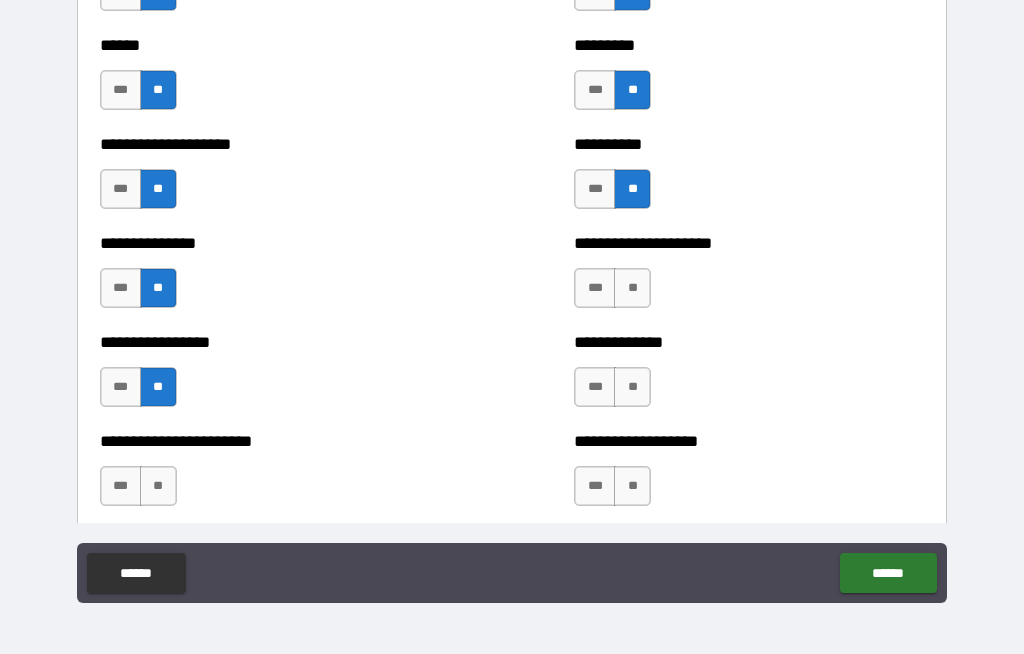 click on "**" at bounding box center [158, 486] 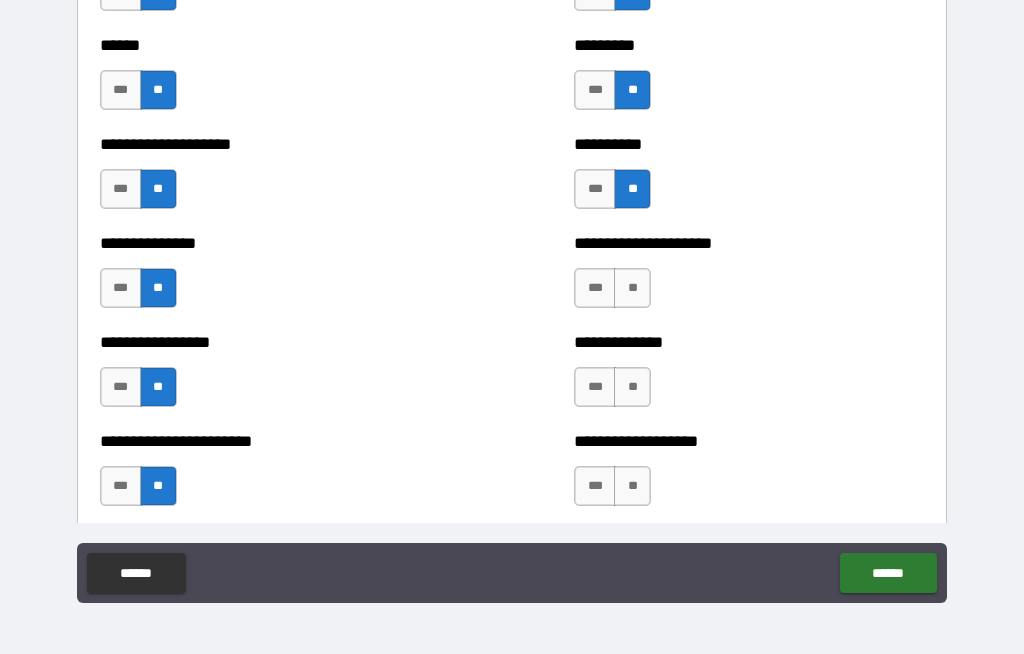 click on "**" at bounding box center [632, 288] 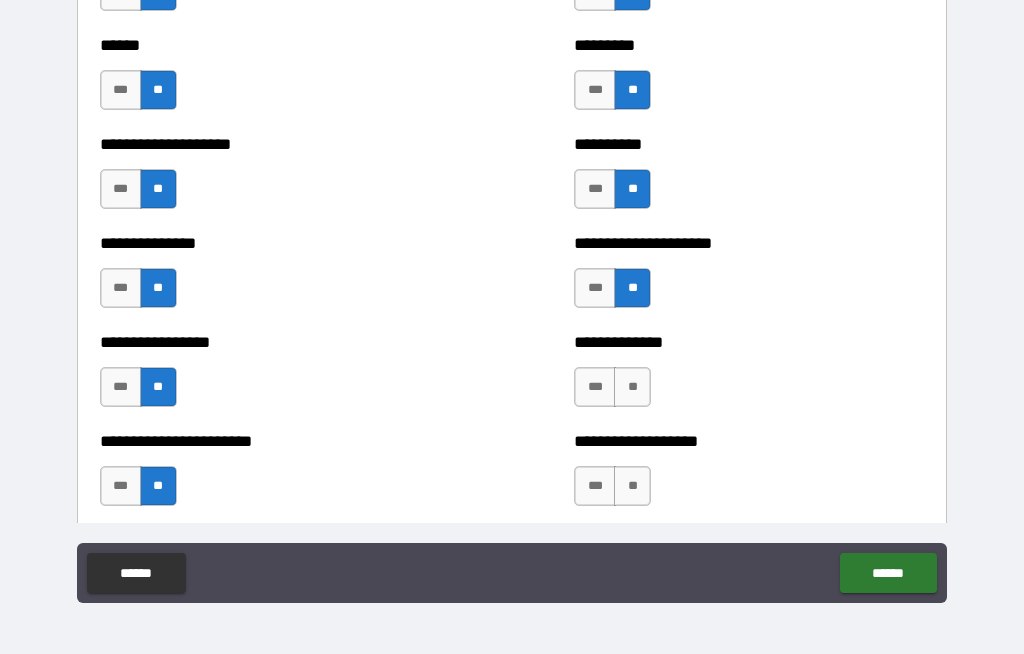 click on "**" at bounding box center [632, 387] 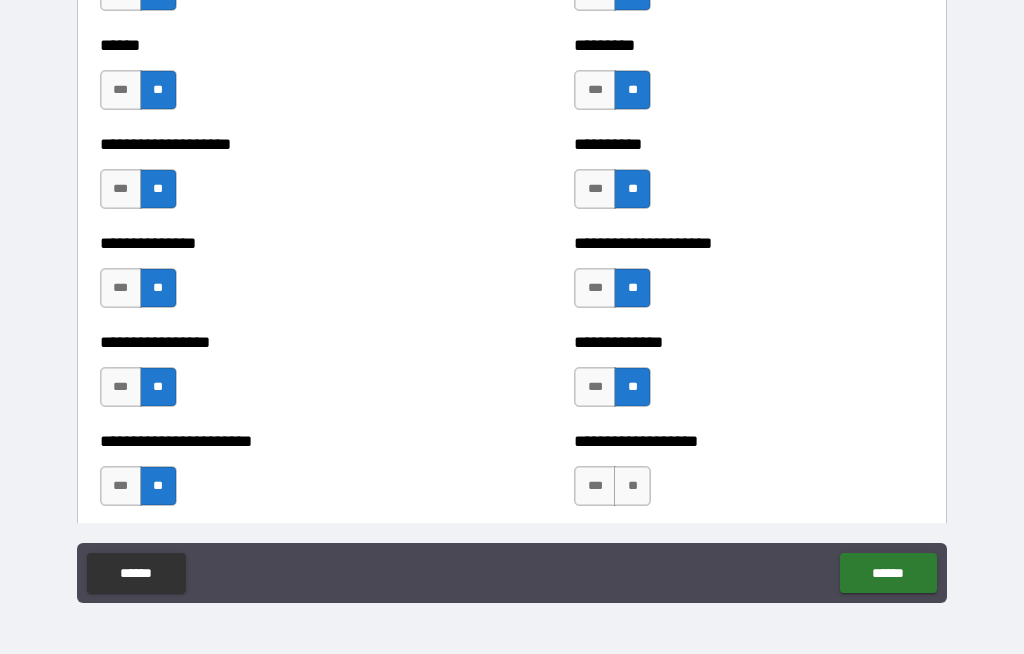 click on "**" at bounding box center [632, 486] 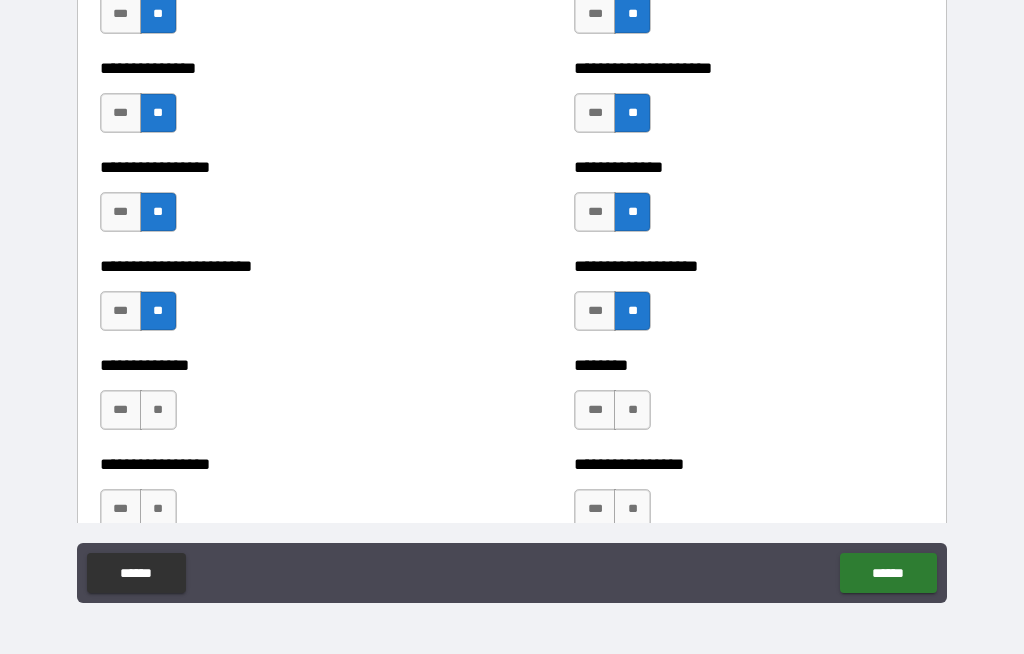scroll, scrollTop: 3429, scrollLeft: 0, axis: vertical 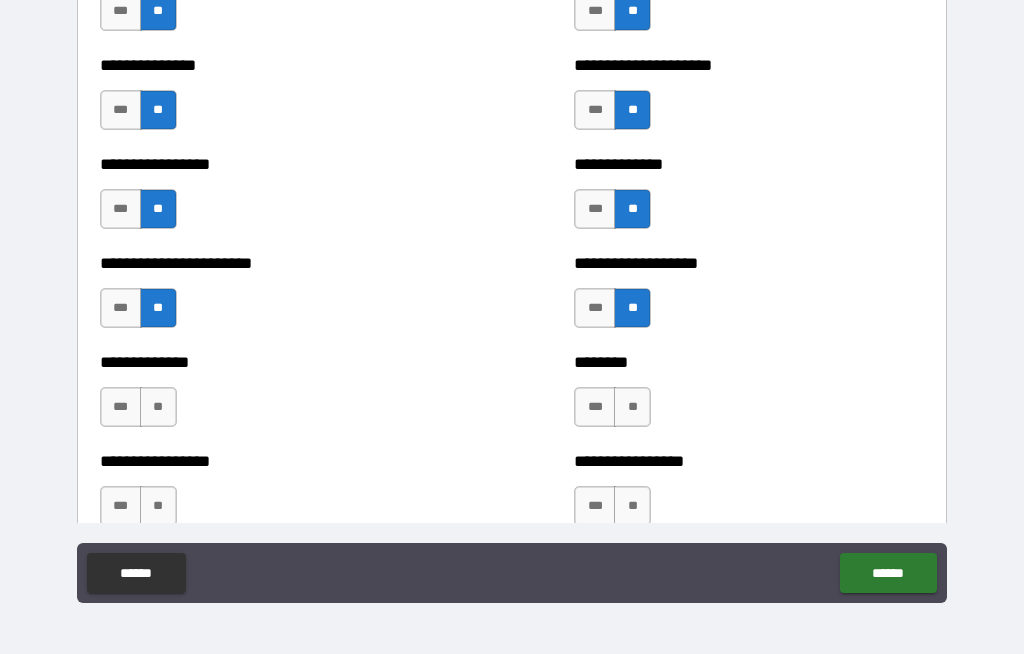 click on "**" at bounding box center [632, 407] 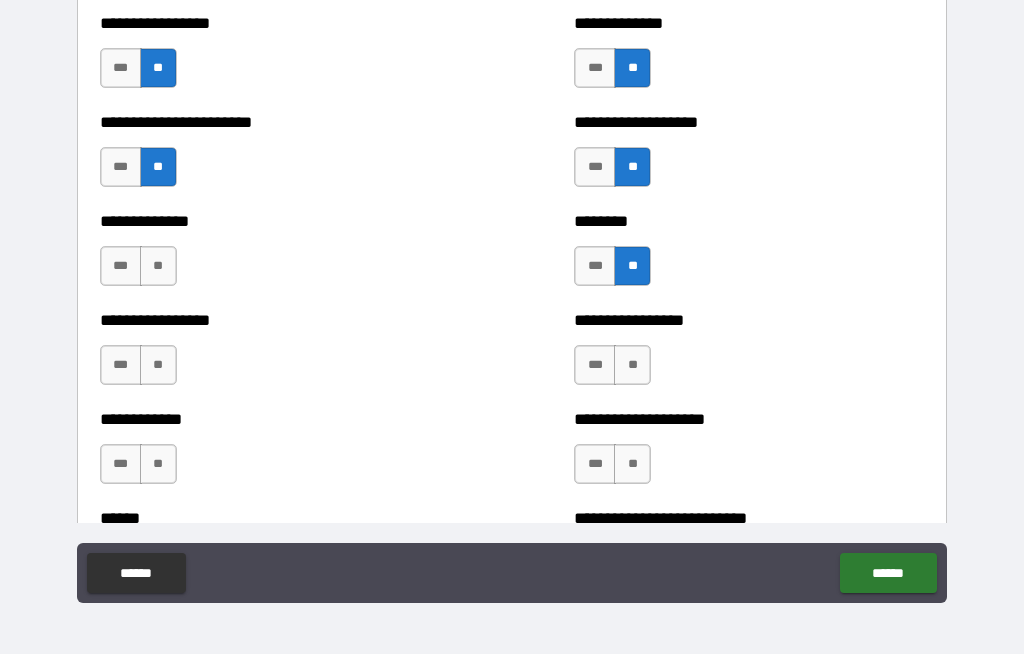 scroll, scrollTop: 3590, scrollLeft: 0, axis: vertical 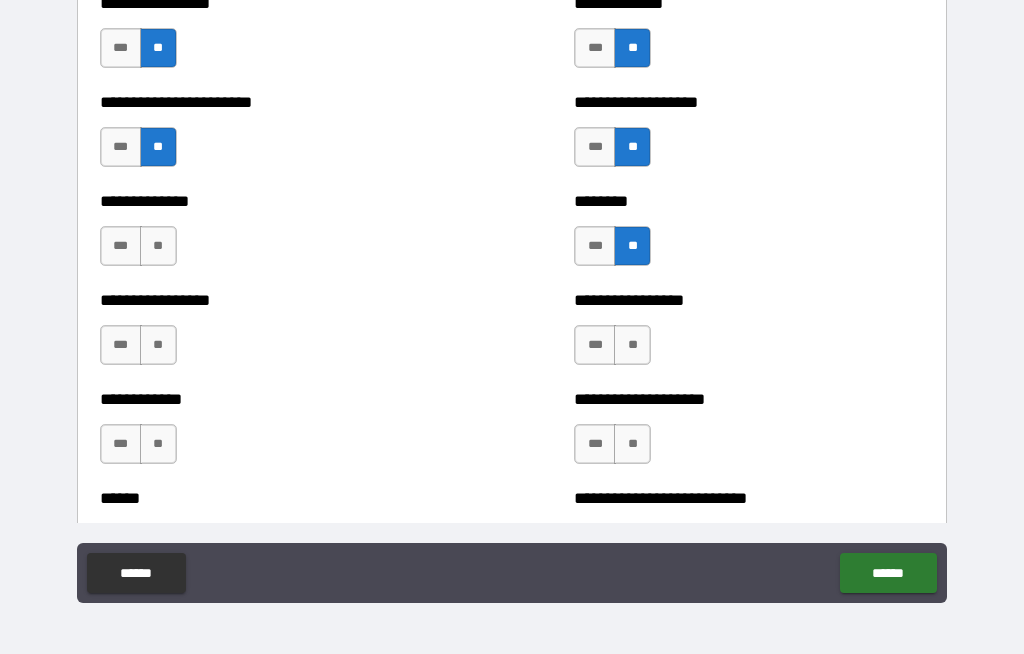 click on "**" at bounding box center (632, 345) 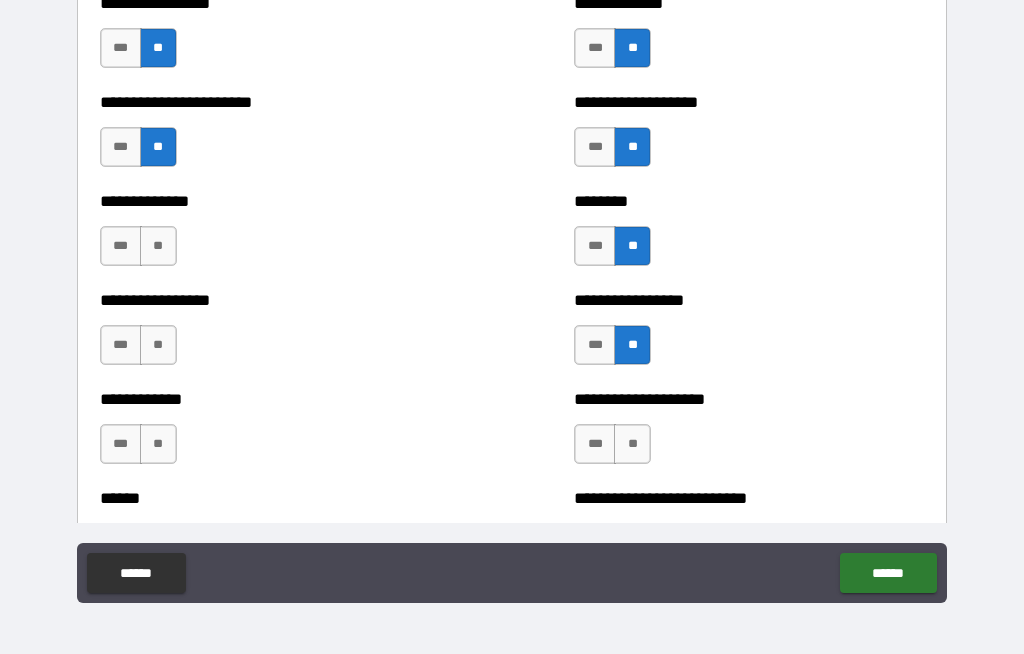 click on "**" at bounding box center [632, 444] 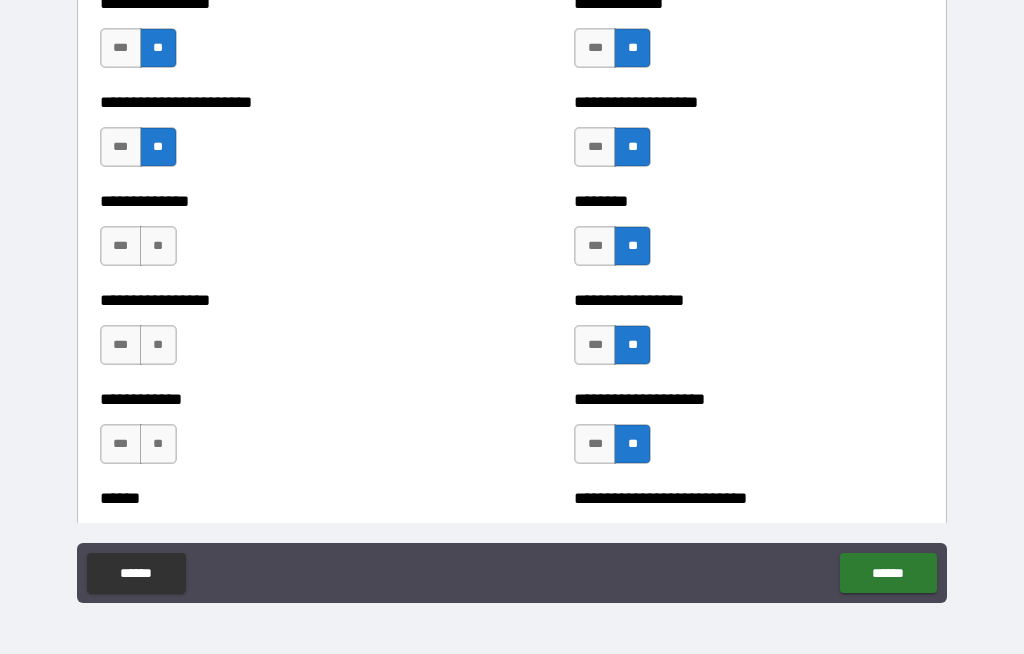 click on "**" at bounding box center [158, 444] 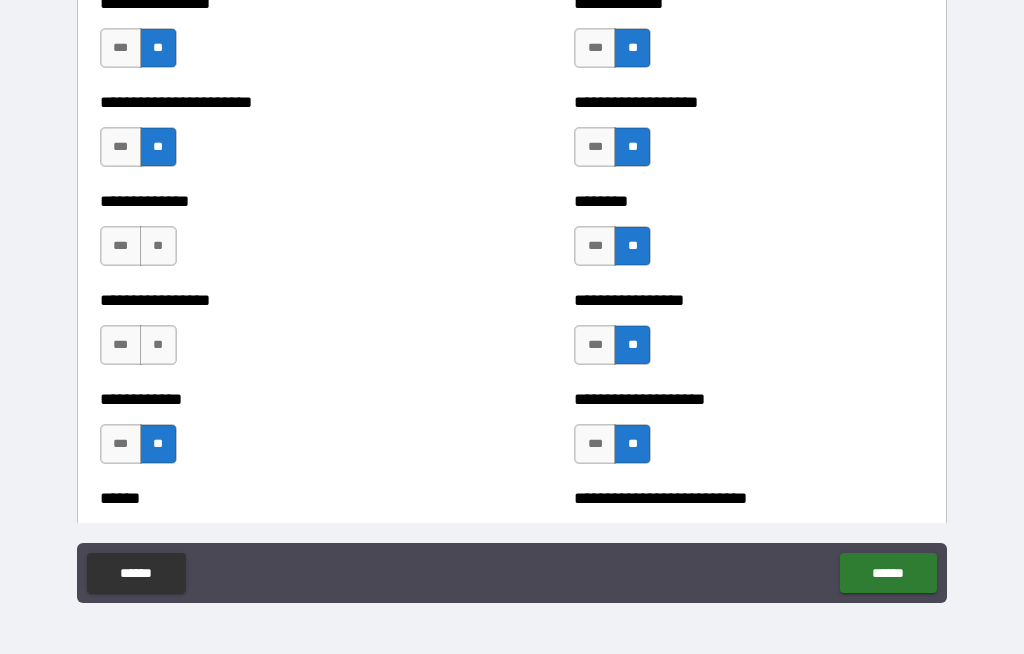 click on "**" at bounding box center (158, 345) 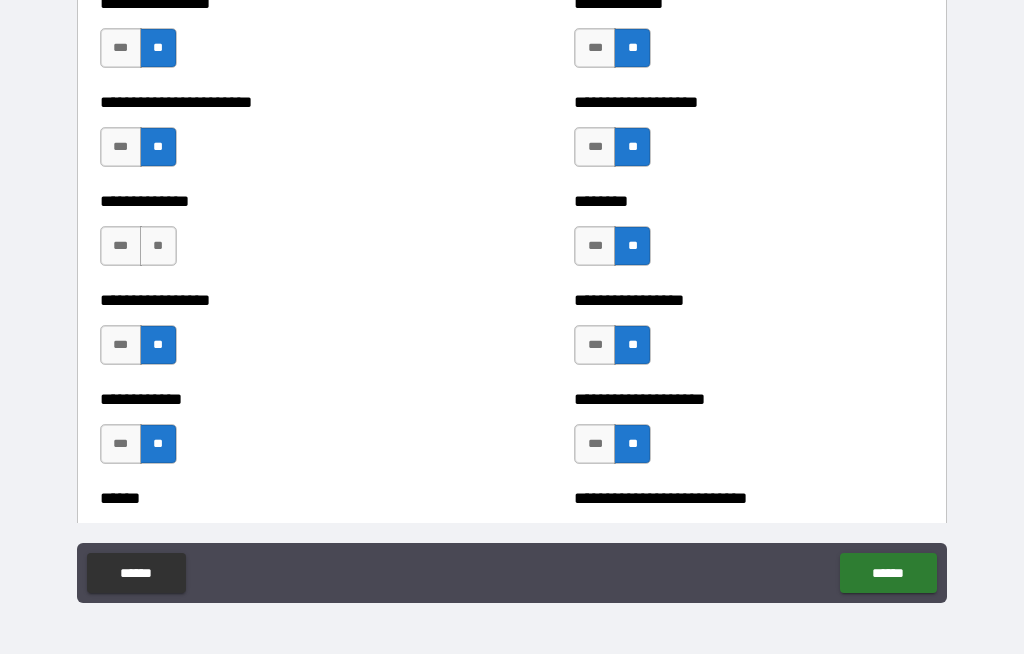 click on "**" at bounding box center [158, 246] 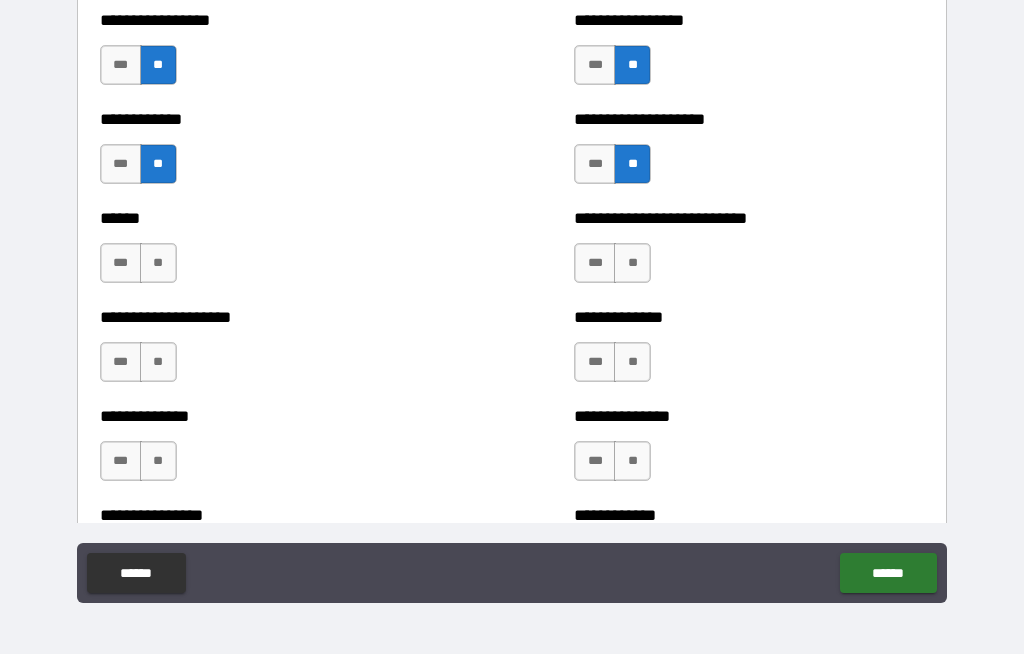 scroll, scrollTop: 3911, scrollLeft: 0, axis: vertical 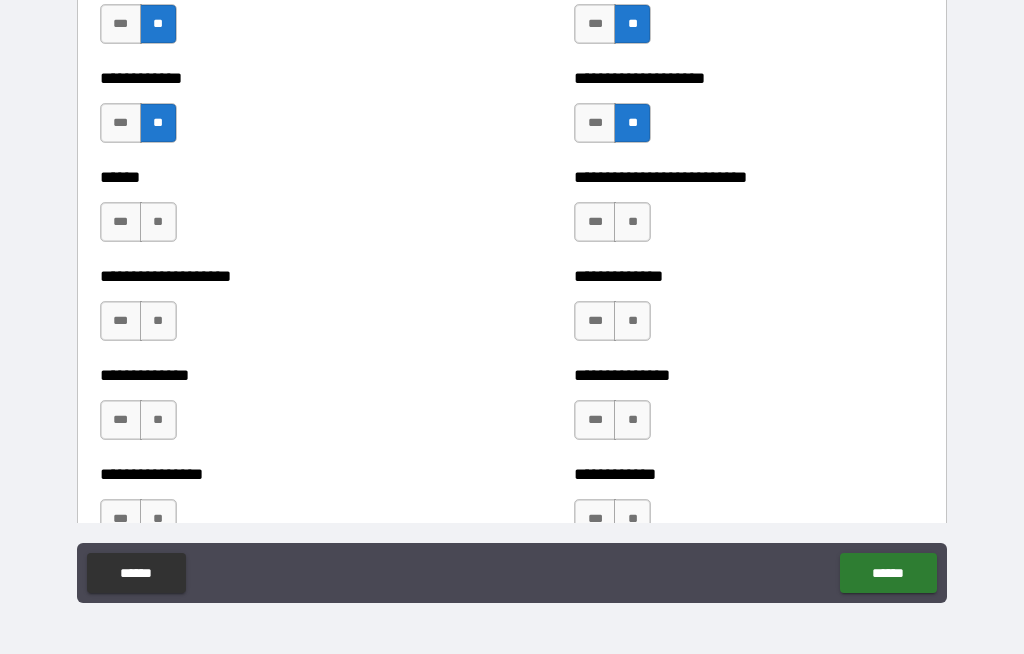 click on "**" at bounding box center (158, 222) 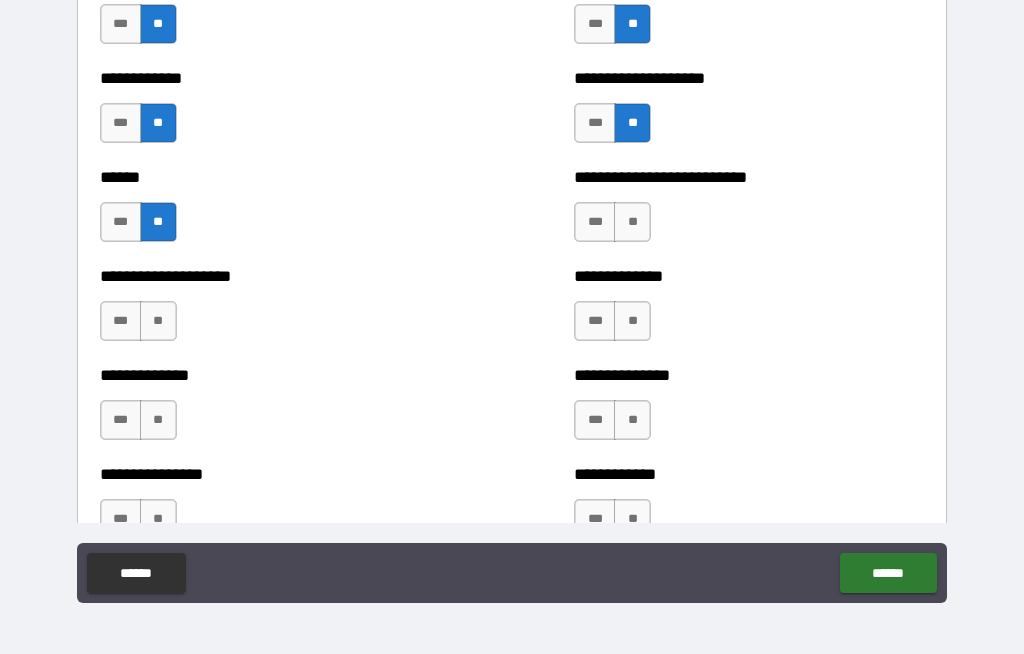 click on "**" at bounding box center [158, 321] 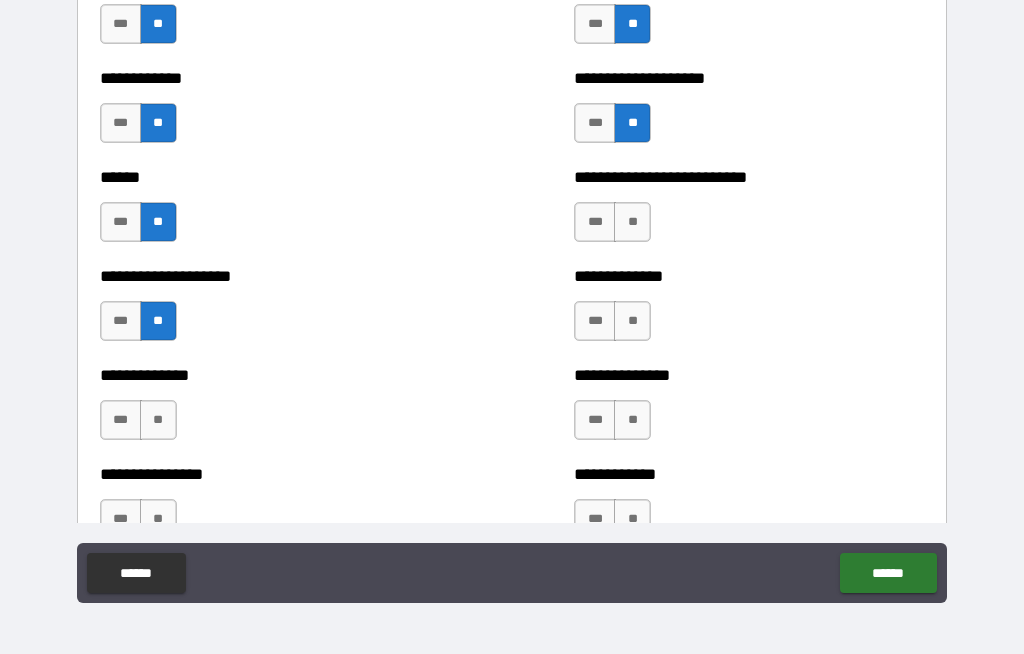 click on "**" at bounding box center [158, 420] 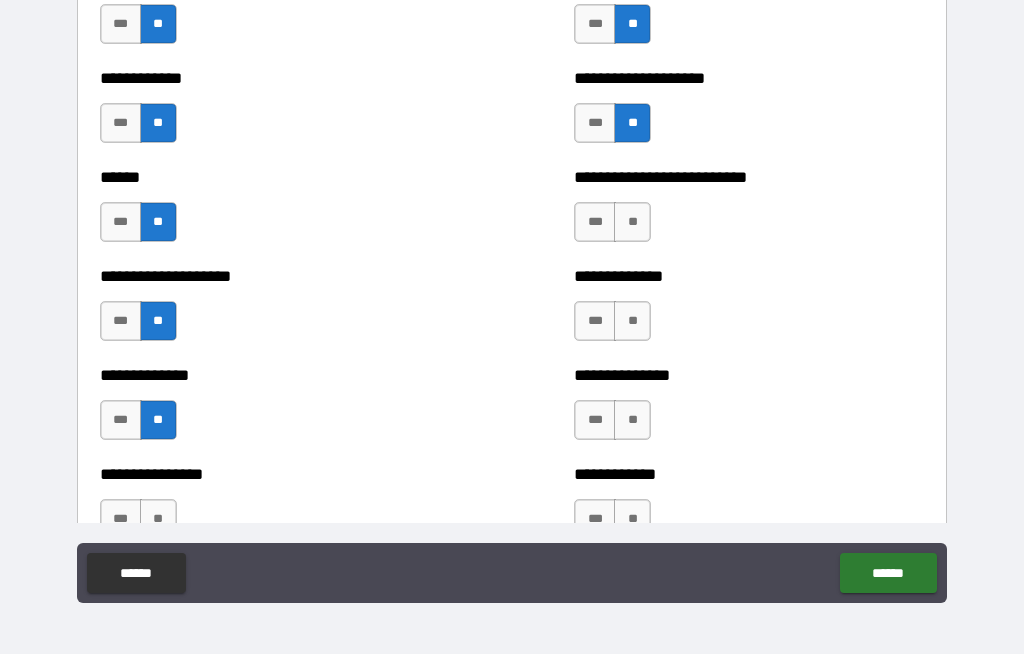 click on "**" at bounding box center (158, 519) 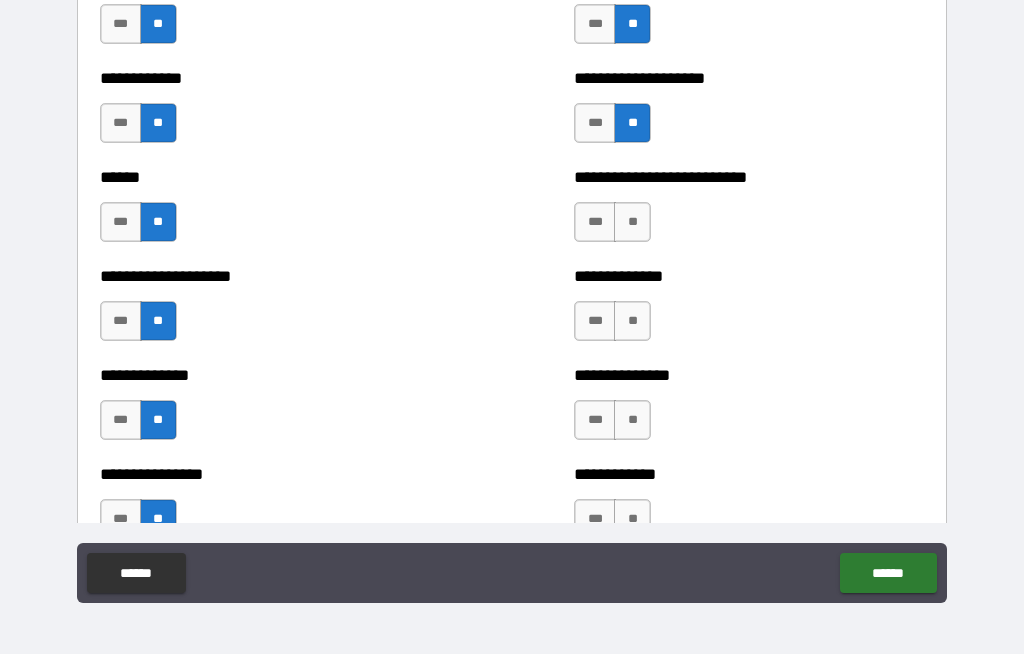 click on "**" at bounding box center (632, 222) 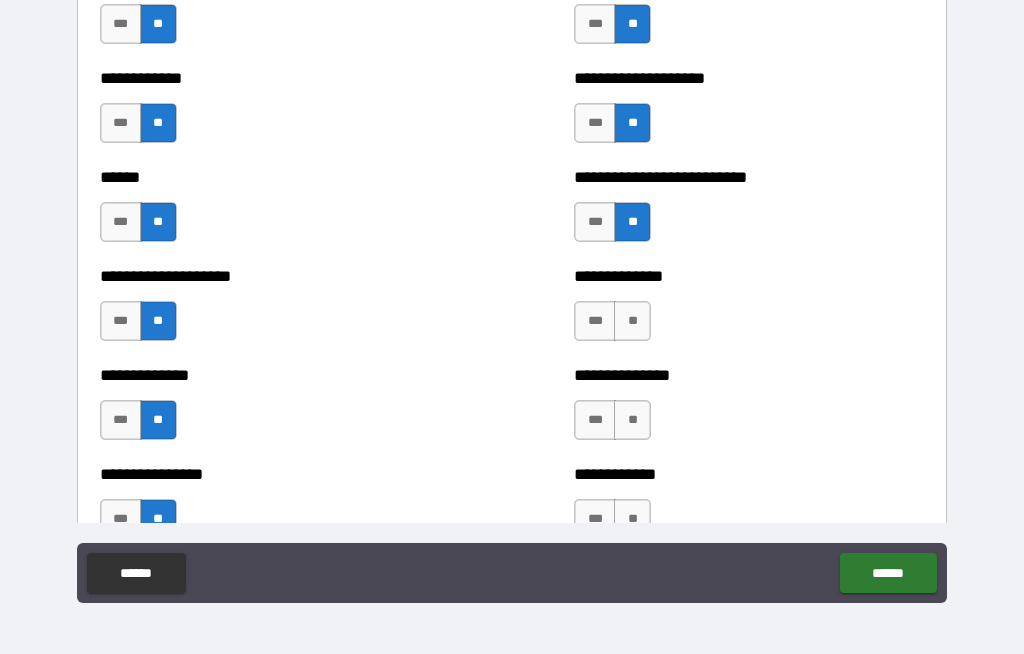 click on "**" at bounding box center (632, 321) 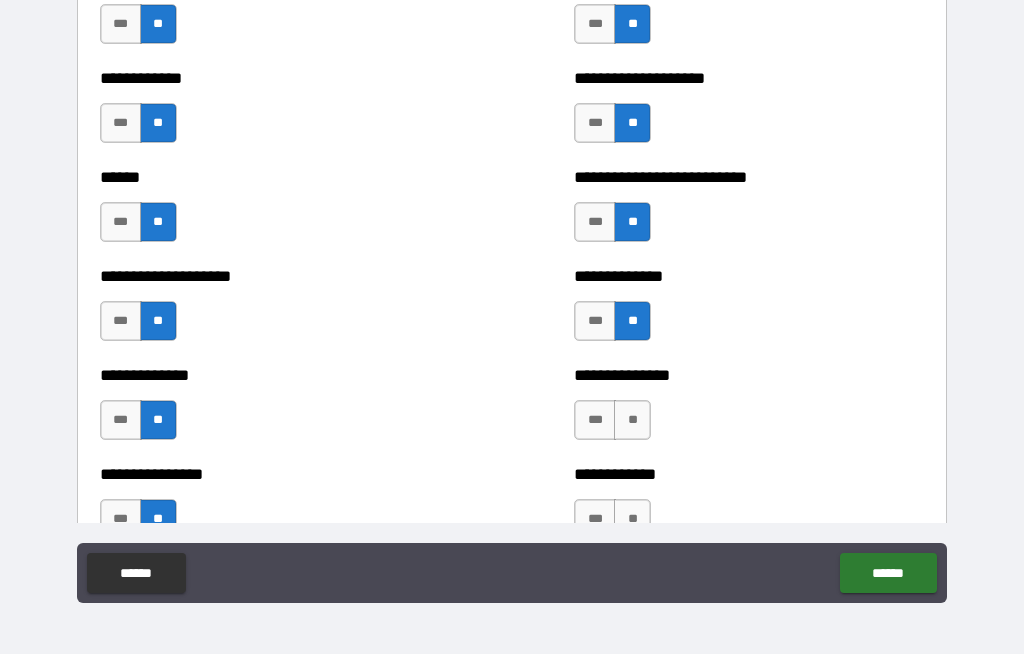 click on "**" at bounding box center (632, 420) 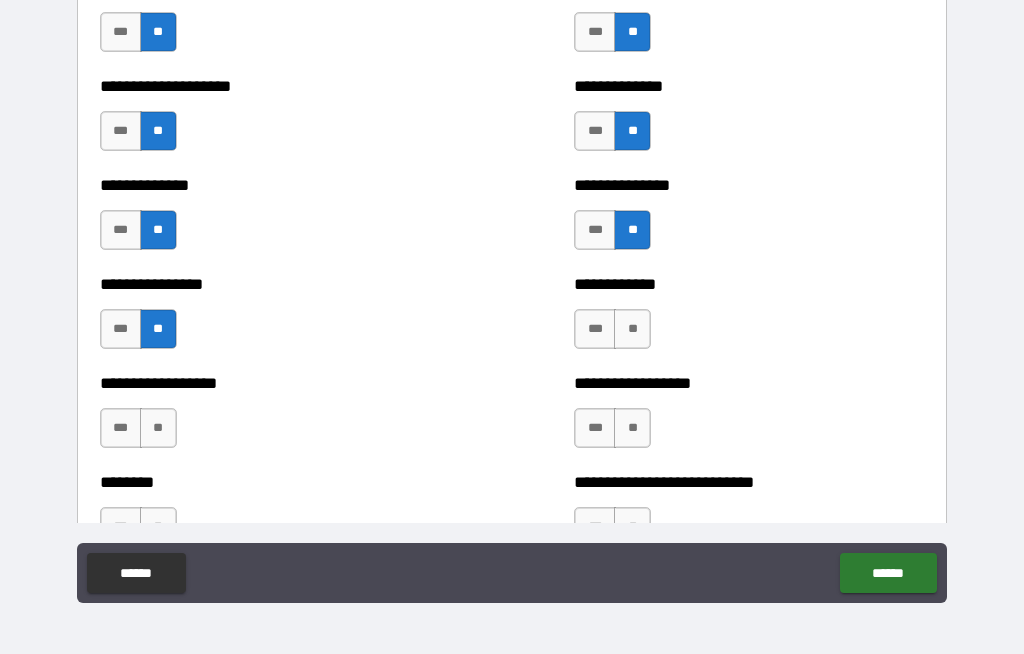 scroll, scrollTop: 4111, scrollLeft: 0, axis: vertical 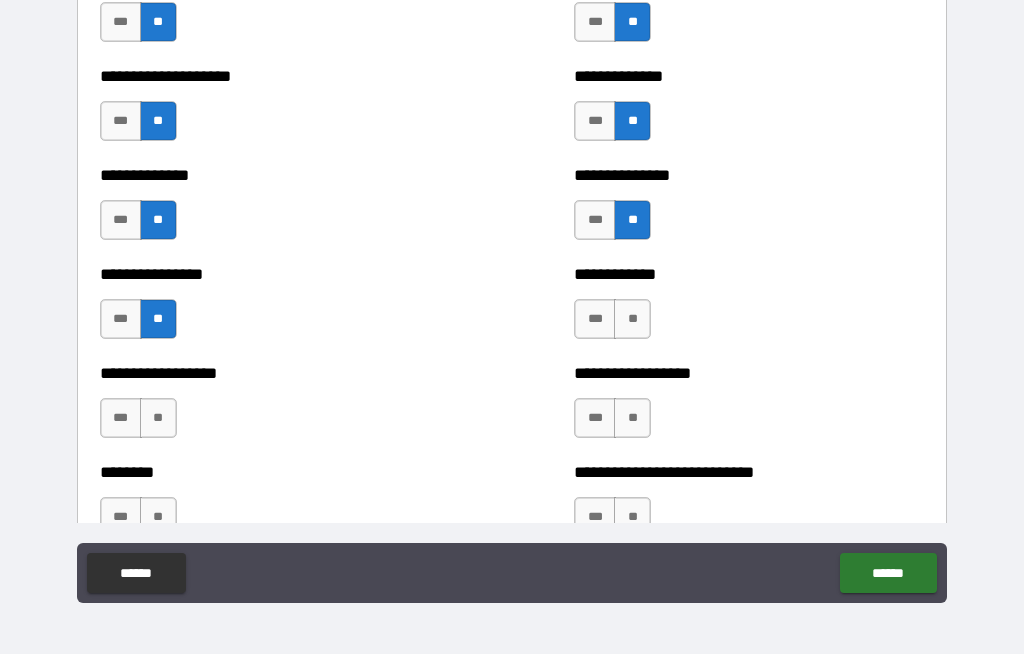 click on "**" at bounding box center [632, 319] 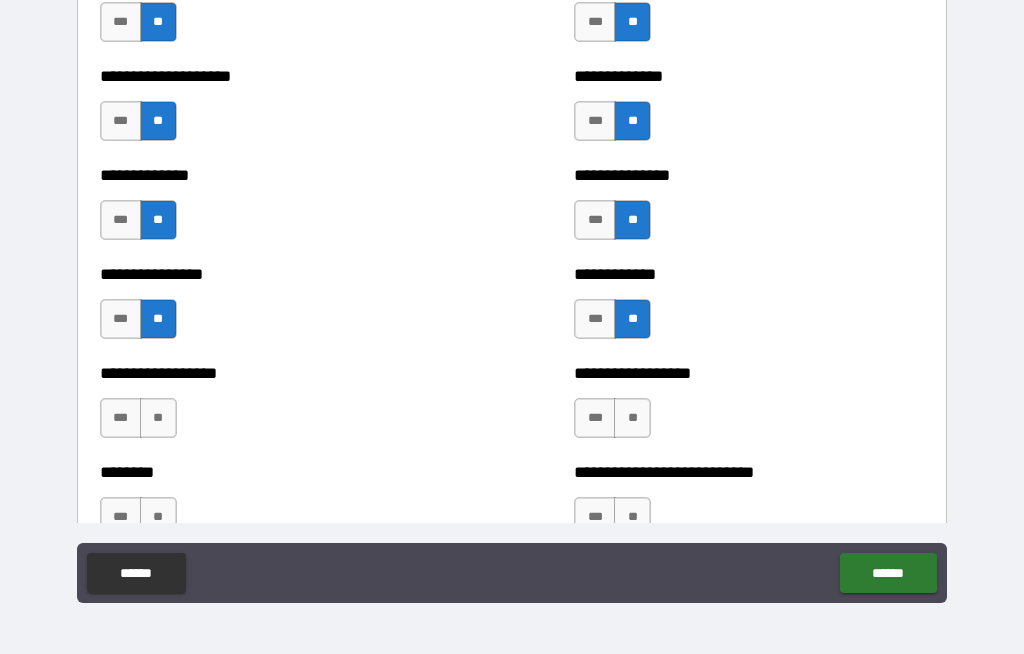 click on "**" at bounding box center [632, 418] 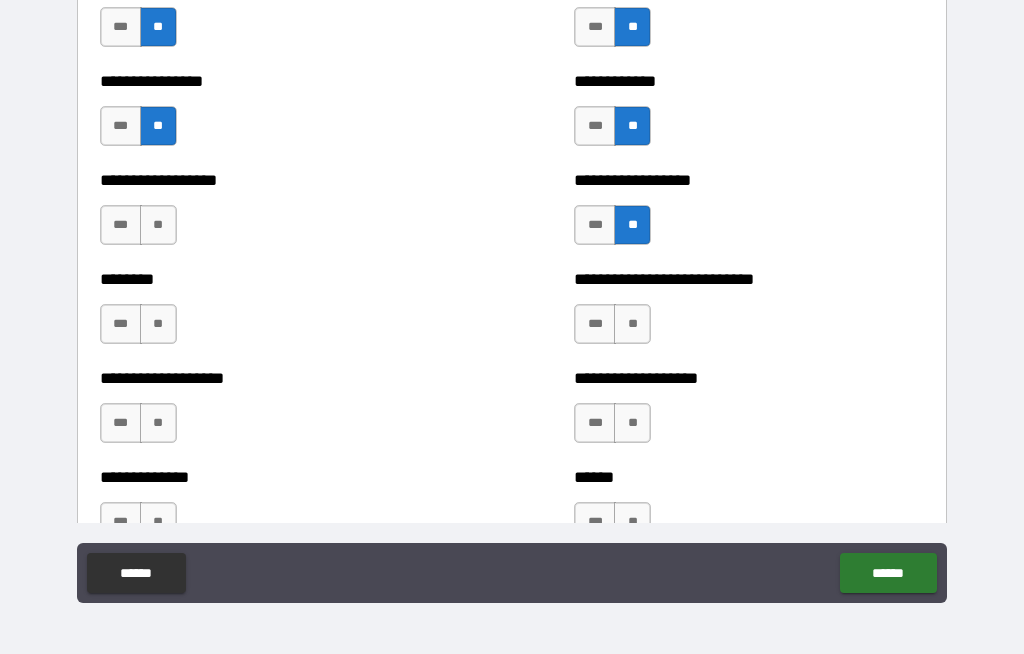 scroll, scrollTop: 4314, scrollLeft: 0, axis: vertical 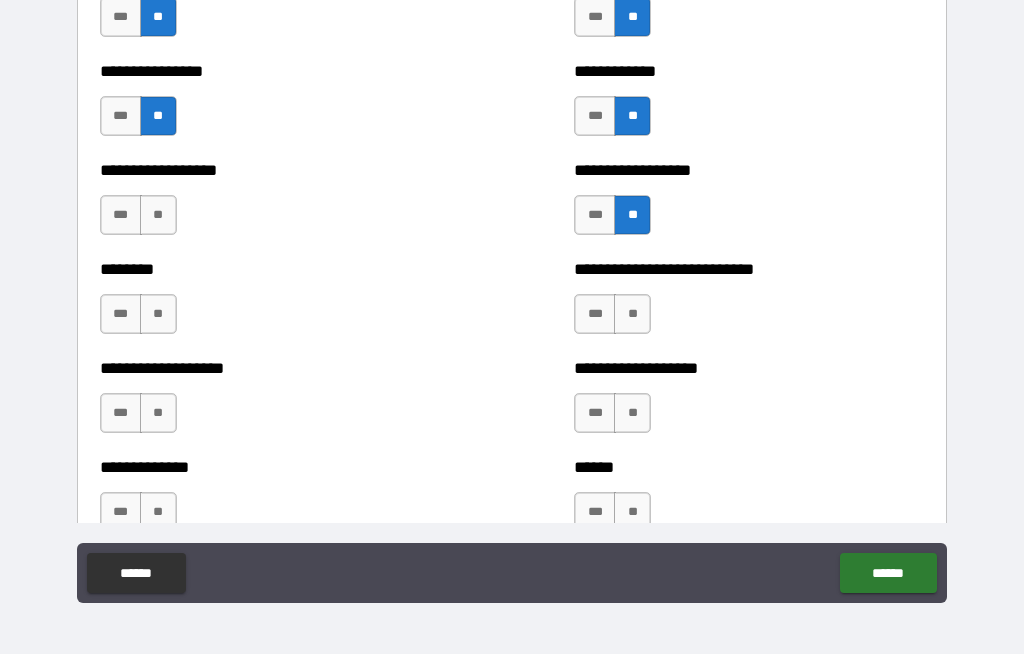 click on "**" at bounding box center (632, 314) 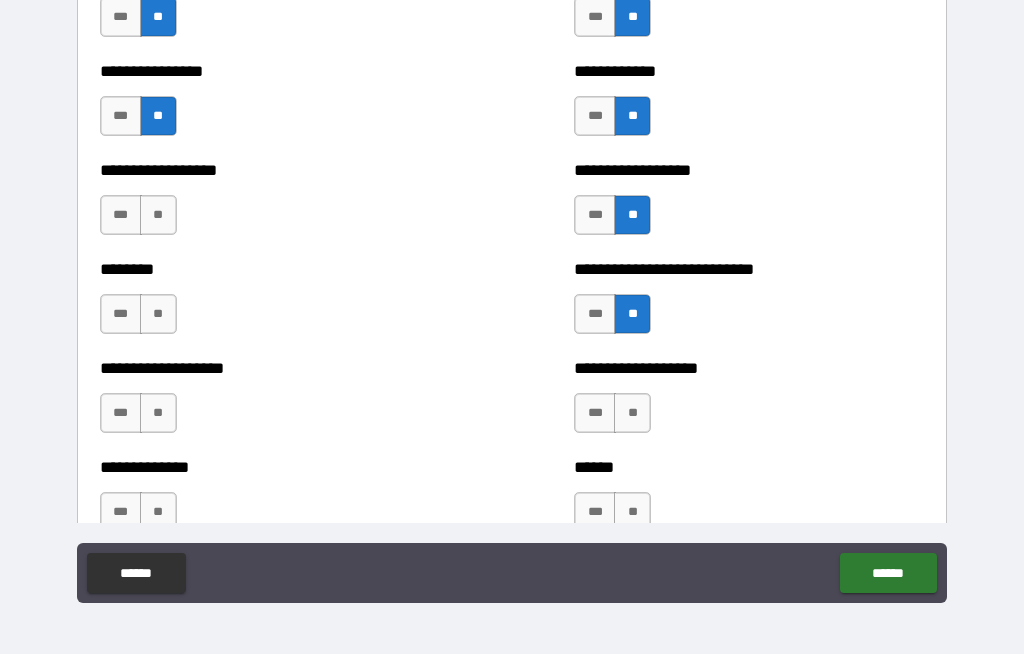 click on "**" at bounding box center [632, 413] 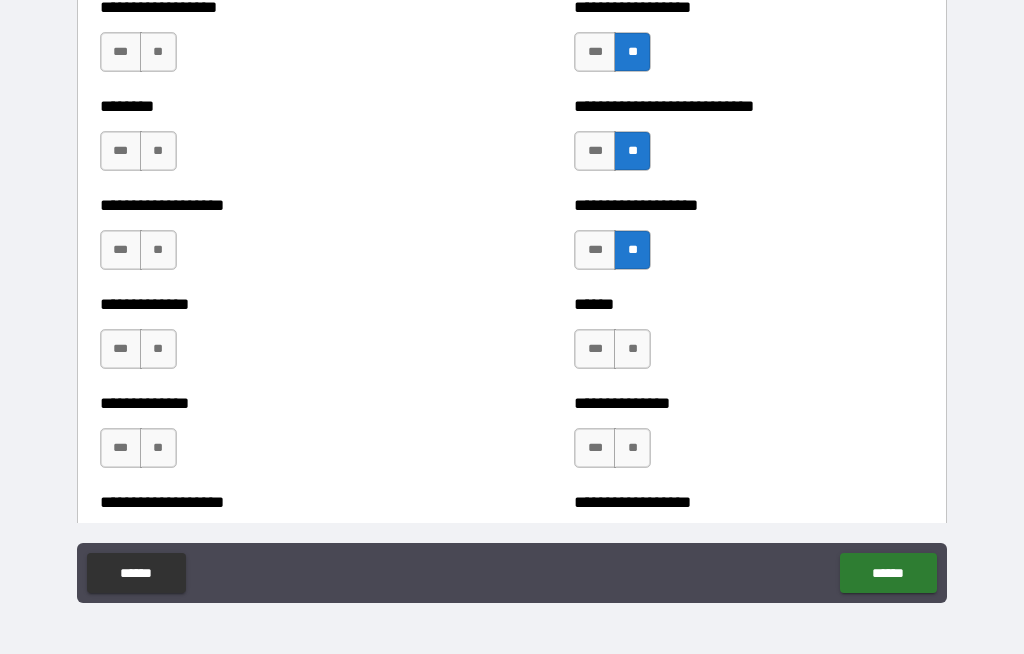 scroll, scrollTop: 4476, scrollLeft: 0, axis: vertical 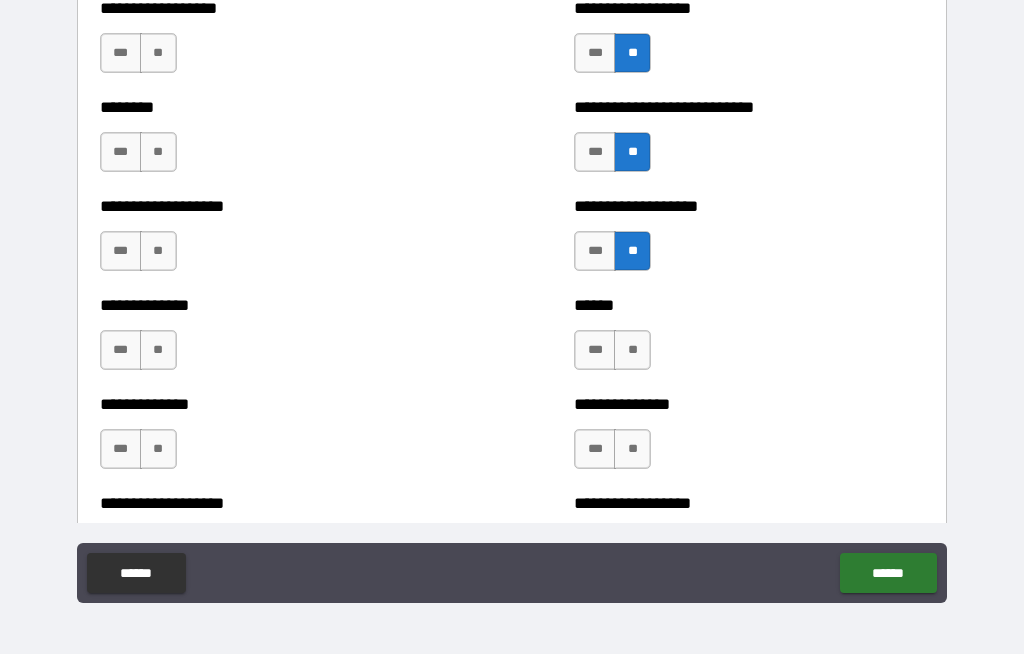 click on "**" at bounding box center (158, 152) 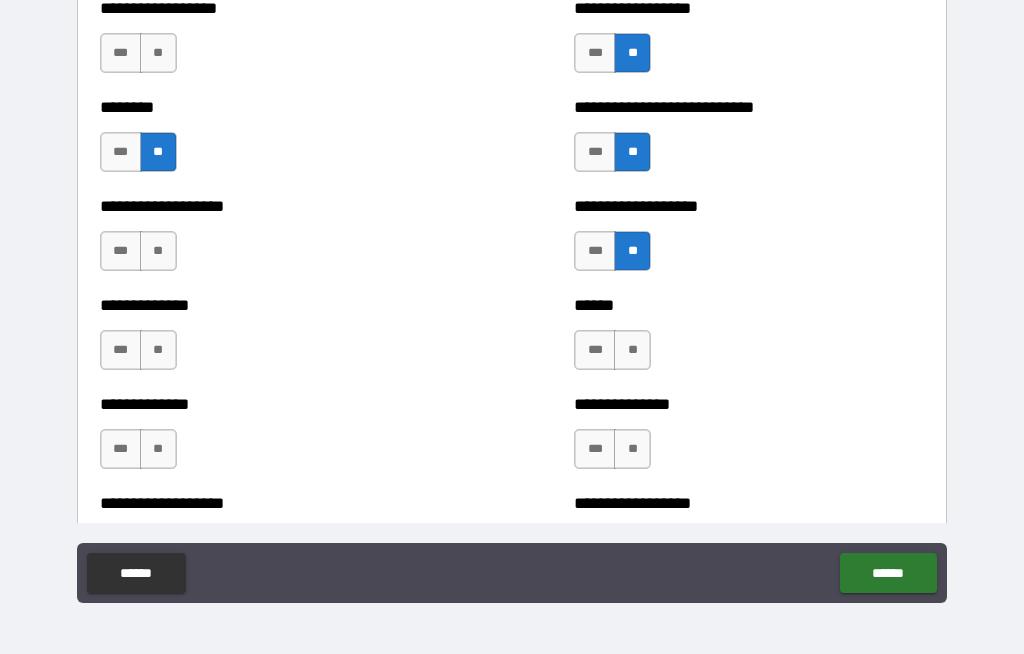 click on "**" at bounding box center (158, 53) 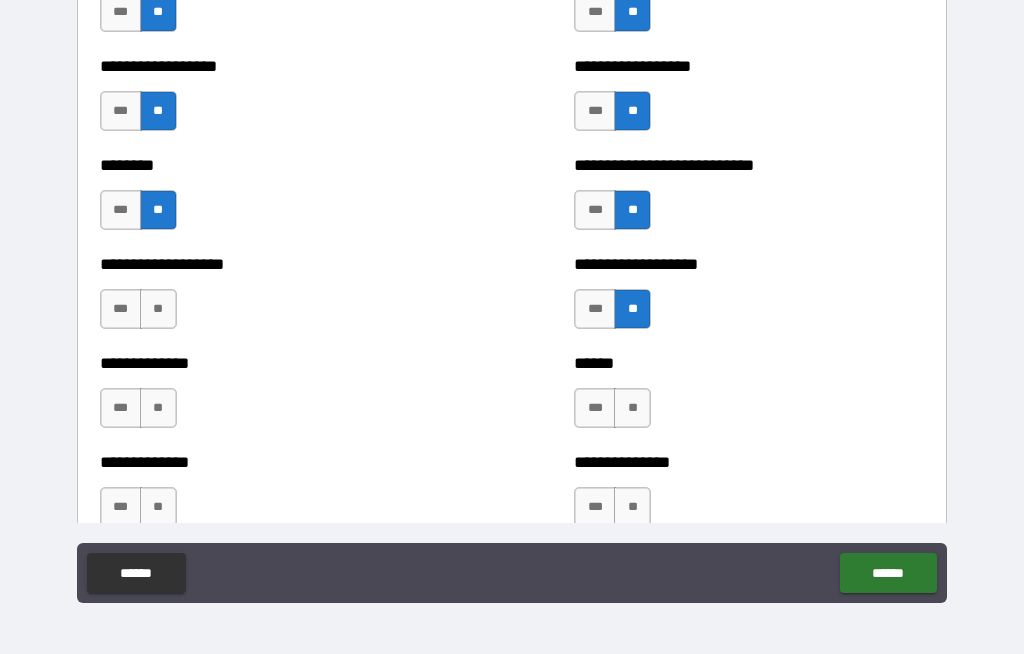 scroll, scrollTop: 4416, scrollLeft: 0, axis: vertical 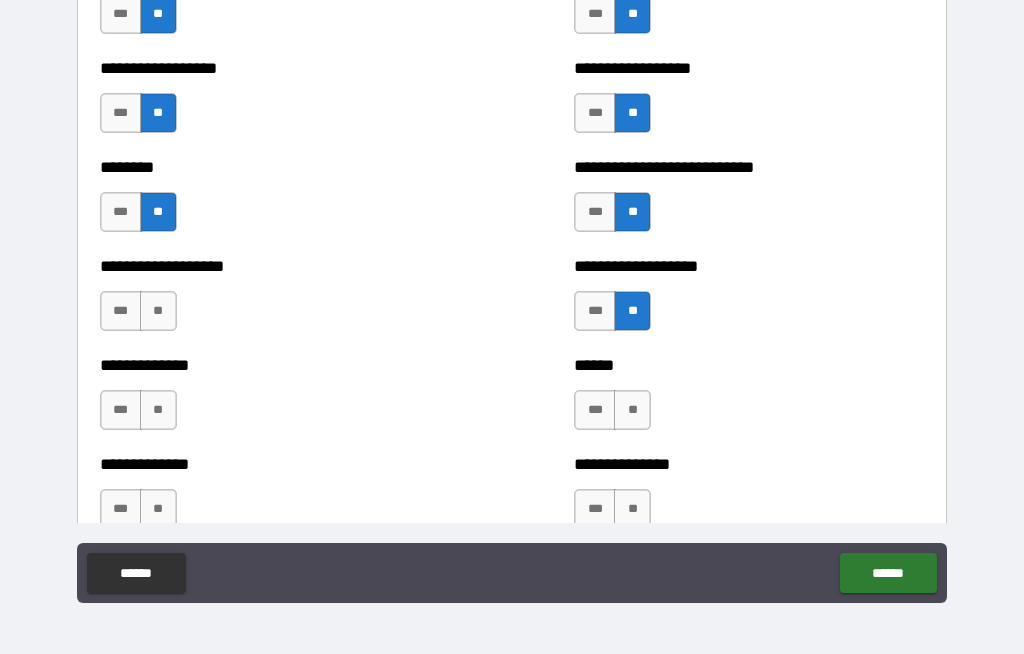 click on "**" at bounding box center [158, 311] 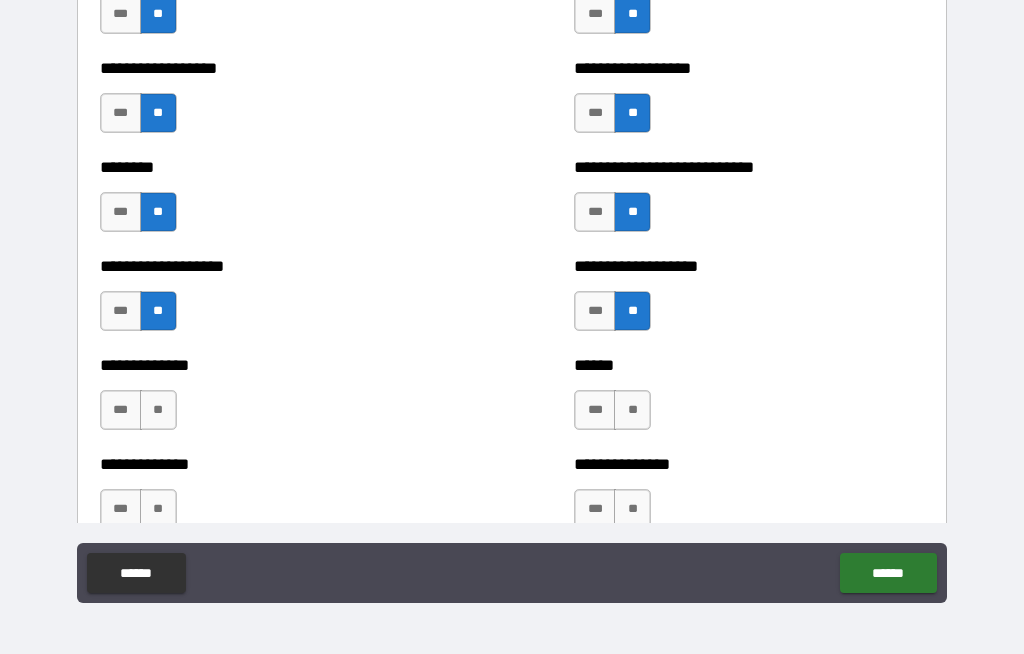 click on "**" at bounding box center (158, 410) 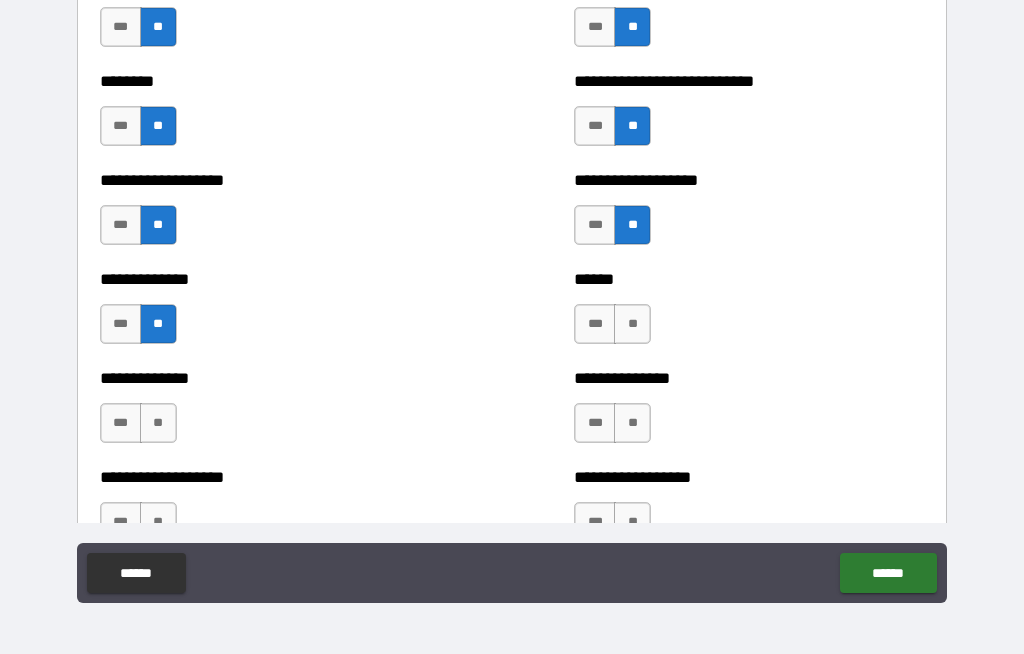 scroll, scrollTop: 4631, scrollLeft: 0, axis: vertical 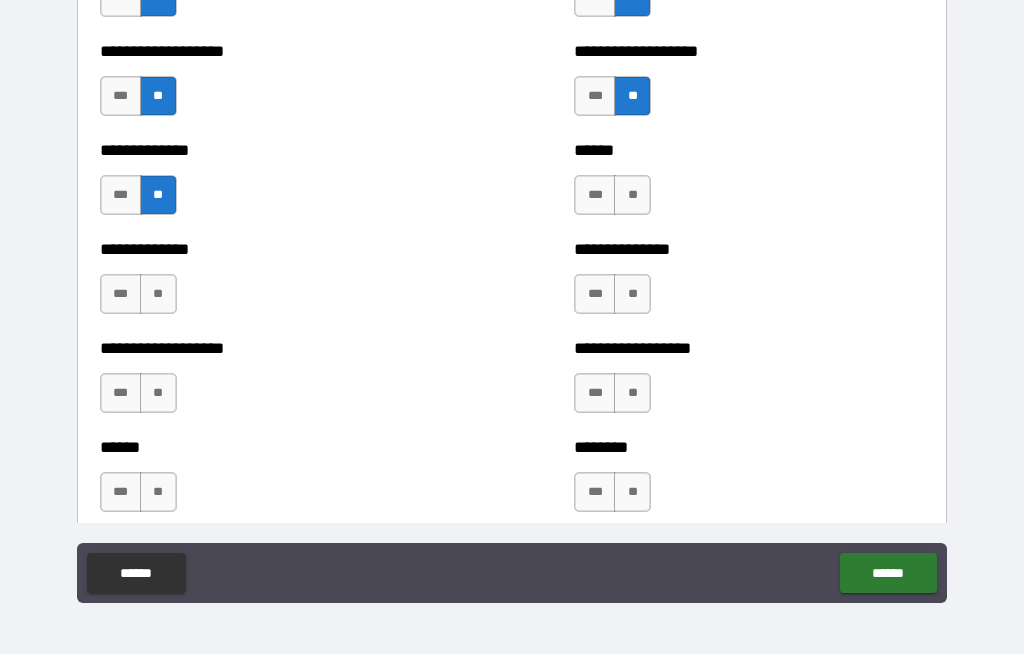 click on "**" at bounding box center [158, 294] 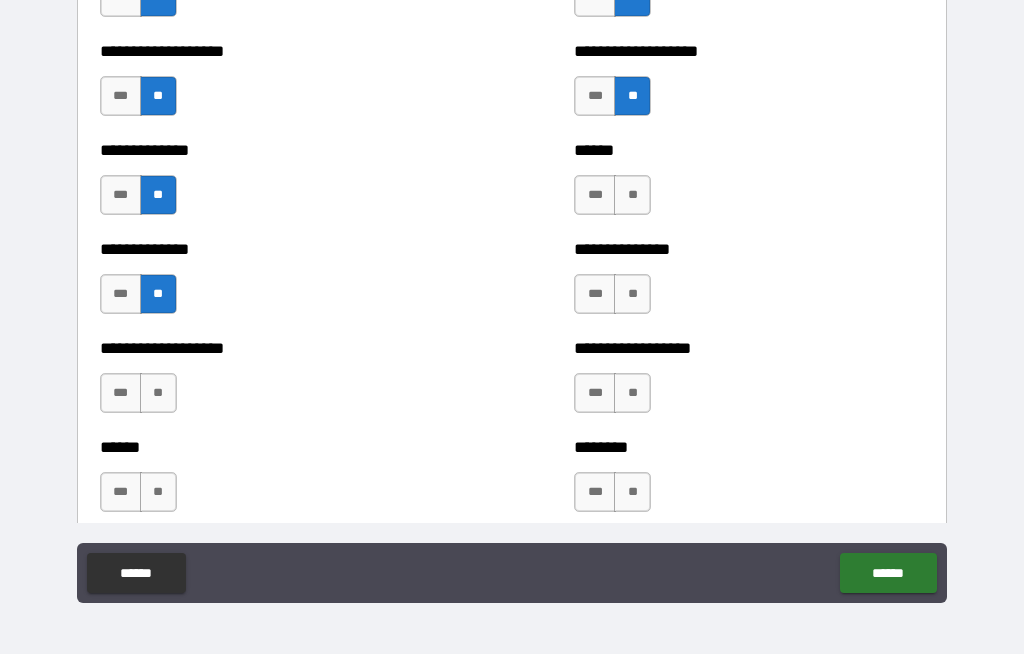 click on "**" at bounding box center (158, 393) 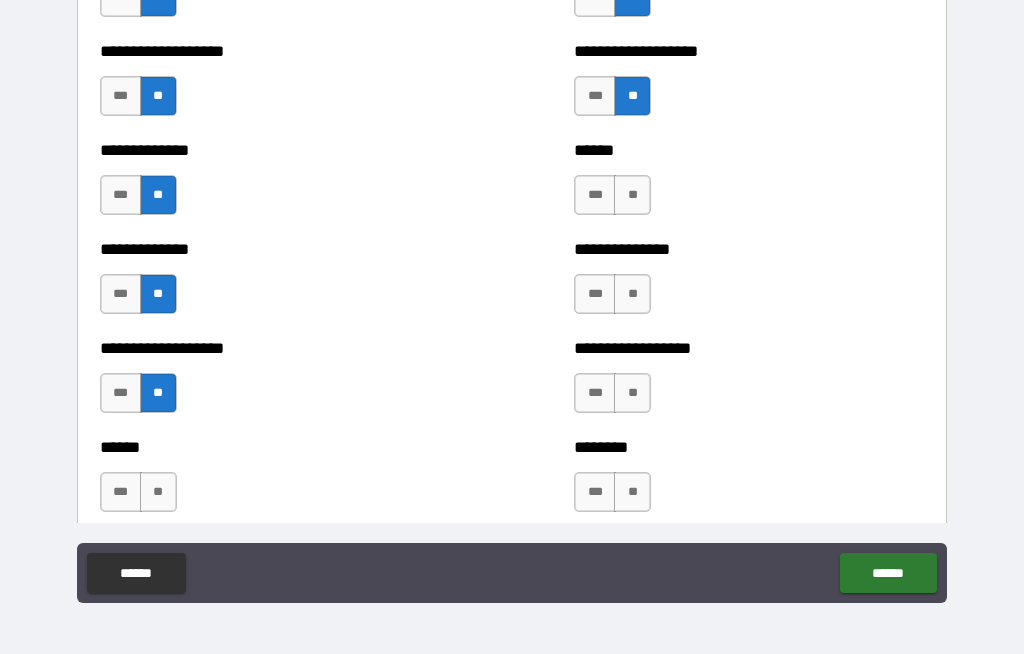 click on "**" at bounding box center [158, 492] 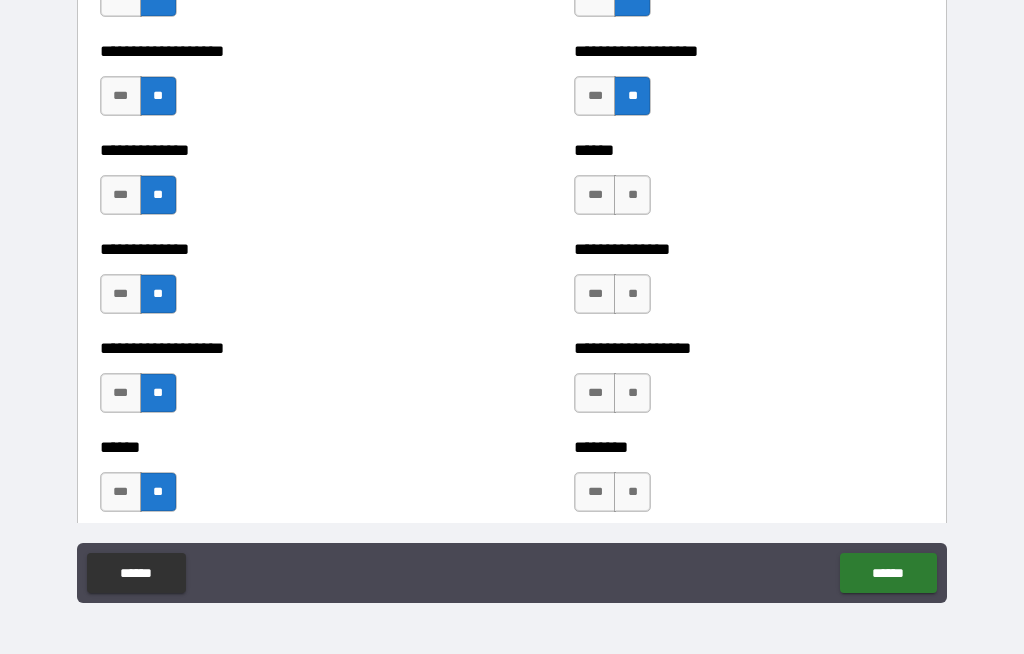 click on "**" at bounding box center (632, 294) 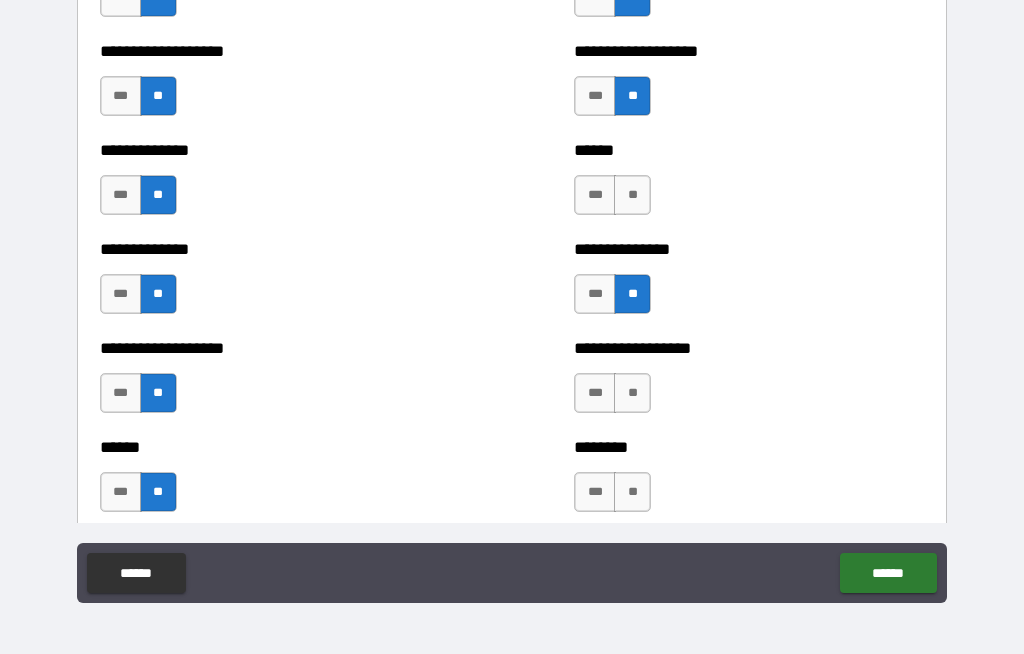 click on "**" at bounding box center [632, 195] 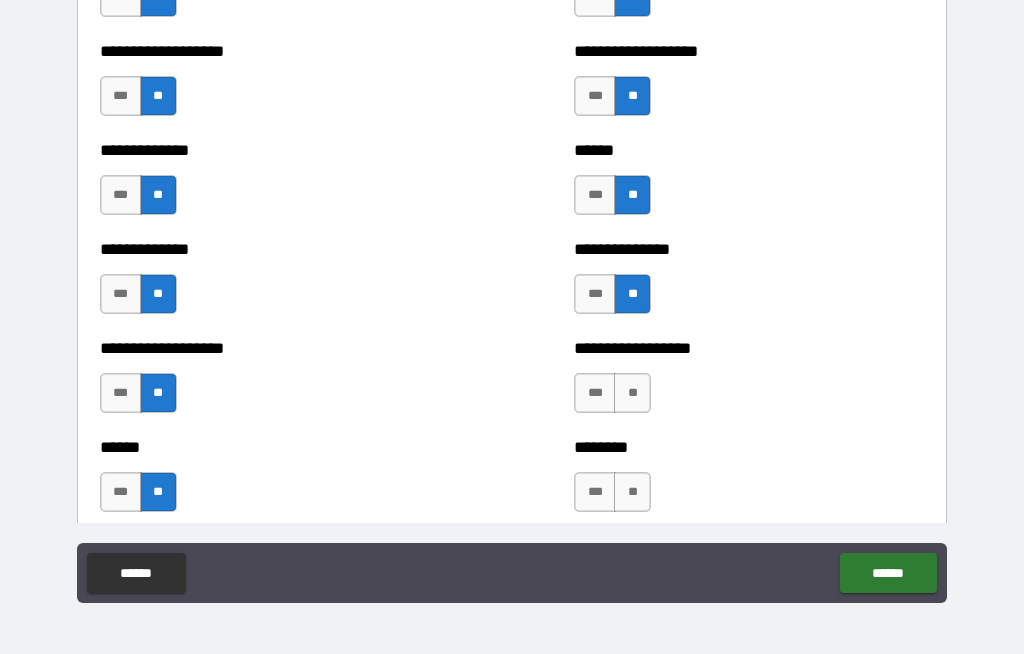 click on "**" at bounding box center [632, 393] 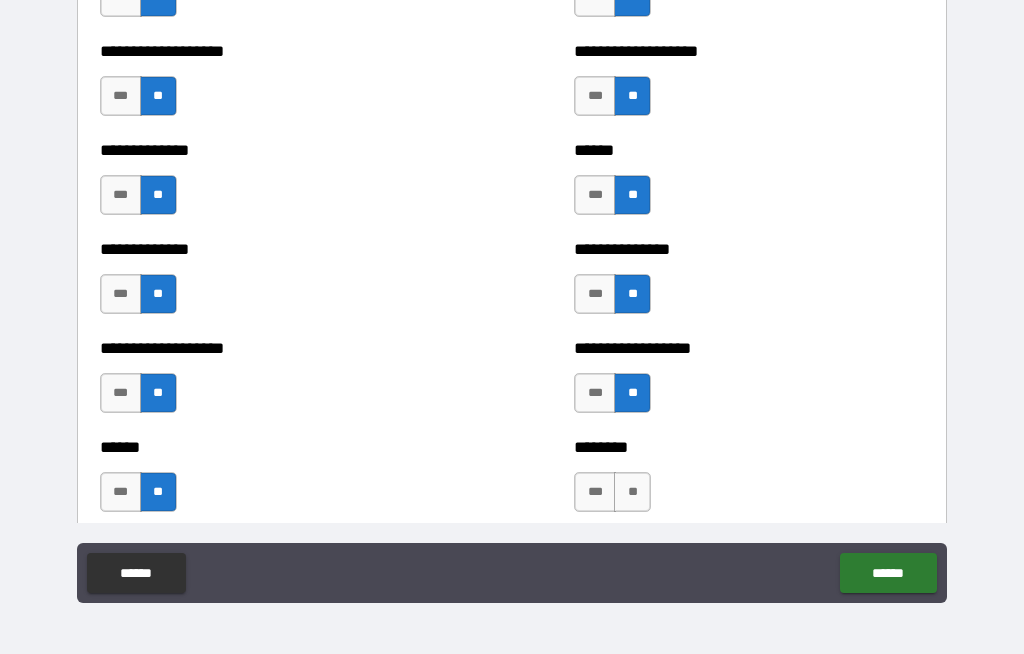 click on "**" at bounding box center (632, 492) 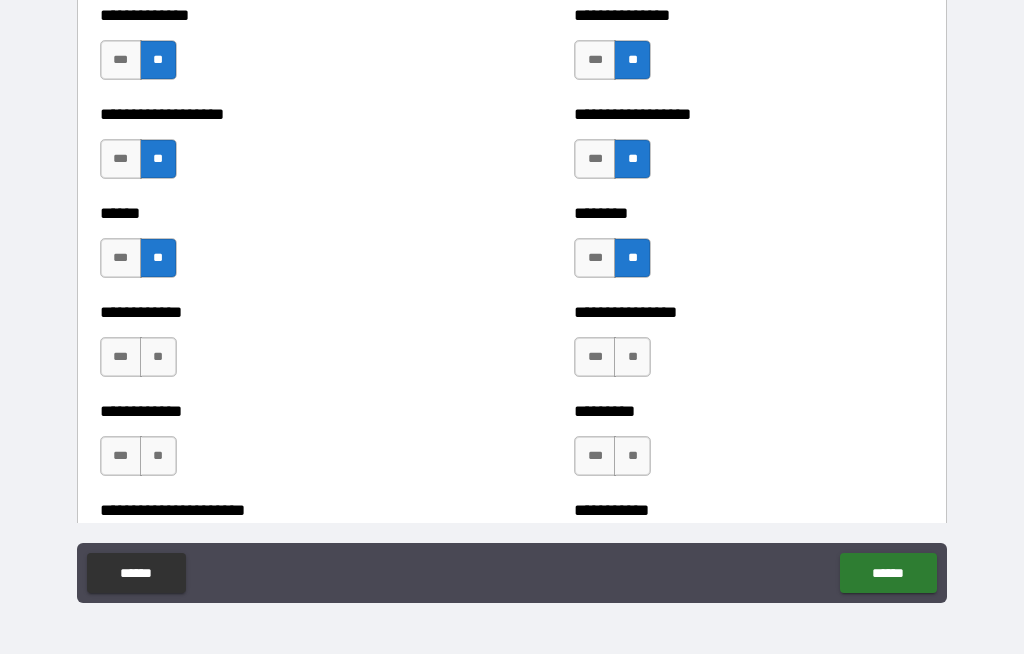 scroll, scrollTop: 4868, scrollLeft: 0, axis: vertical 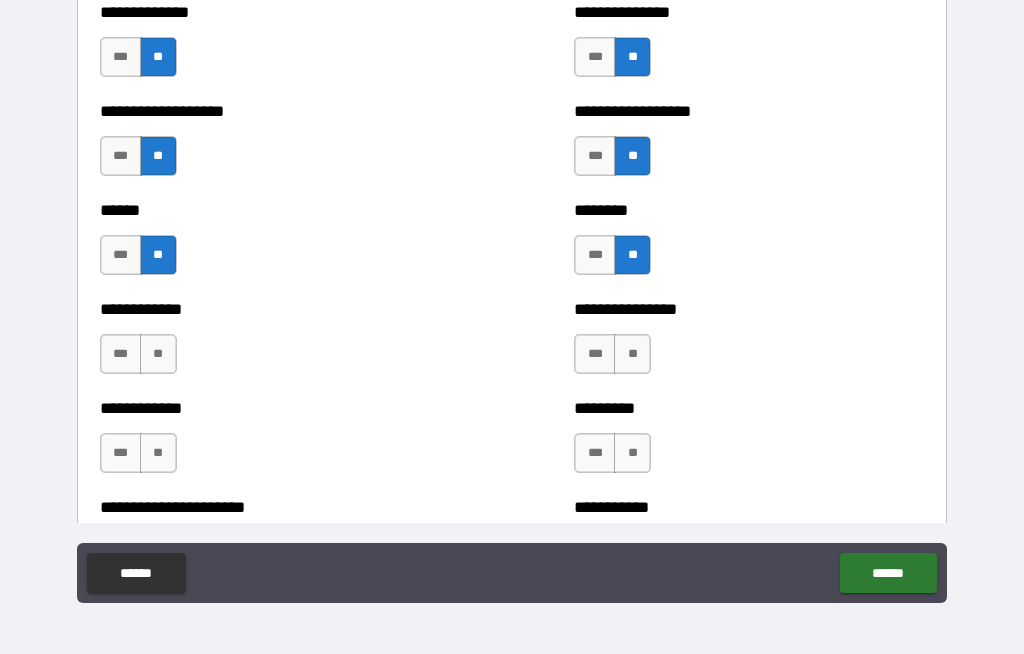click on "**" at bounding box center [632, 354] 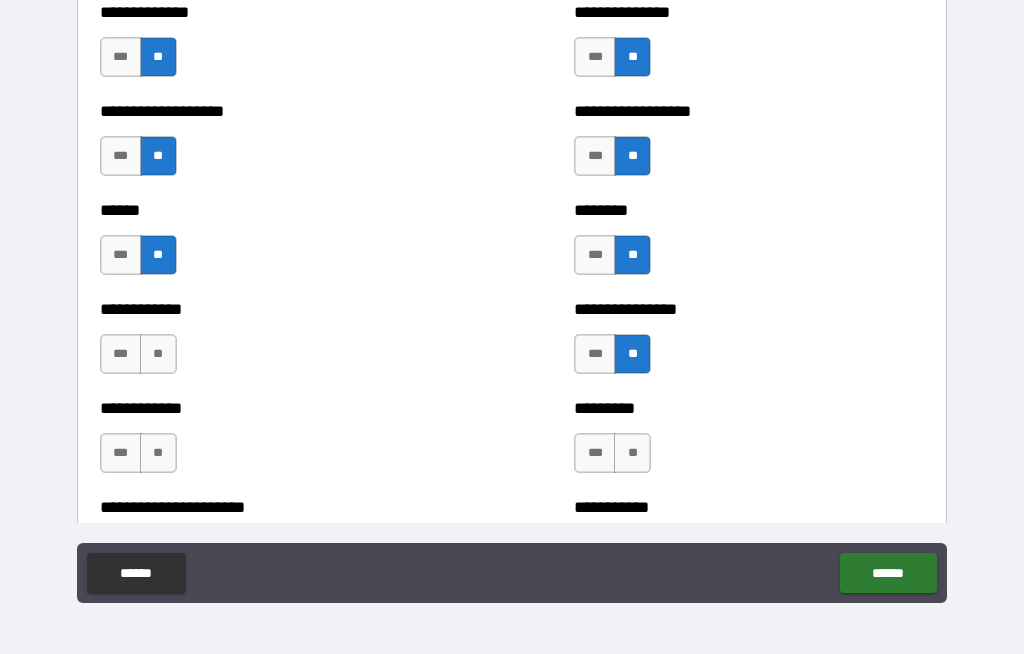 click on "**" at bounding box center (632, 453) 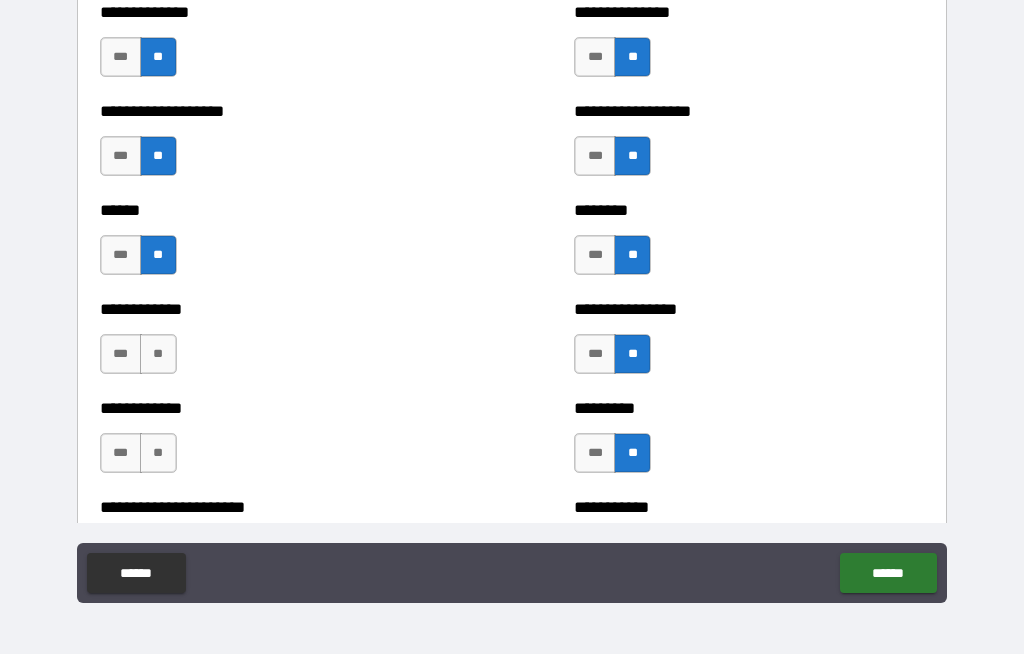 click on "**" at bounding box center [158, 354] 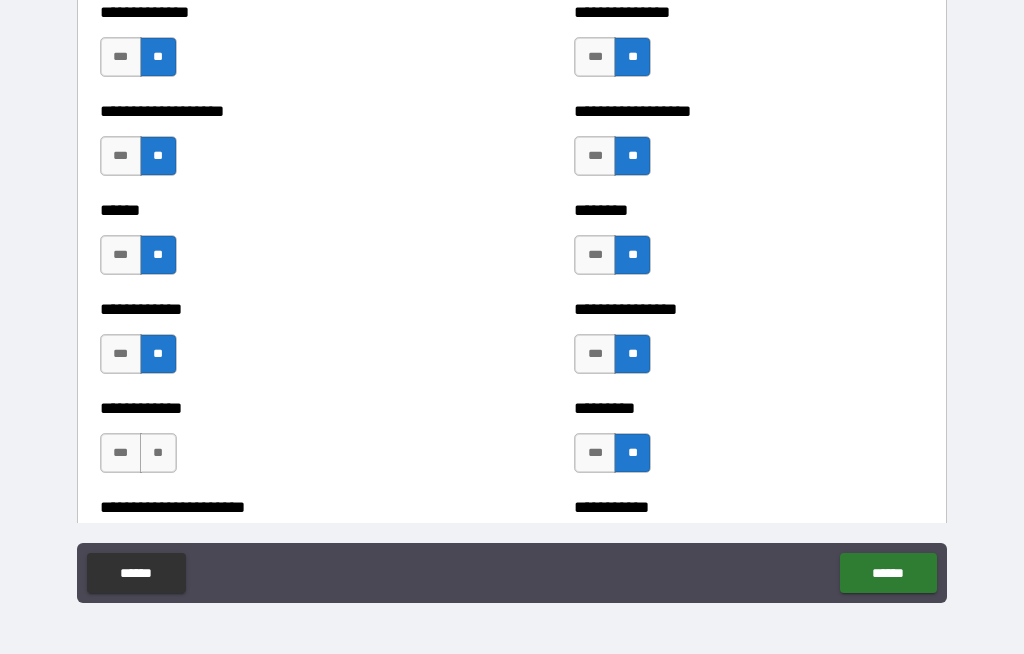 click on "**" at bounding box center [158, 453] 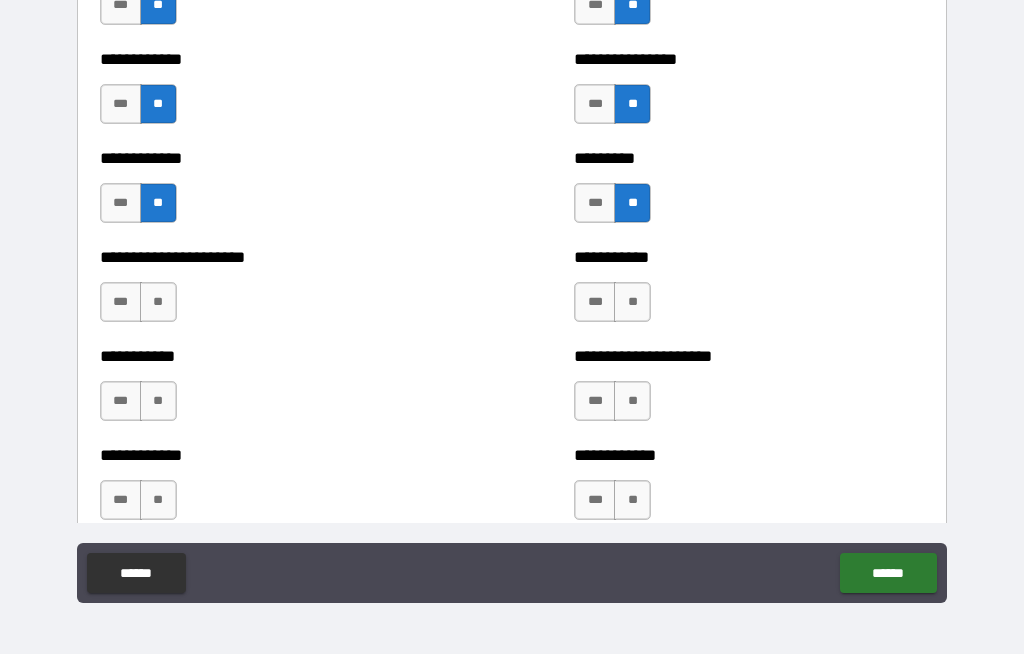 scroll, scrollTop: 5118, scrollLeft: 0, axis: vertical 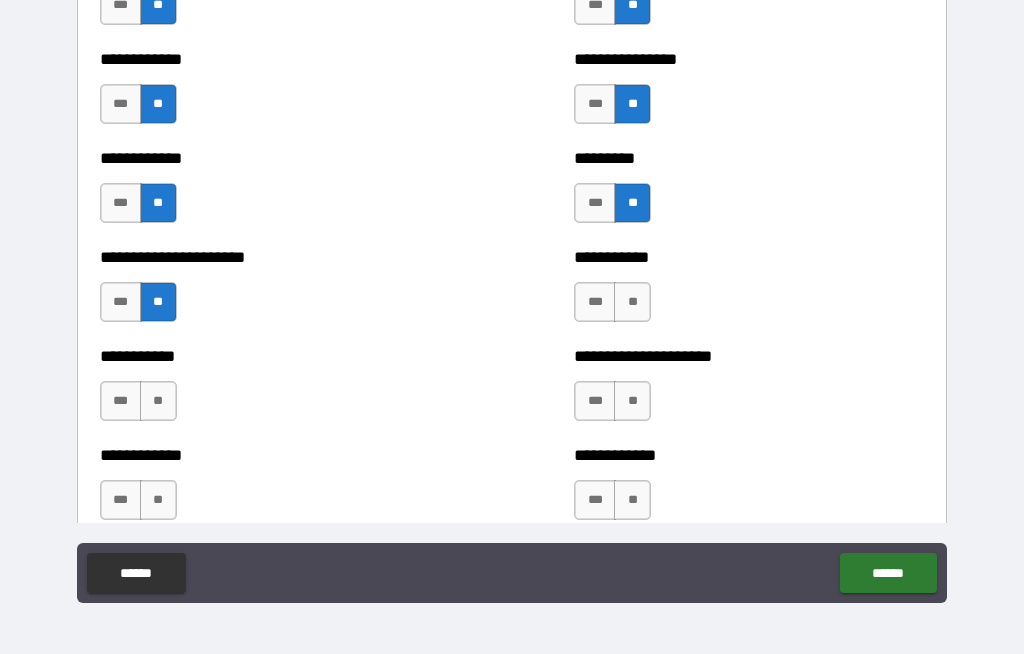 click on "**" at bounding box center (158, 401) 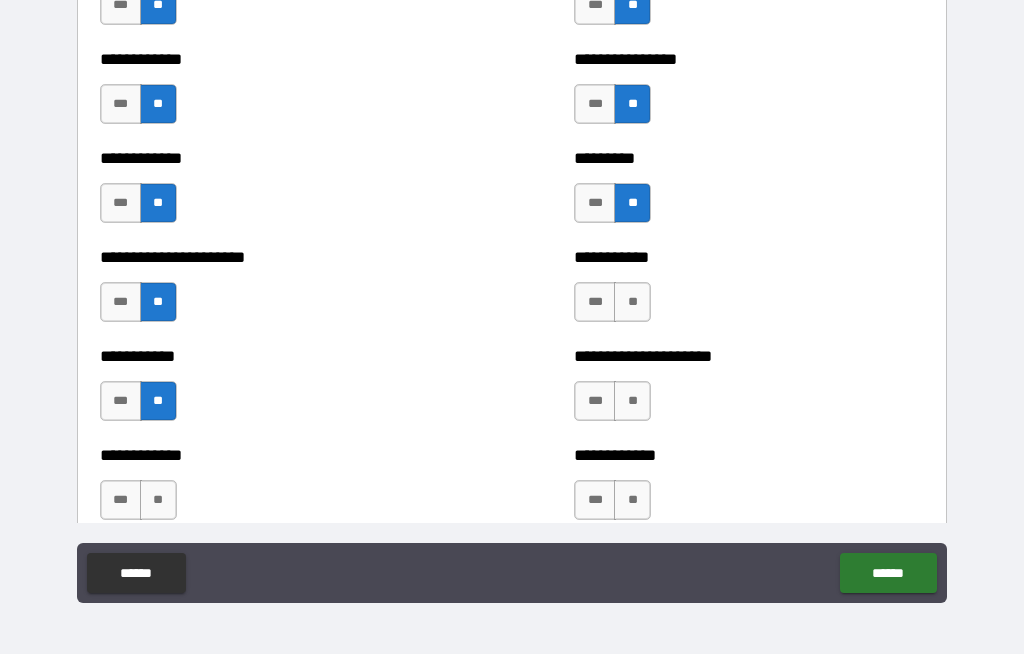 click on "**" at bounding box center [158, 500] 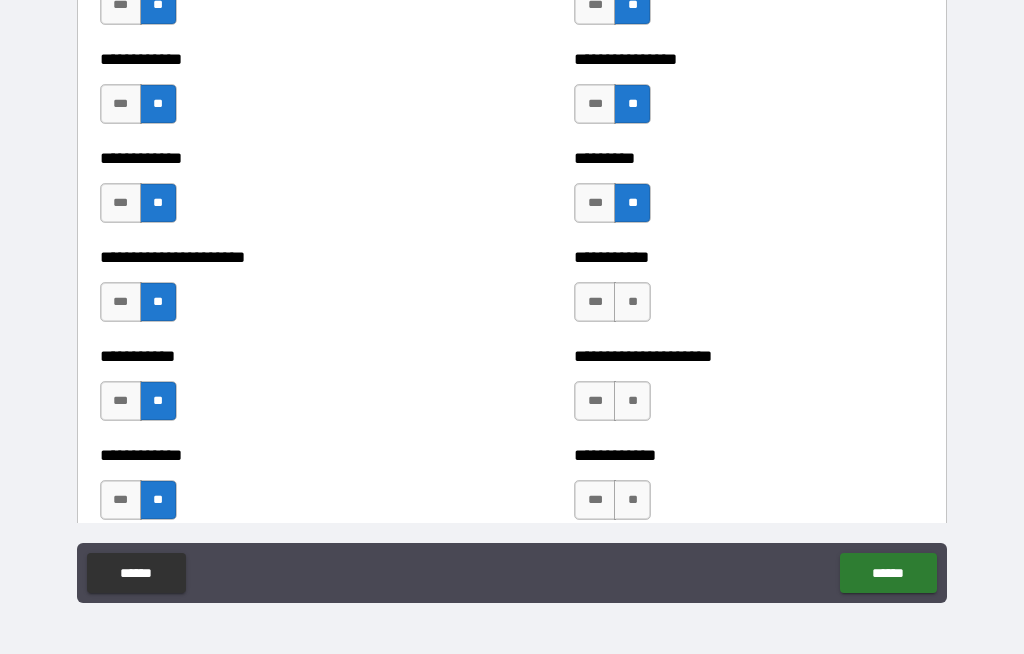 click on "**" at bounding box center [632, 302] 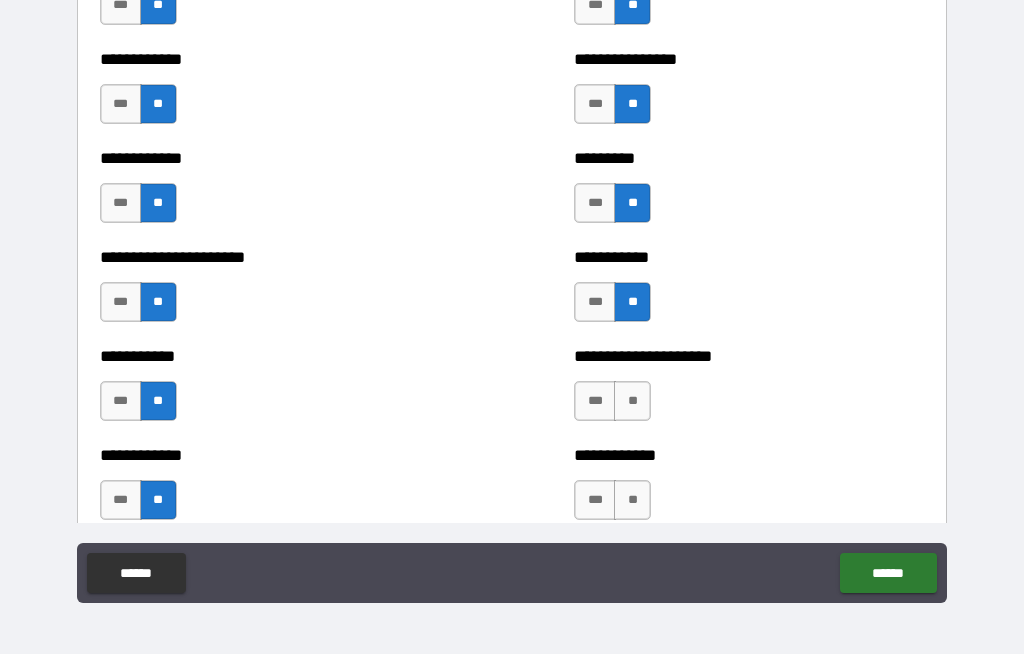 click on "**" at bounding box center [632, 401] 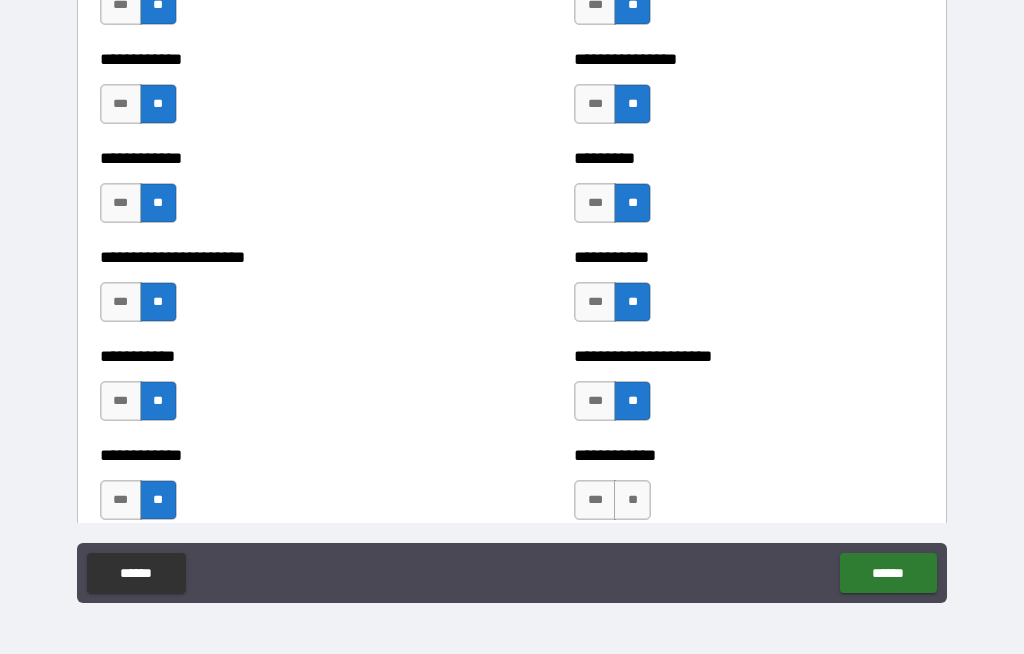 click on "**" at bounding box center (632, 500) 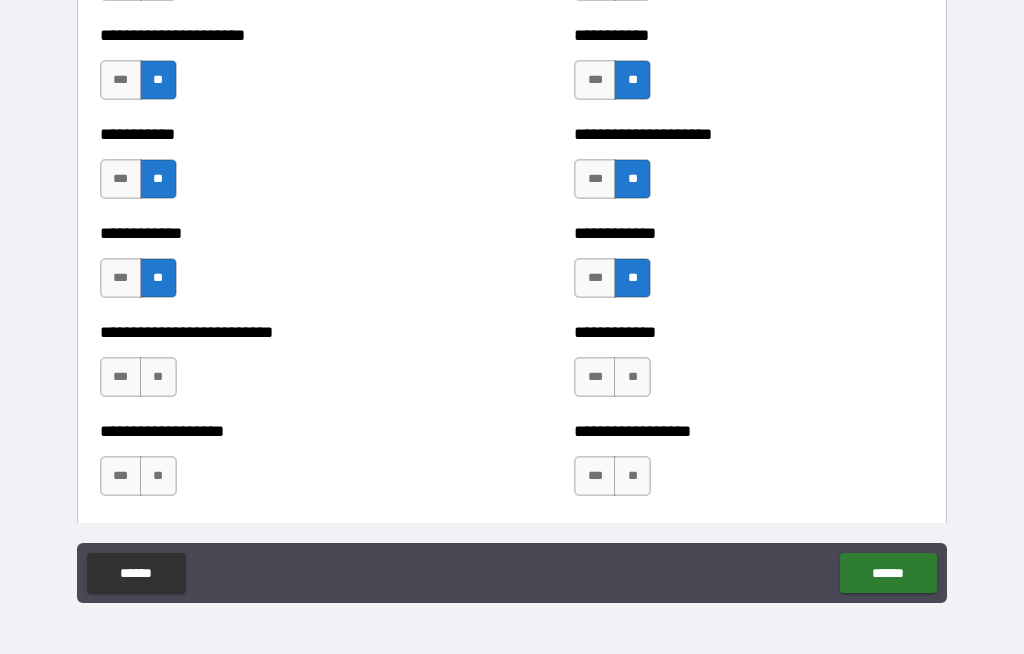 scroll, scrollTop: 5372, scrollLeft: 0, axis: vertical 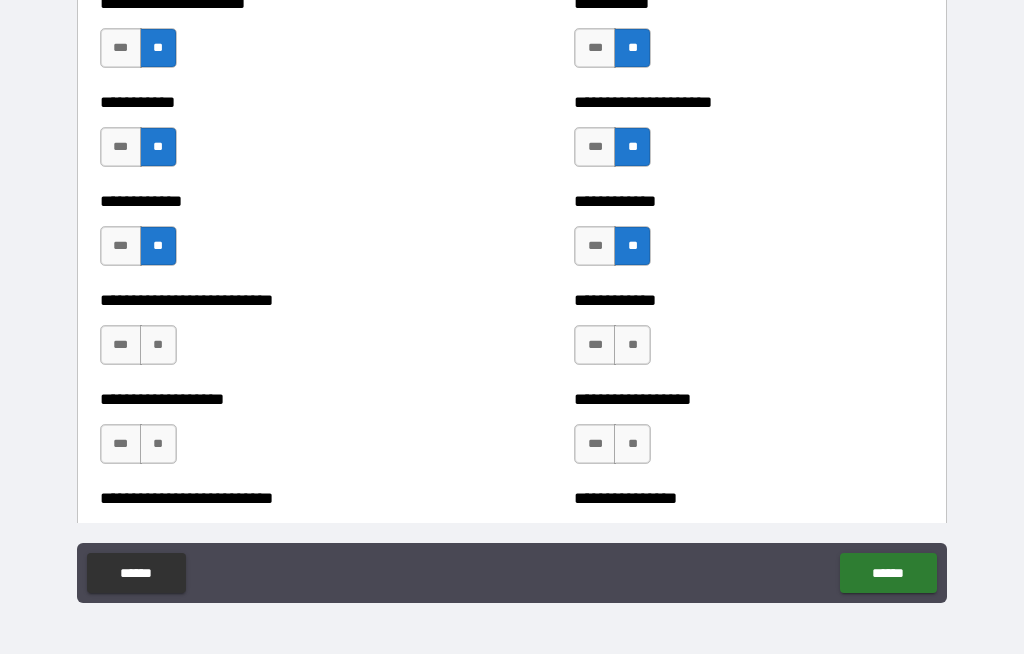 click on "**" at bounding box center [632, 345] 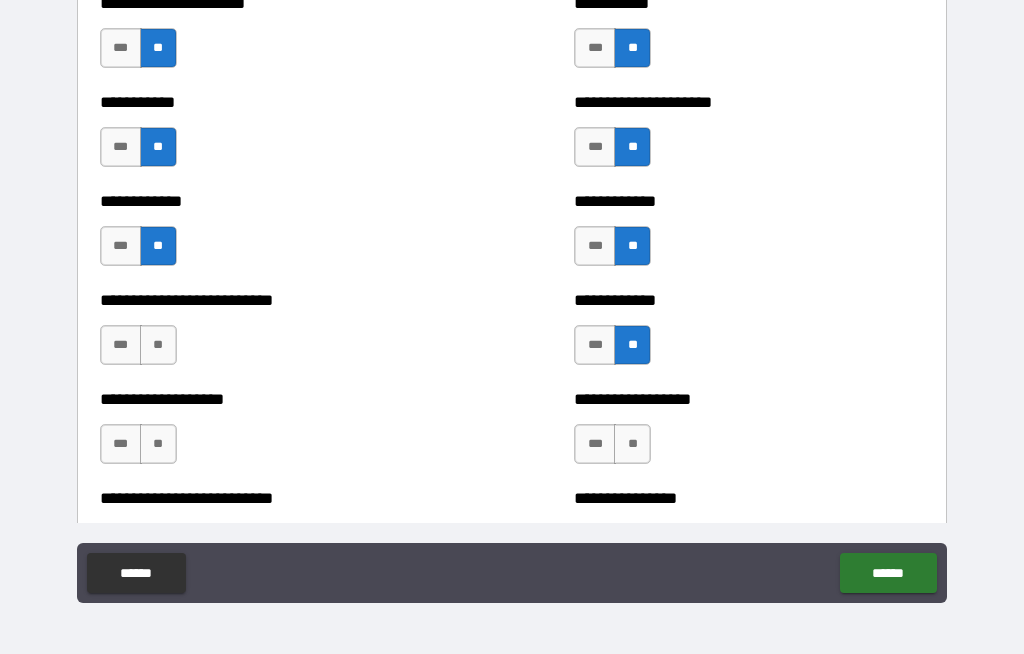click on "**" at bounding box center [158, 345] 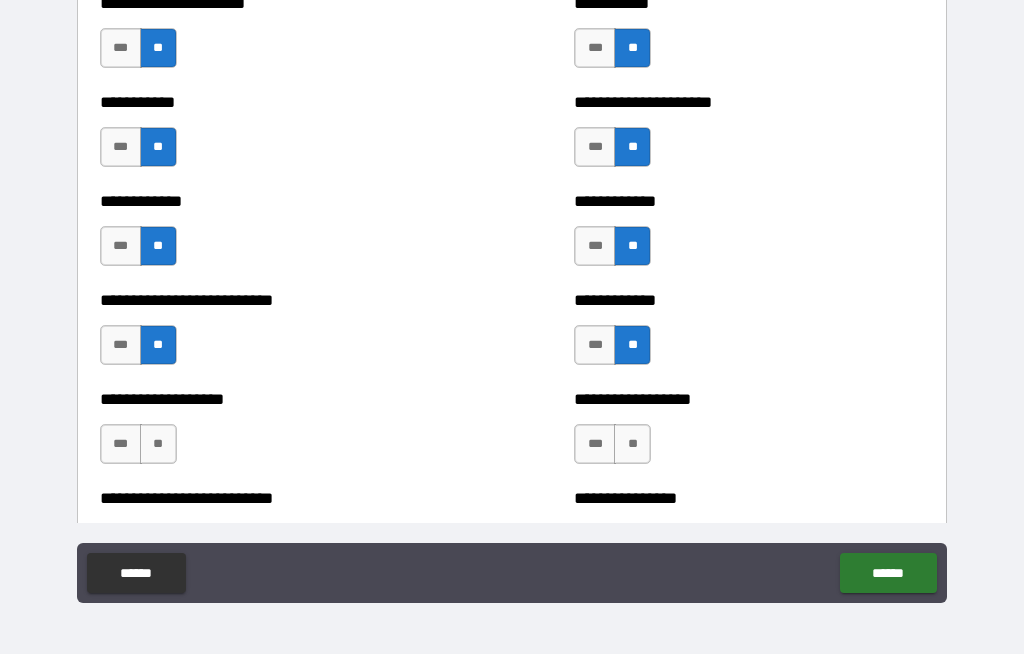 click on "**" at bounding box center [632, 444] 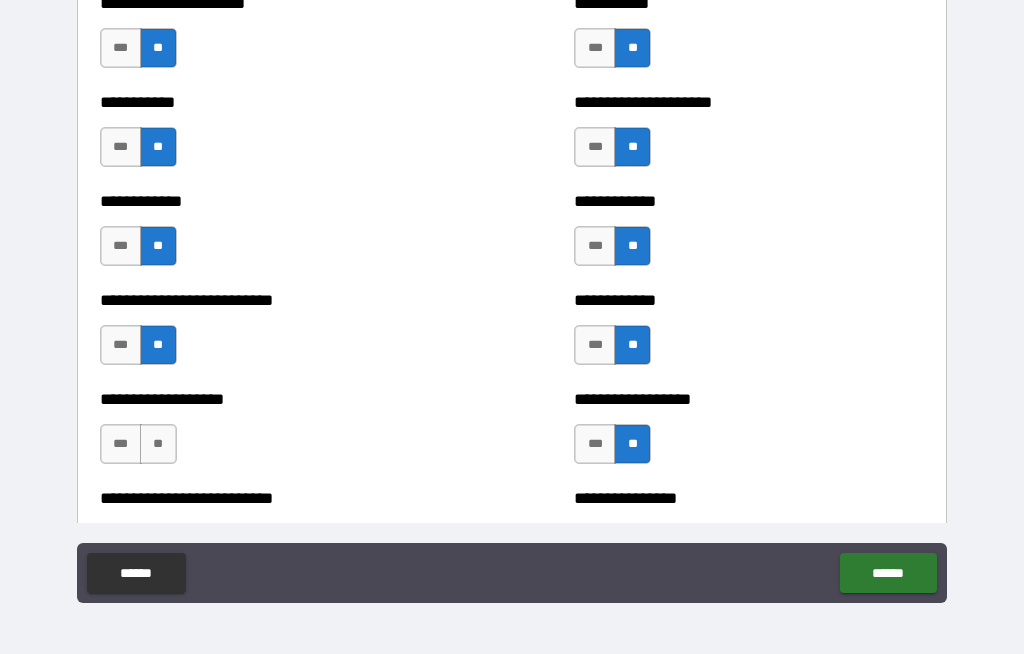 click on "**" at bounding box center [158, 444] 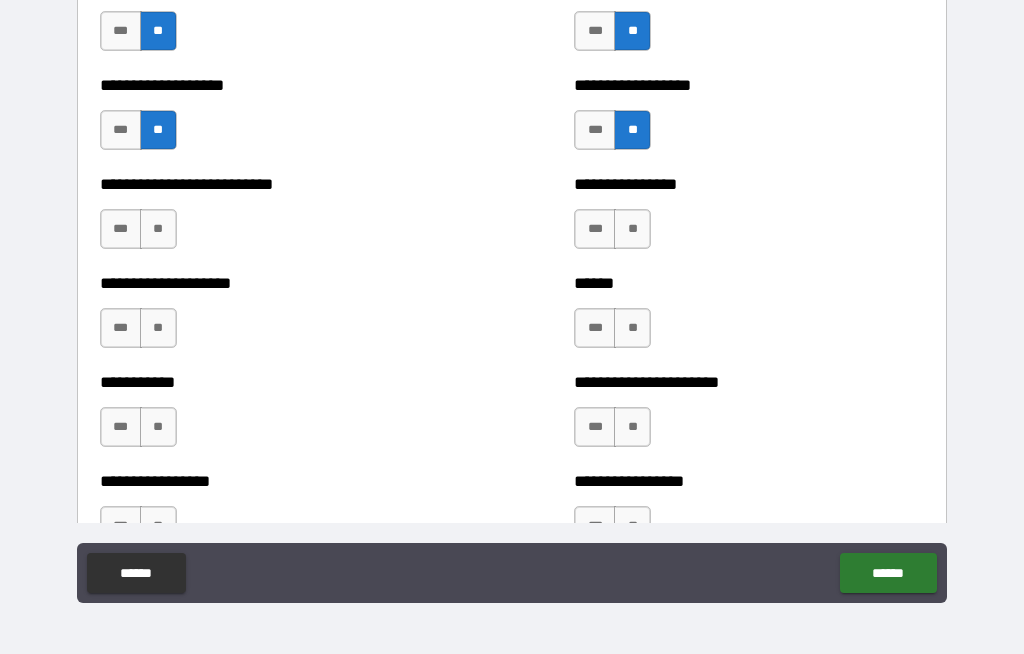 scroll, scrollTop: 5686, scrollLeft: 0, axis: vertical 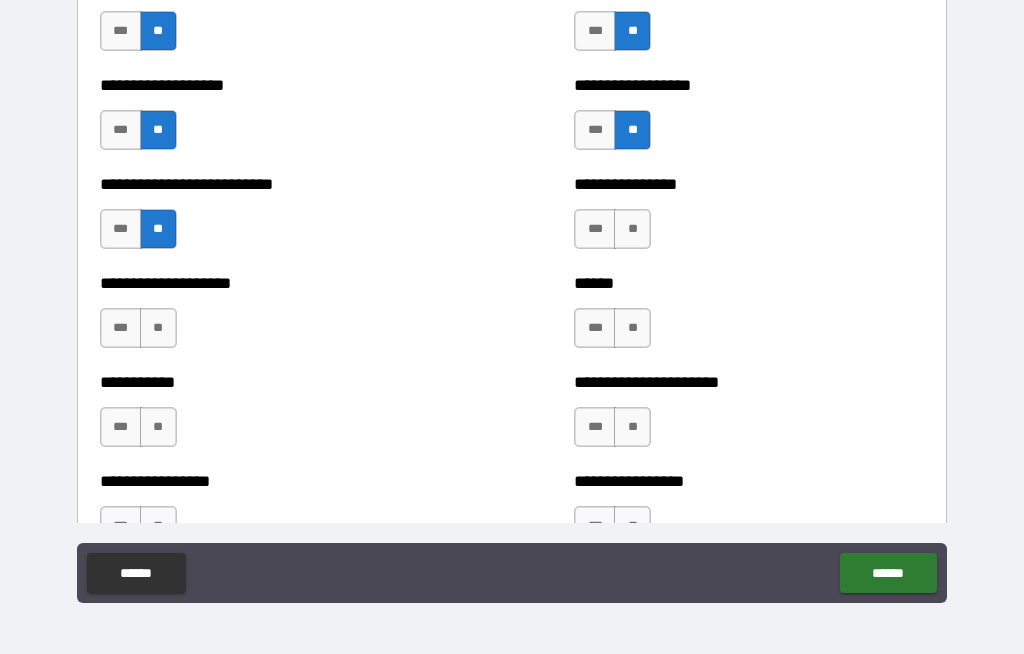 click on "**" at bounding box center [158, 328] 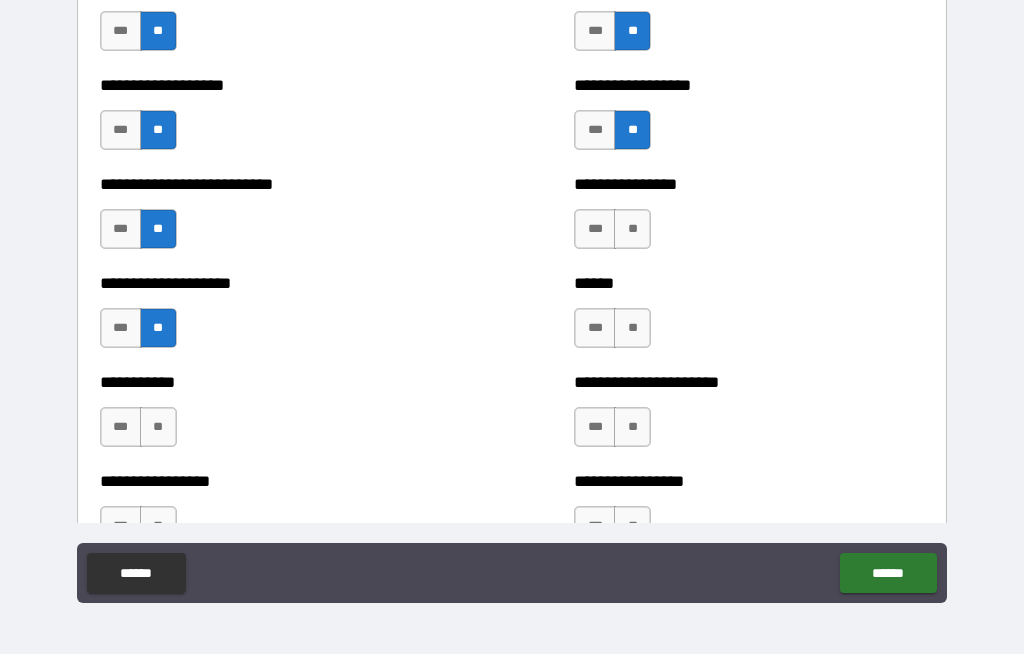 click on "**" at bounding box center (158, 427) 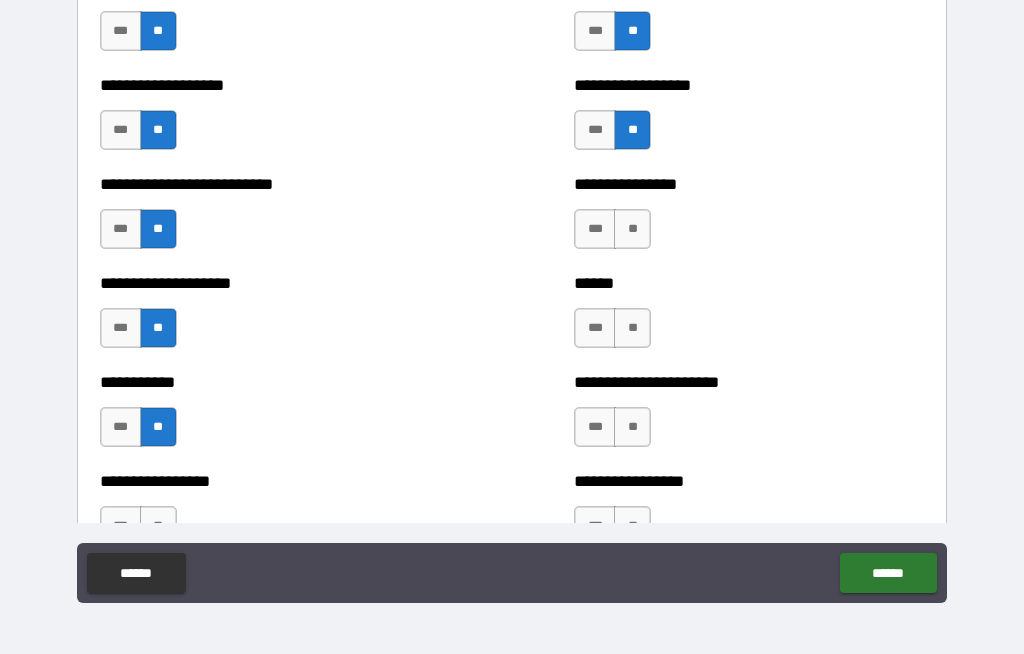 click on "**" at bounding box center [632, 229] 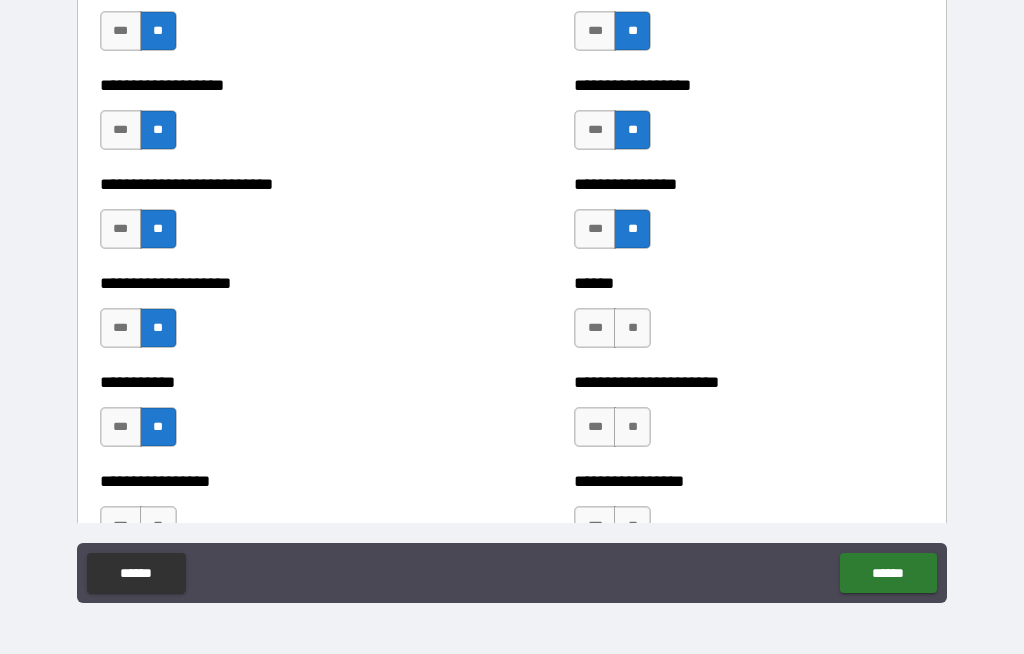 click on "**" at bounding box center (632, 328) 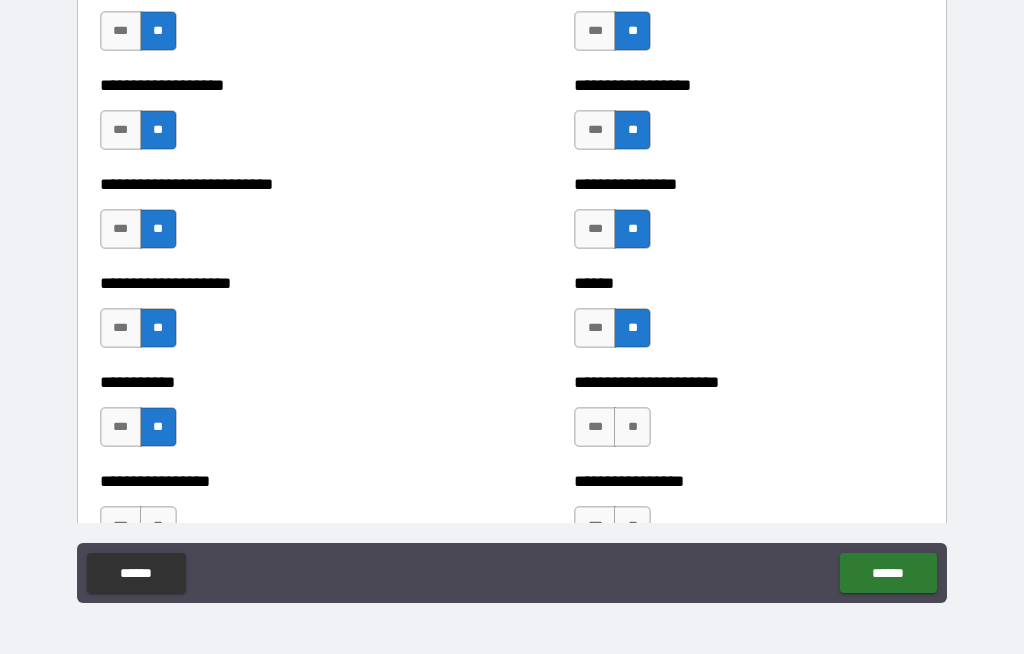 click on "**" at bounding box center (632, 427) 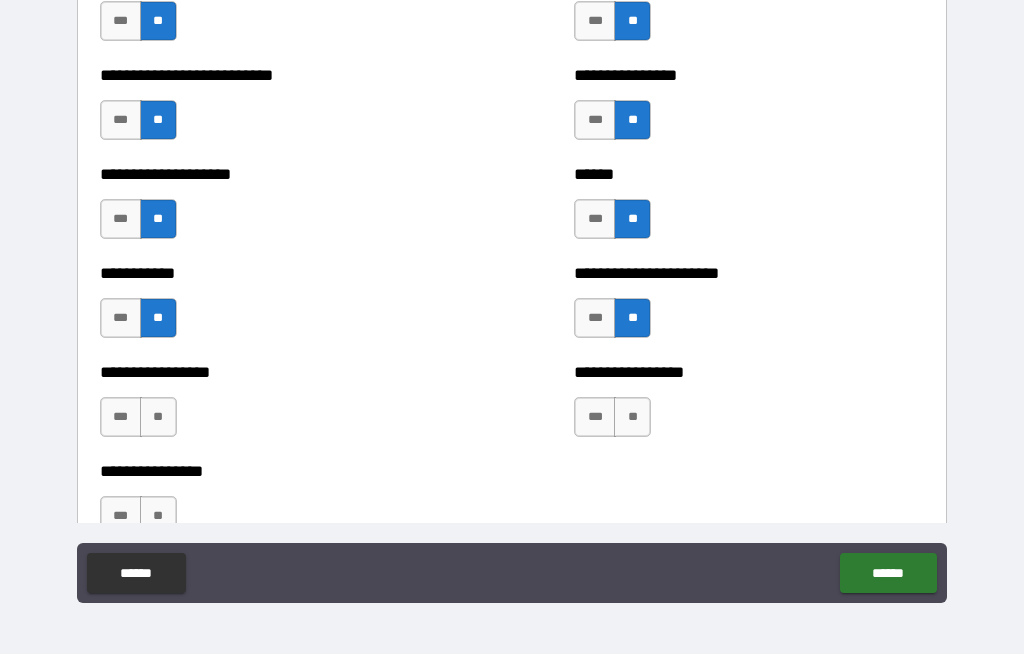 scroll, scrollTop: 5873, scrollLeft: 0, axis: vertical 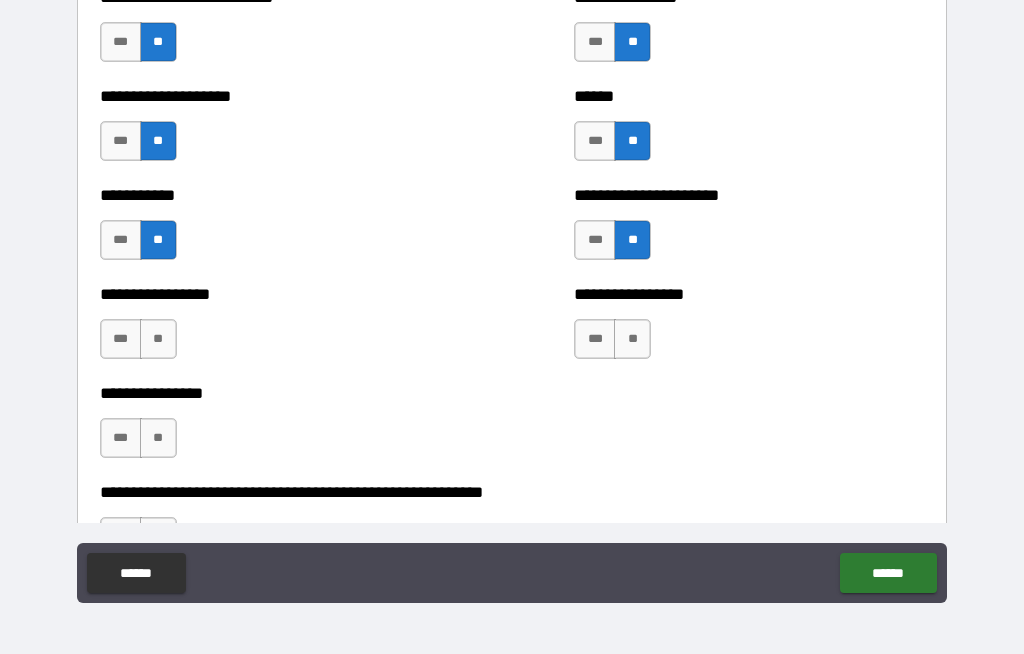 click on "**" at bounding box center (632, 339) 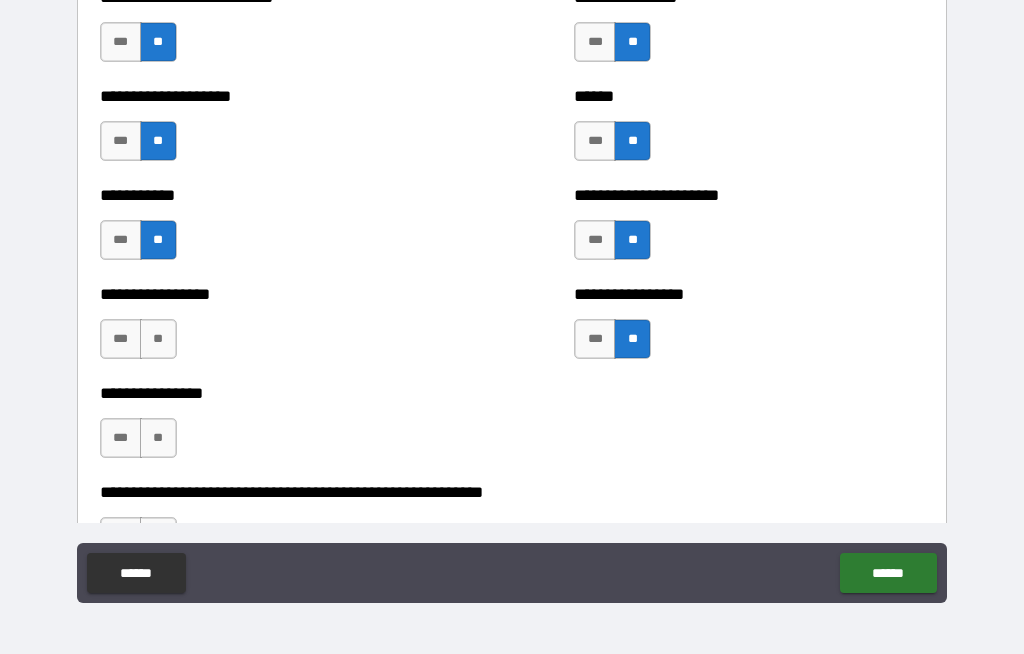 click on "**" at bounding box center (158, 339) 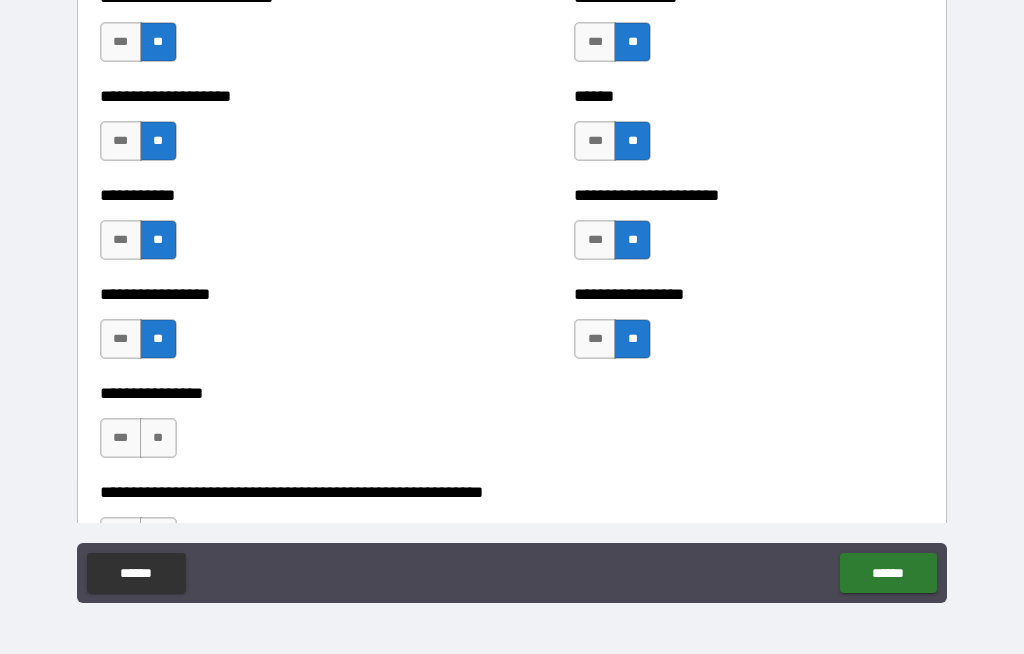 click on "**" at bounding box center [158, 438] 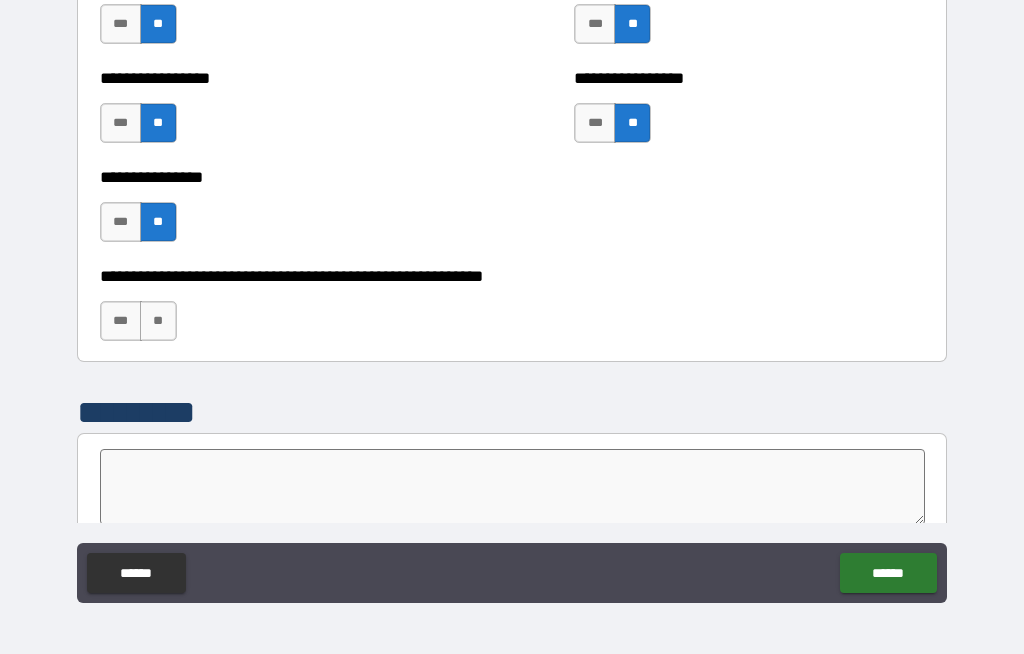 scroll, scrollTop: 6136, scrollLeft: 0, axis: vertical 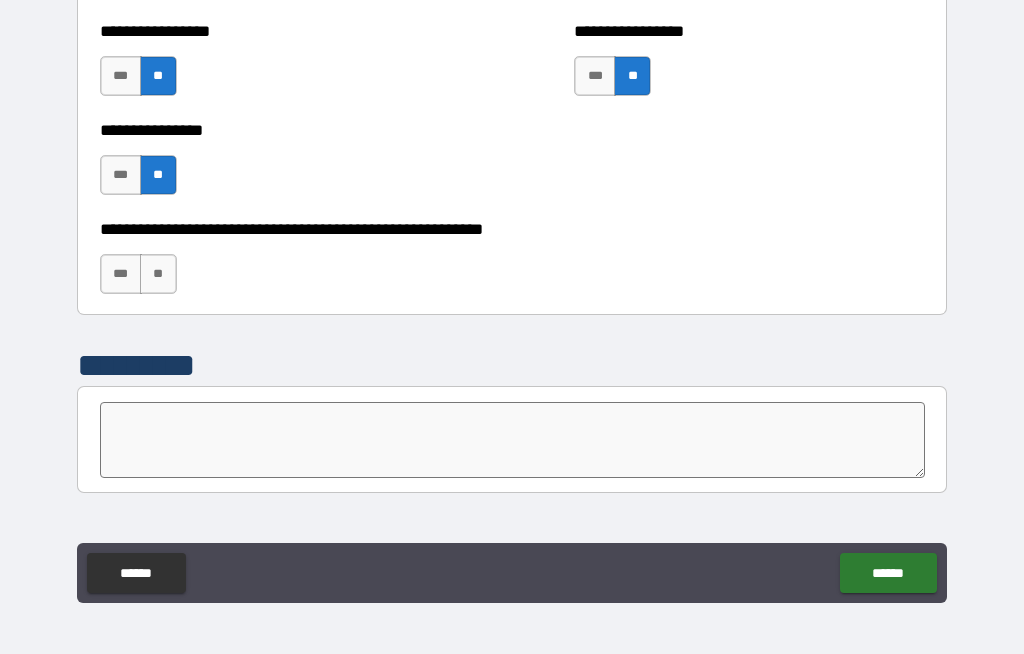 click on "**" at bounding box center (158, 274) 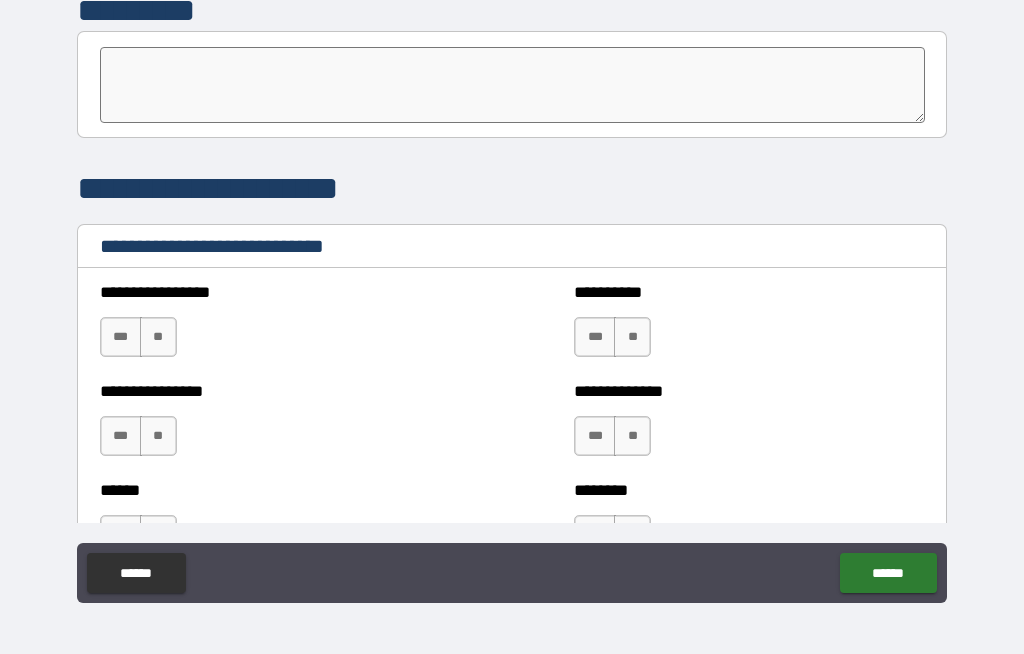 scroll, scrollTop: 6524, scrollLeft: 0, axis: vertical 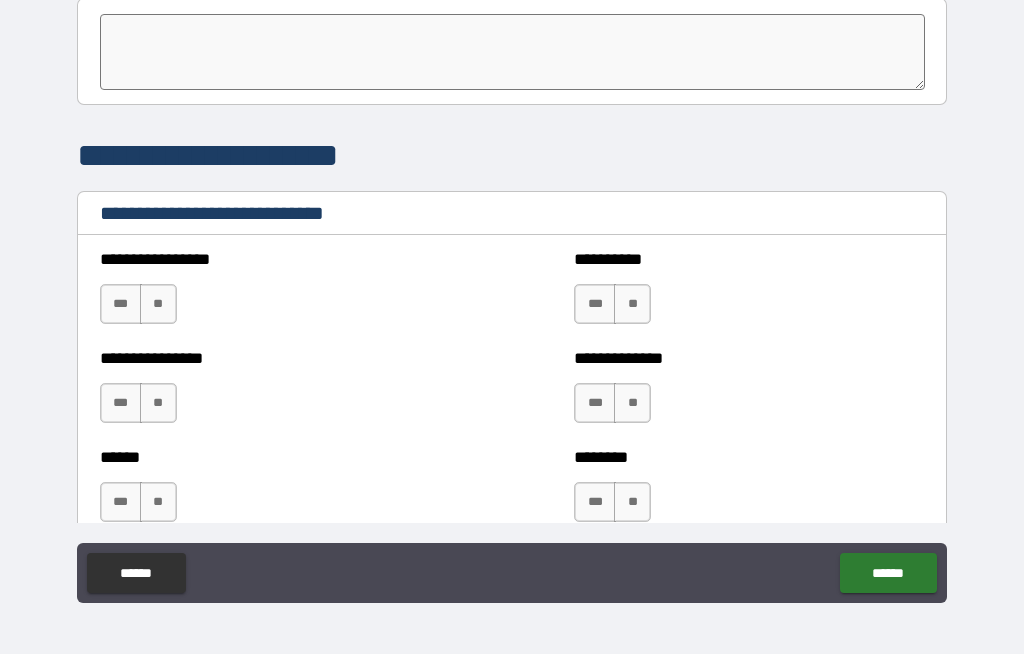click on "**" at bounding box center (158, 304) 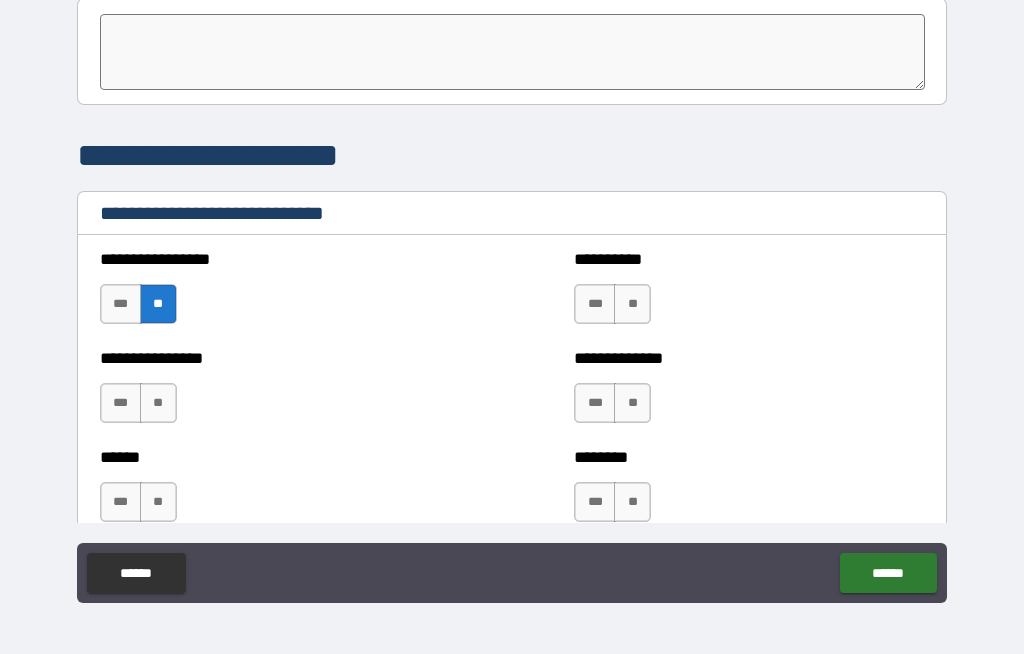 click on "**" at bounding box center (158, 403) 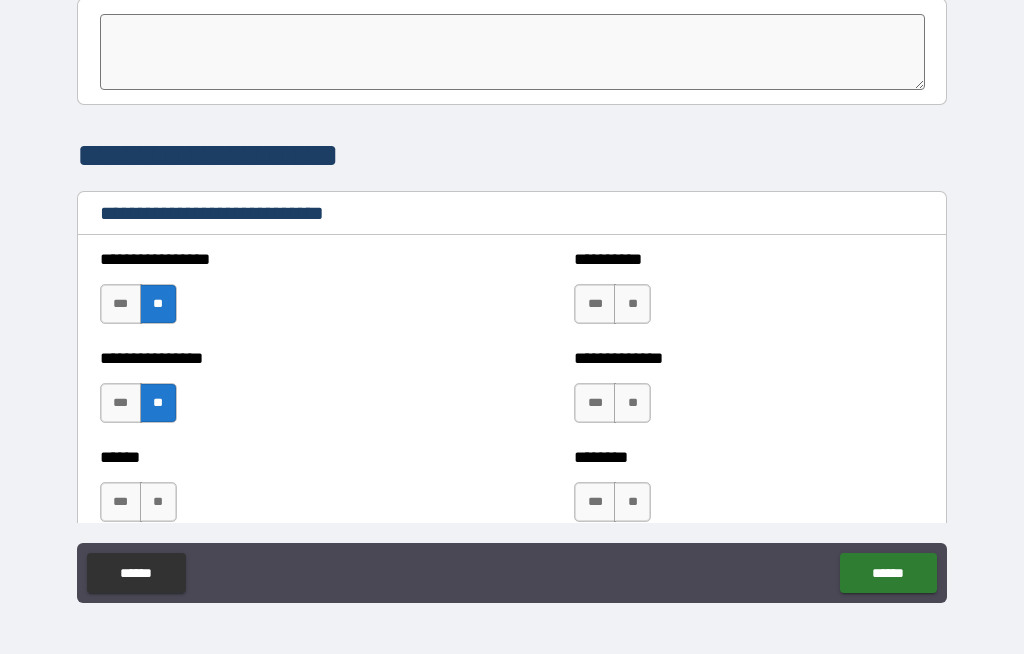 click on "**" at bounding box center [158, 502] 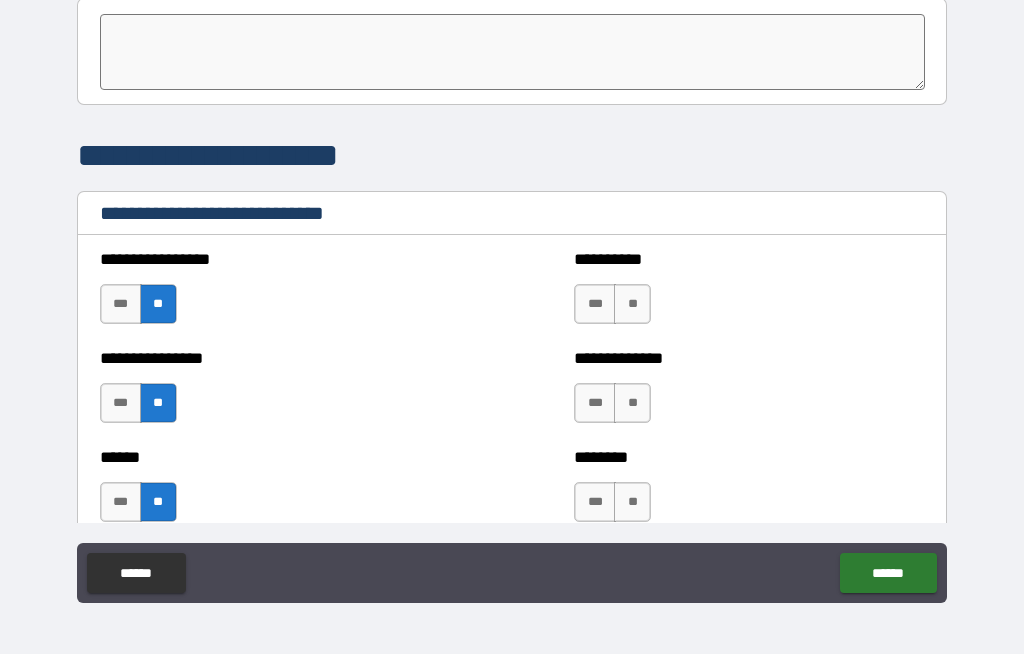 click on "**" at bounding box center [632, 304] 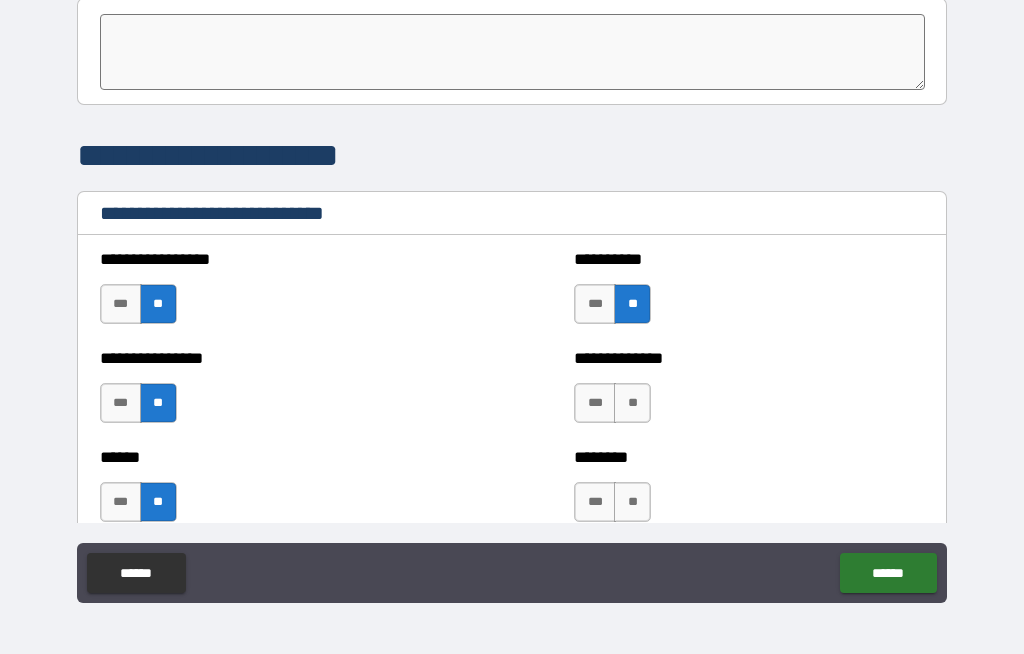 click on "**" at bounding box center (632, 403) 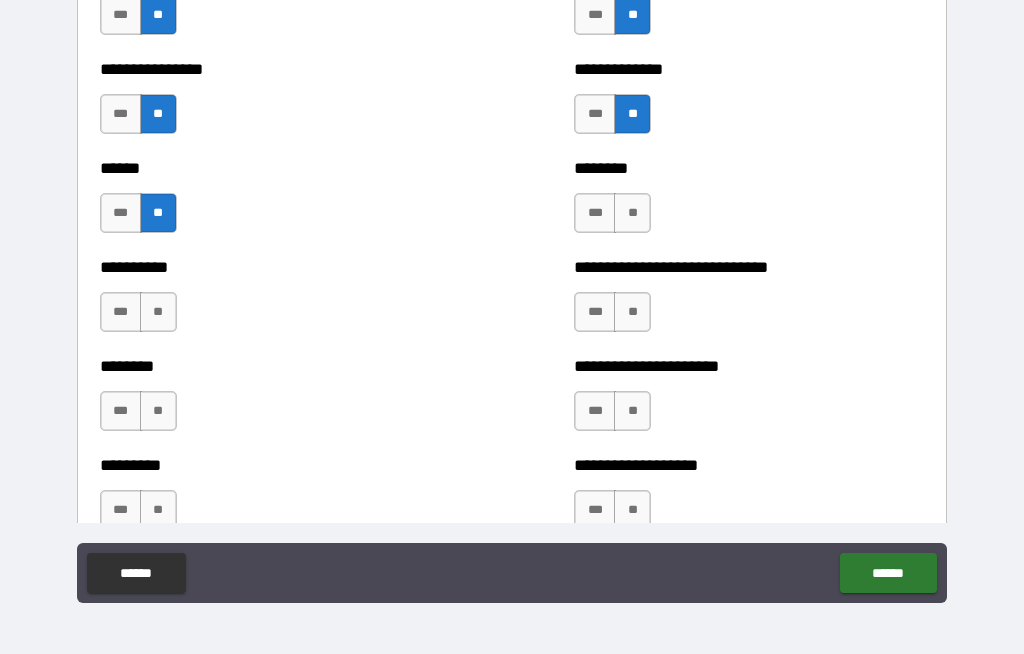 scroll, scrollTop: 6819, scrollLeft: 0, axis: vertical 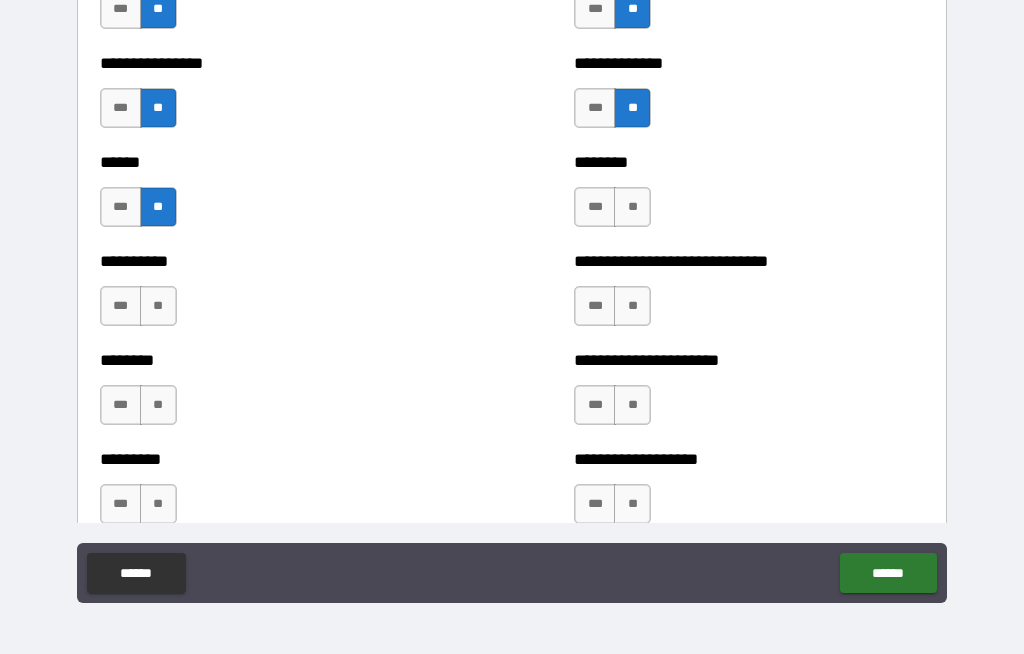 click on "**" at bounding box center [632, 207] 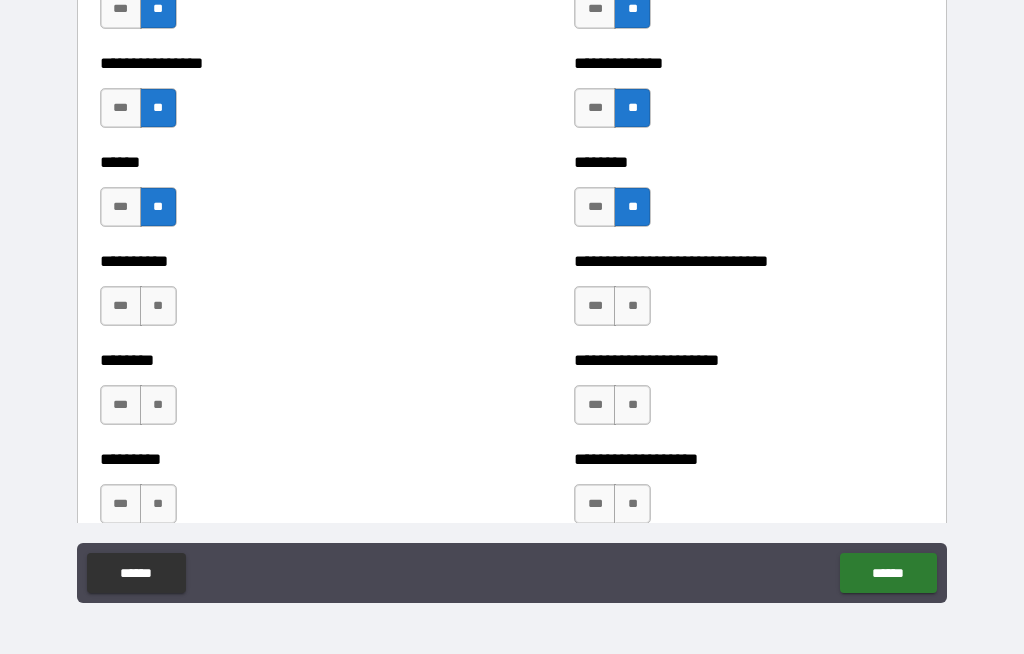 click on "**" at bounding box center [632, 306] 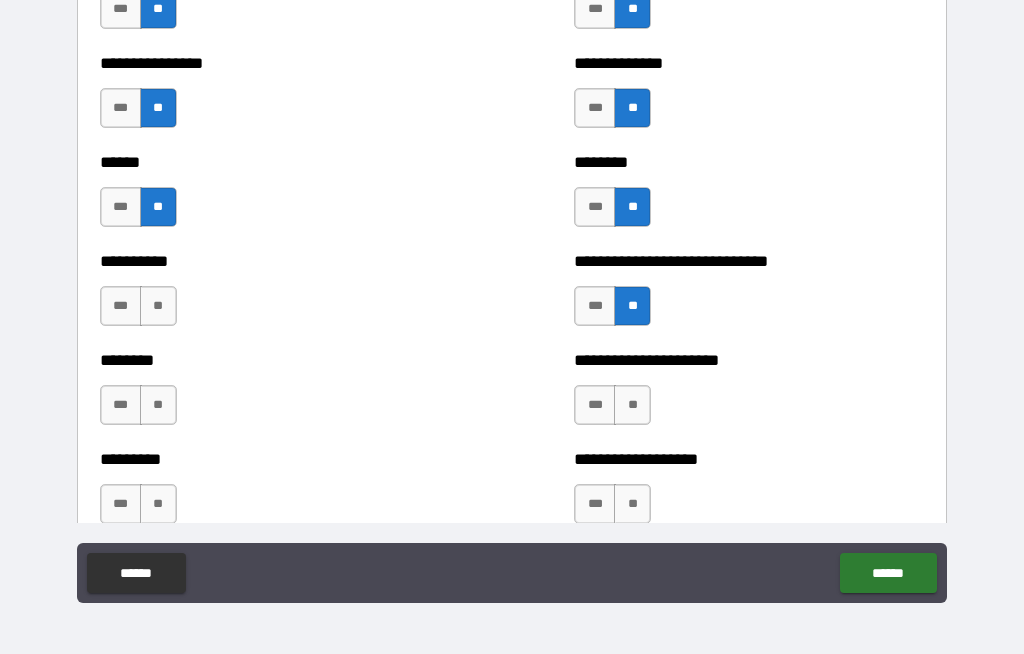 click on "**" at bounding box center (632, 405) 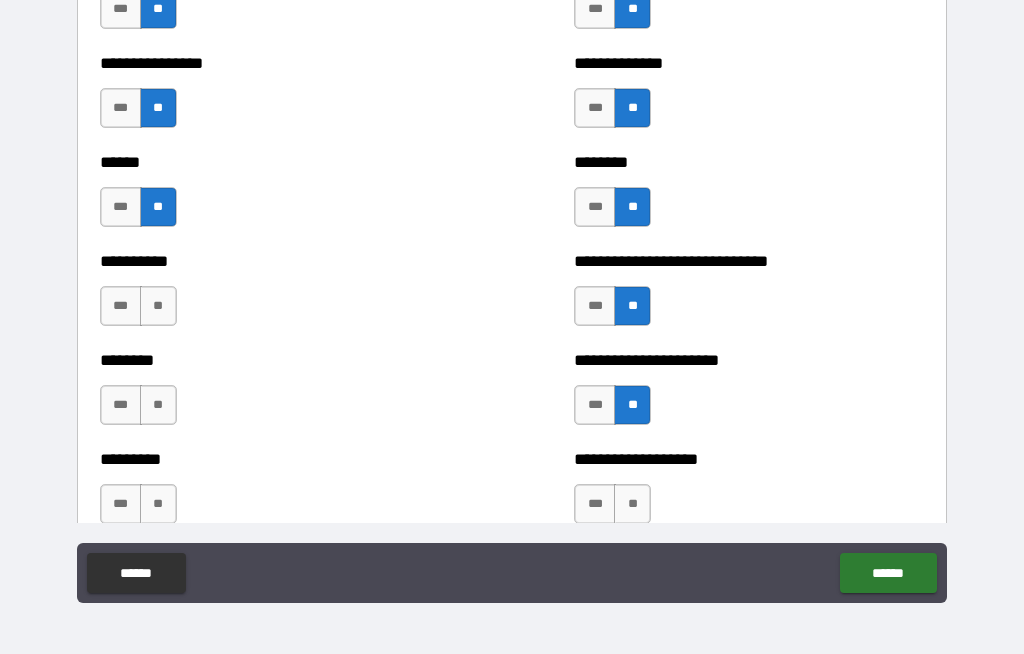 click on "**" at bounding box center [158, 405] 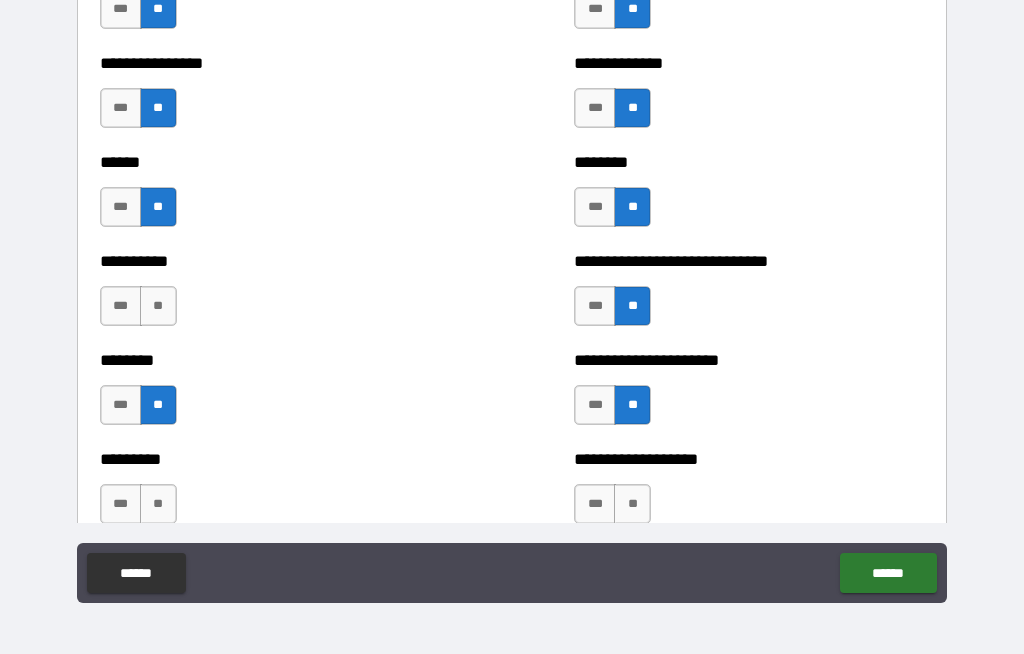 click on "**" at bounding box center (158, 306) 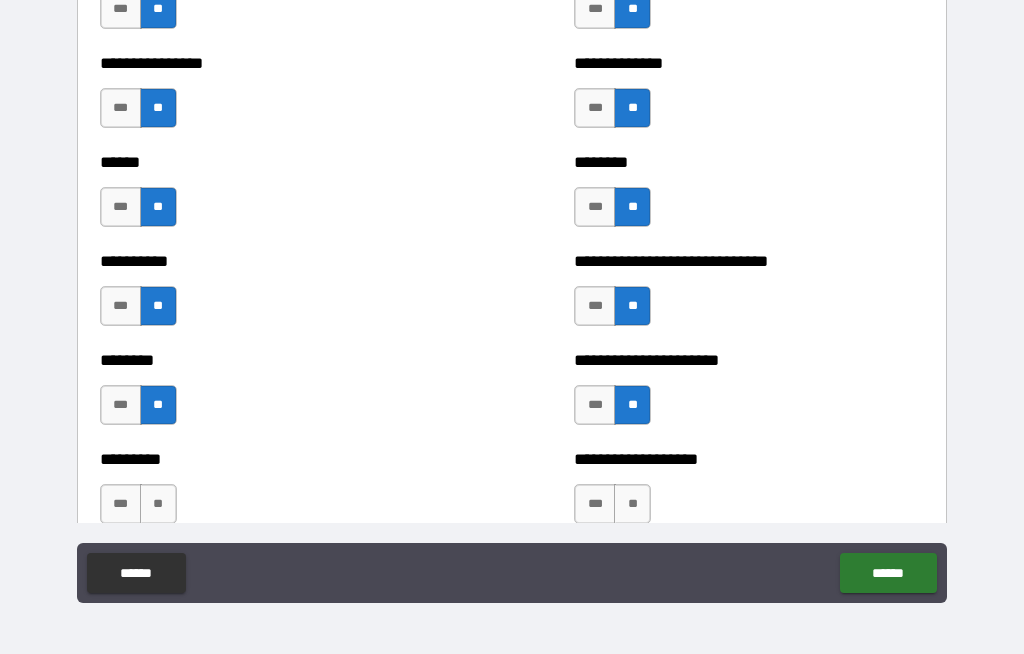 click on "**" at bounding box center (158, 504) 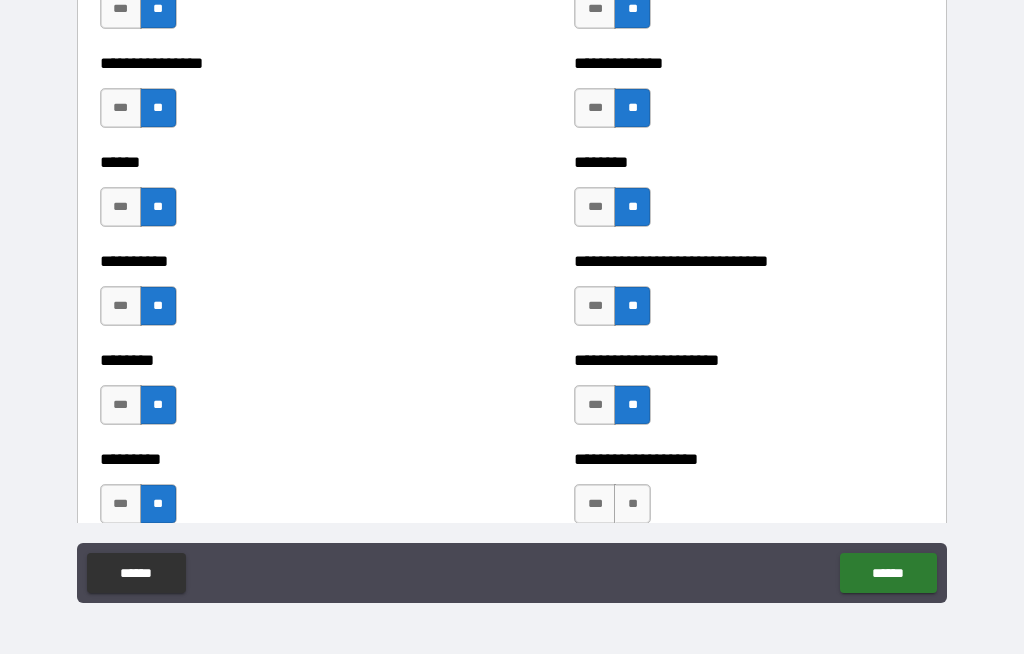 click on "**" at bounding box center [632, 504] 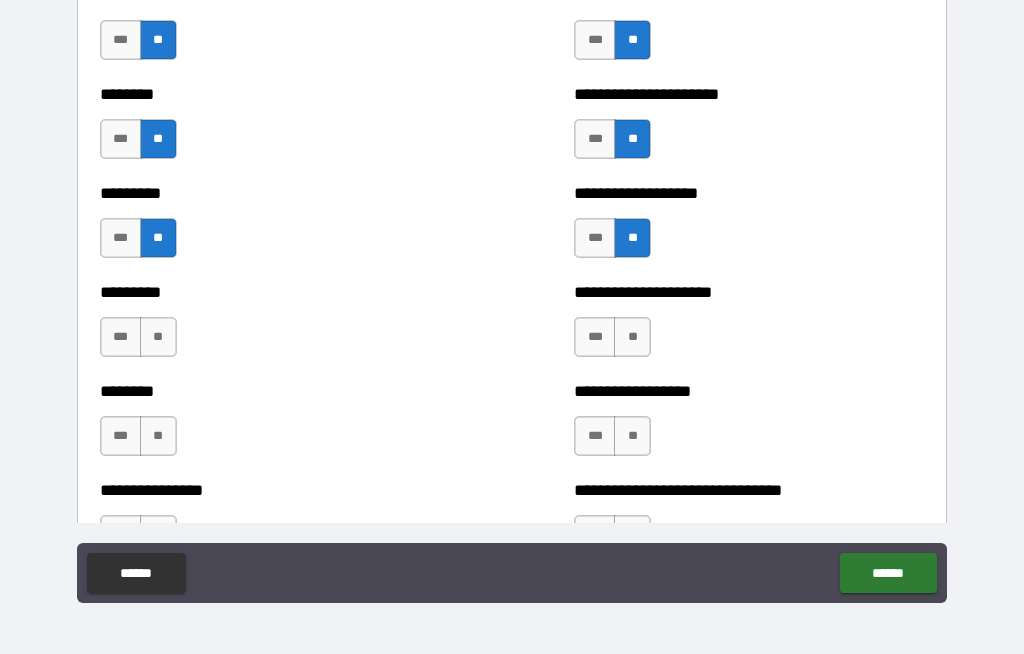 scroll, scrollTop: 7087, scrollLeft: 0, axis: vertical 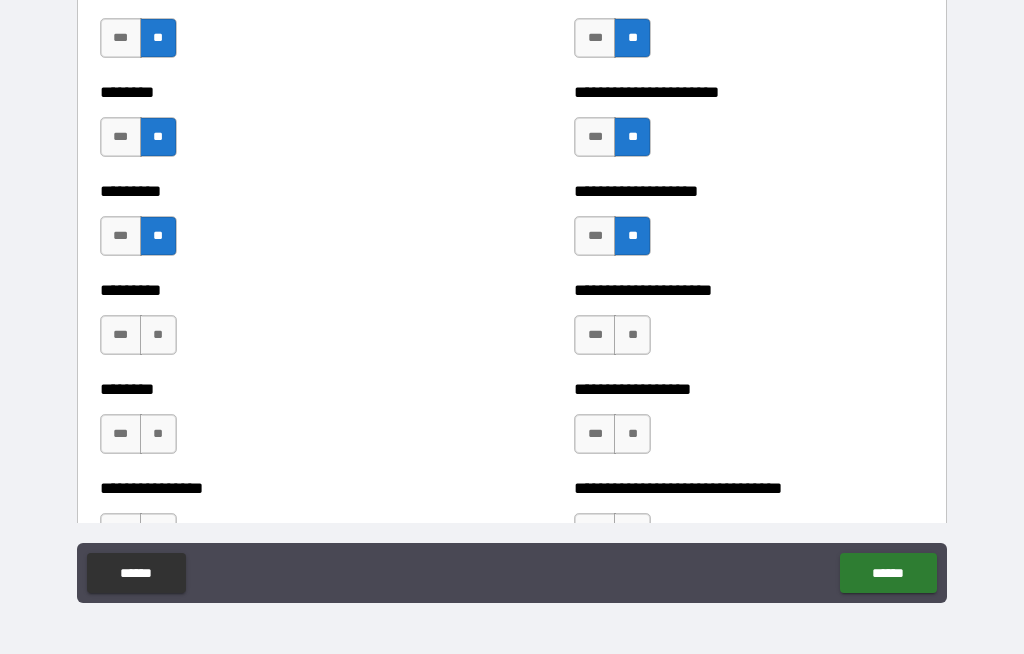 click on "**" at bounding box center (632, 335) 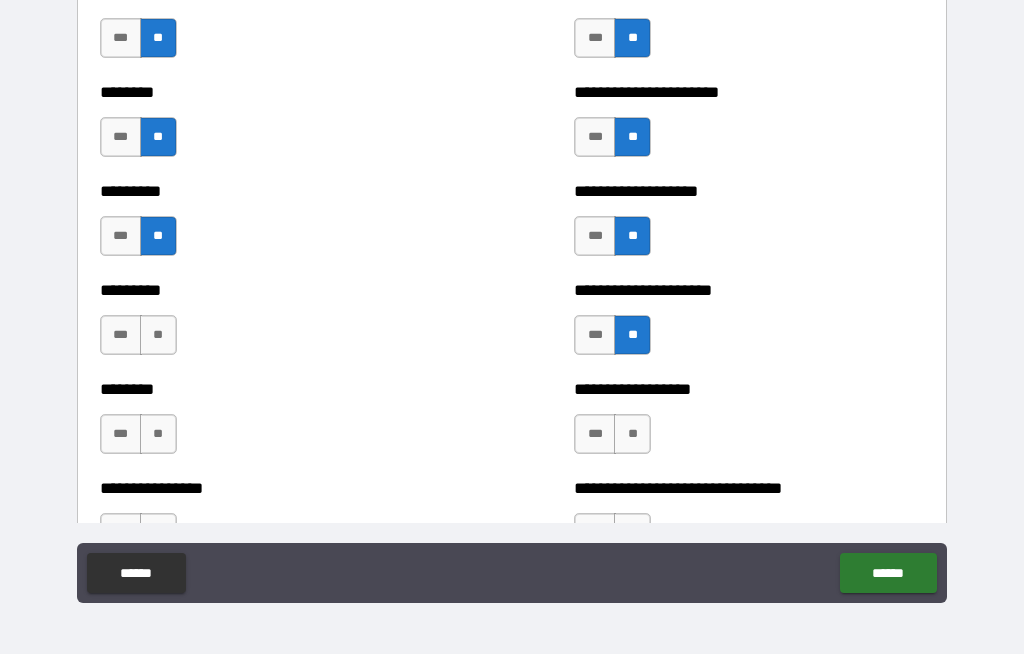 click on "**" at bounding box center (158, 335) 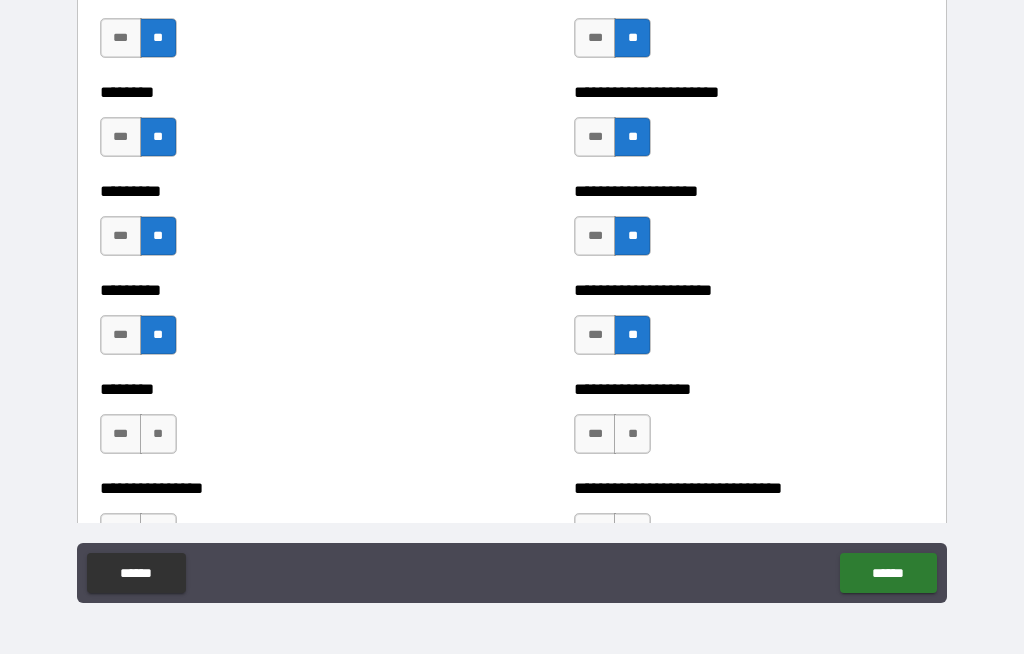 click on "**" at bounding box center (158, 434) 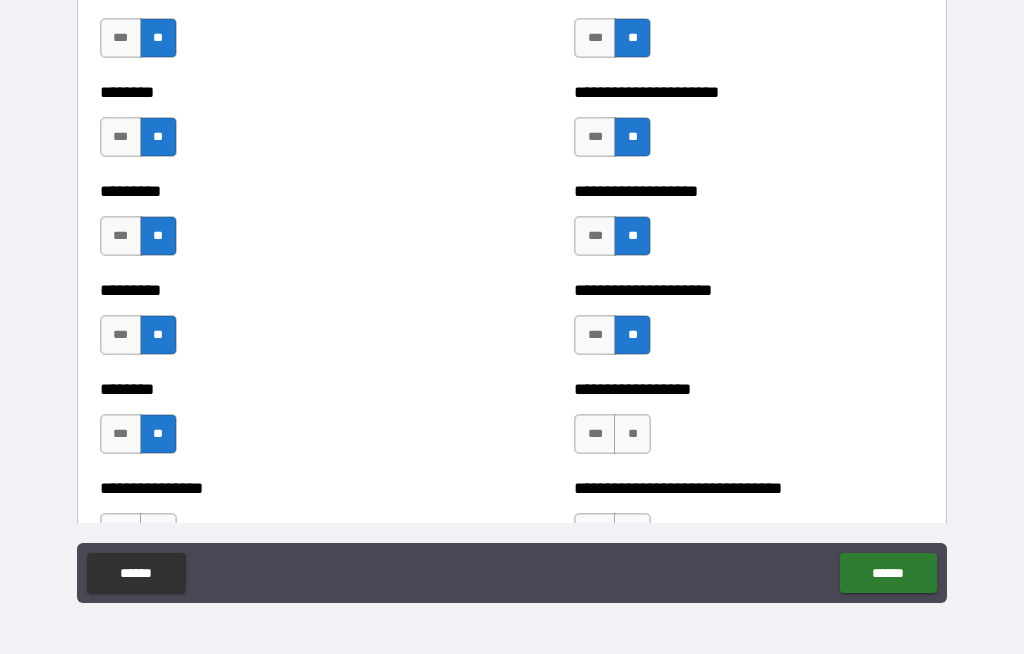 click on "**" at bounding box center (632, 434) 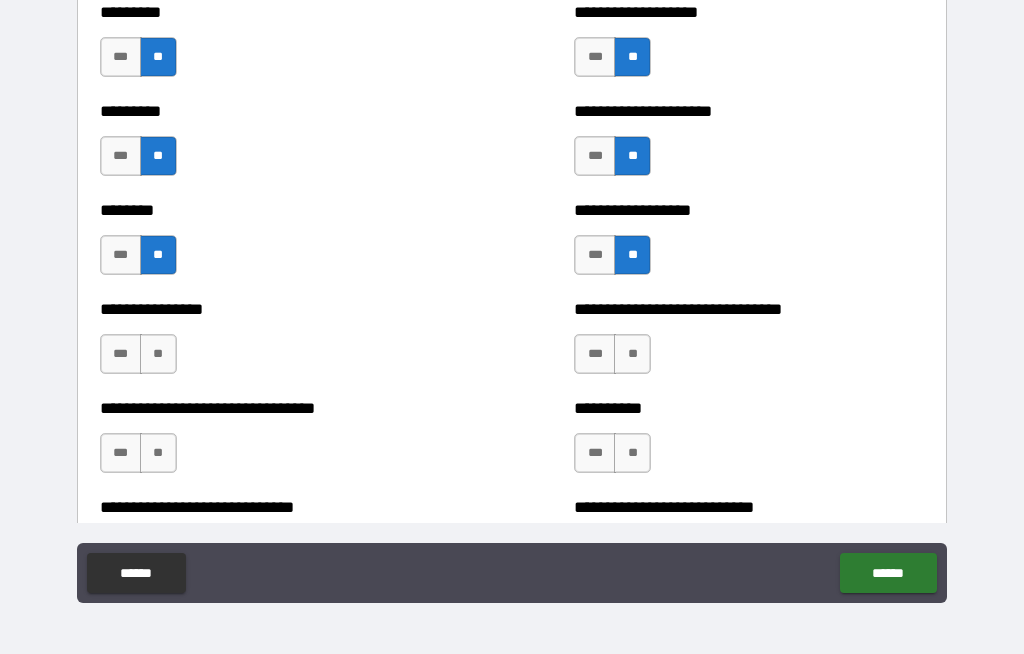 scroll, scrollTop: 7297, scrollLeft: 0, axis: vertical 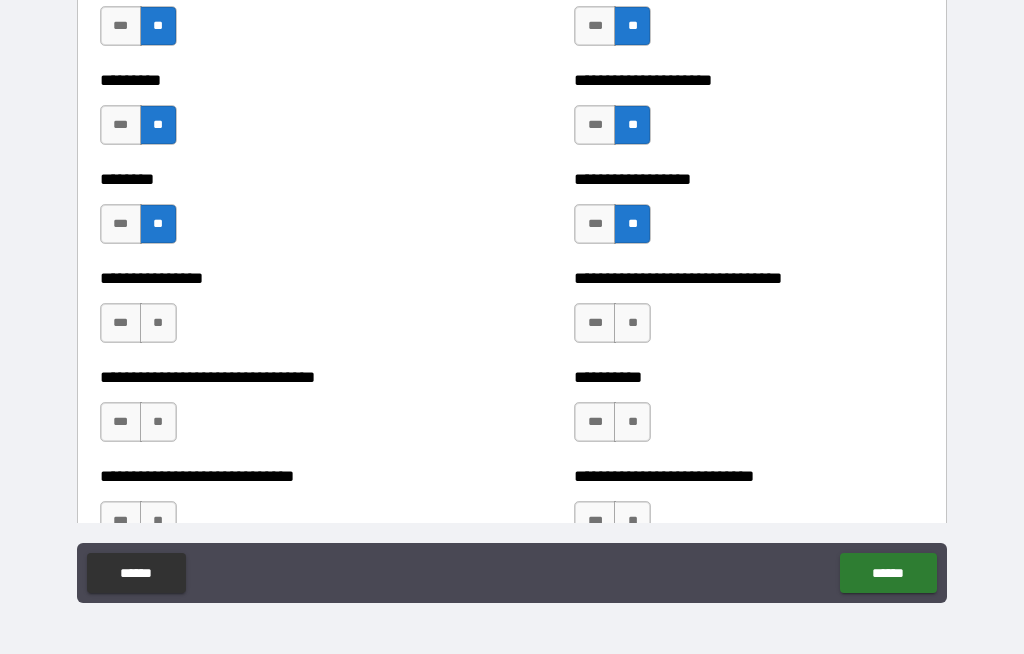 click on "**" at bounding box center [632, 323] 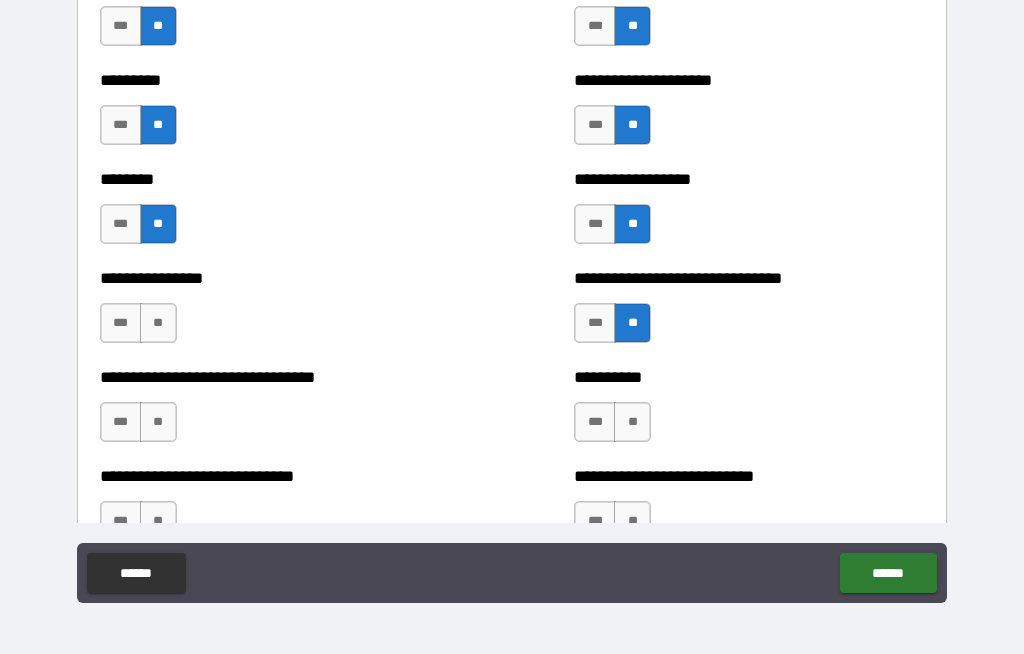 click on "**" at bounding box center [158, 323] 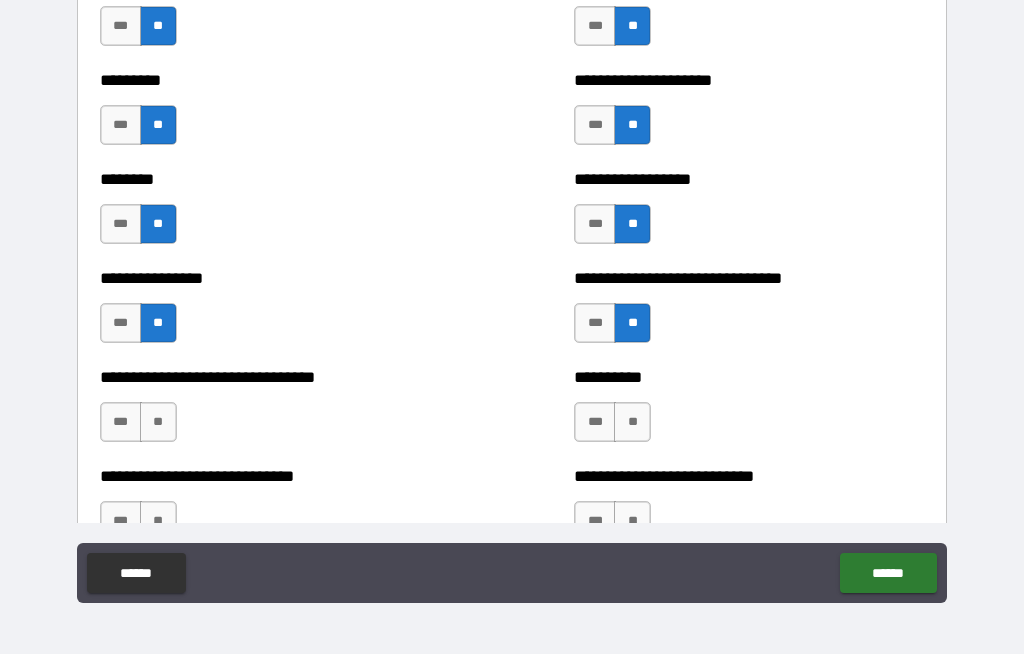 click on "**" at bounding box center (158, 422) 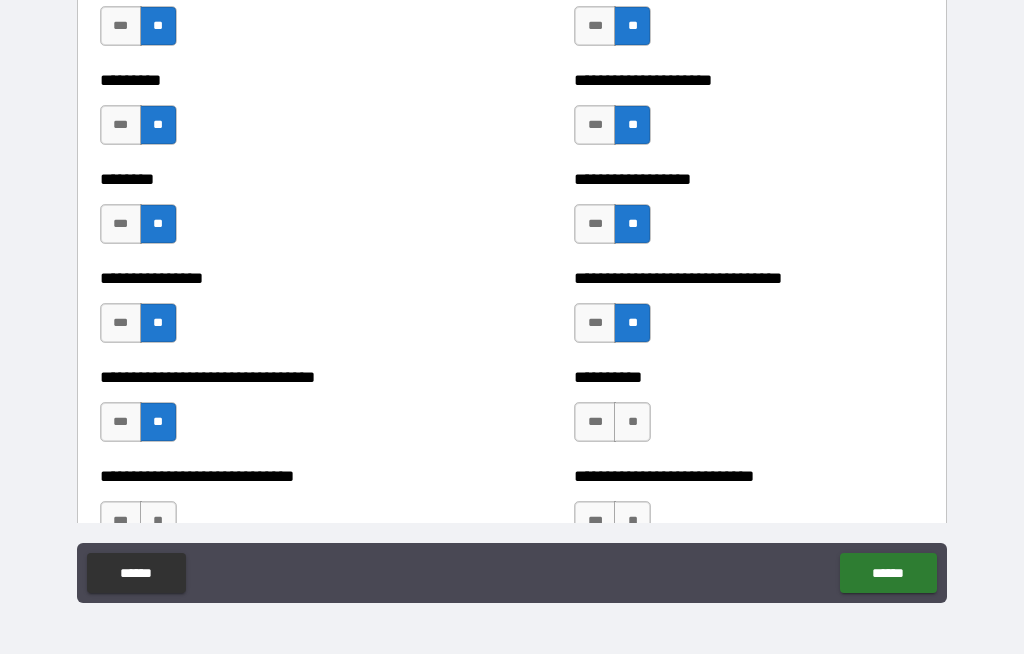 click on "**" at bounding box center (632, 422) 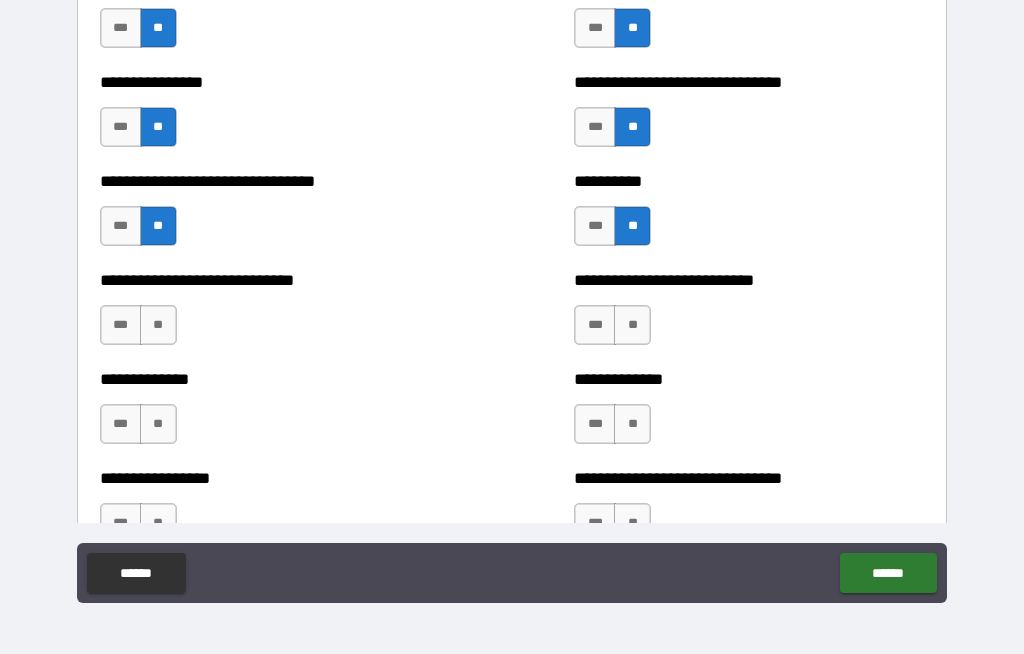 scroll, scrollTop: 7546, scrollLeft: 0, axis: vertical 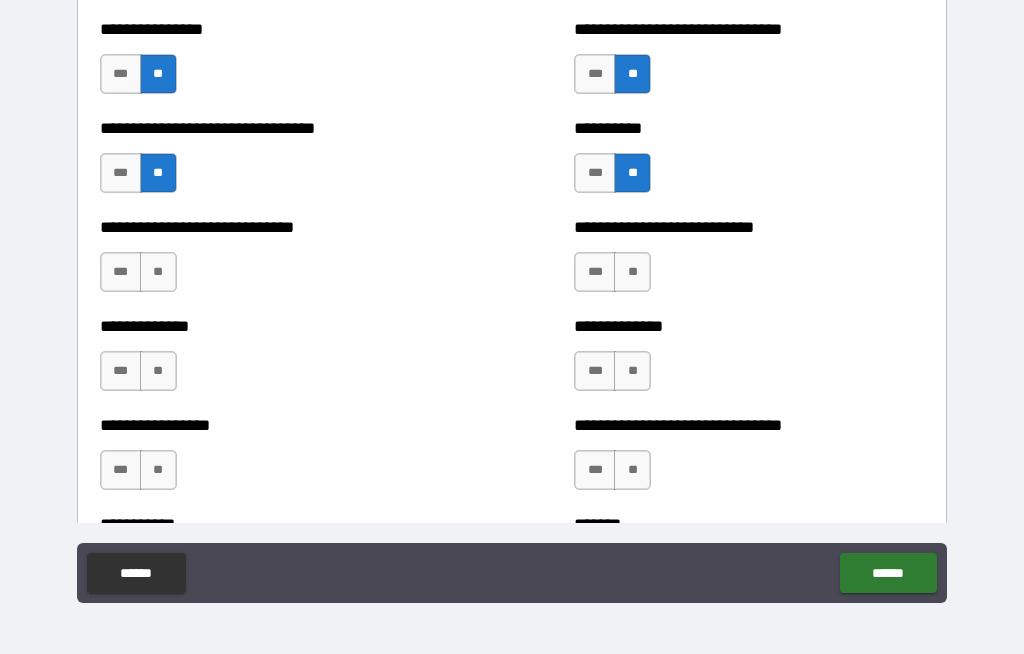 click on "**" at bounding box center (632, 272) 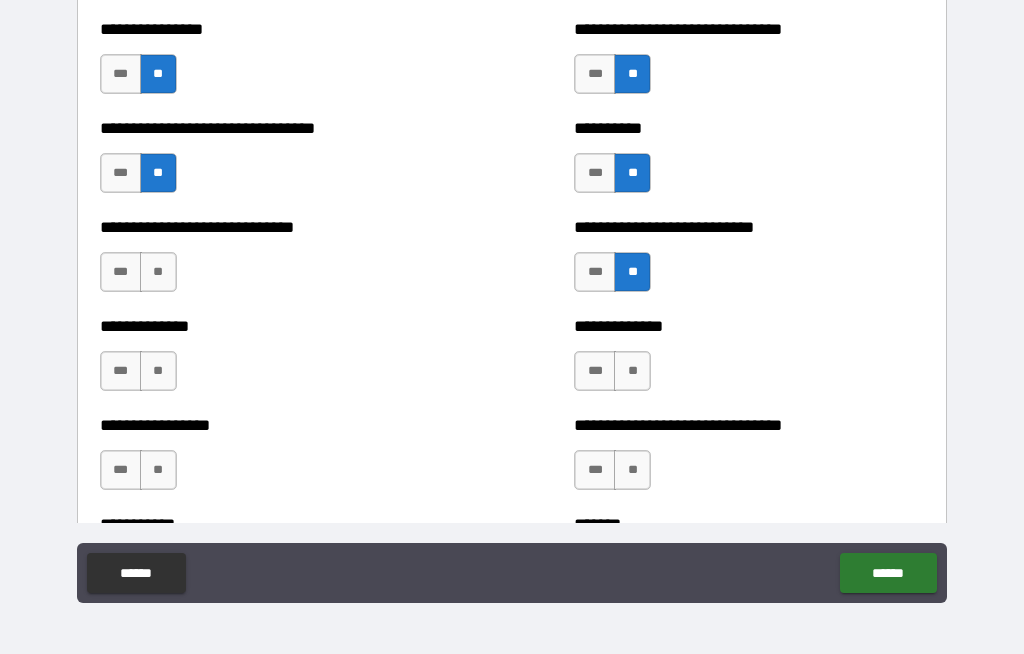 click on "**" at bounding box center [632, 371] 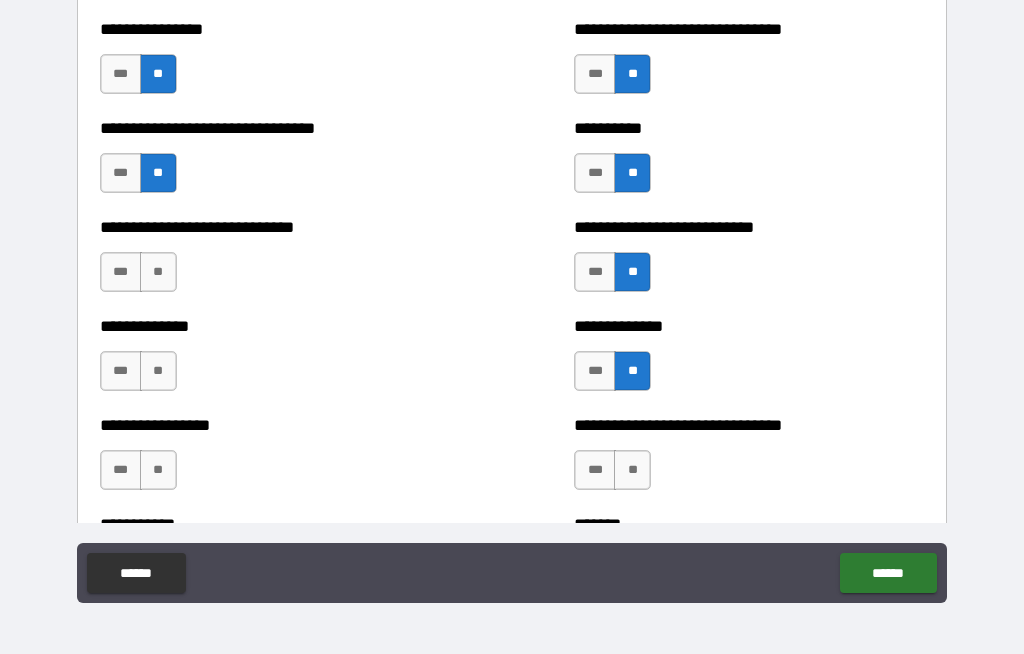 click on "**" at bounding box center [158, 272] 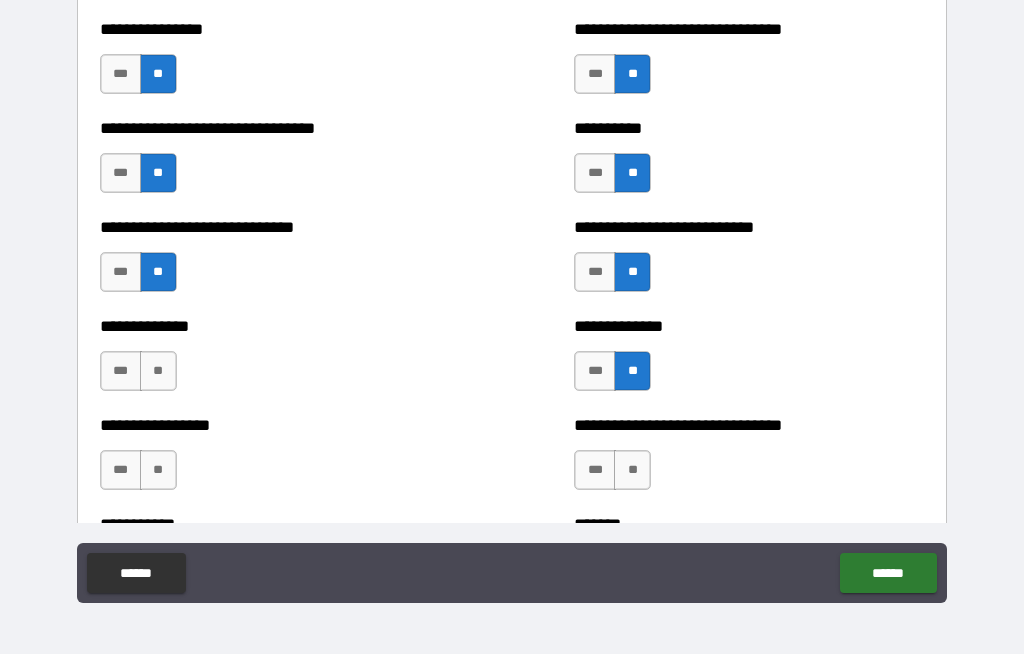 click on "**" at bounding box center [158, 371] 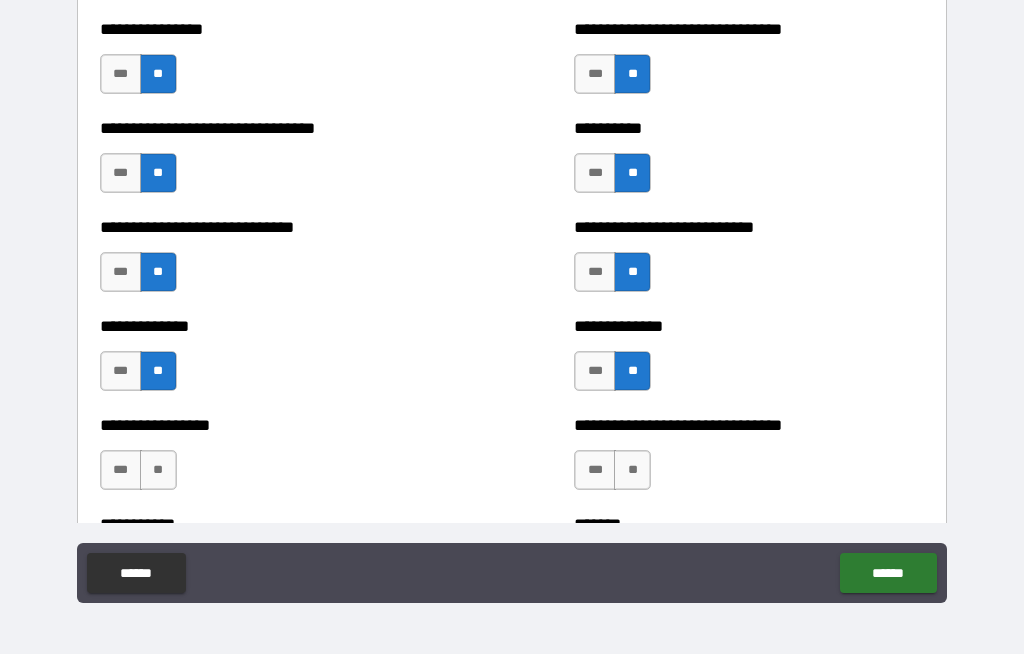 click on "**" at bounding box center (158, 470) 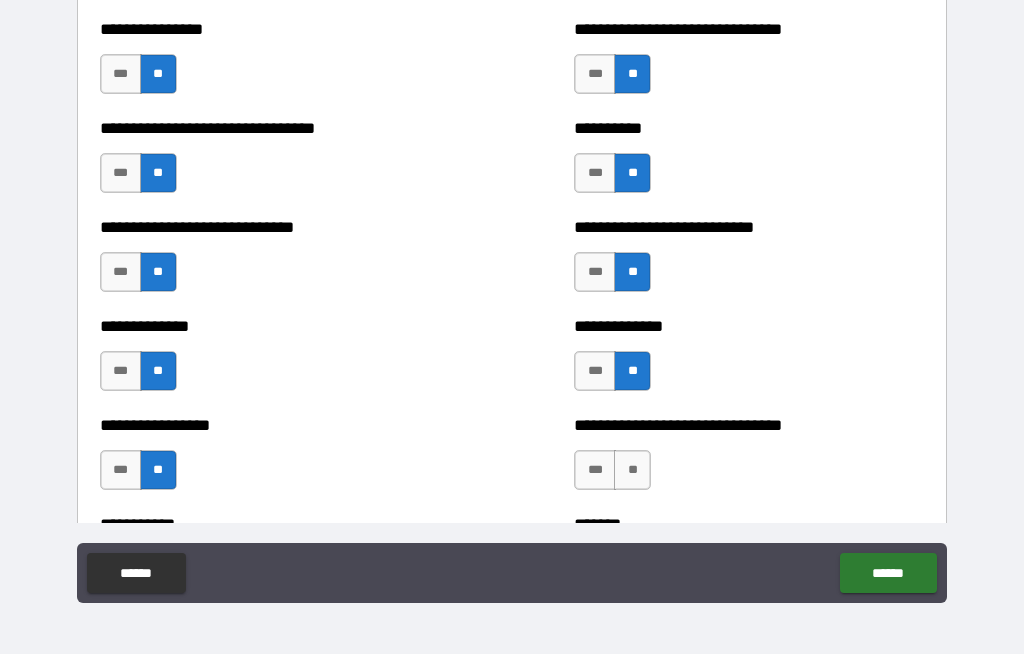click on "**" at bounding box center [632, 470] 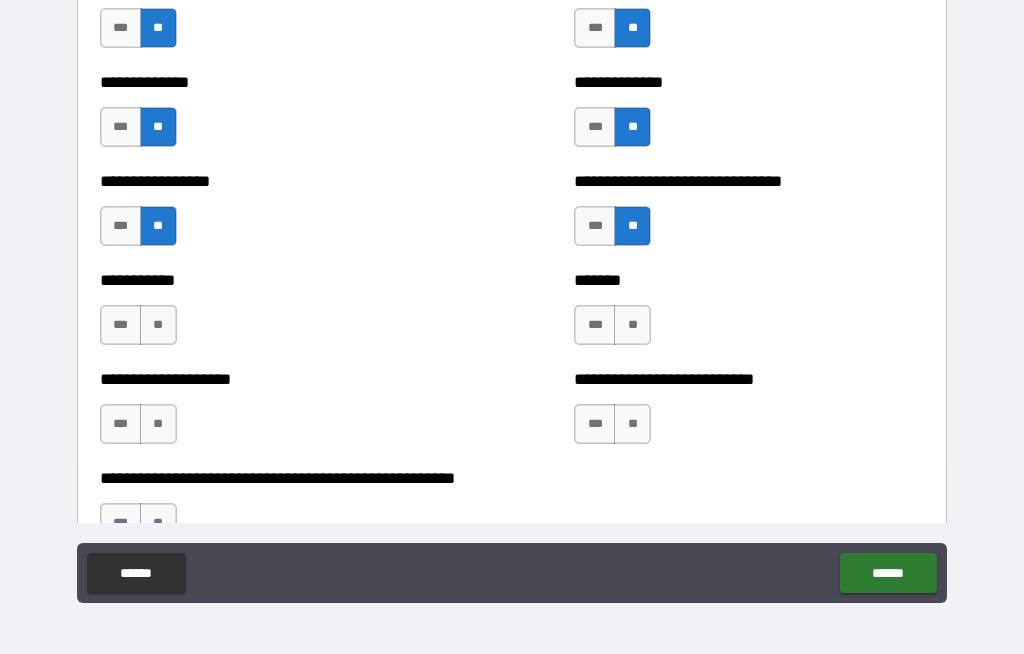 scroll, scrollTop: 7817, scrollLeft: 0, axis: vertical 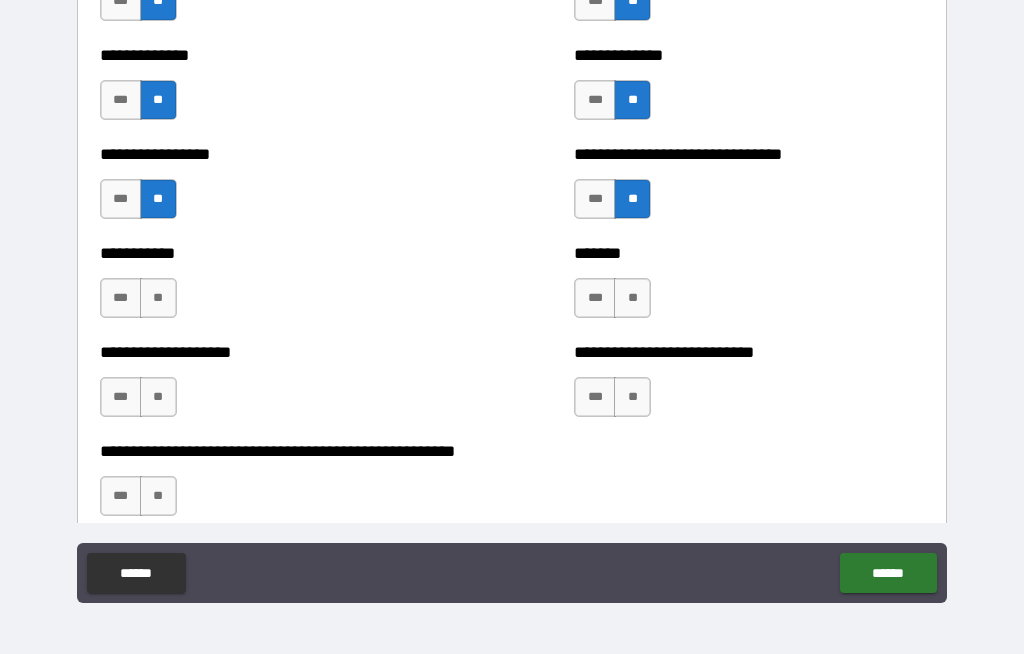 click on "**" at bounding box center (632, 298) 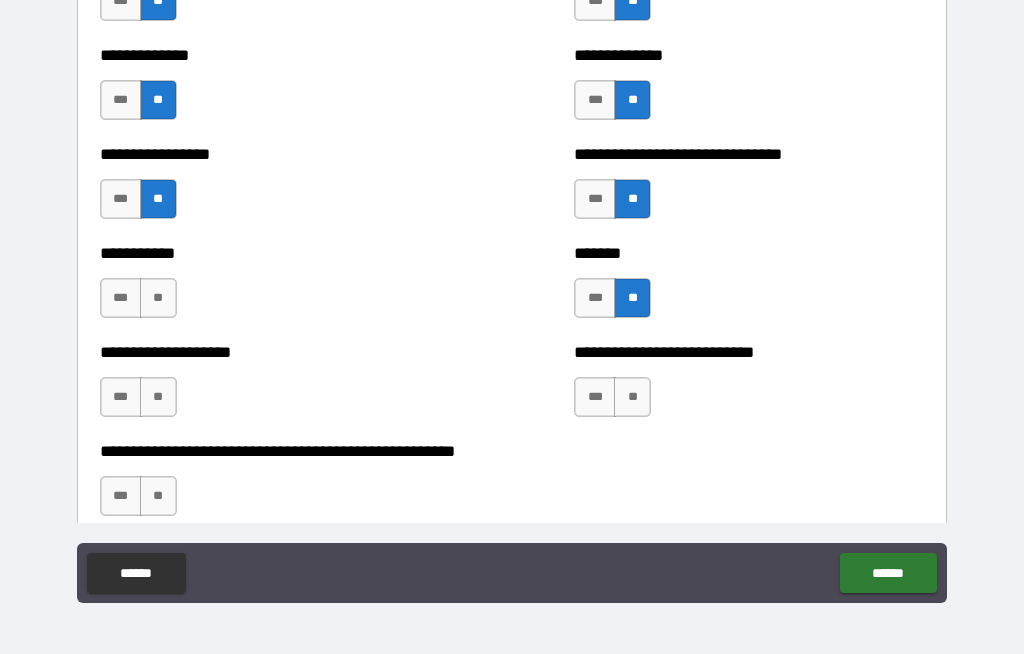 click on "**" at bounding box center (158, 298) 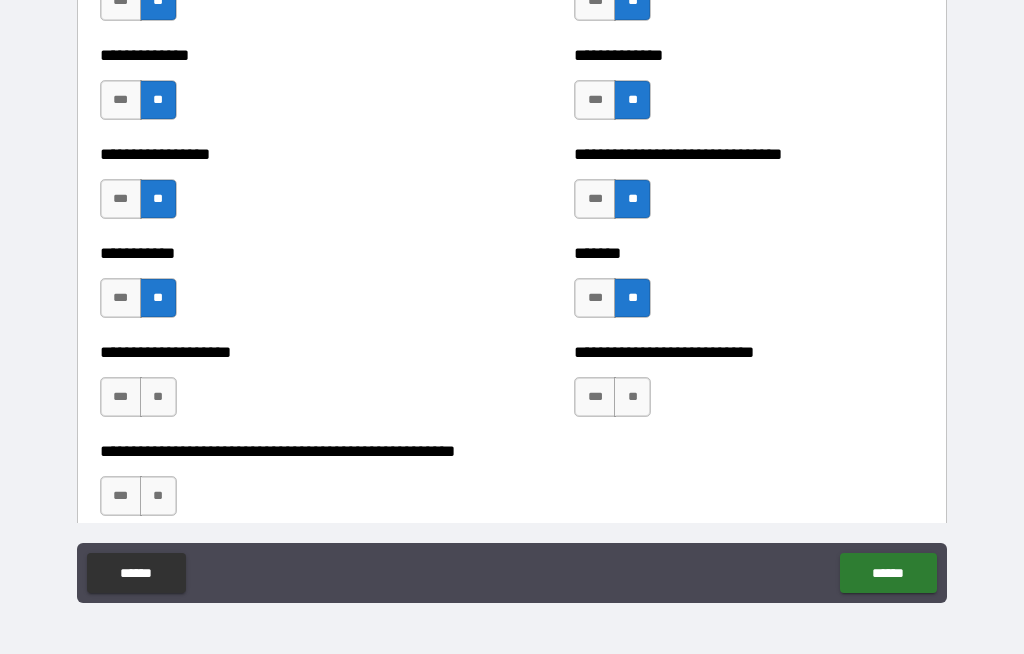 click on "**" at bounding box center (158, 397) 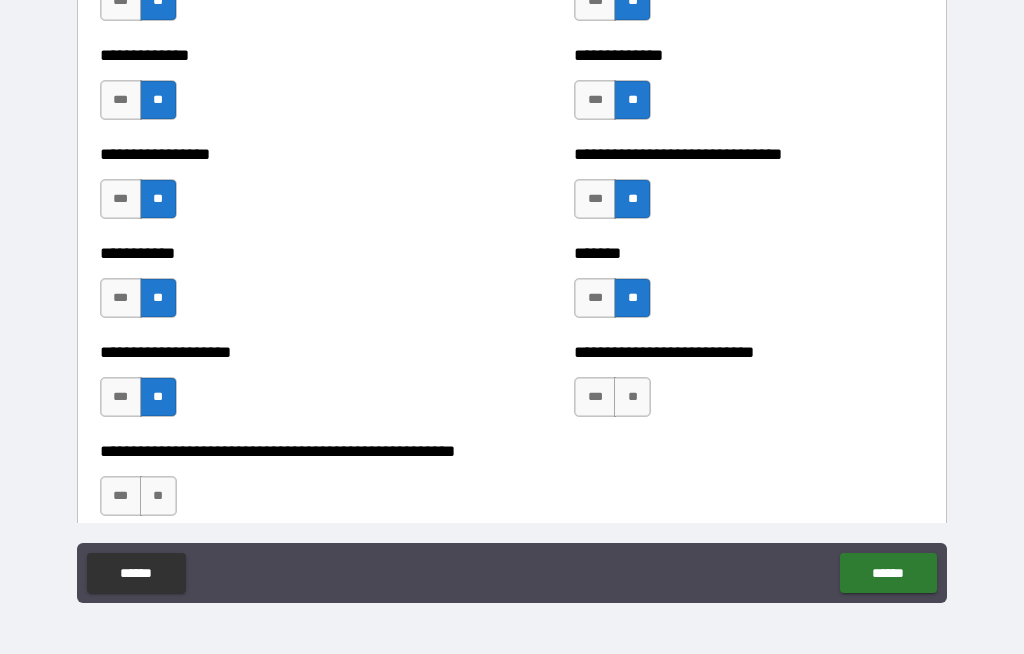 click on "**" at bounding box center [632, 397] 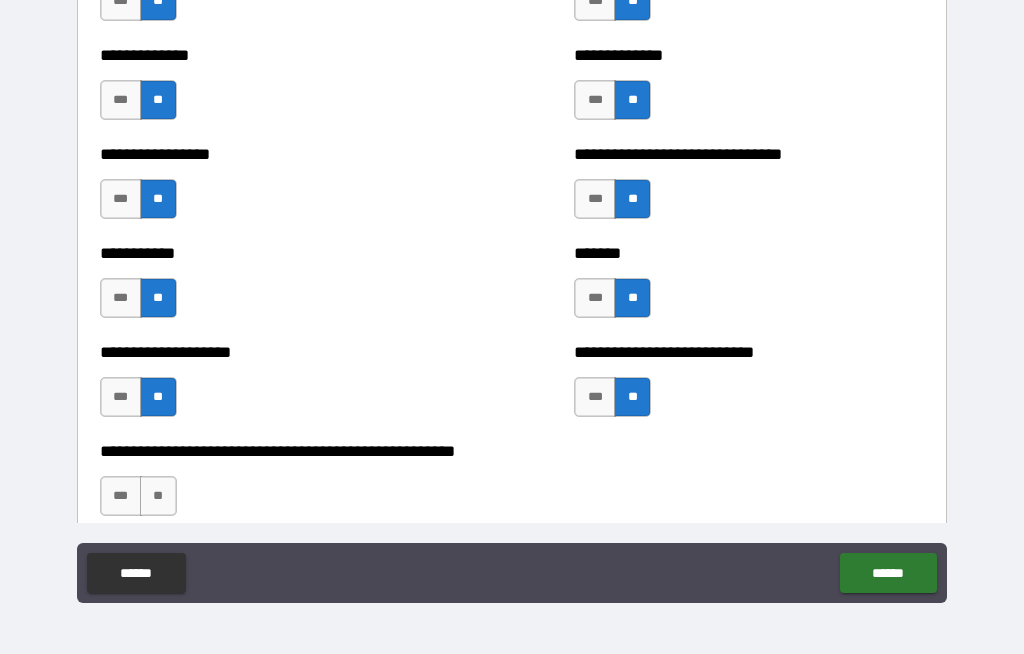 click on "**" at bounding box center (158, 496) 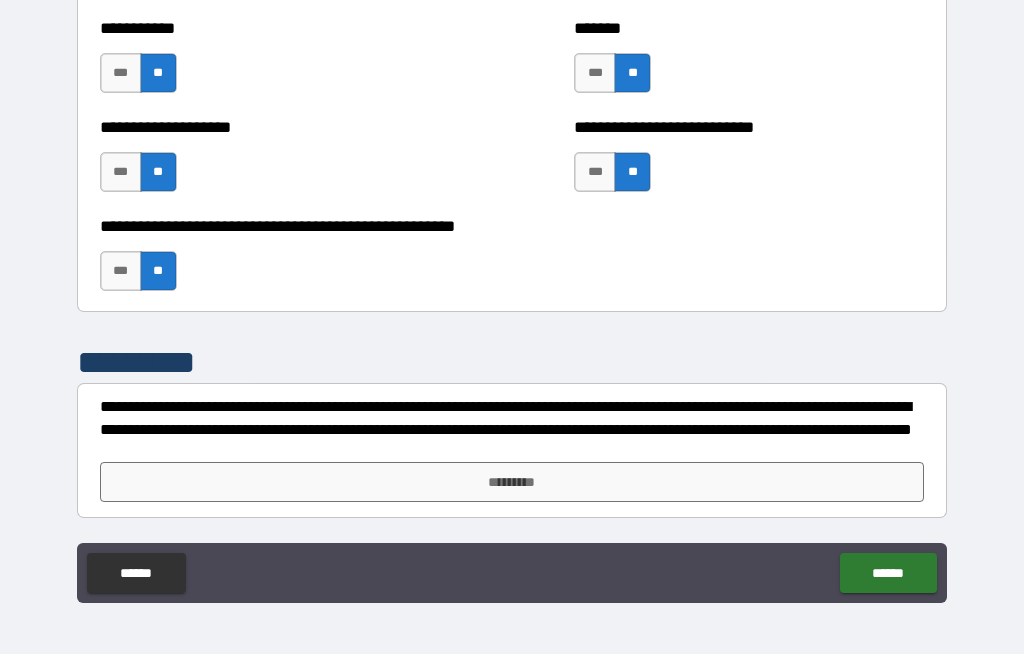 scroll, scrollTop: 8042, scrollLeft: 0, axis: vertical 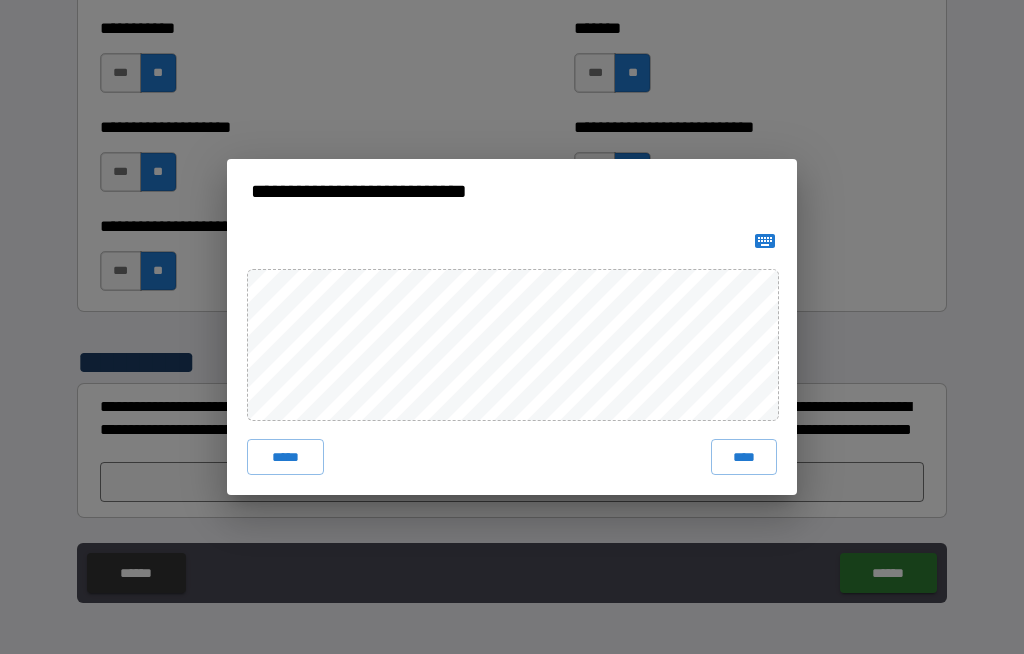click on "****" at bounding box center [744, 457] 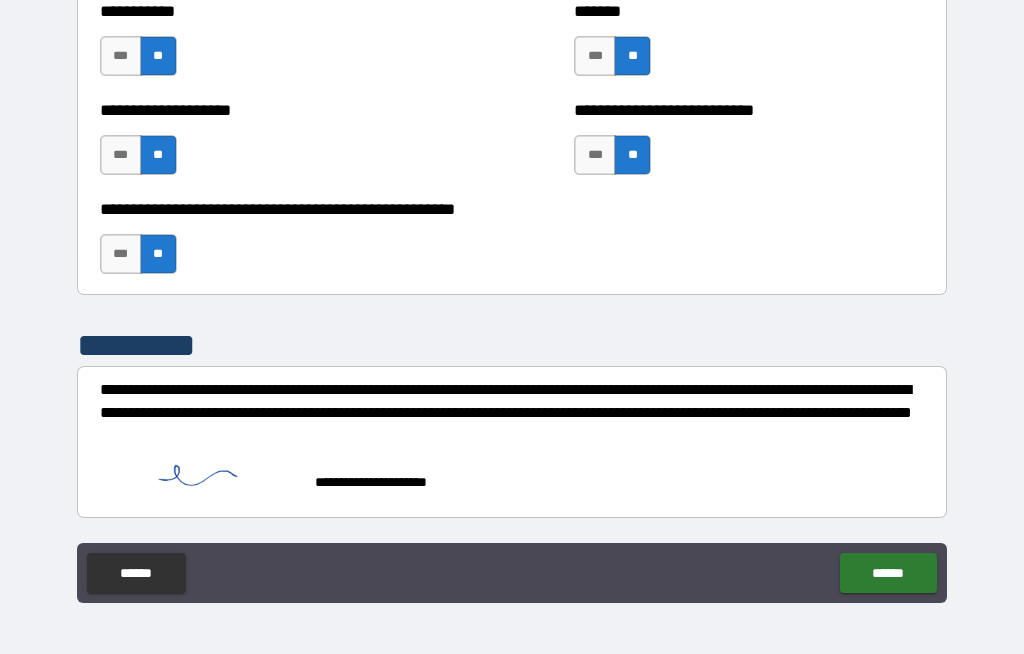 scroll, scrollTop: 8059, scrollLeft: 0, axis: vertical 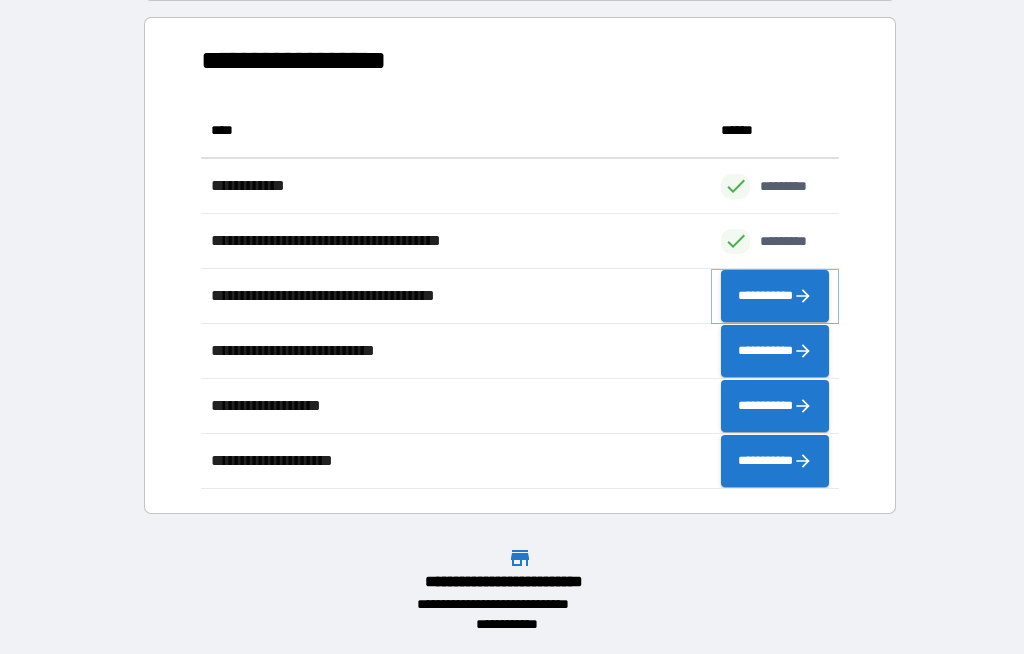 click on "**********" at bounding box center [775, 296] 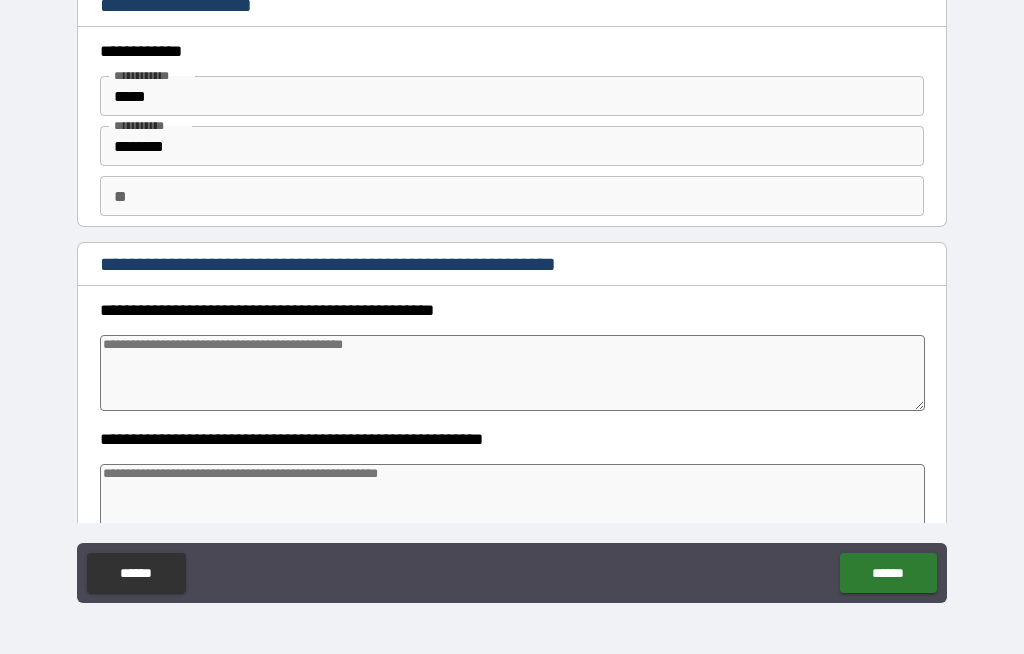click at bounding box center (513, 373) 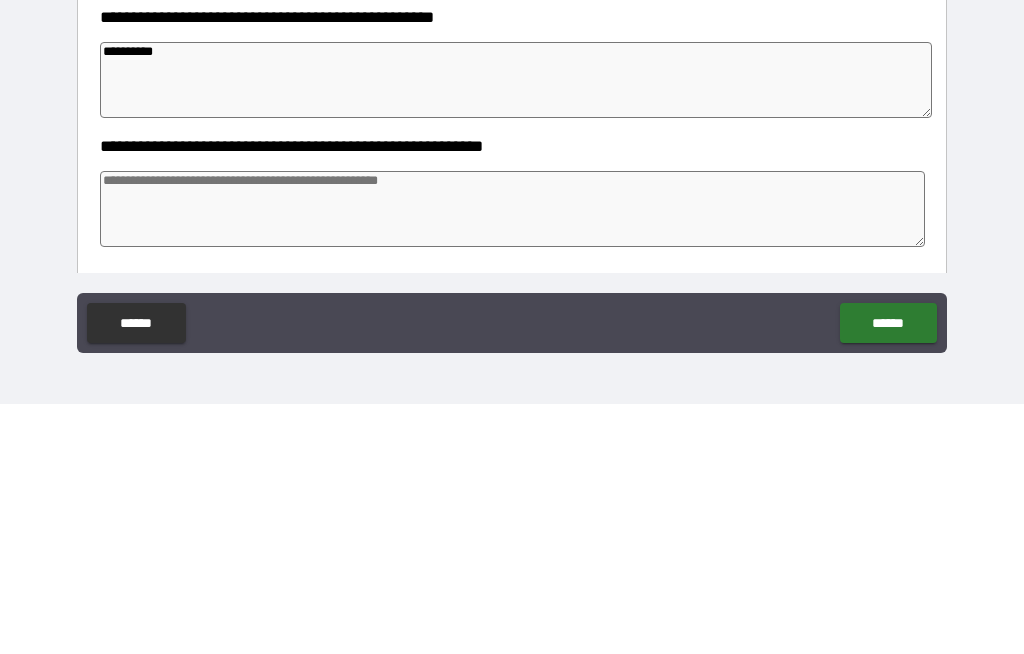 scroll, scrollTop: 42, scrollLeft: 0, axis: vertical 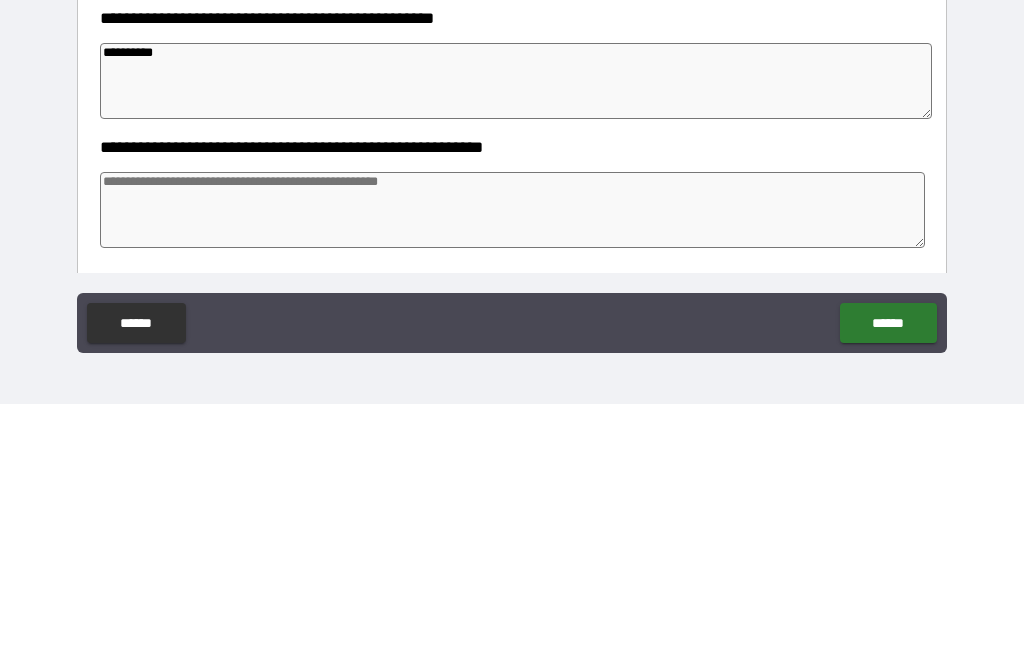 click on "**********" at bounding box center (516, 331) 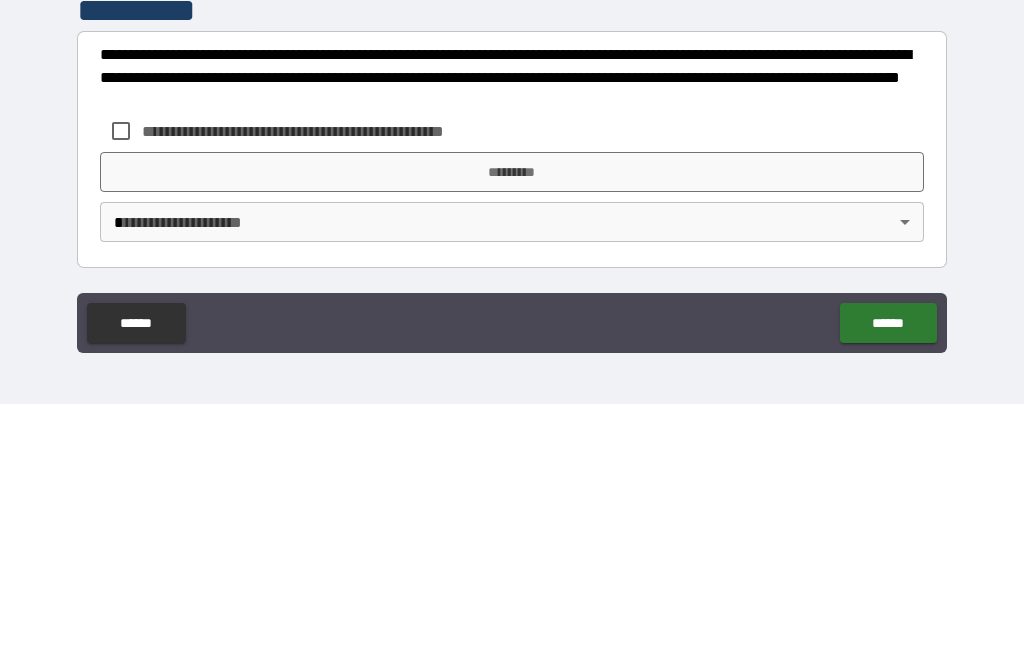 scroll, scrollTop: 572, scrollLeft: 0, axis: vertical 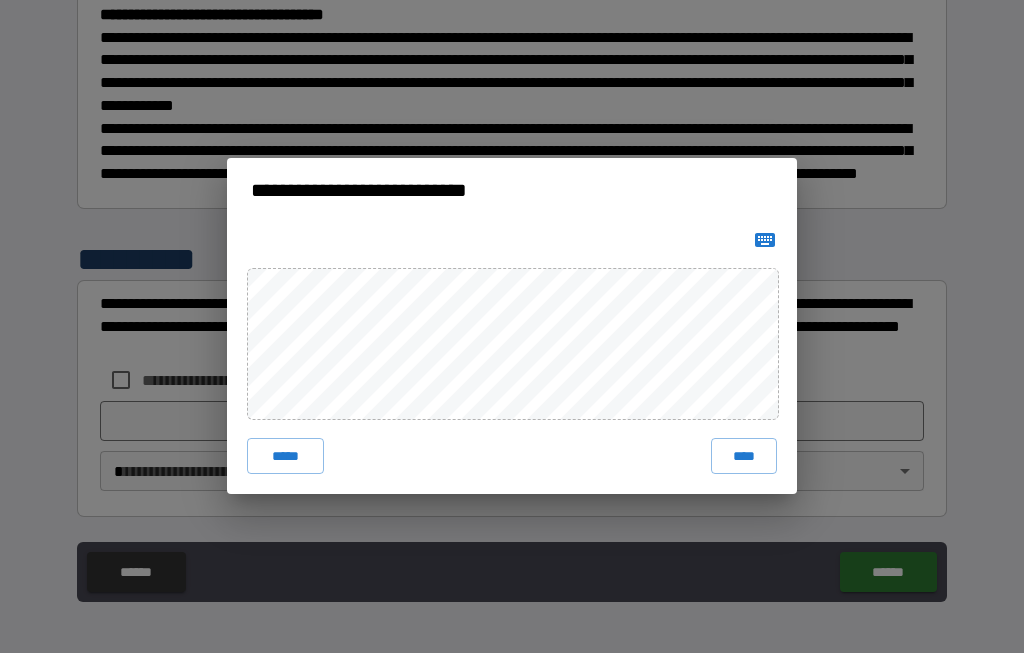 click on "****" at bounding box center (744, 457) 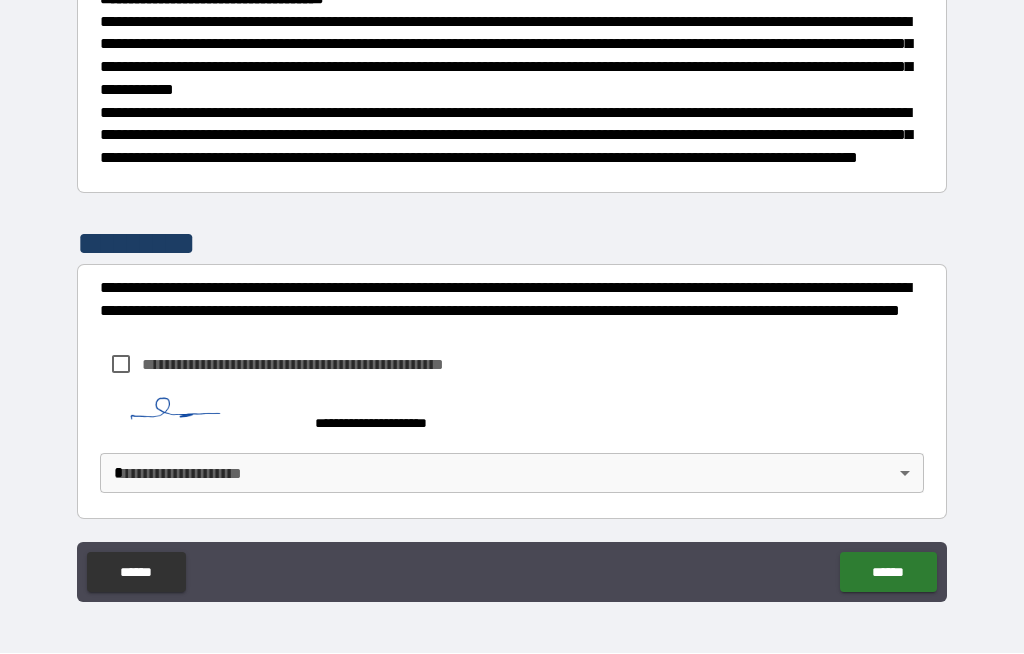 click on "**********" at bounding box center [512, 292] 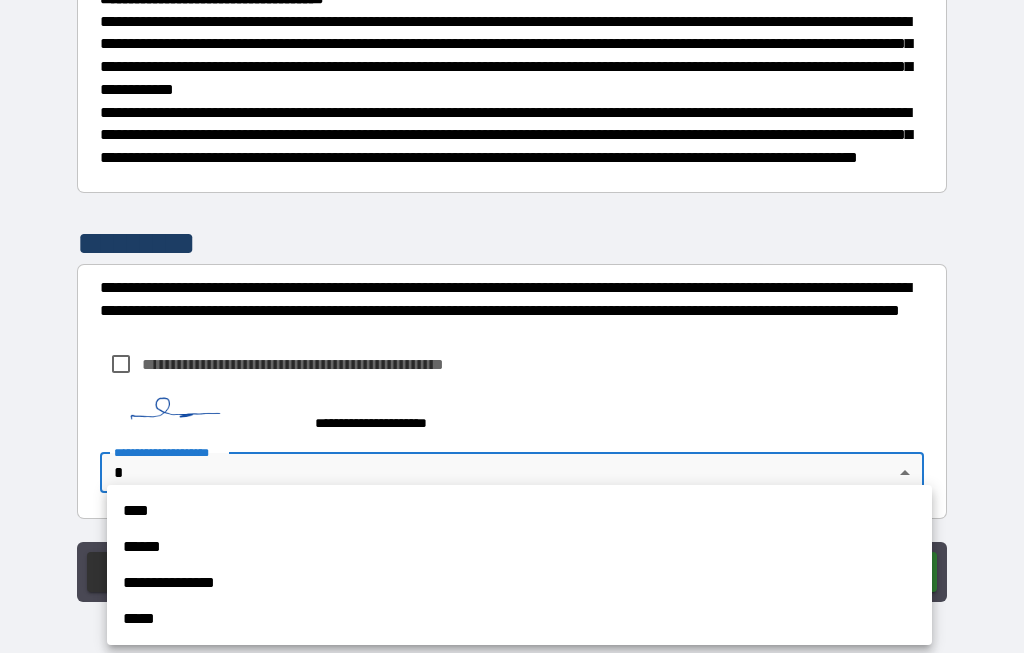 click on "**********" at bounding box center [519, 584] 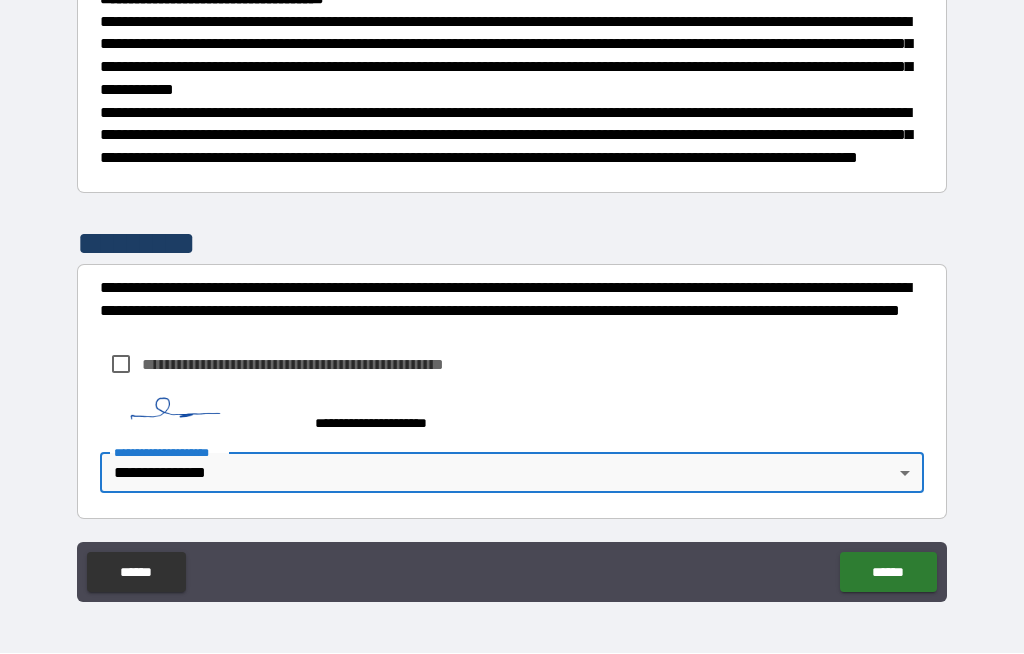 click on "******" at bounding box center (888, 573) 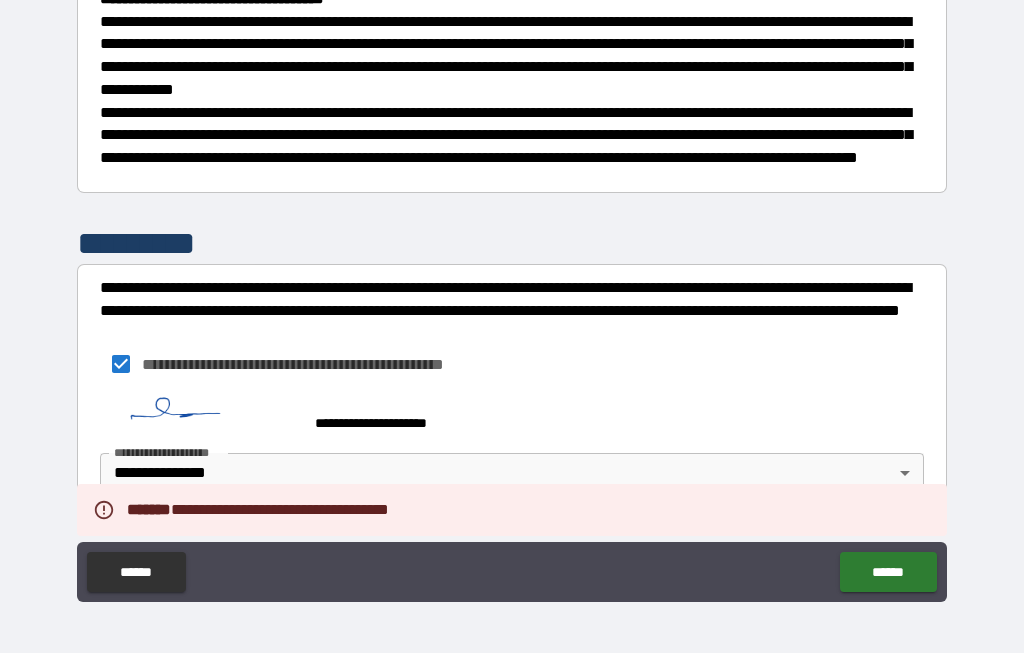 click on "******" at bounding box center [888, 573] 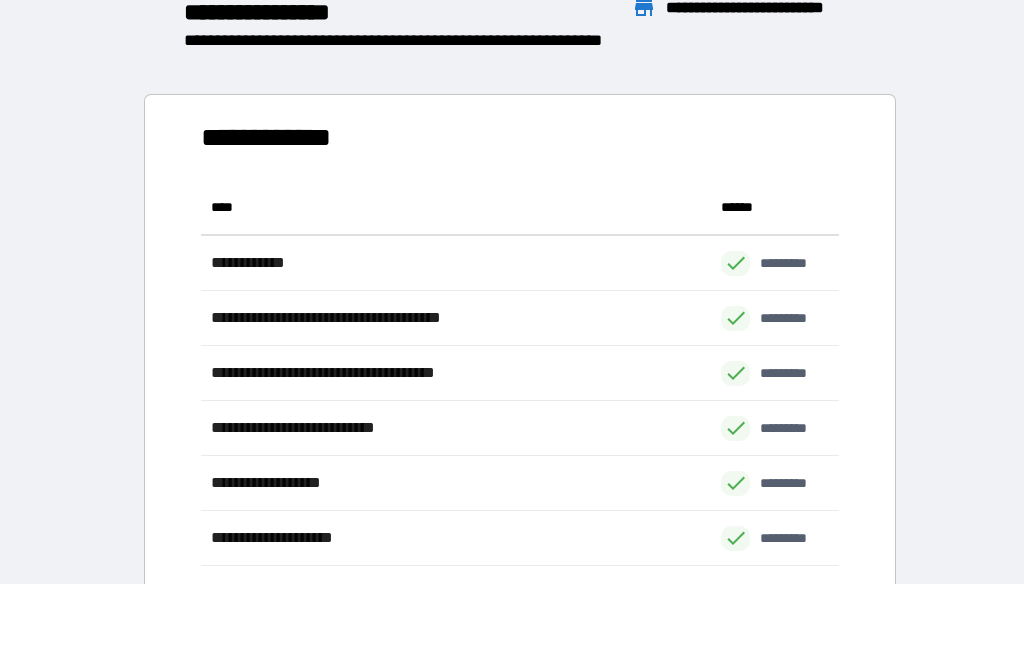 scroll, scrollTop: 386, scrollLeft: 638, axis: both 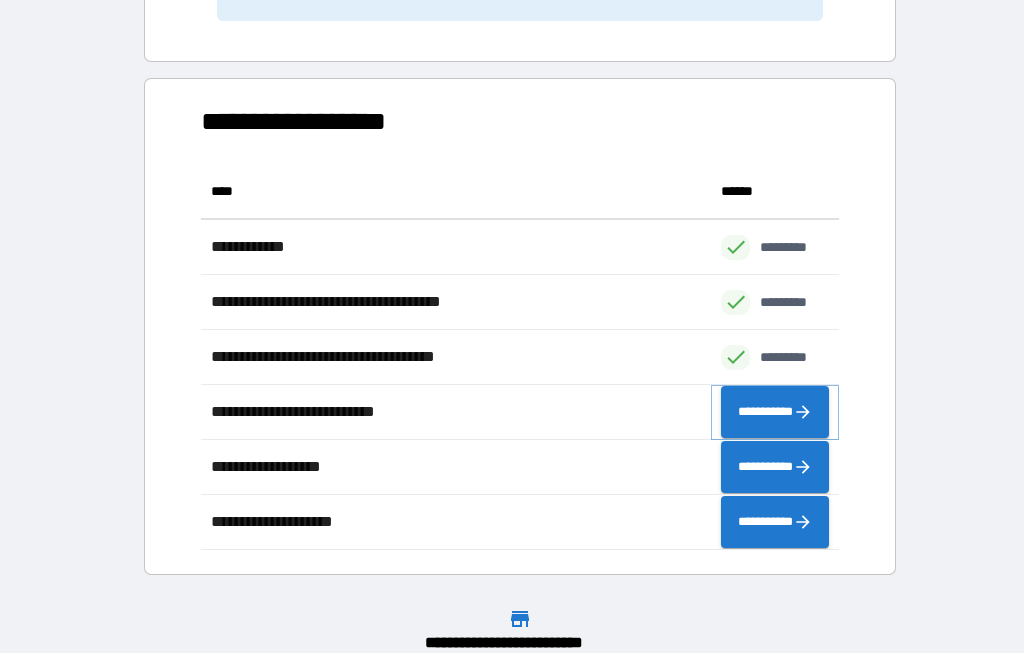 click on "**********" at bounding box center [775, 413] 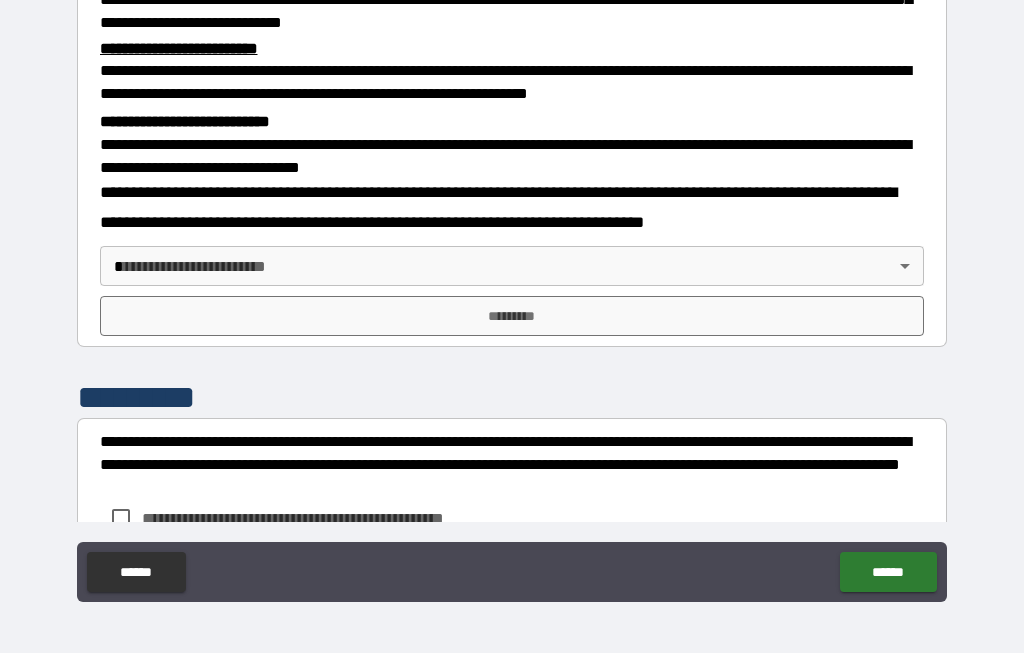 scroll, scrollTop: 554, scrollLeft: 0, axis: vertical 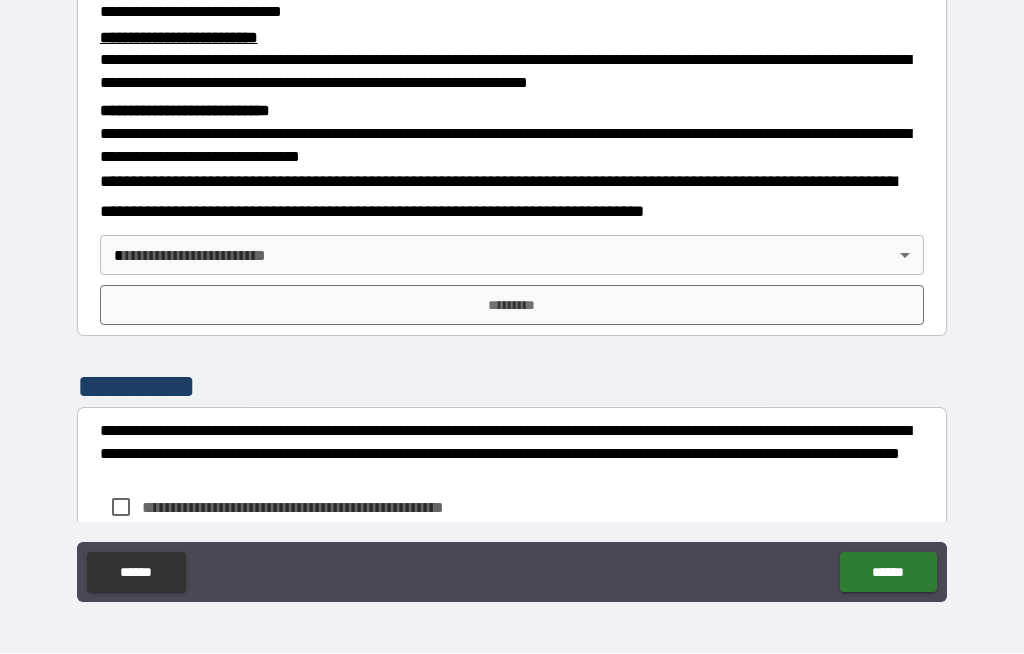 click on "**********" at bounding box center [512, 292] 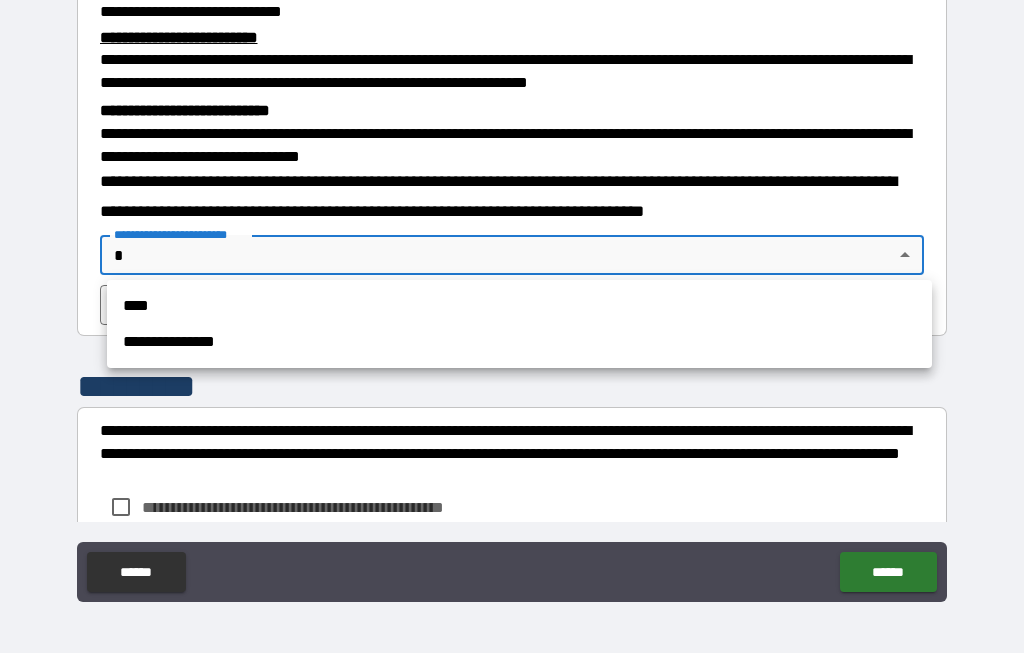 click on "**********" at bounding box center (519, 343) 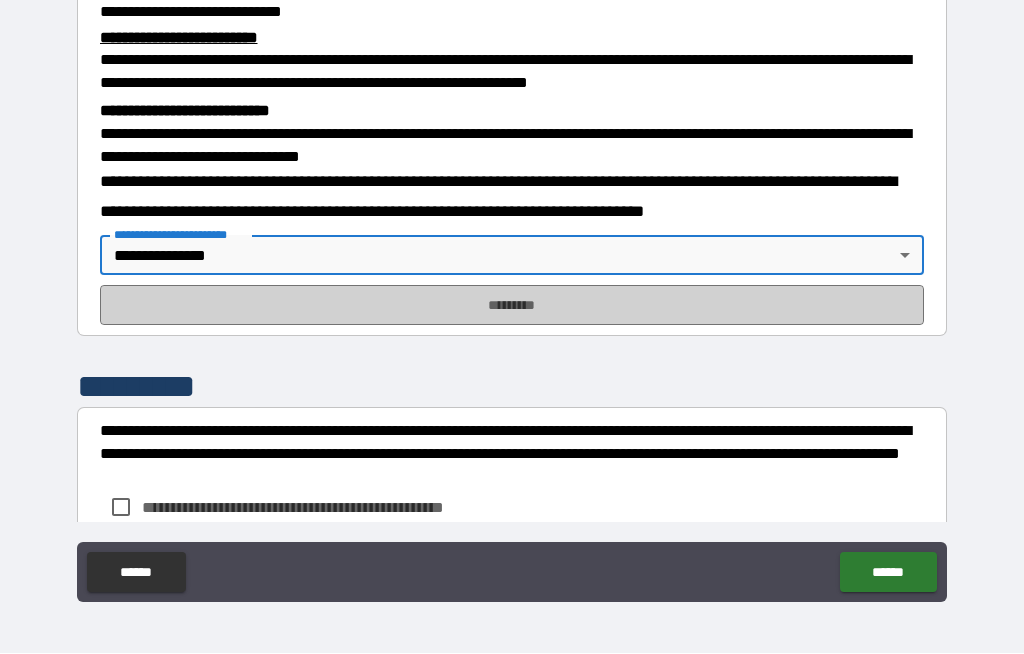 click on "*********" at bounding box center (512, 306) 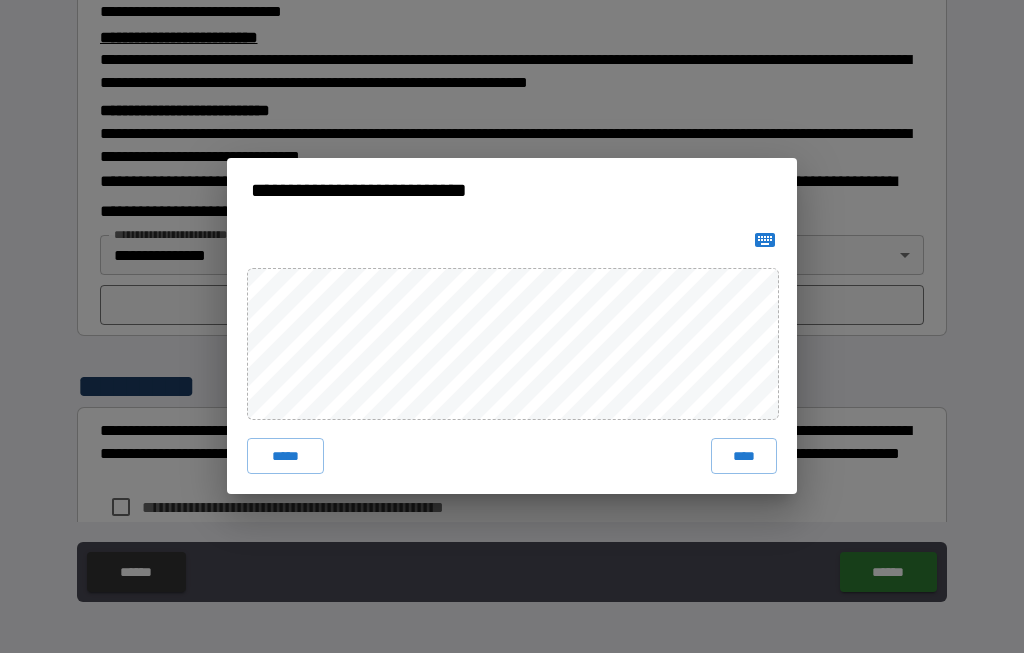 click on "****" at bounding box center (744, 457) 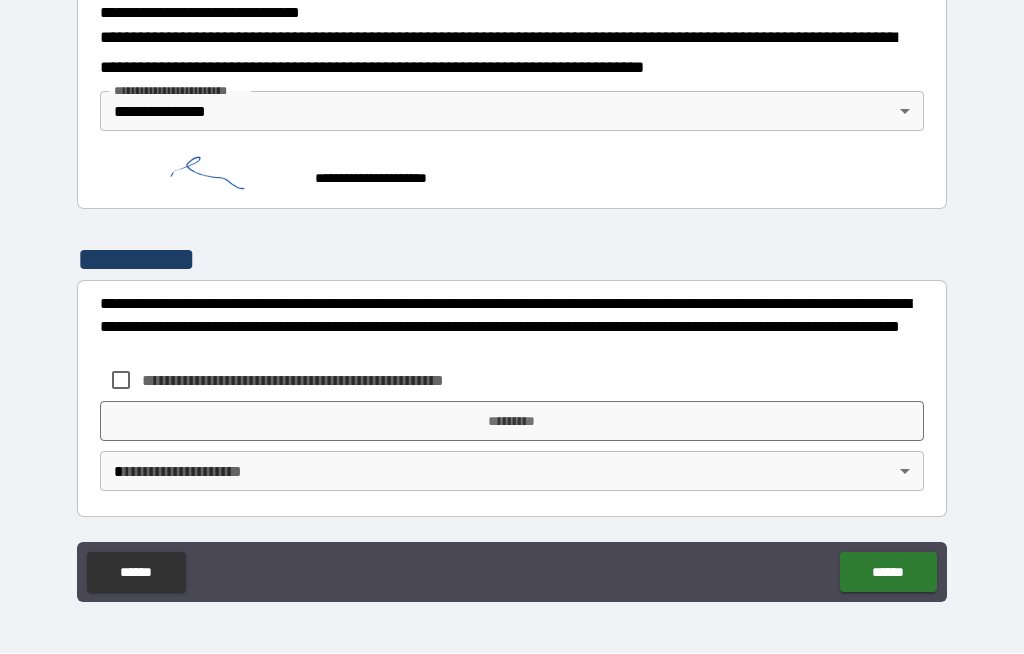 scroll, scrollTop: 696, scrollLeft: 0, axis: vertical 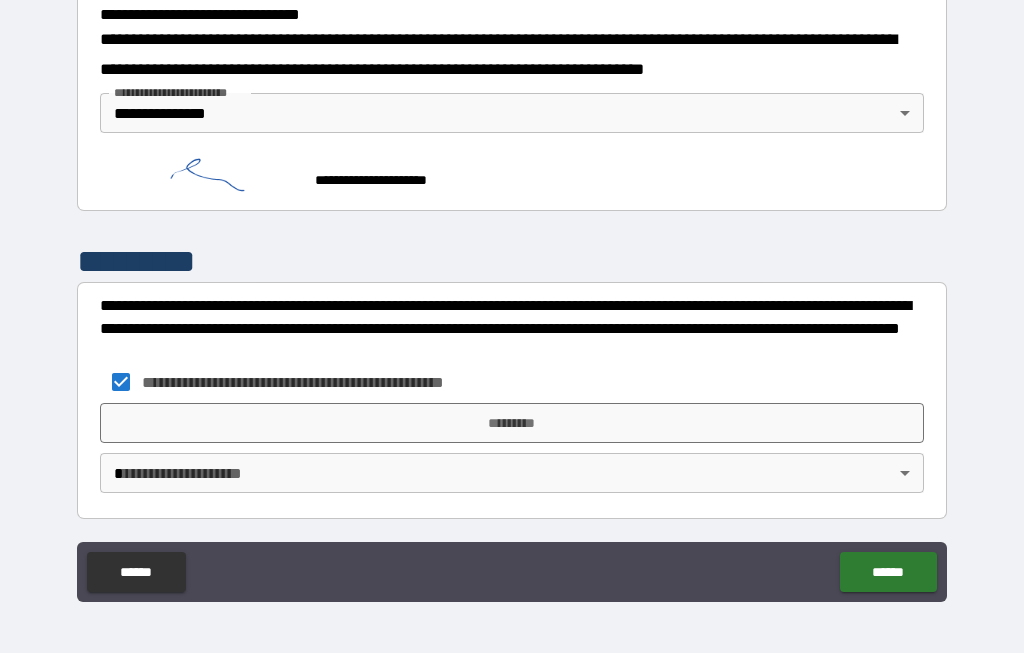 click on "*********" at bounding box center (512, 424) 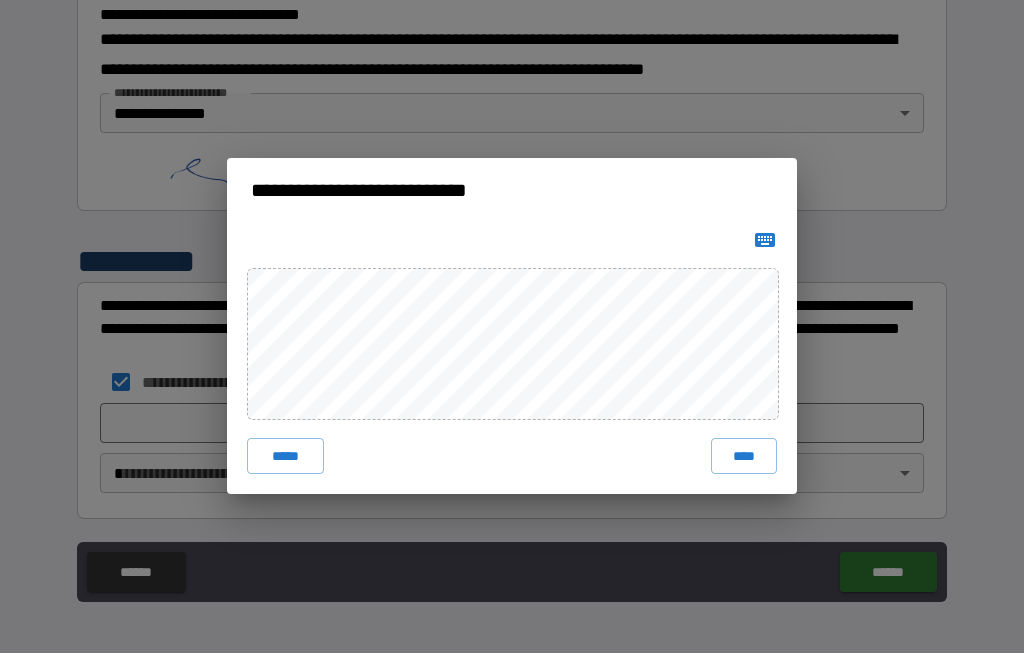 click on "****" at bounding box center (744, 457) 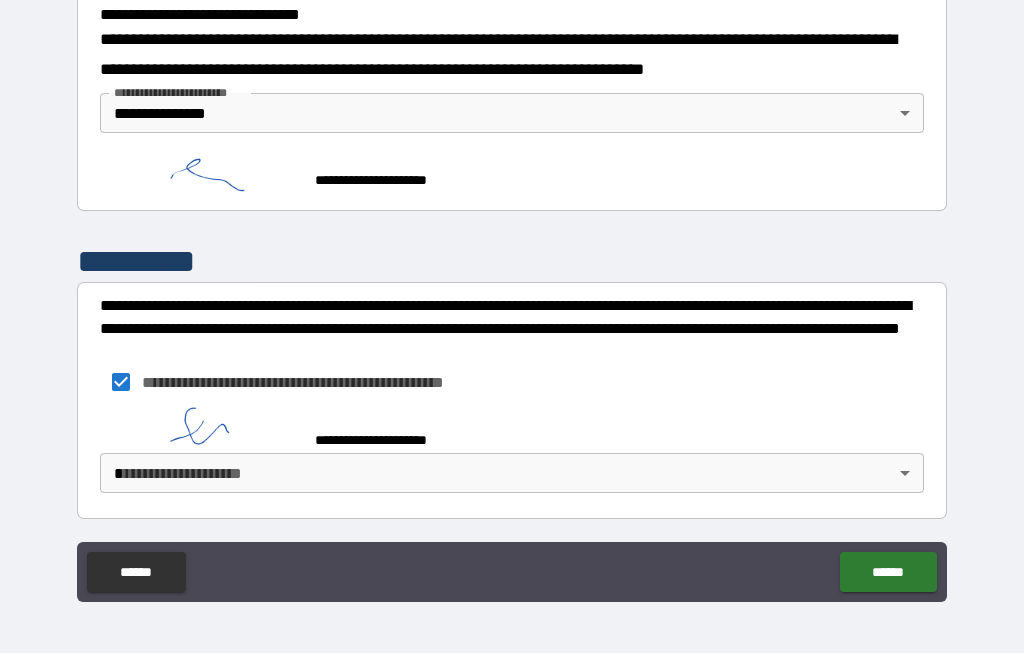 scroll, scrollTop: 686, scrollLeft: 0, axis: vertical 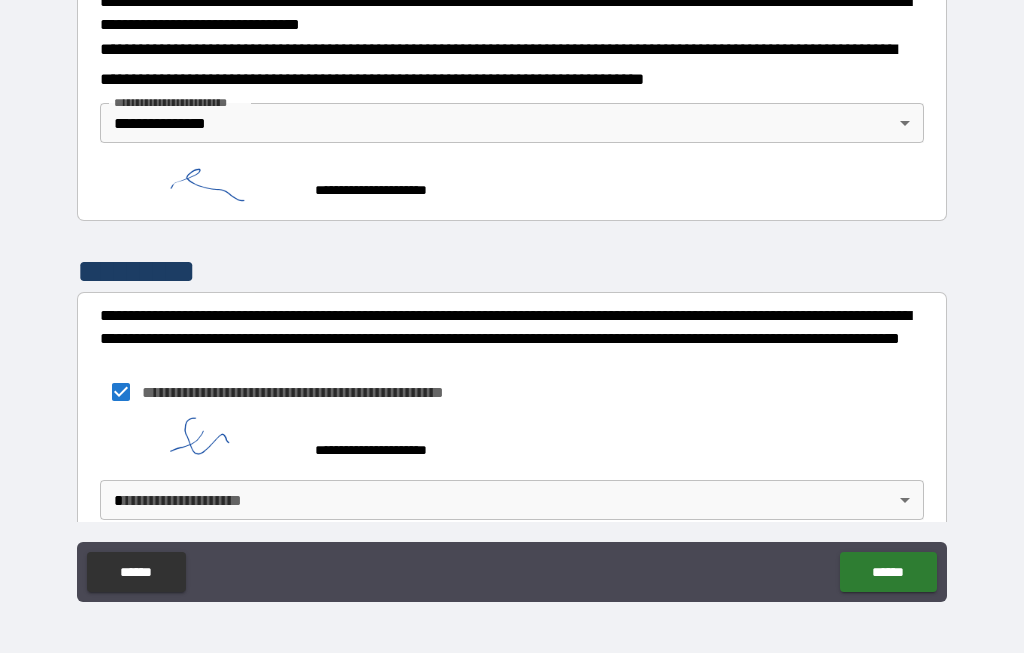 click on "**********" at bounding box center [512, 292] 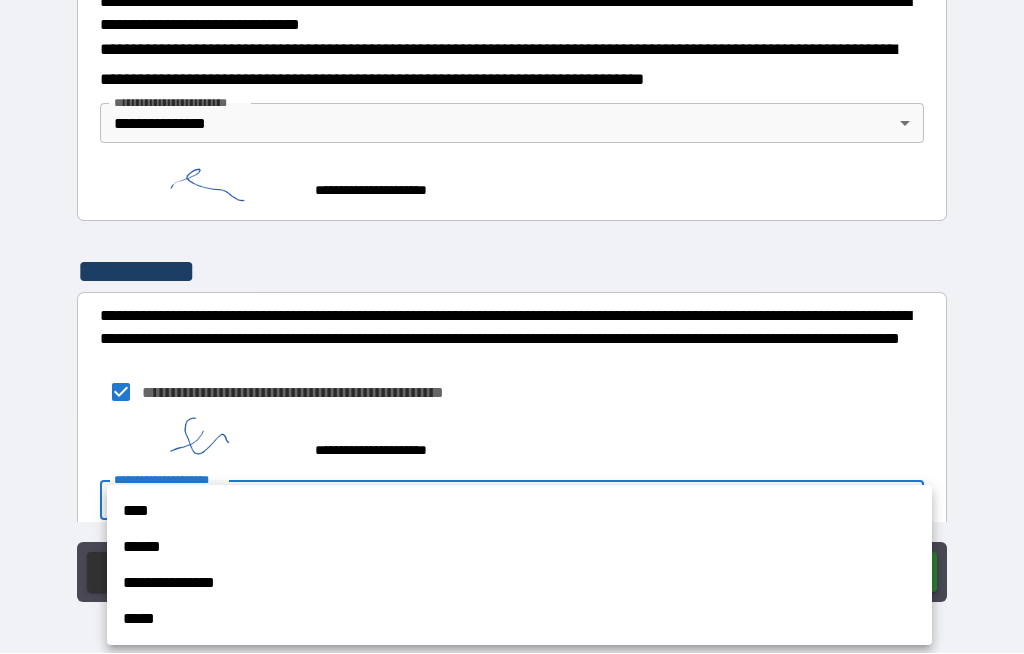 click on "**********" at bounding box center (519, 584) 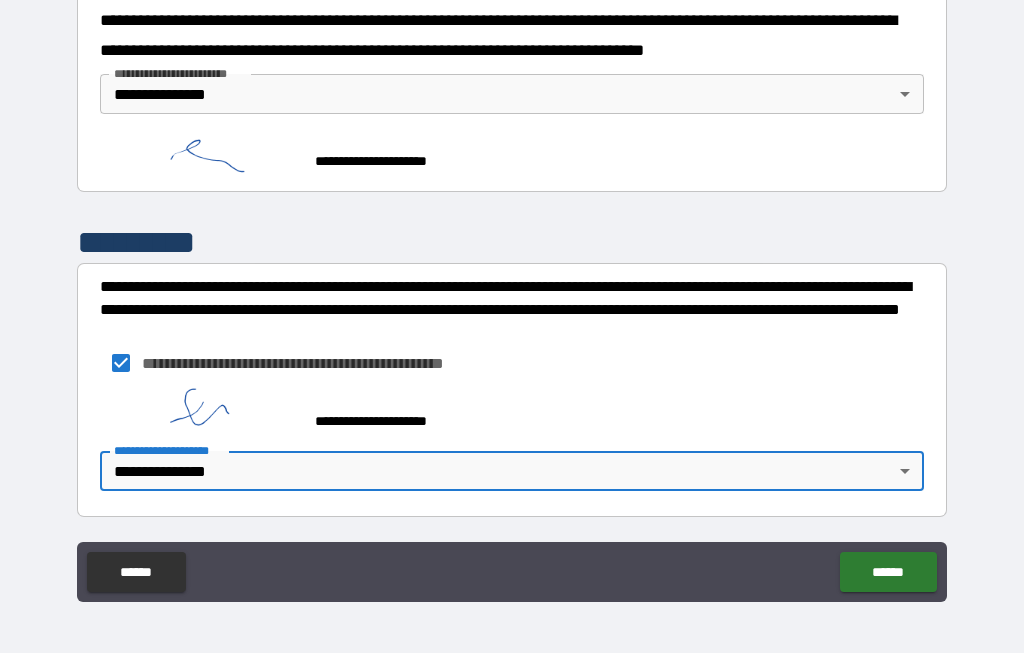 scroll, scrollTop: 714, scrollLeft: 0, axis: vertical 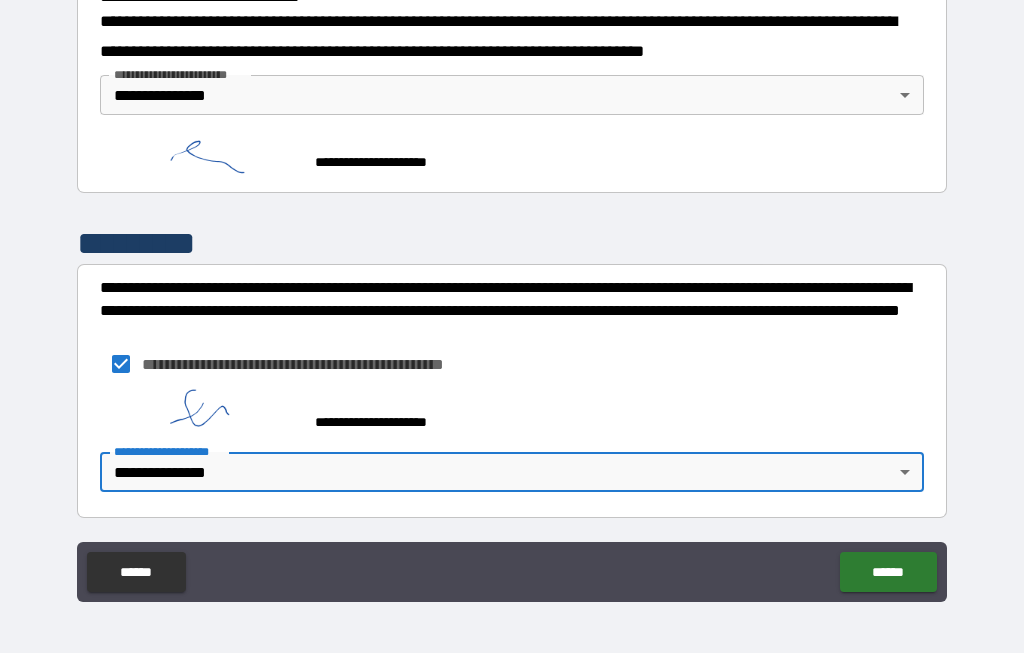 click on "******" at bounding box center [888, 573] 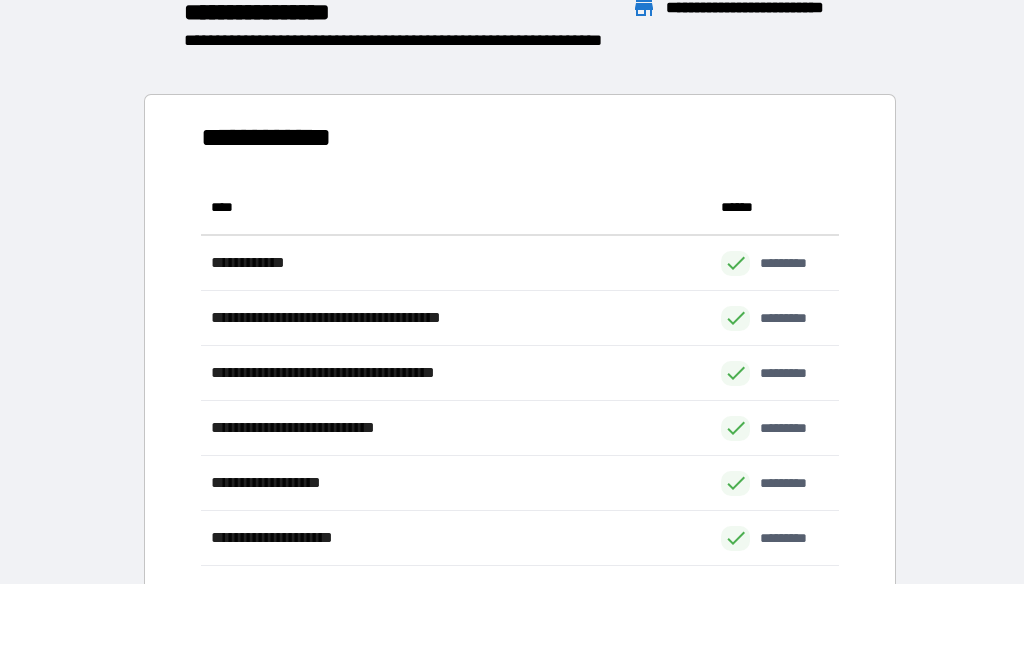scroll, scrollTop: 386, scrollLeft: 638, axis: both 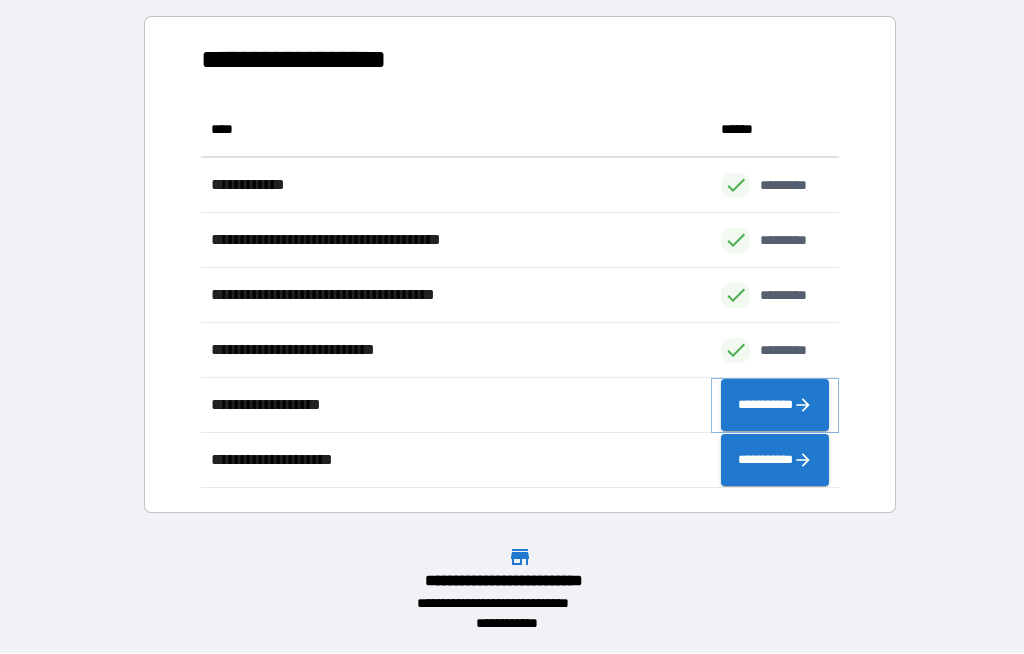 click on "**********" at bounding box center [775, 406] 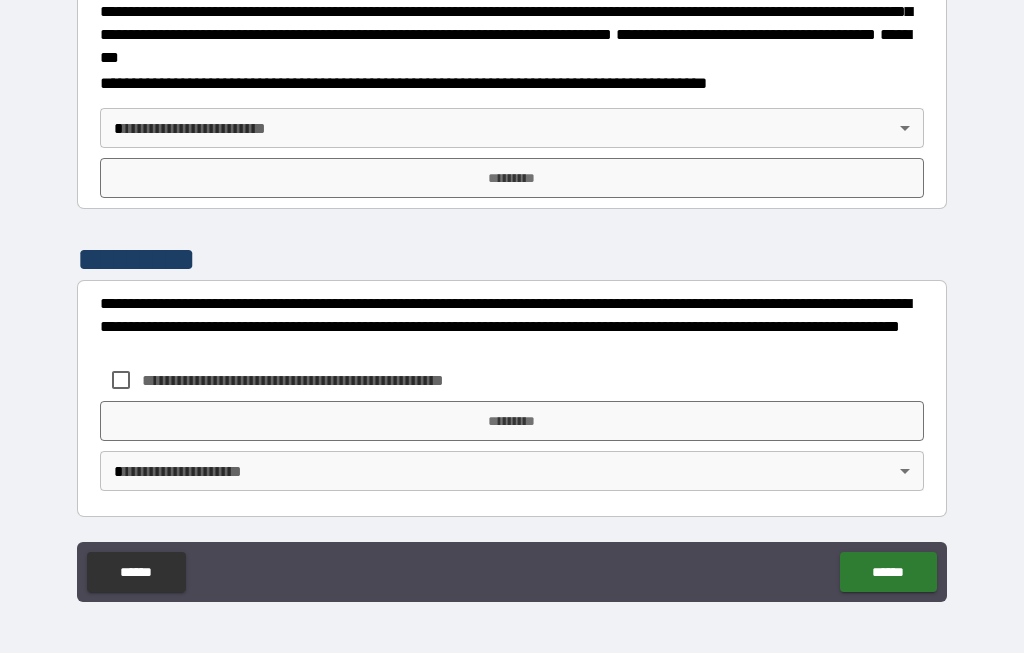 scroll, scrollTop: 2327, scrollLeft: 0, axis: vertical 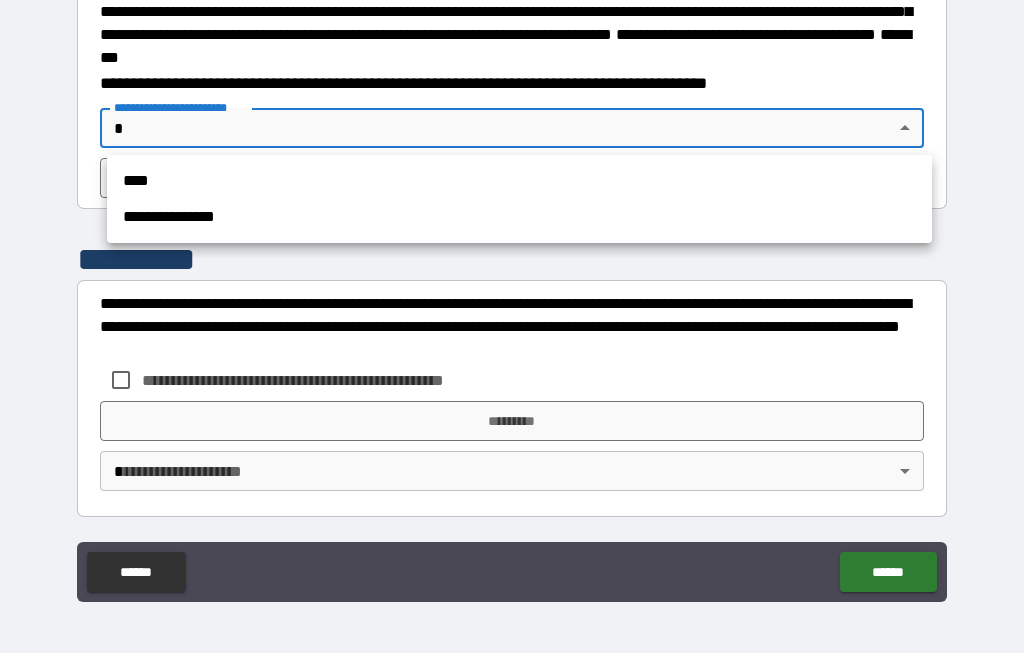 click on "**********" at bounding box center (519, 218) 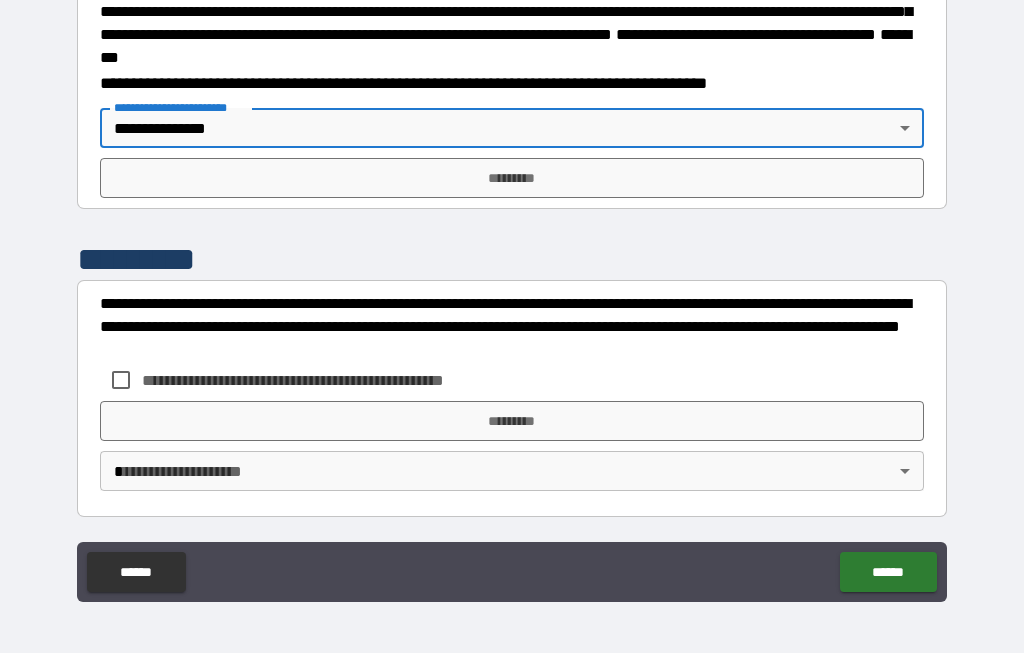 click on "*********" at bounding box center [512, 179] 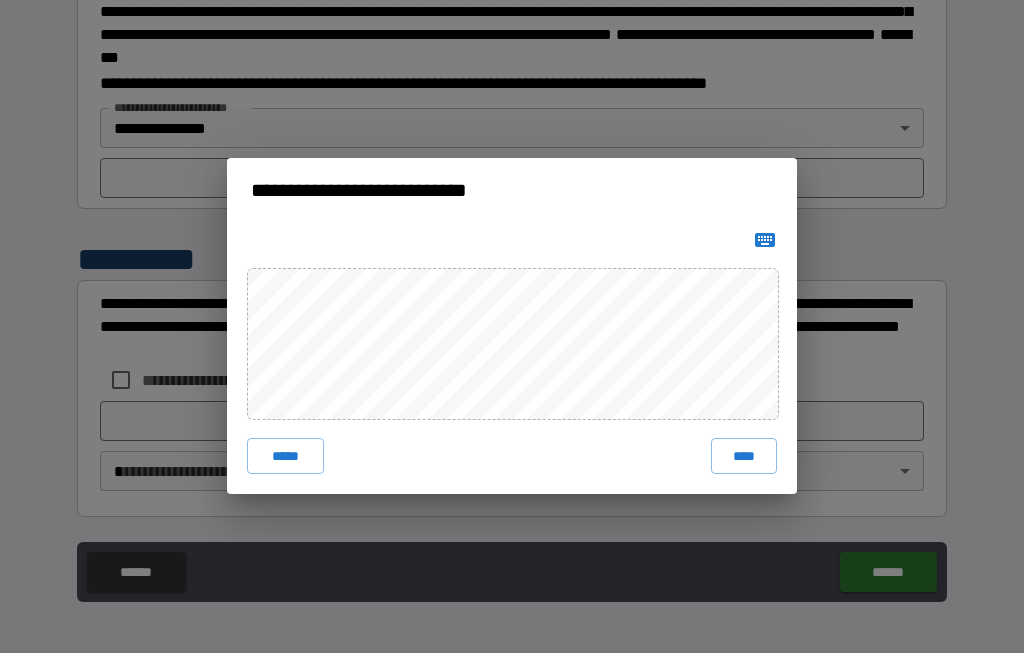 click on "****" at bounding box center (744, 457) 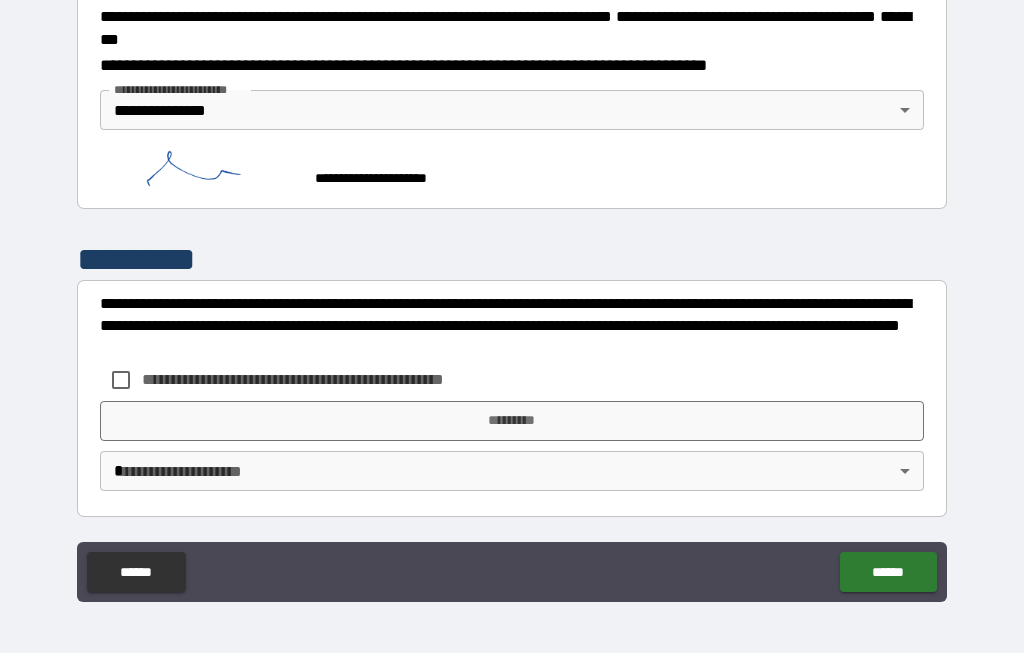 scroll, scrollTop: 2317, scrollLeft: 0, axis: vertical 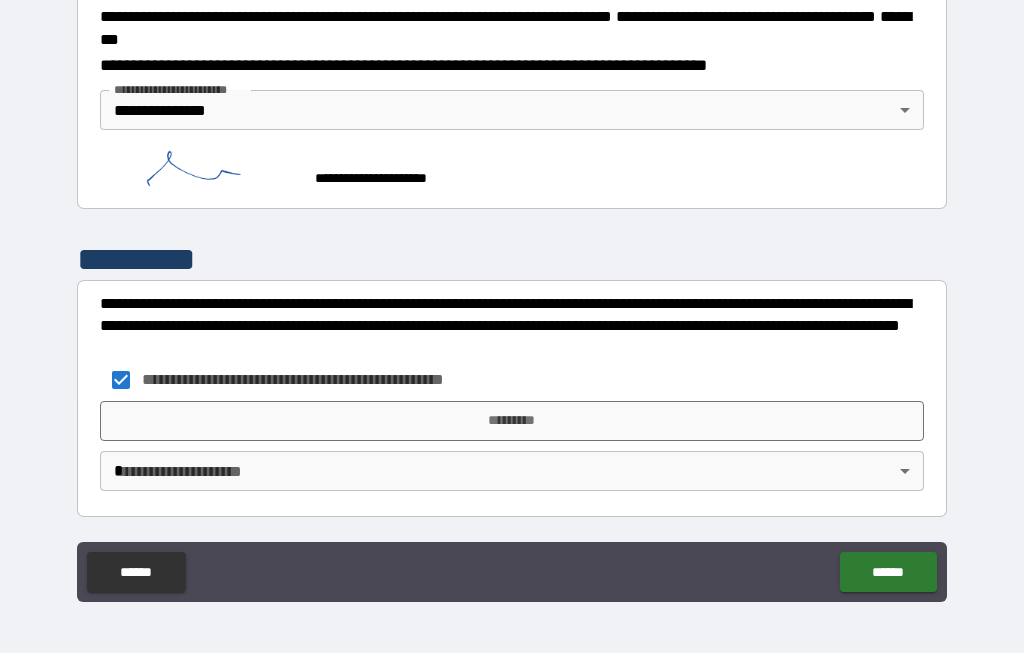 click on "*********" at bounding box center (512, 422) 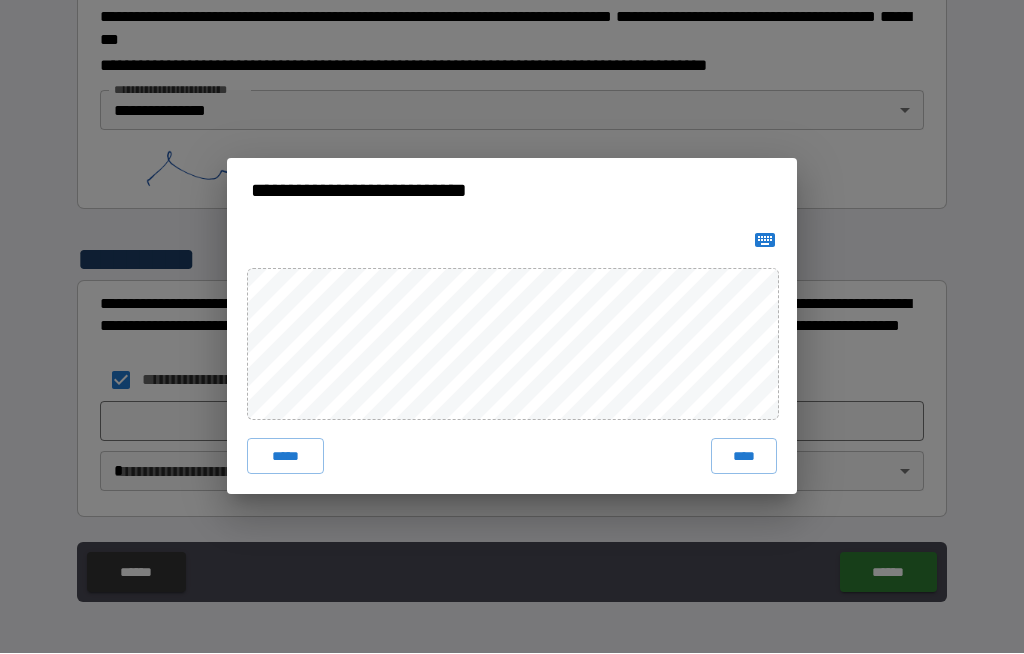 click on "****" at bounding box center [744, 457] 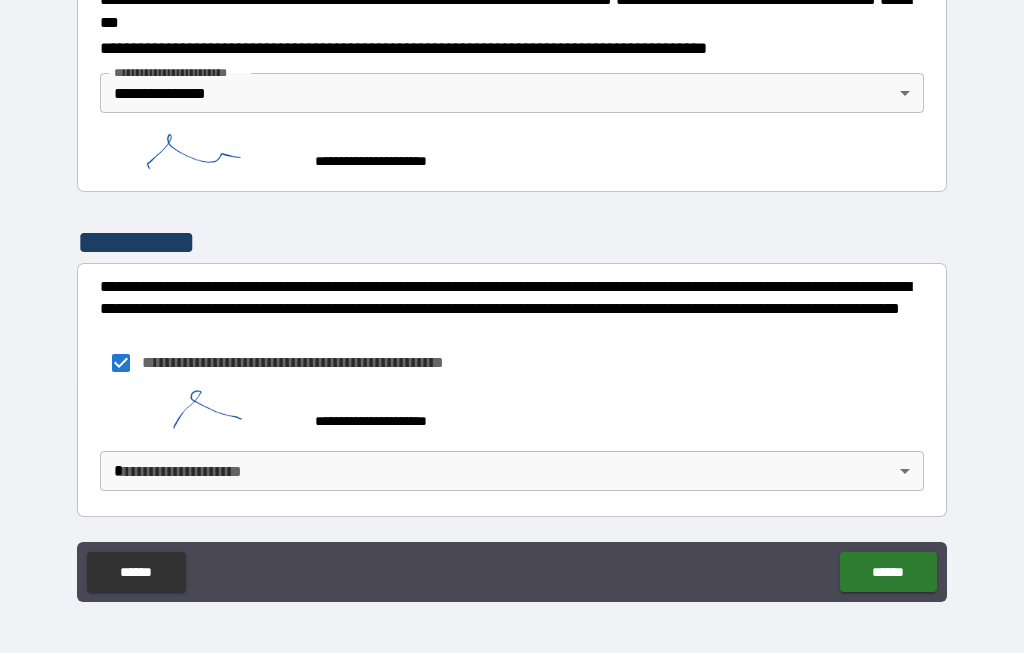 scroll, scrollTop: 2361, scrollLeft: 0, axis: vertical 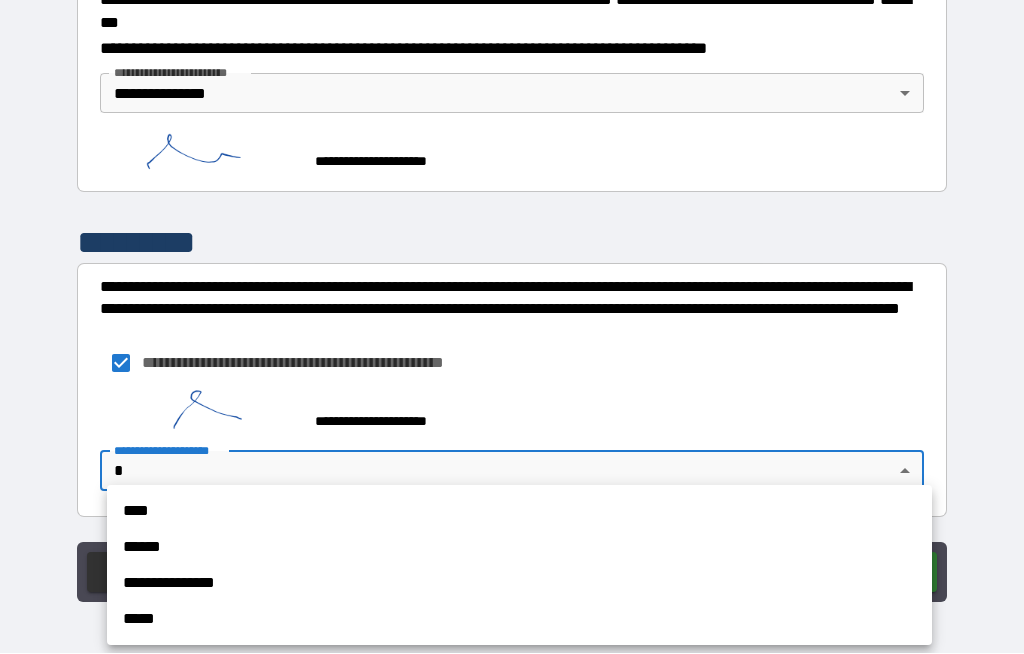 click on "**********" at bounding box center [519, 584] 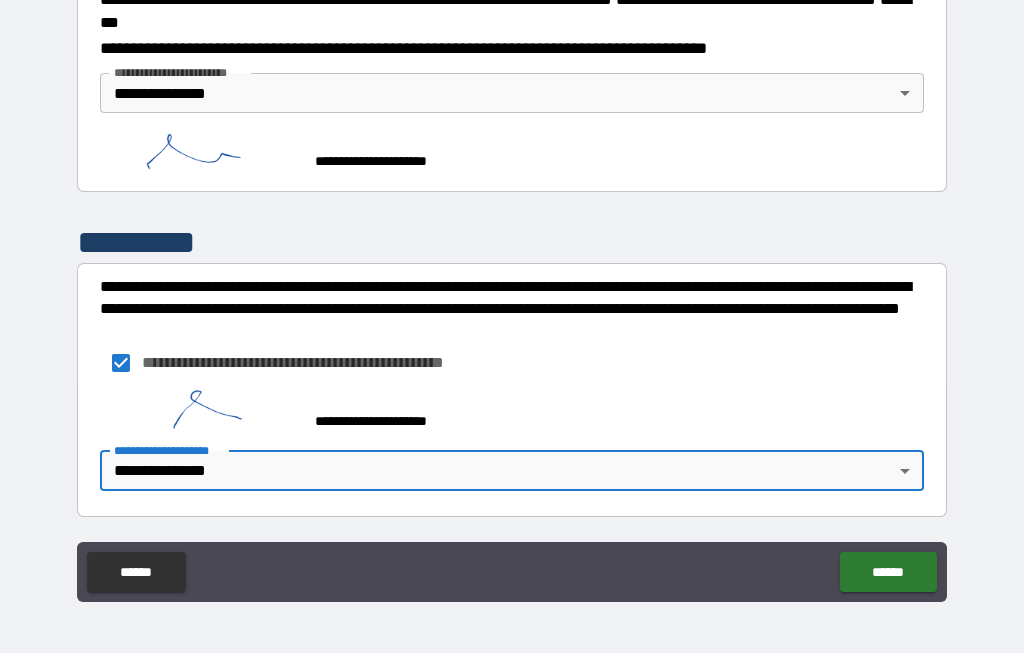 click on "******" at bounding box center [888, 573] 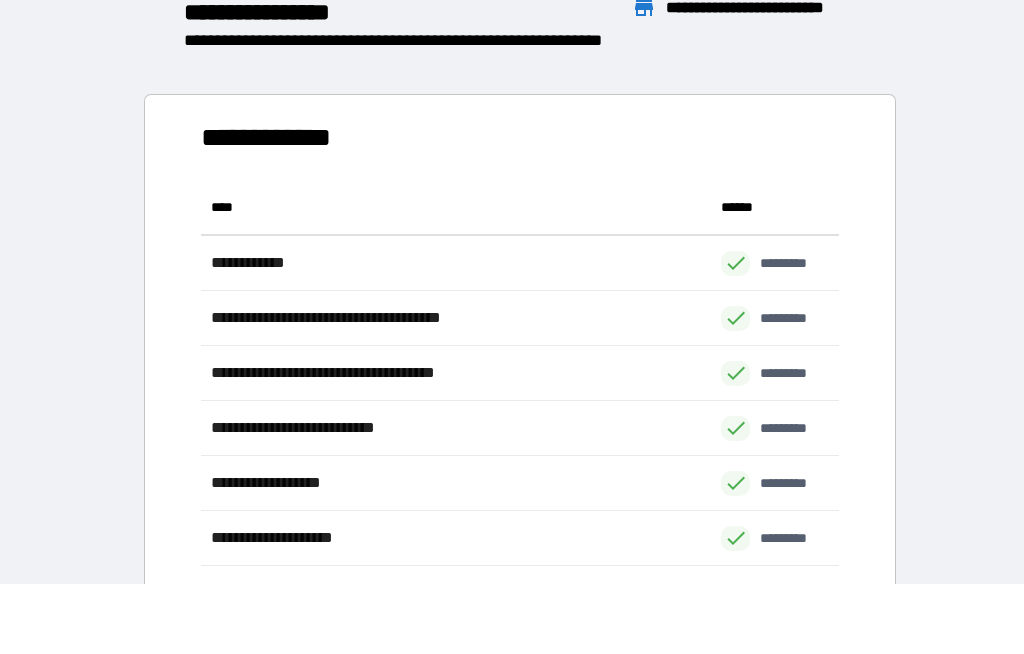 scroll, scrollTop: 386, scrollLeft: 638, axis: both 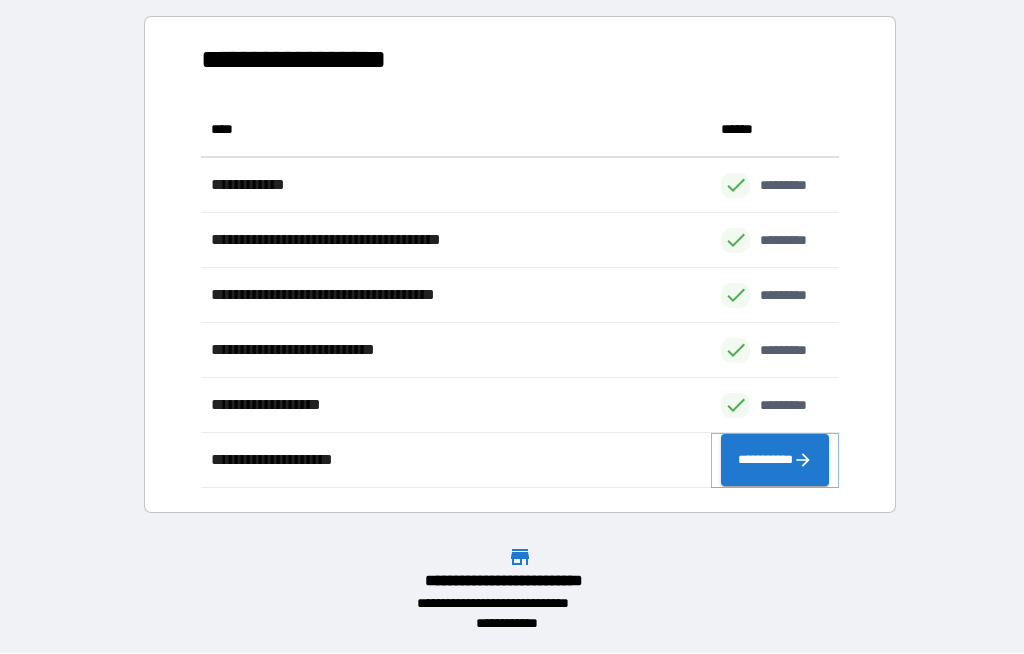 click on "**********" at bounding box center [775, 461] 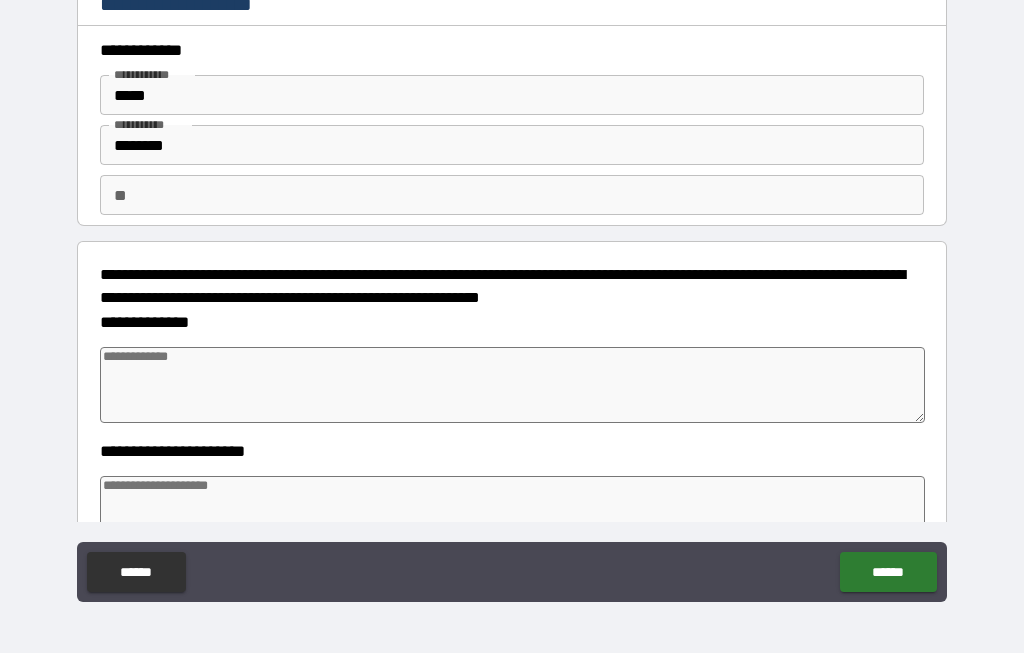 click at bounding box center [513, 386] 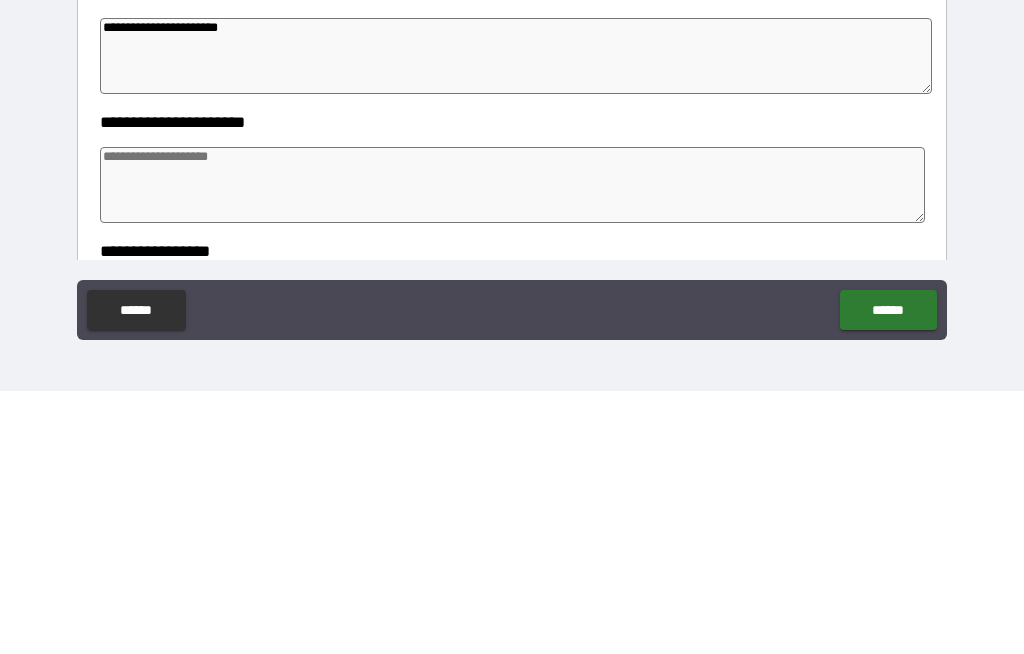 scroll, scrollTop: 67, scrollLeft: 0, axis: vertical 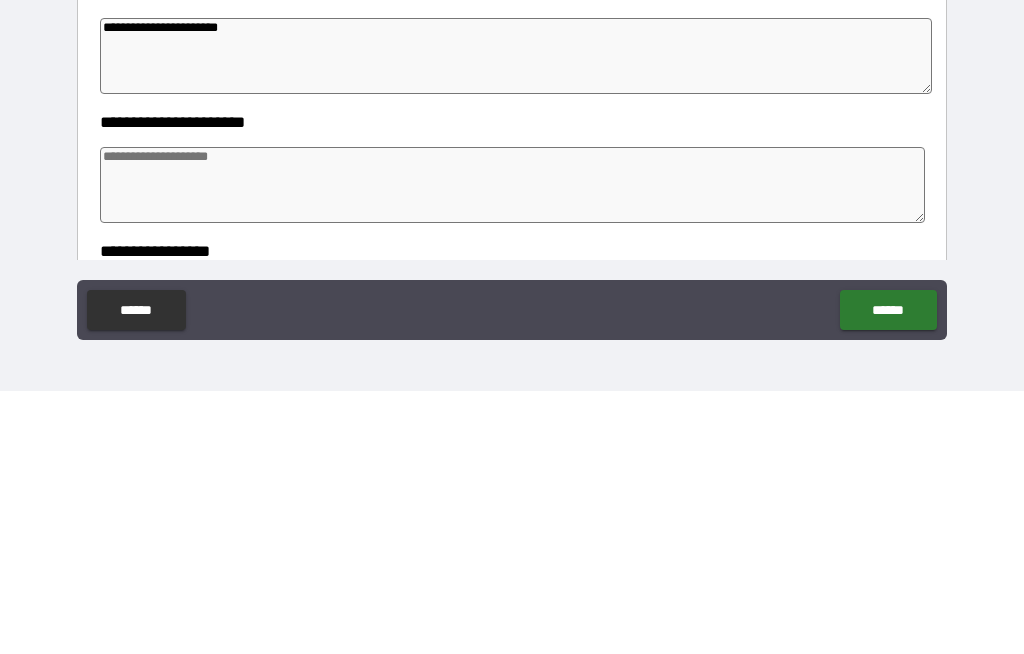 click at bounding box center [513, 448] 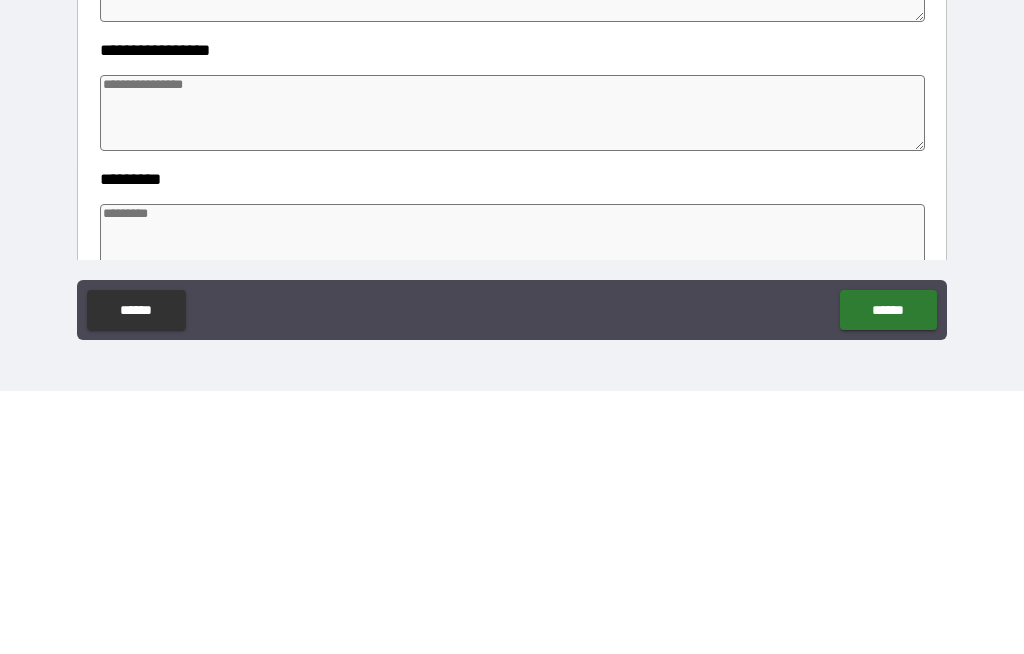 scroll, scrollTop: 278, scrollLeft: 0, axis: vertical 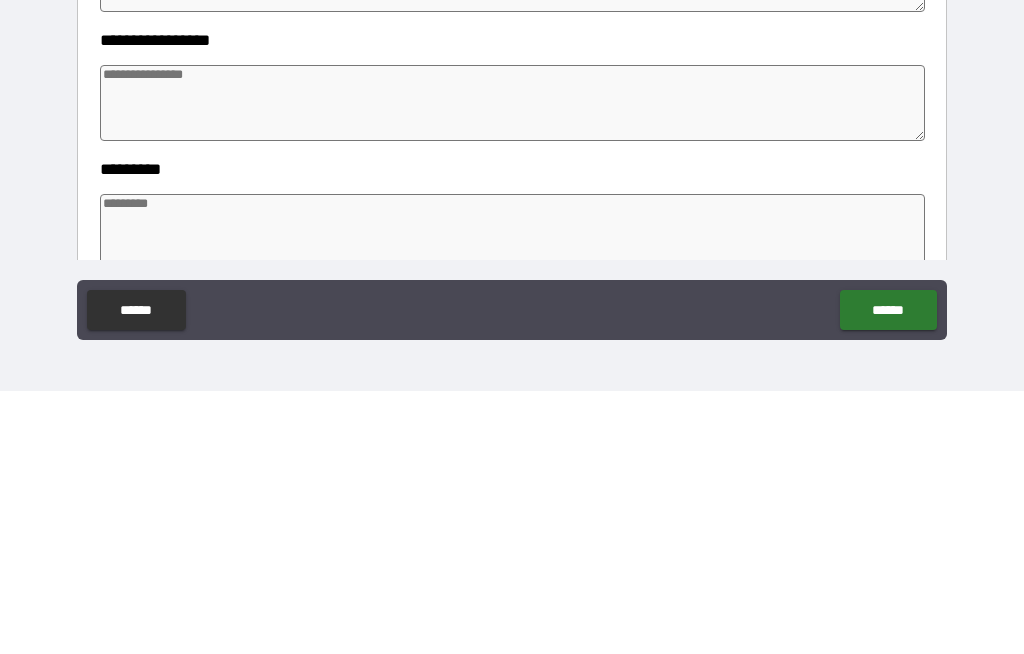 click at bounding box center [513, 366] 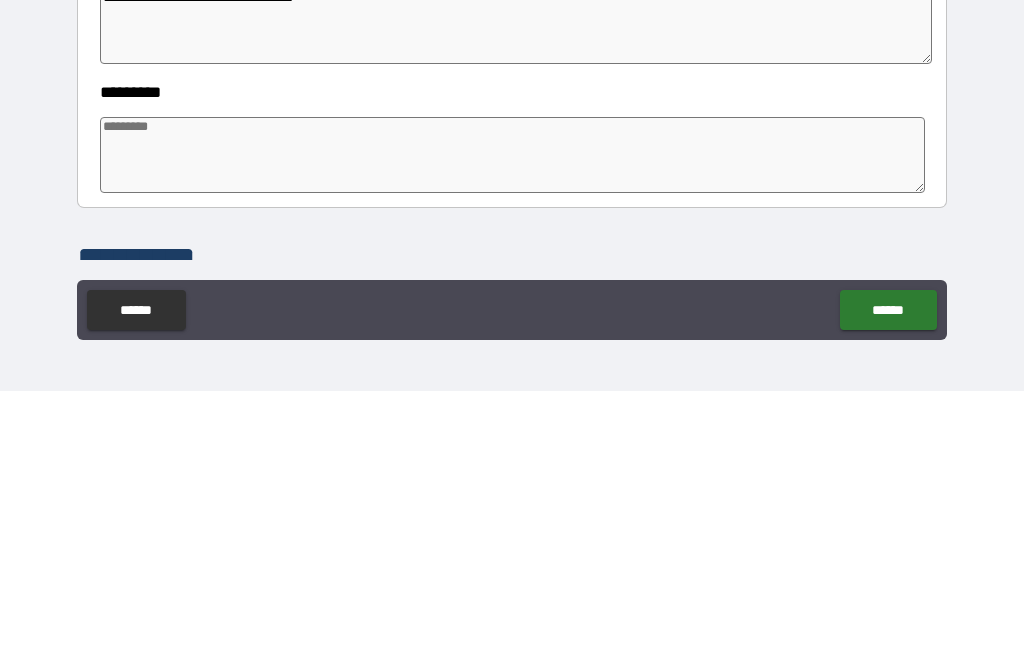scroll, scrollTop: 356, scrollLeft: 0, axis: vertical 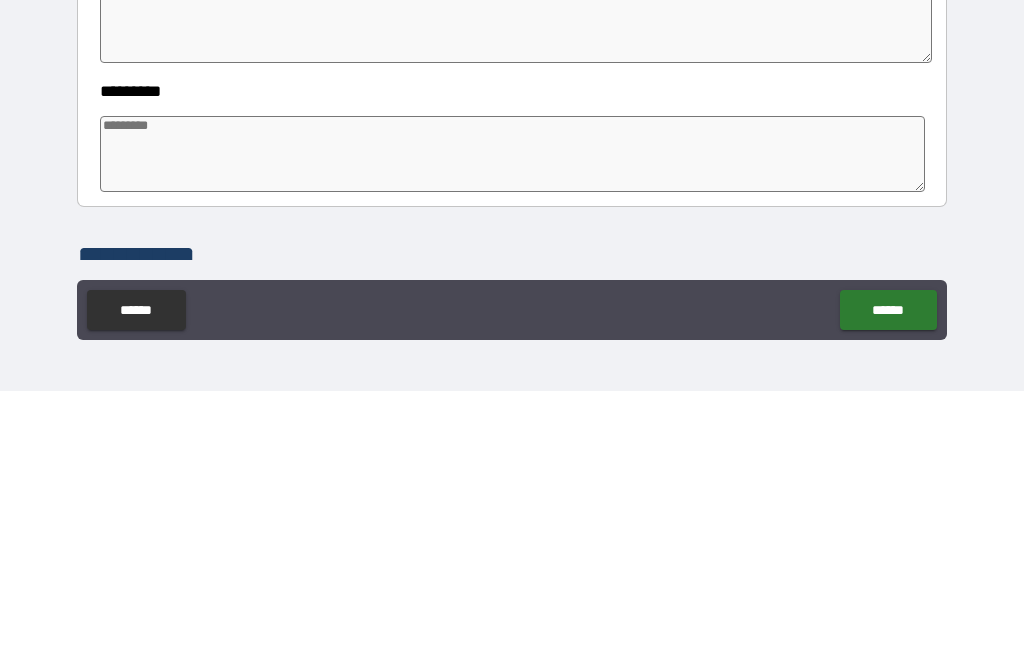 click at bounding box center [513, 417] 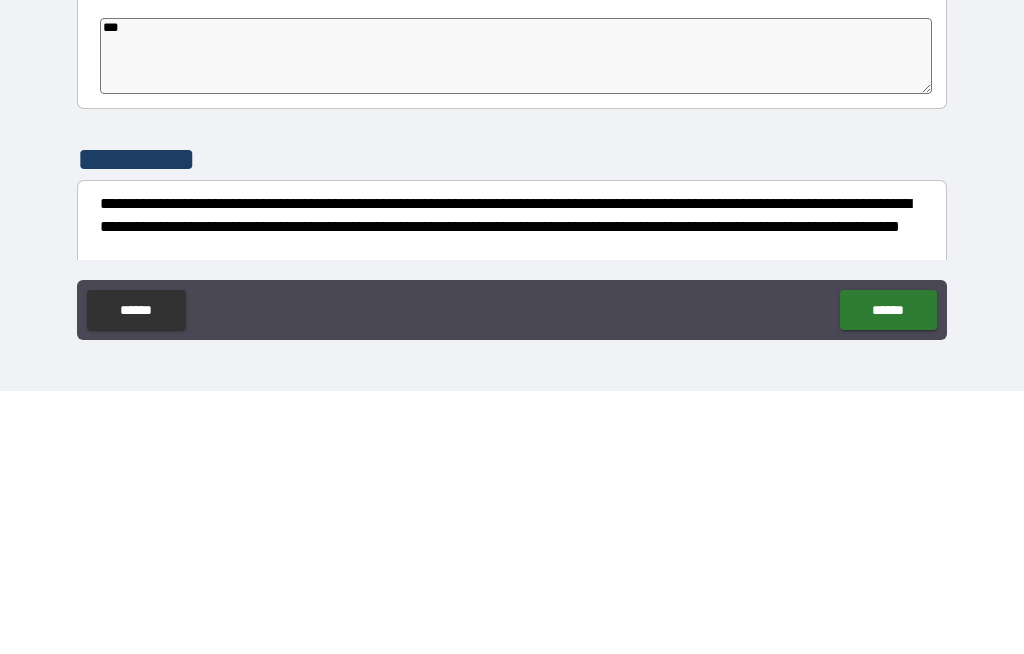 scroll, scrollTop: 575, scrollLeft: 0, axis: vertical 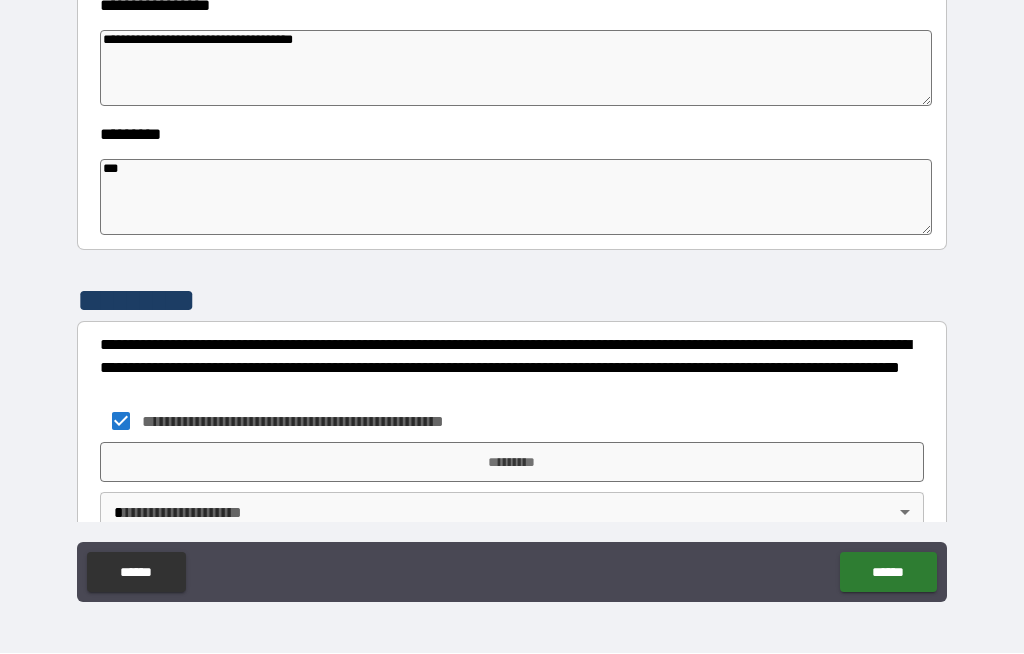 click on "*********" at bounding box center [512, 463] 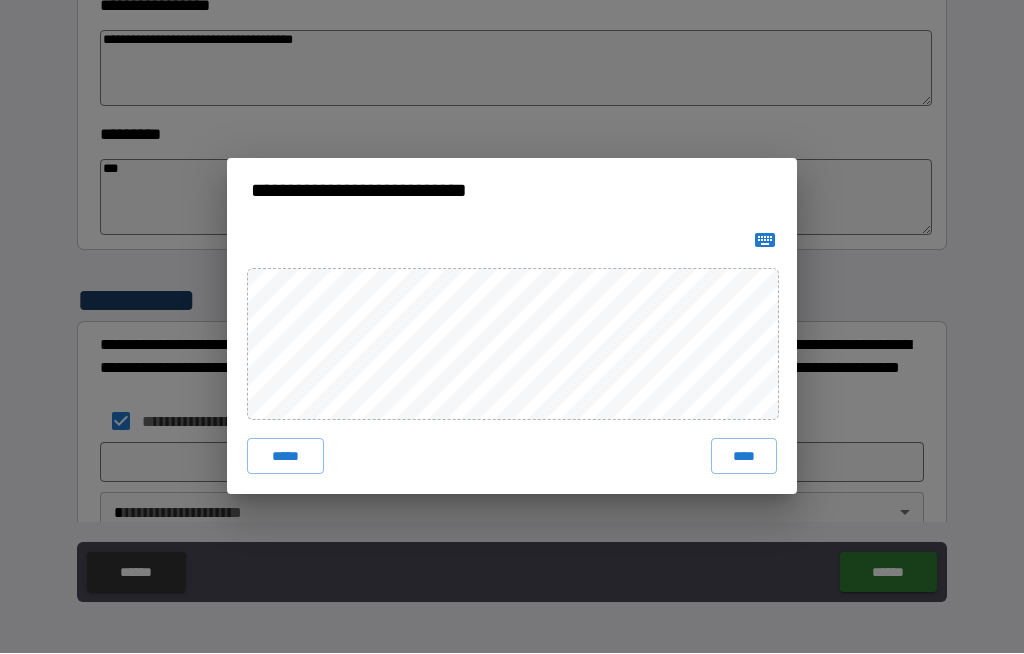 click on "****" at bounding box center [744, 457] 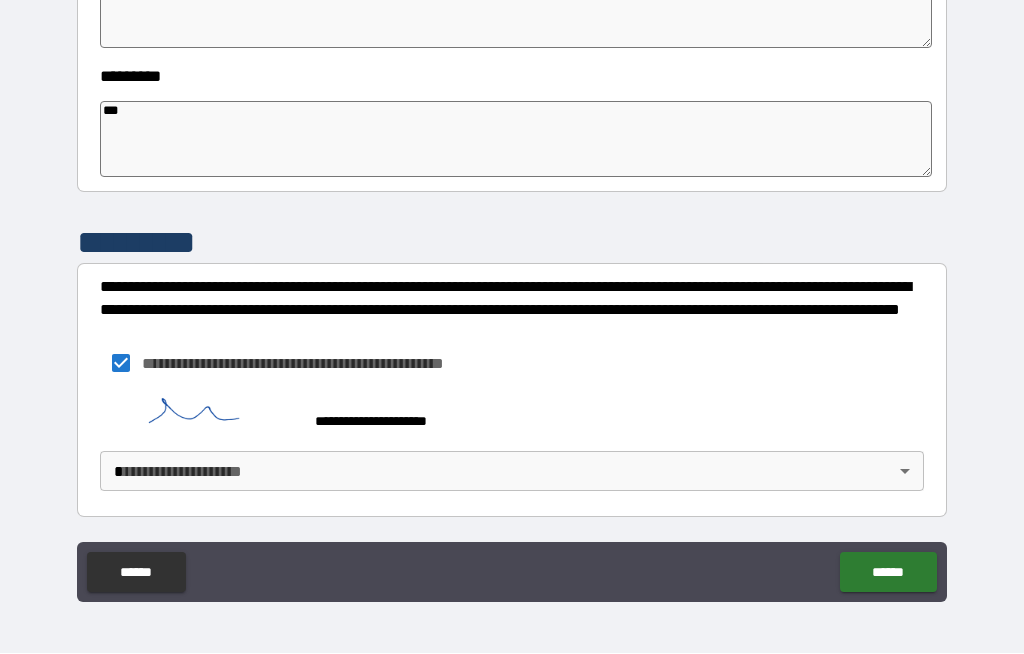 scroll, scrollTop: 633, scrollLeft: 0, axis: vertical 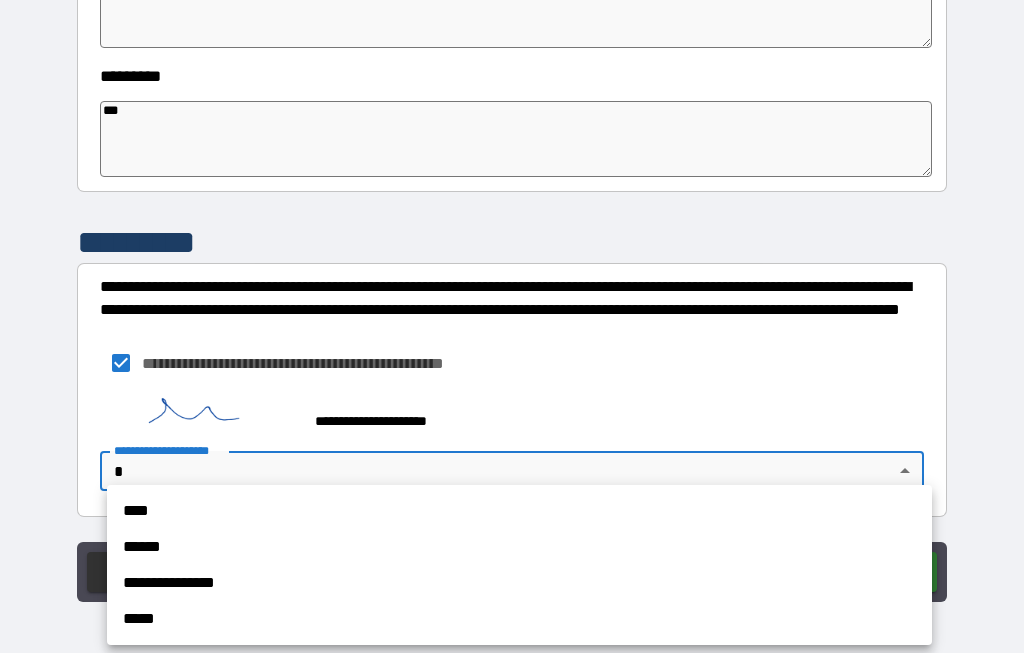 click on "**********" at bounding box center (519, 584) 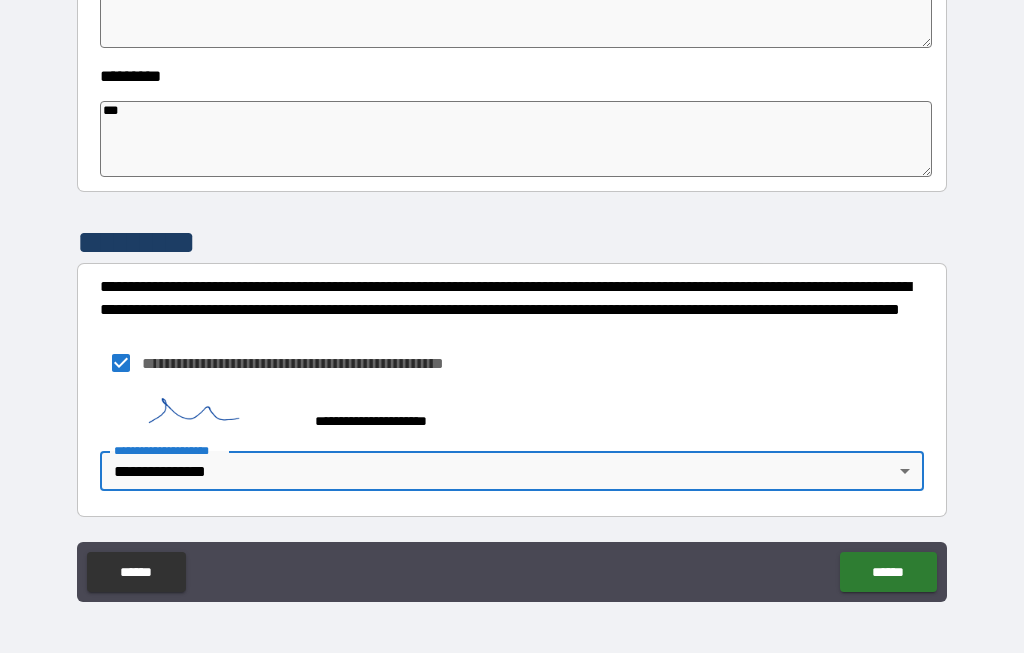 click on "******" at bounding box center [888, 573] 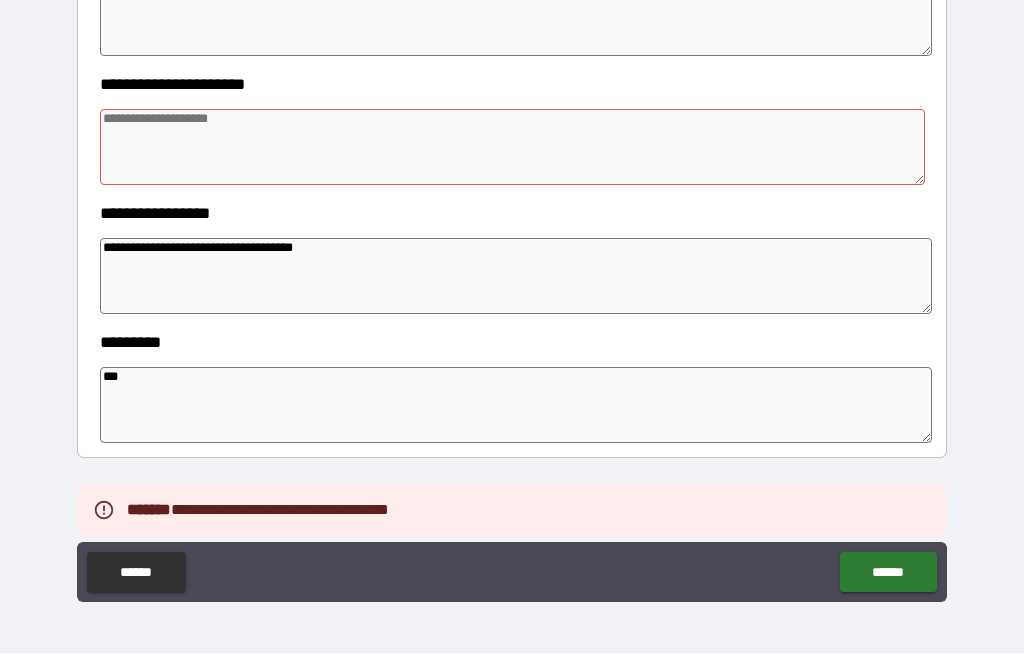 scroll, scrollTop: 347, scrollLeft: 0, axis: vertical 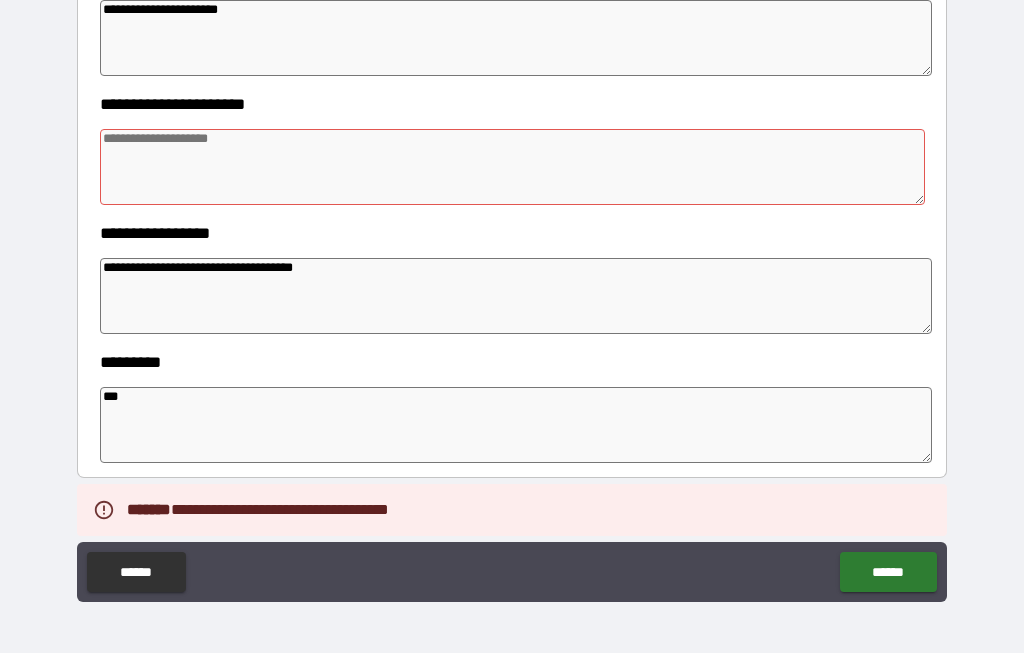click at bounding box center (513, 168) 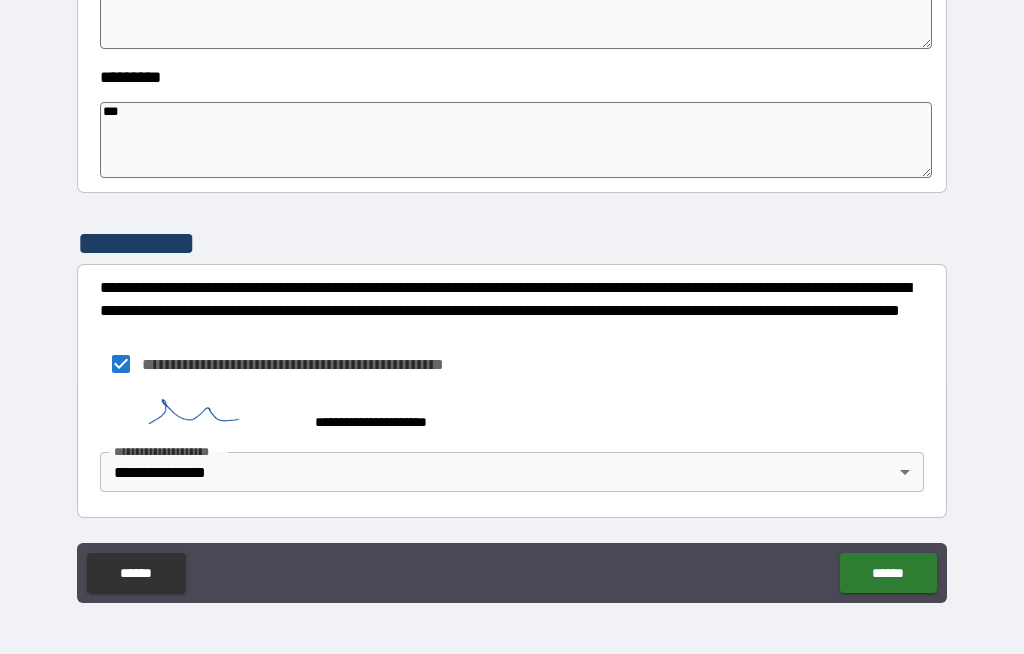 scroll, scrollTop: 633, scrollLeft: 0, axis: vertical 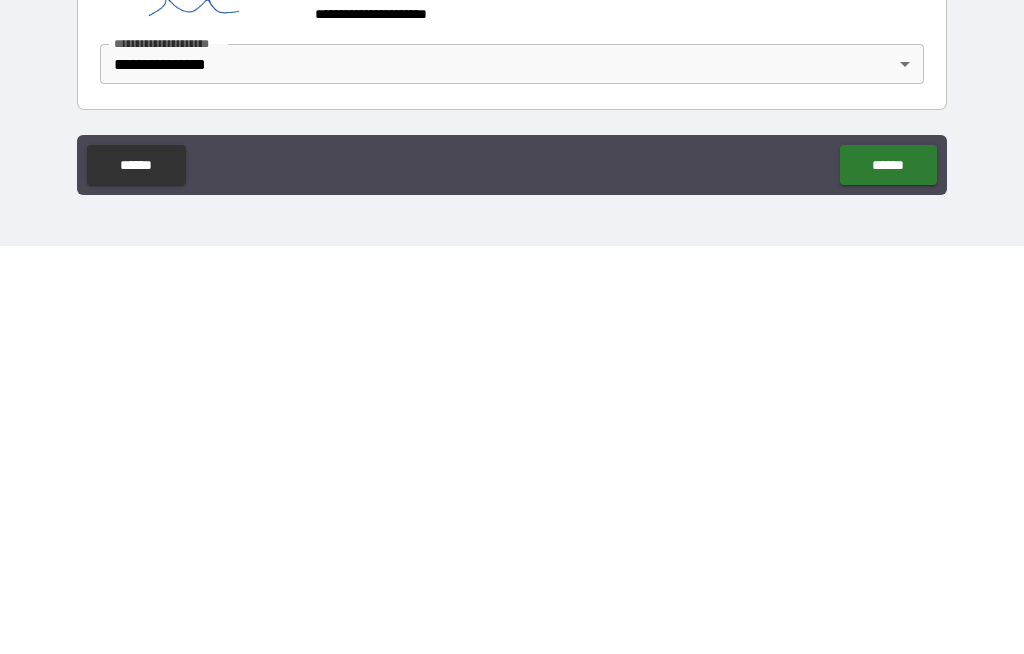 click on "******" at bounding box center (888, 573) 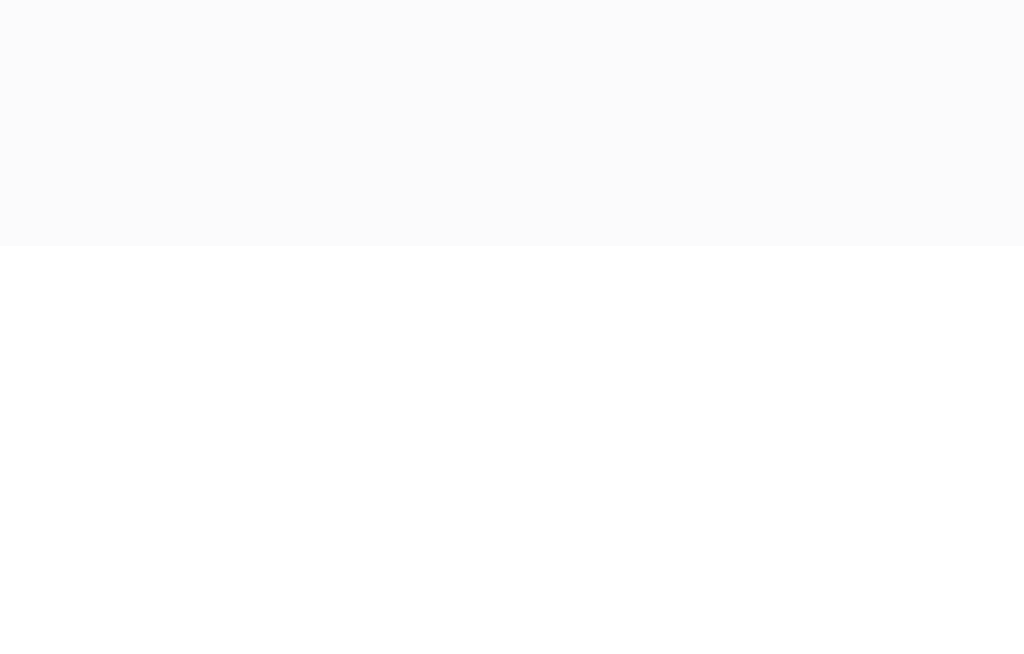 scroll, scrollTop: 69, scrollLeft: 0, axis: vertical 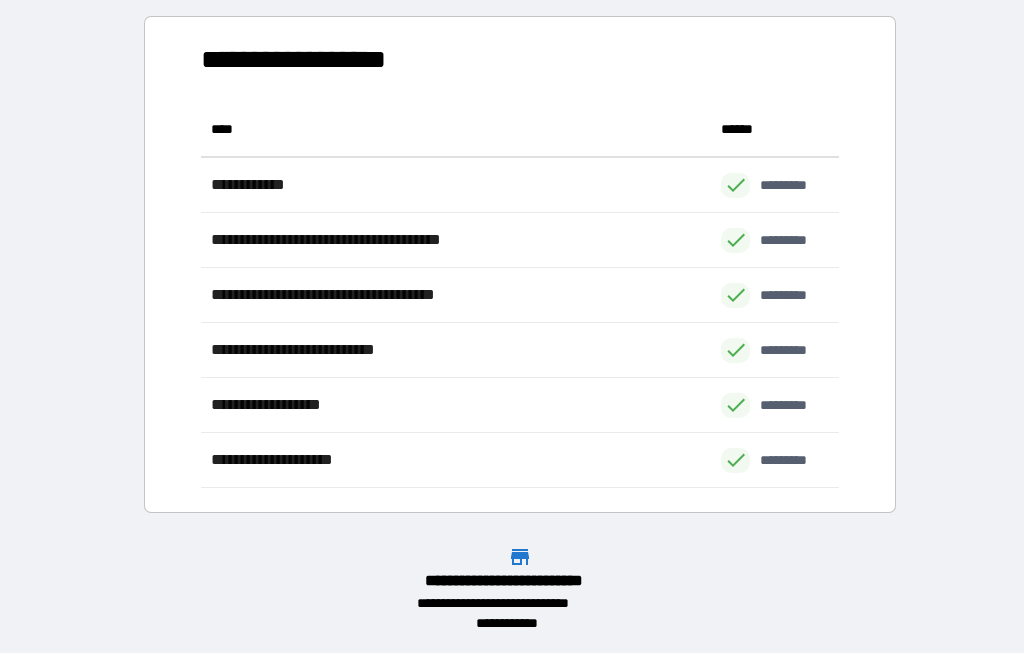 click on "**********" at bounding box center [512, -296] 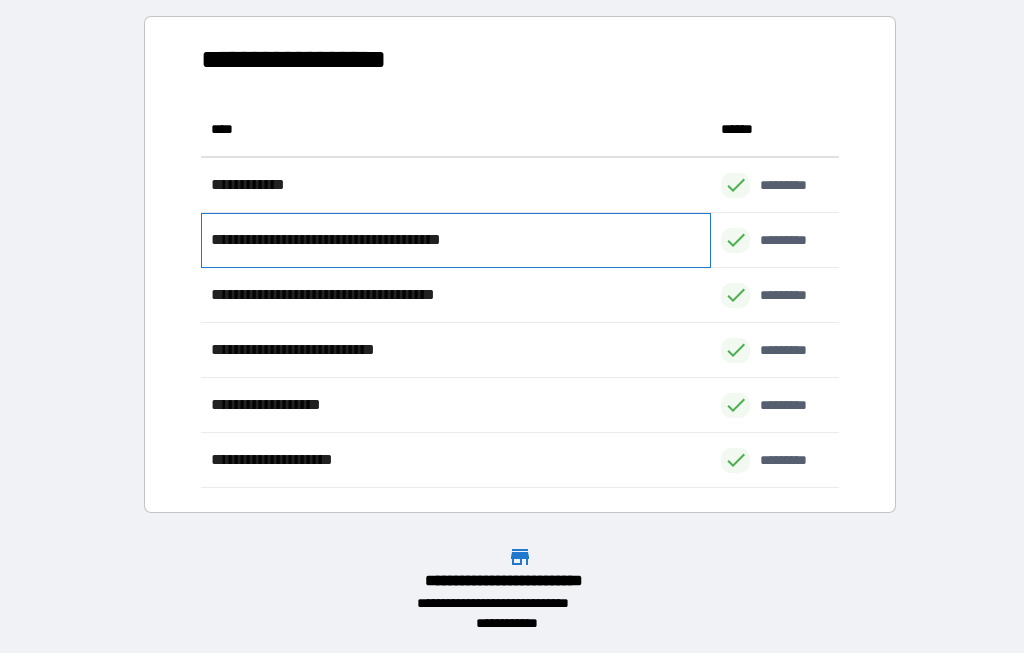 click on "**********" at bounding box center [456, 241] 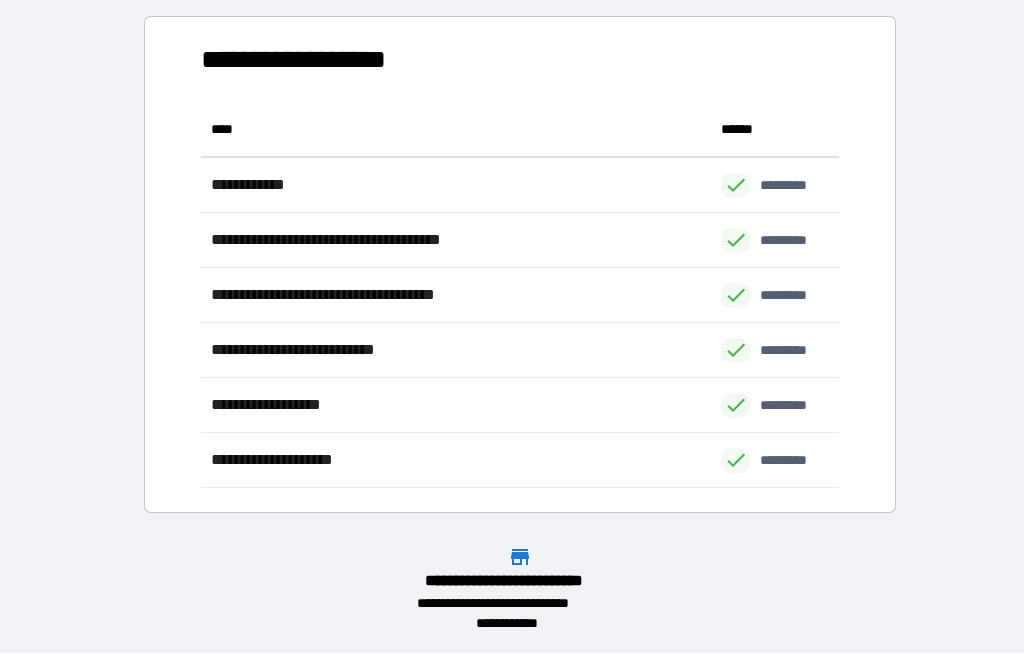 click on "**********" at bounding box center [512, 292] 